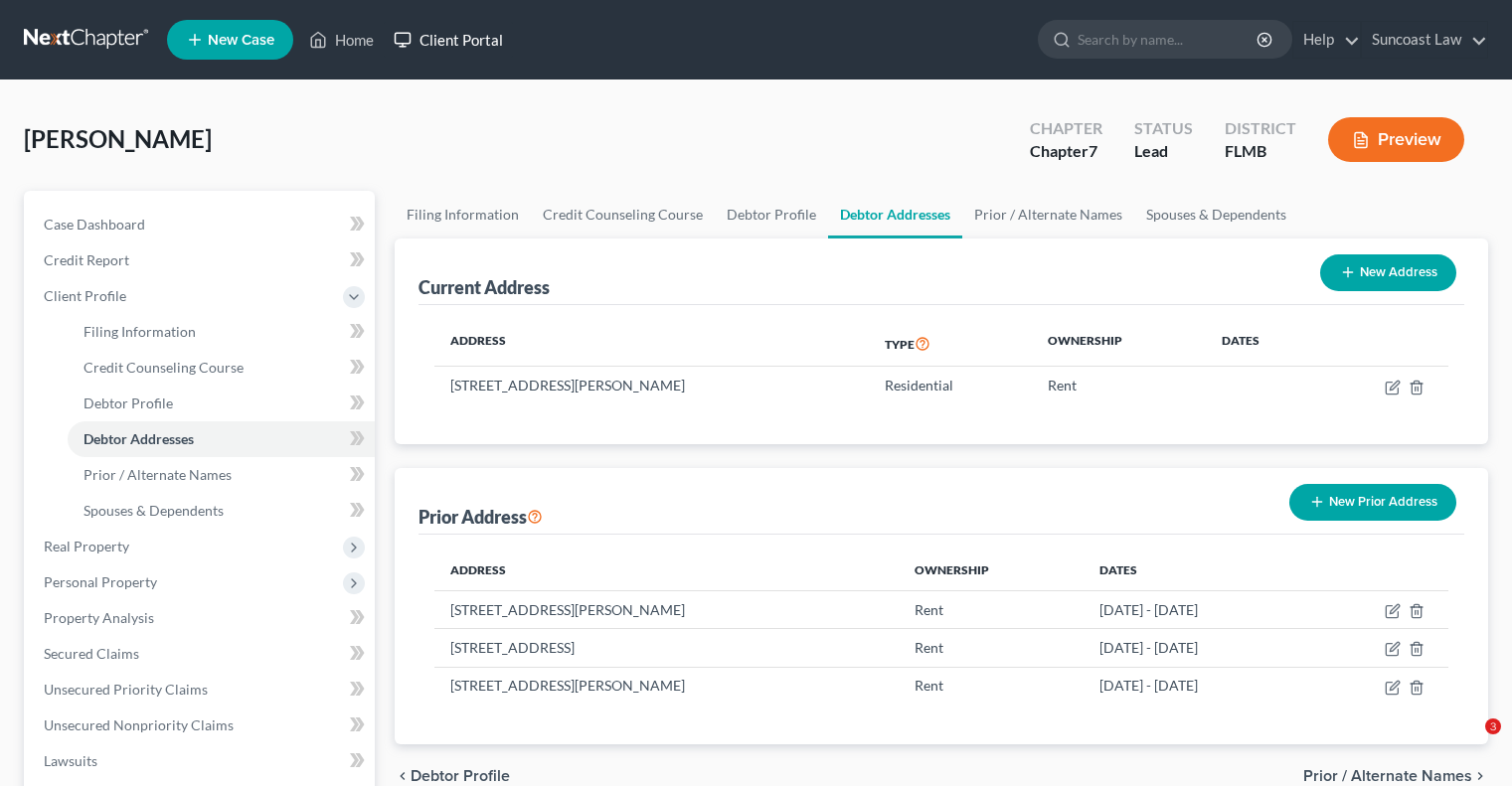 scroll, scrollTop: 0, scrollLeft: 0, axis: both 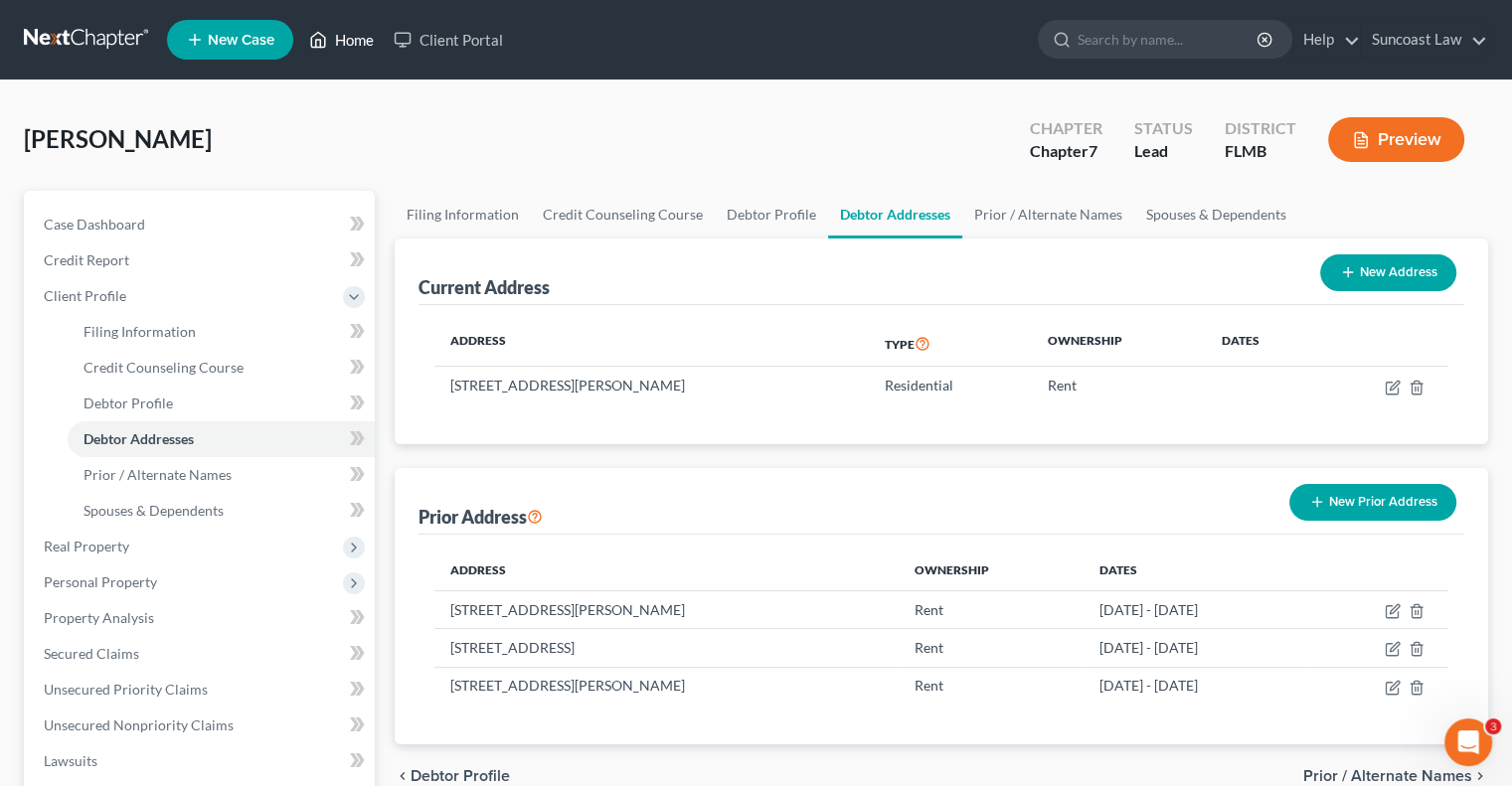 click on "Home" at bounding box center (341, 40) 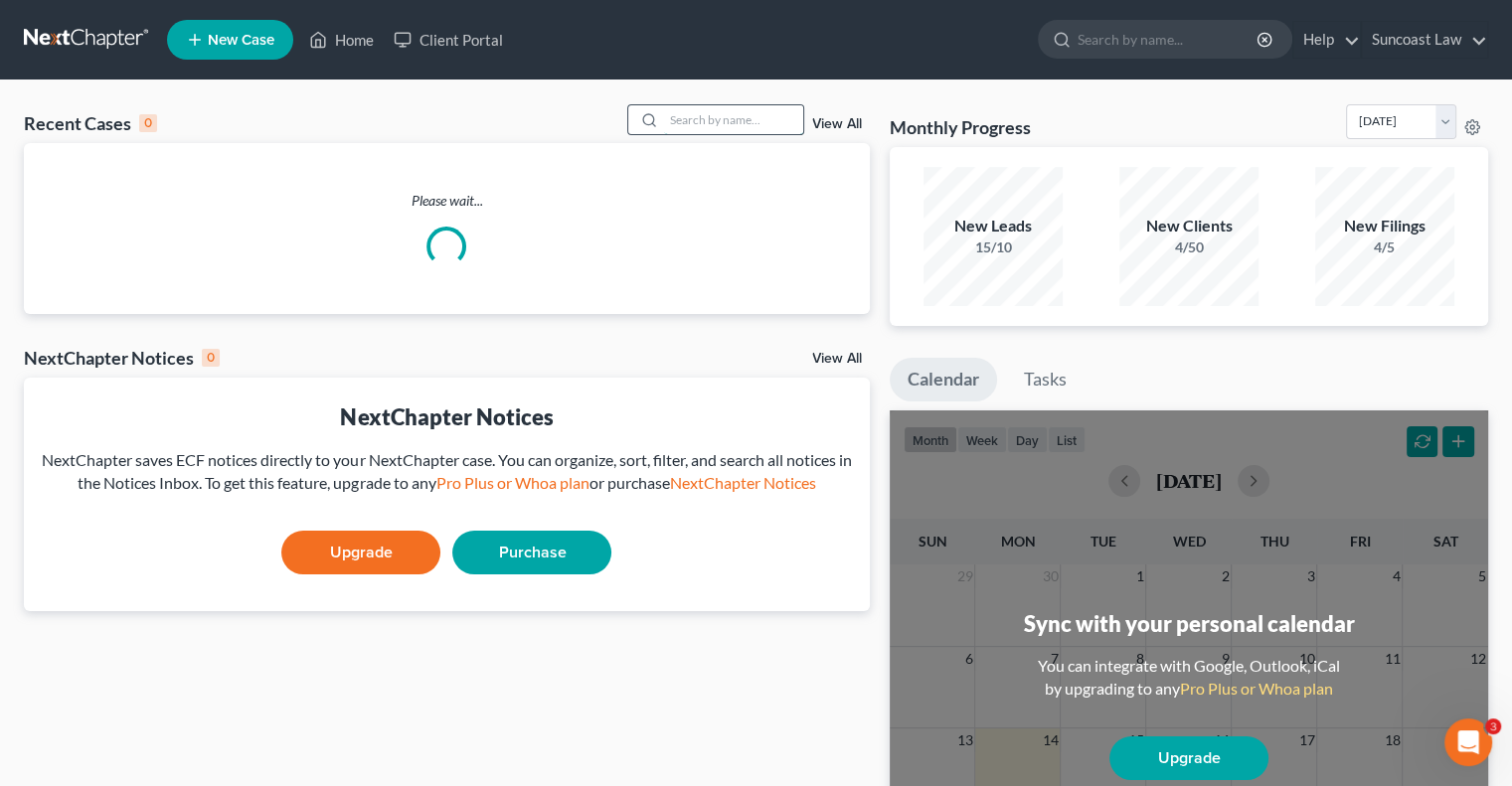 click at bounding box center (734, 119) 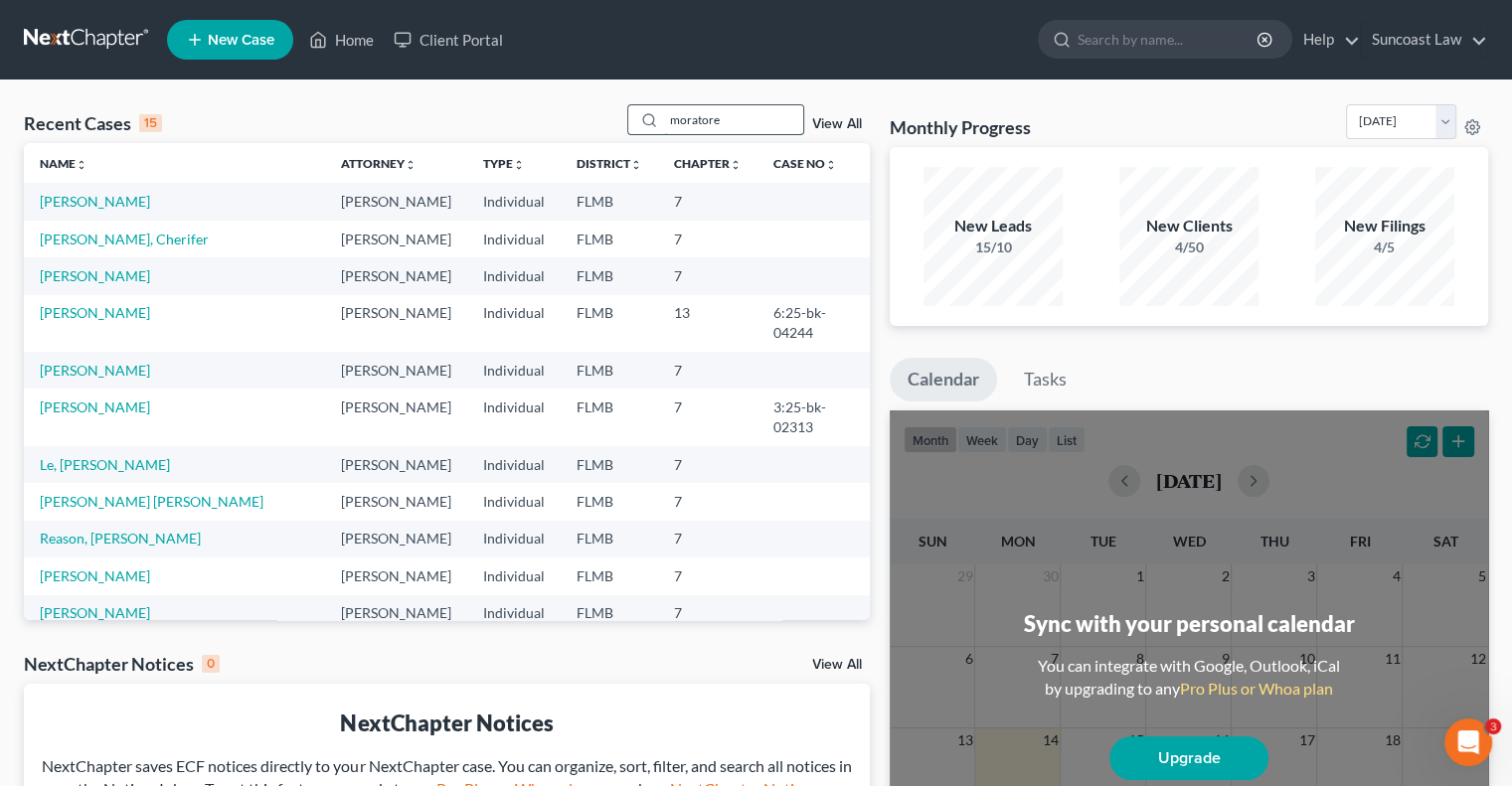 type on "moratore" 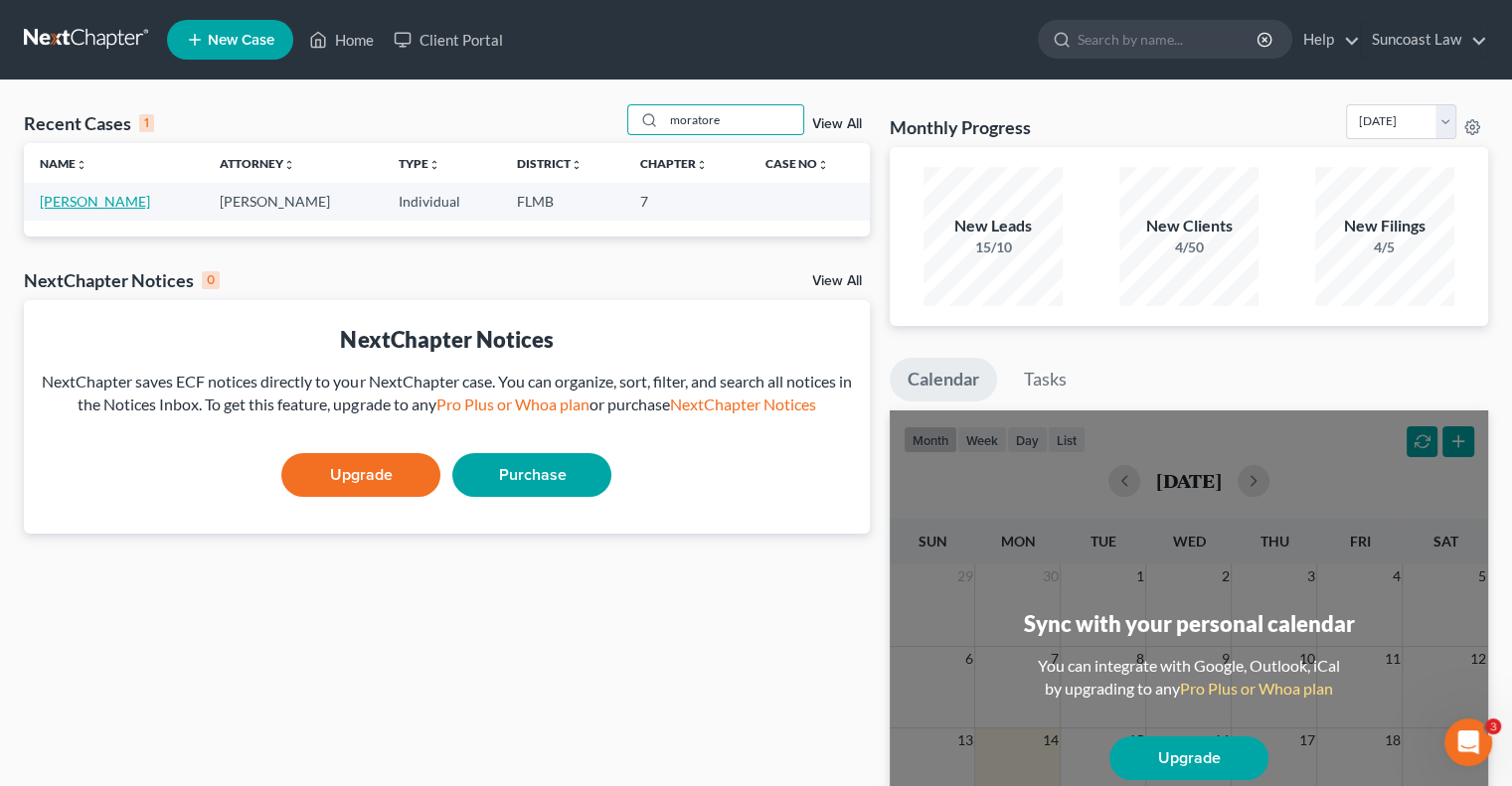 click on "[PERSON_NAME]" at bounding box center [94, 201] 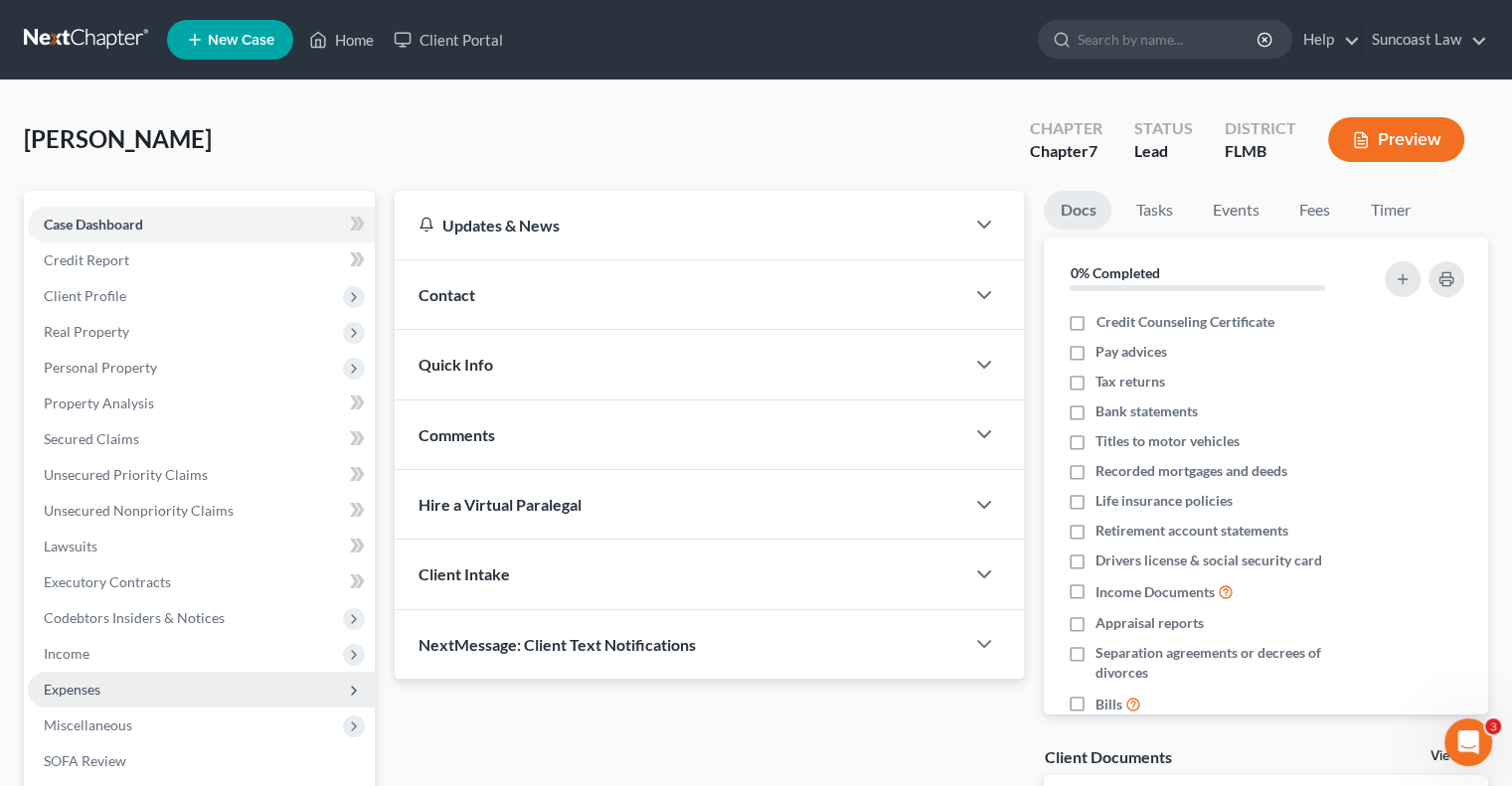 drag, startPoint x: 106, startPoint y: 659, endPoint x: 217, endPoint y: 672, distance: 111.75867 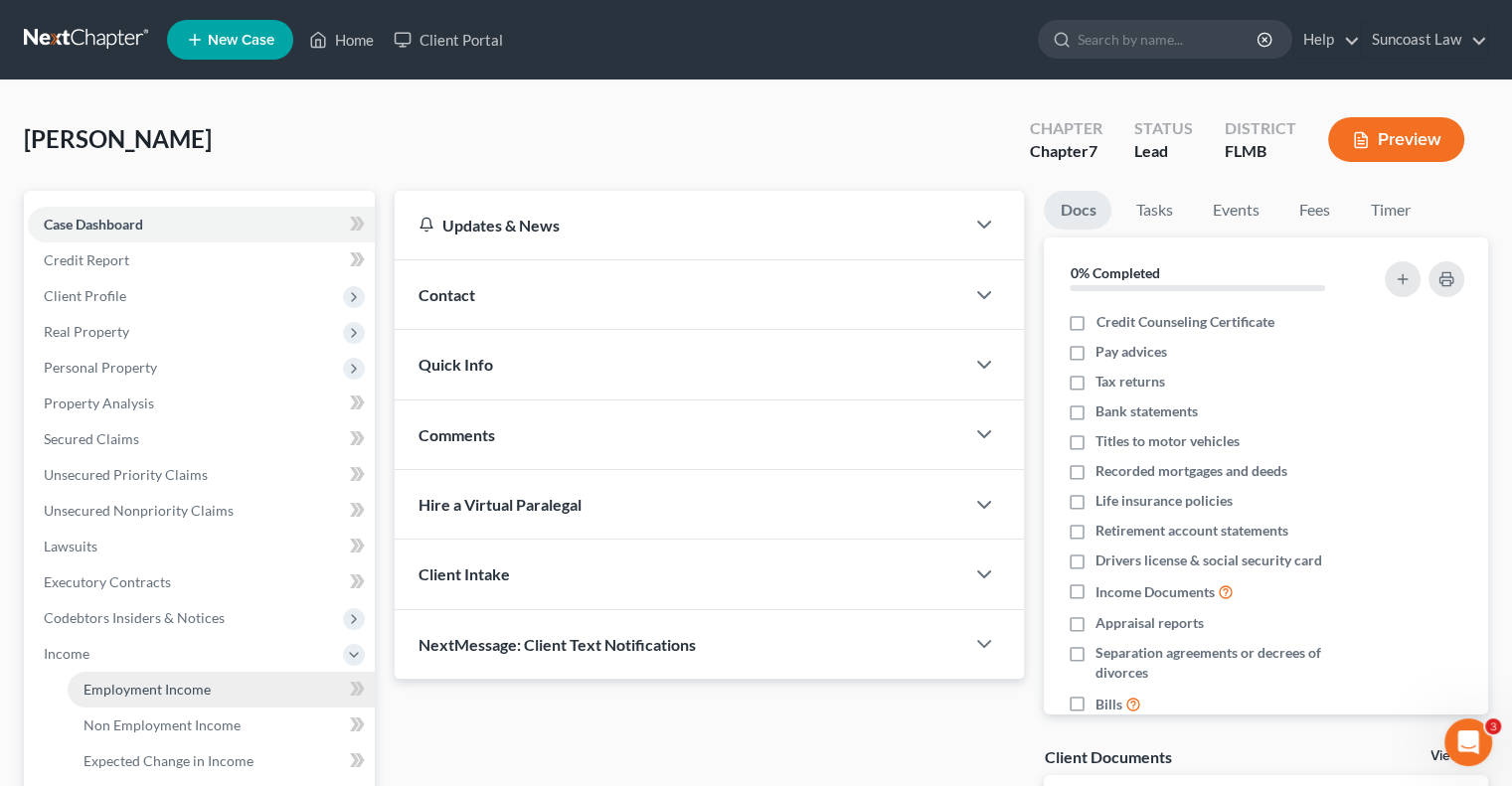 click on "Employment Income" at bounding box center (147, 689) 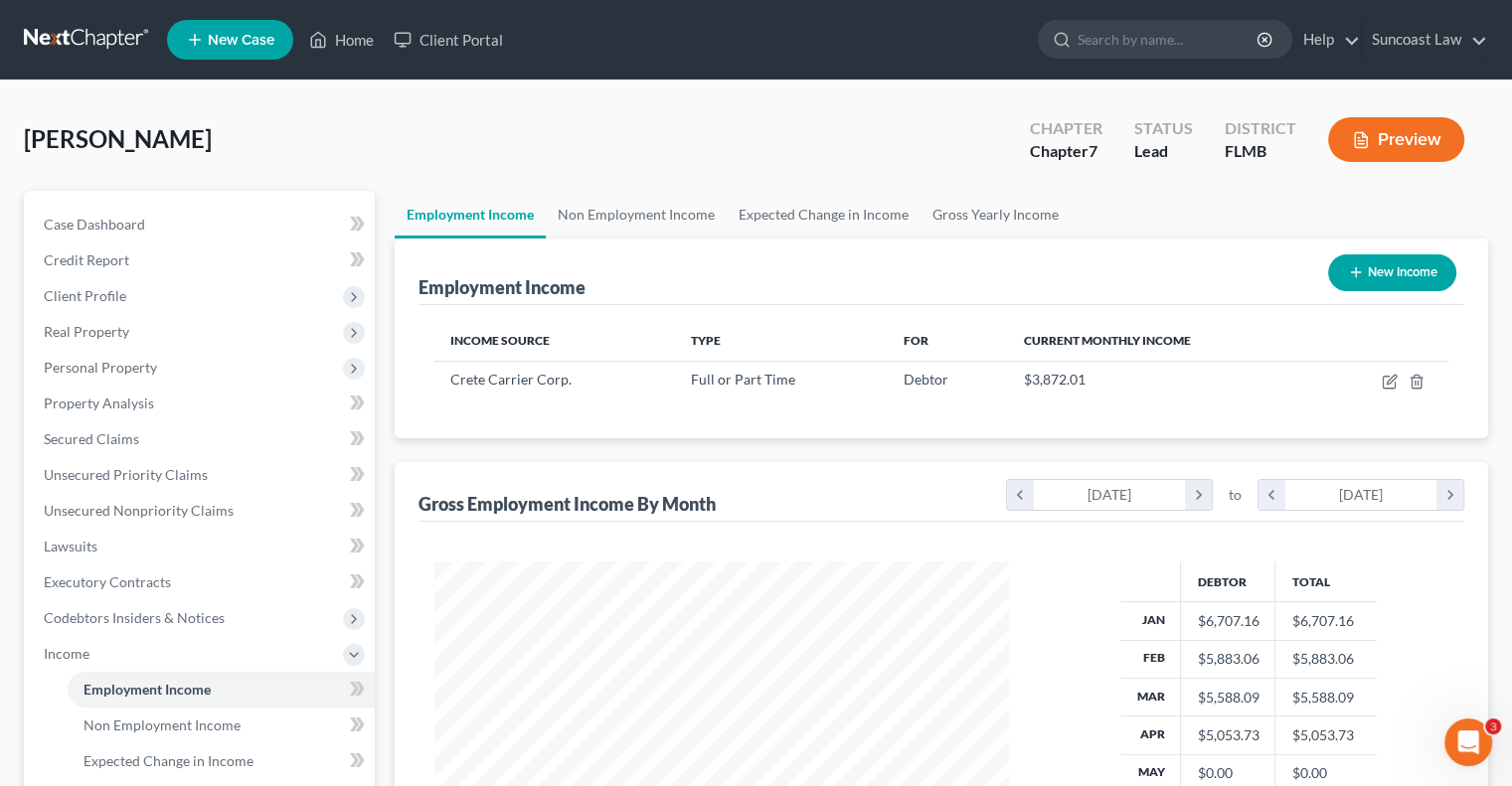 scroll, scrollTop: 993324, scrollLeft: 993468, axis: both 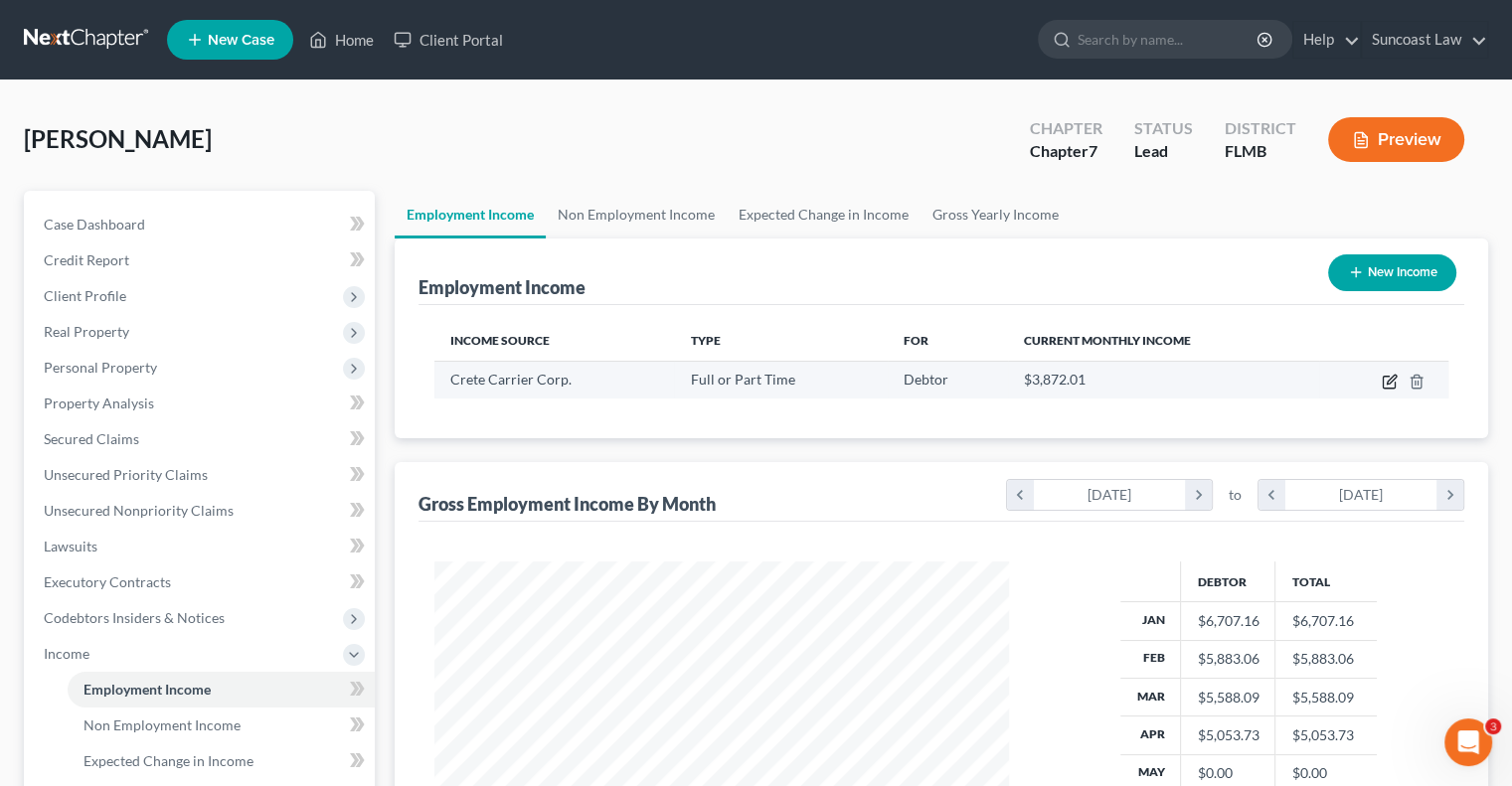 click 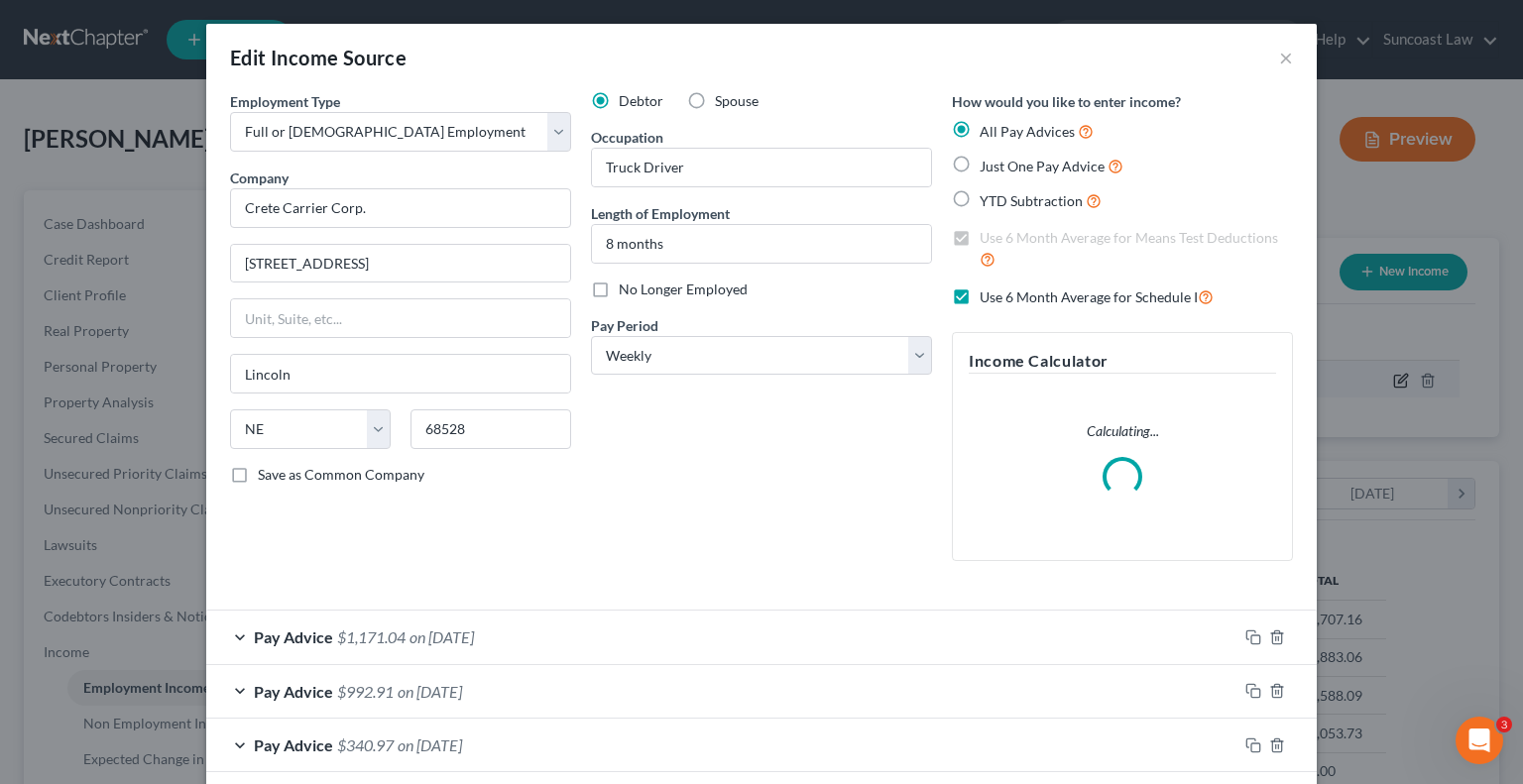 scroll, scrollTop: 990797, scrollLeft: 990917, axis: both 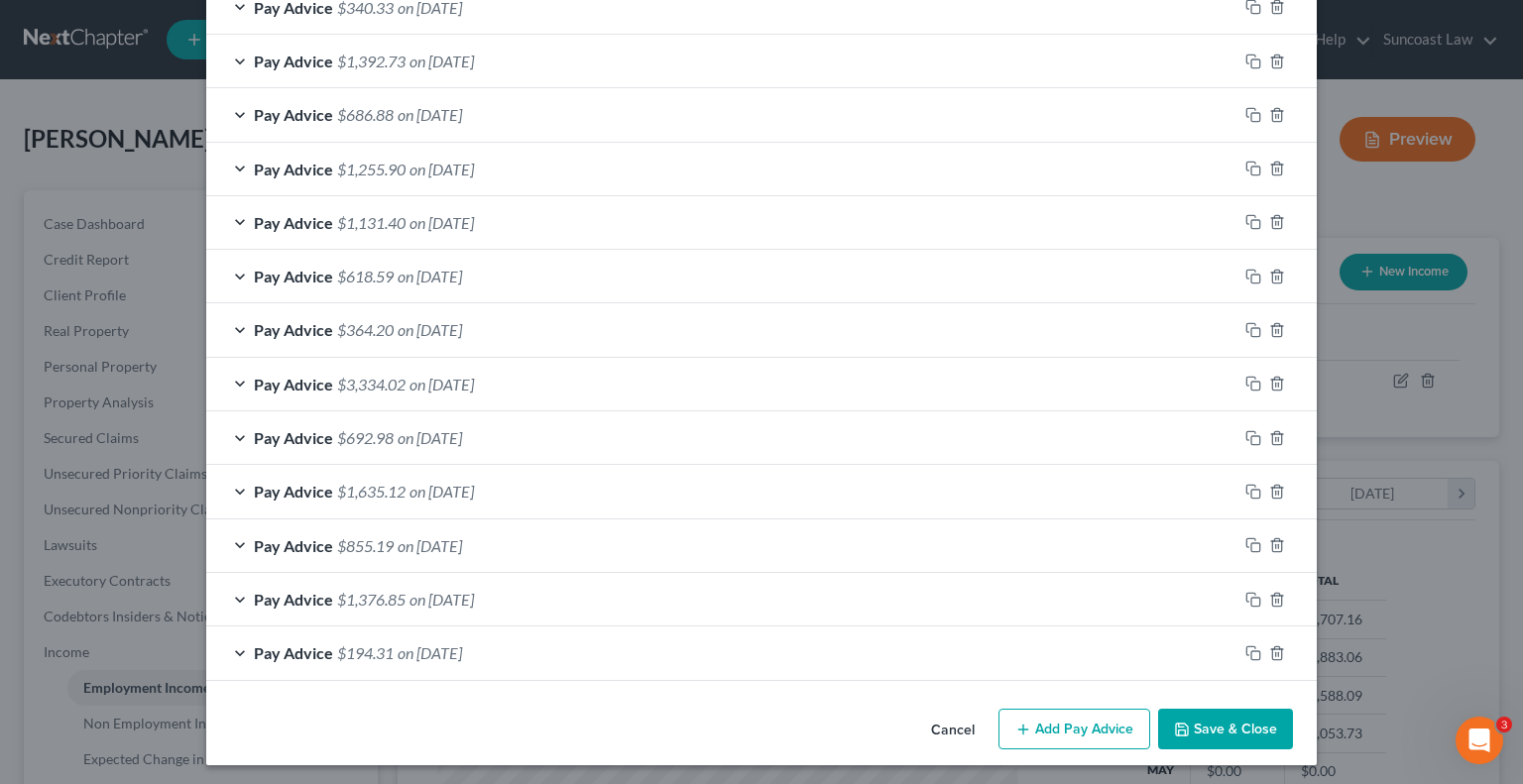 click on "Add Pay Advice" at bounding box center [1074, 729] 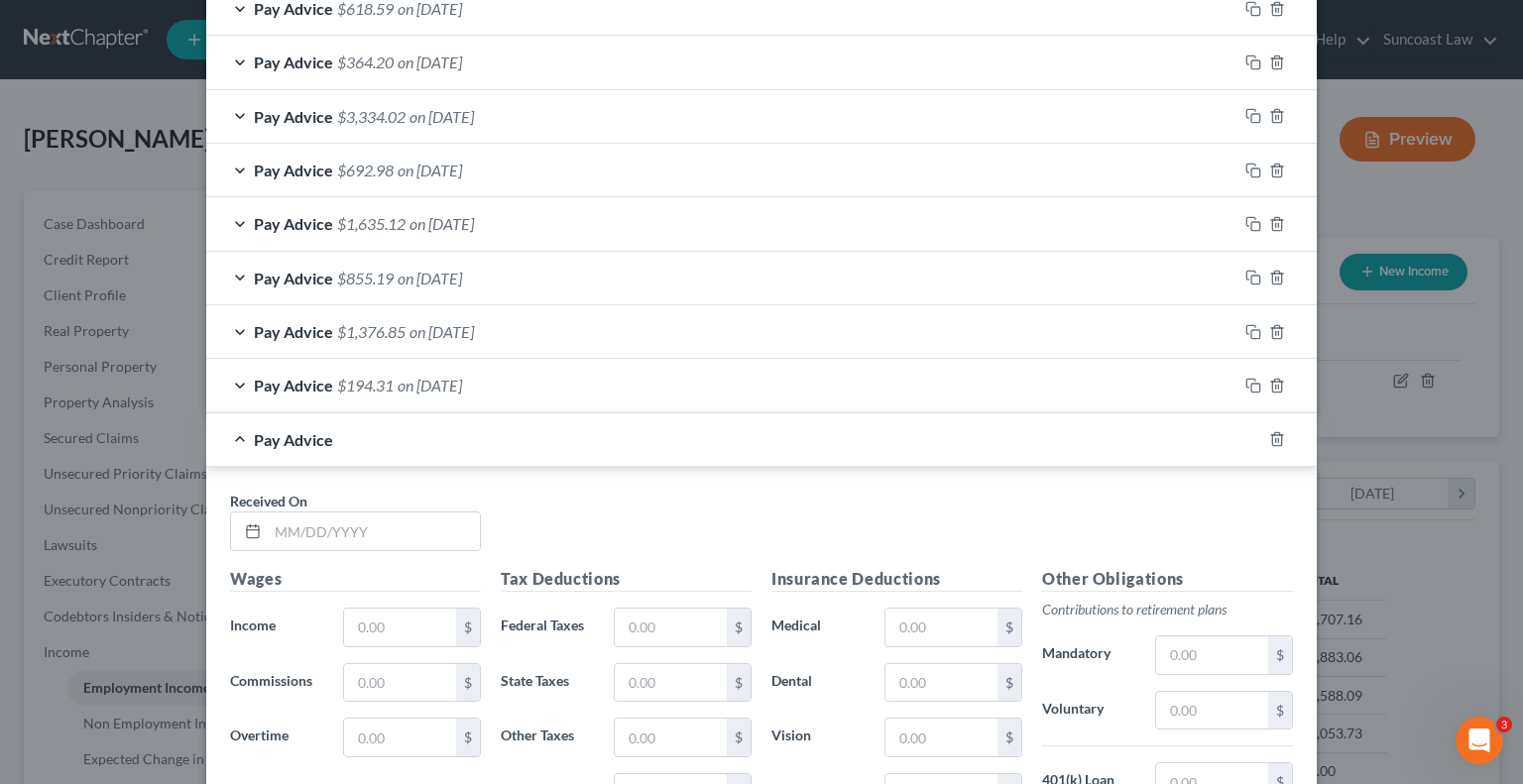 scroll, scrollTop: 1364, scrollLeft: 0, axis: vertical 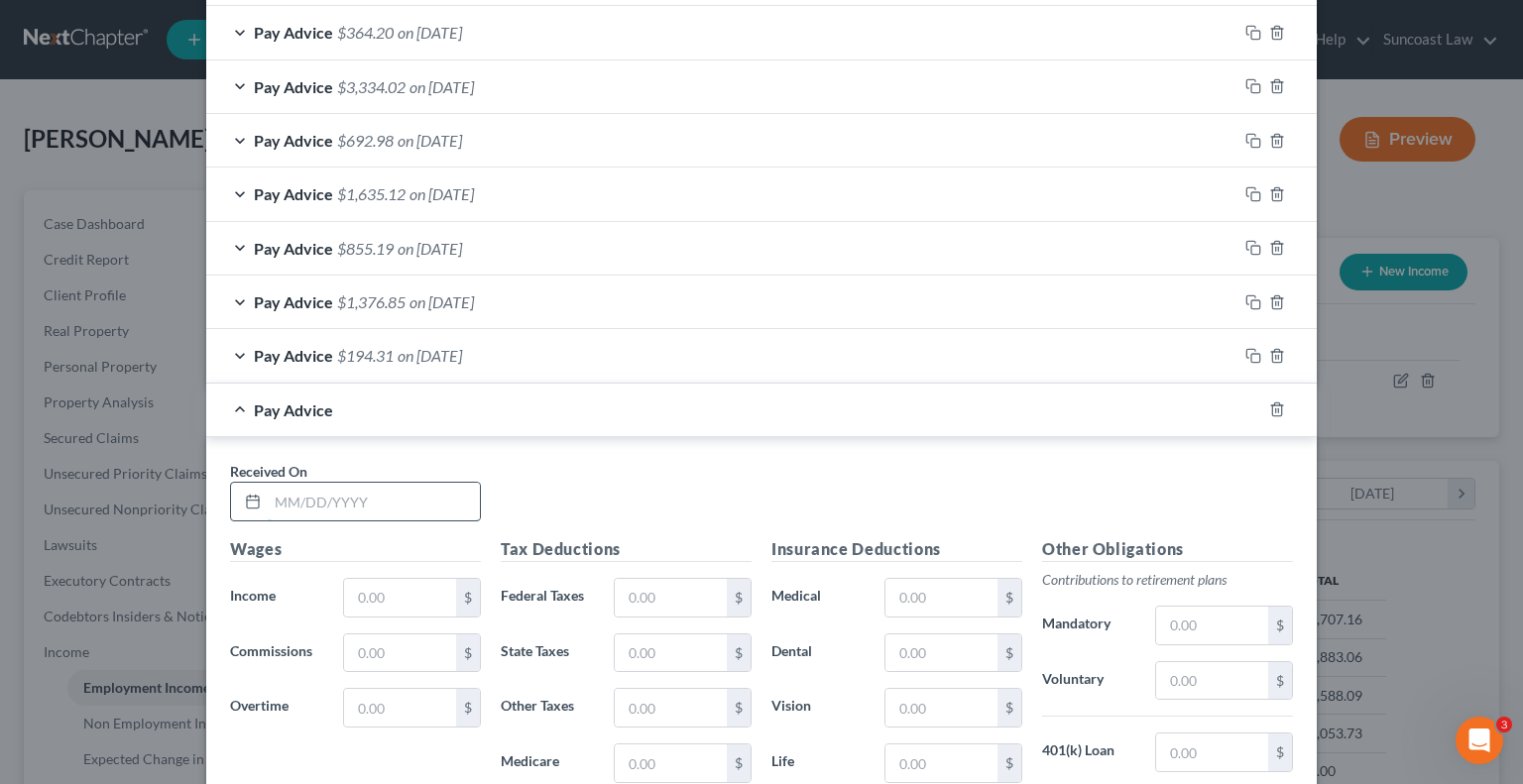 click at bounding box center [374, 502] 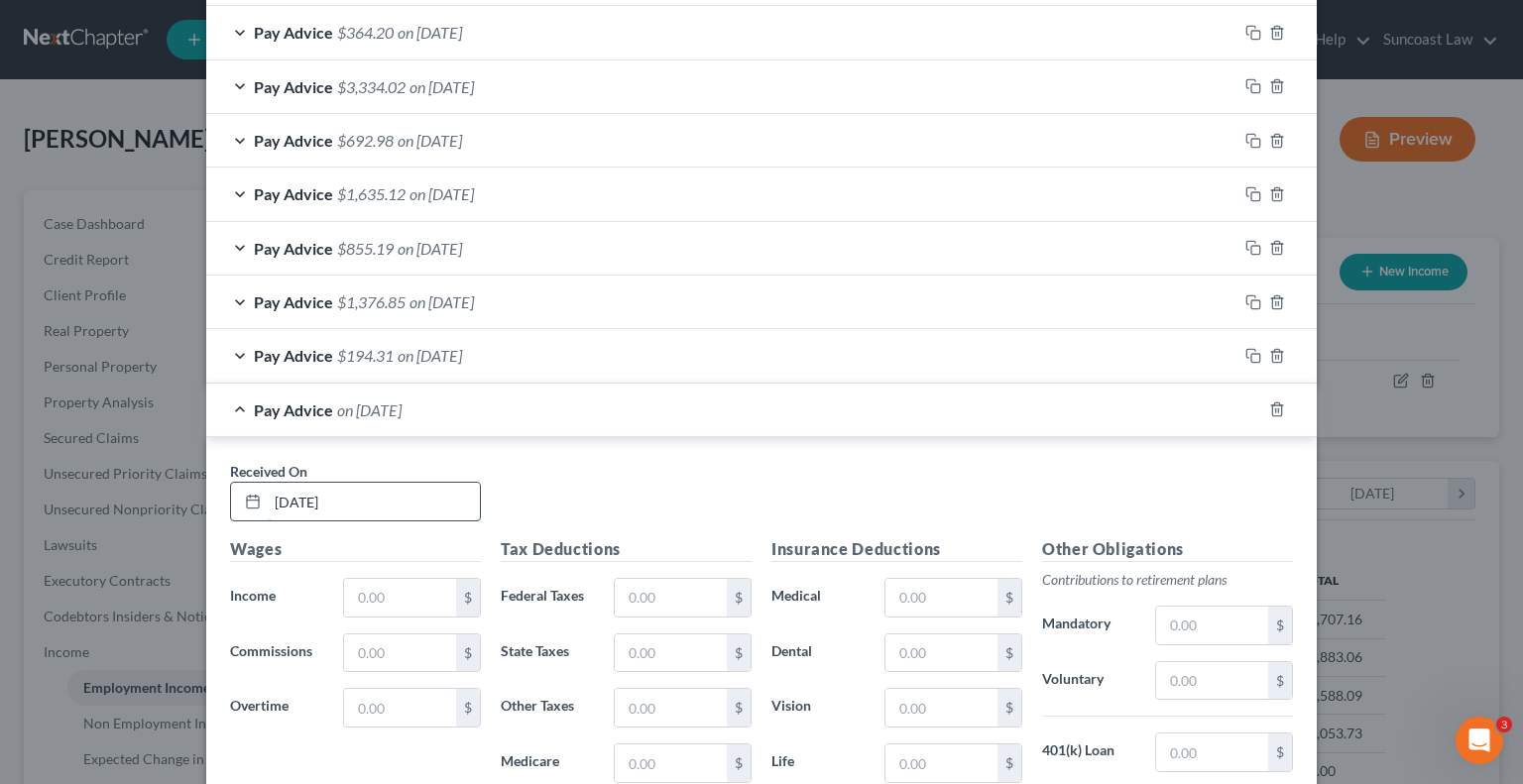 type on "[DATE]" 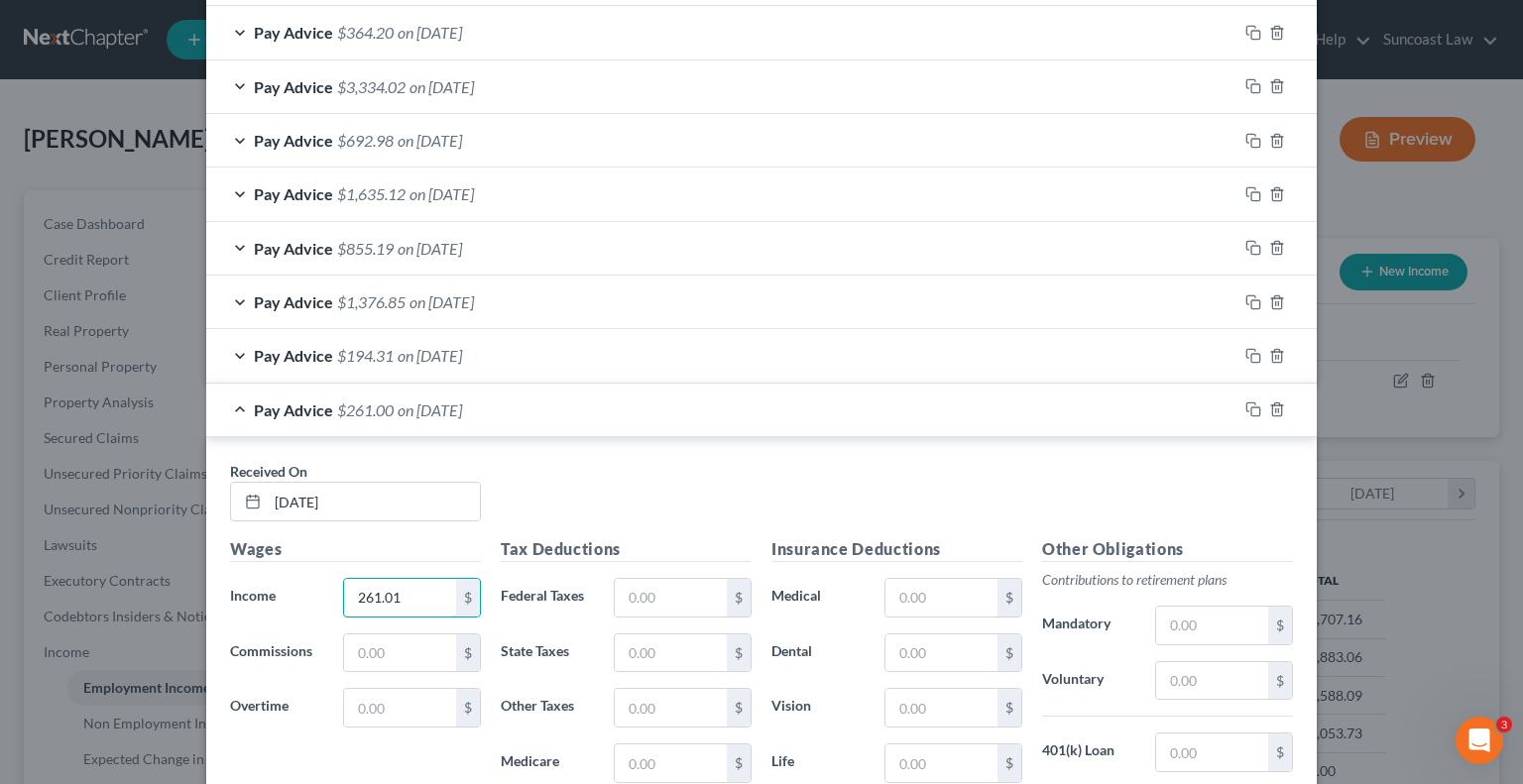 type on "261.01" 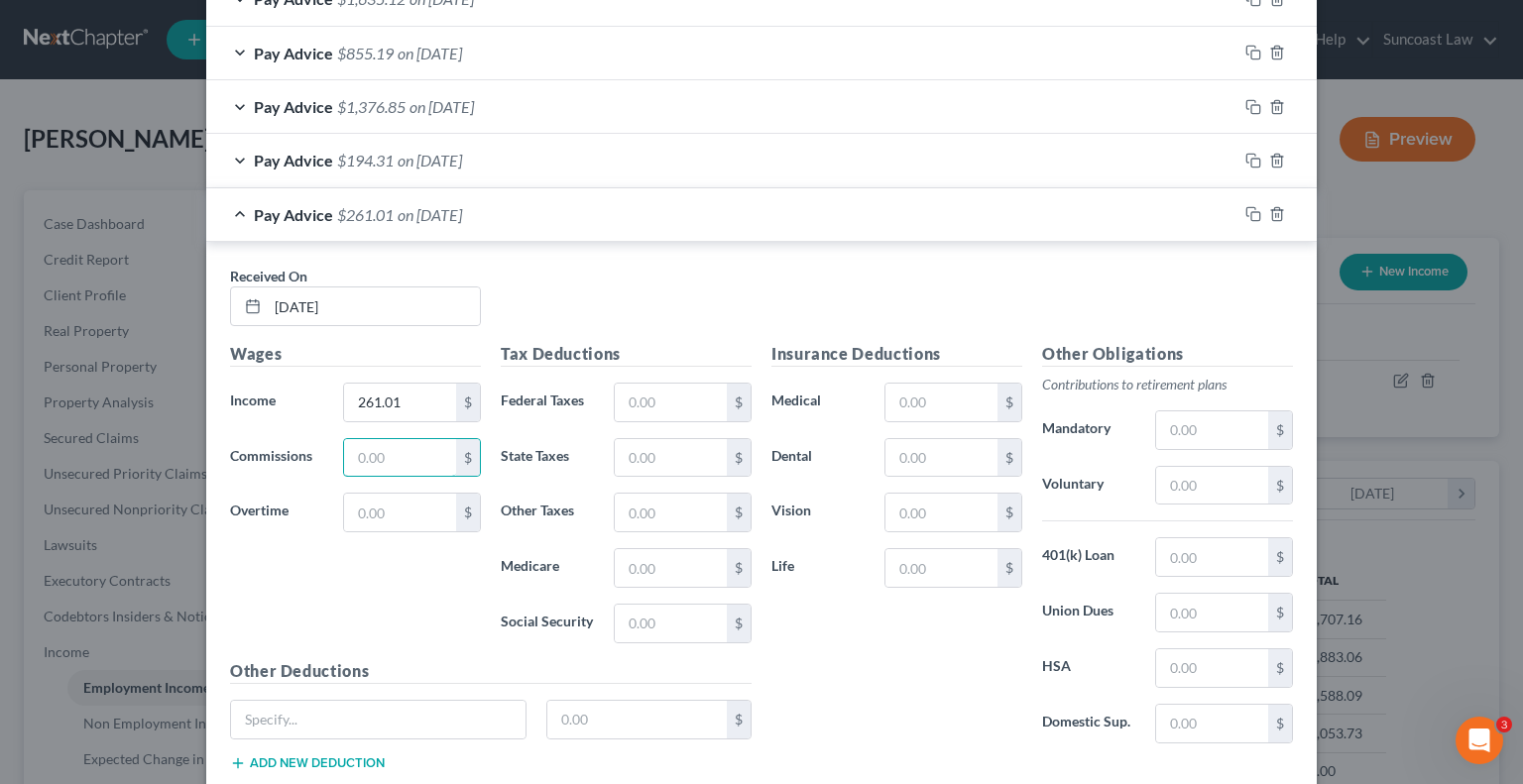 scroll, scrollTop: 1562, scrollLeft: 0, axis: vertical 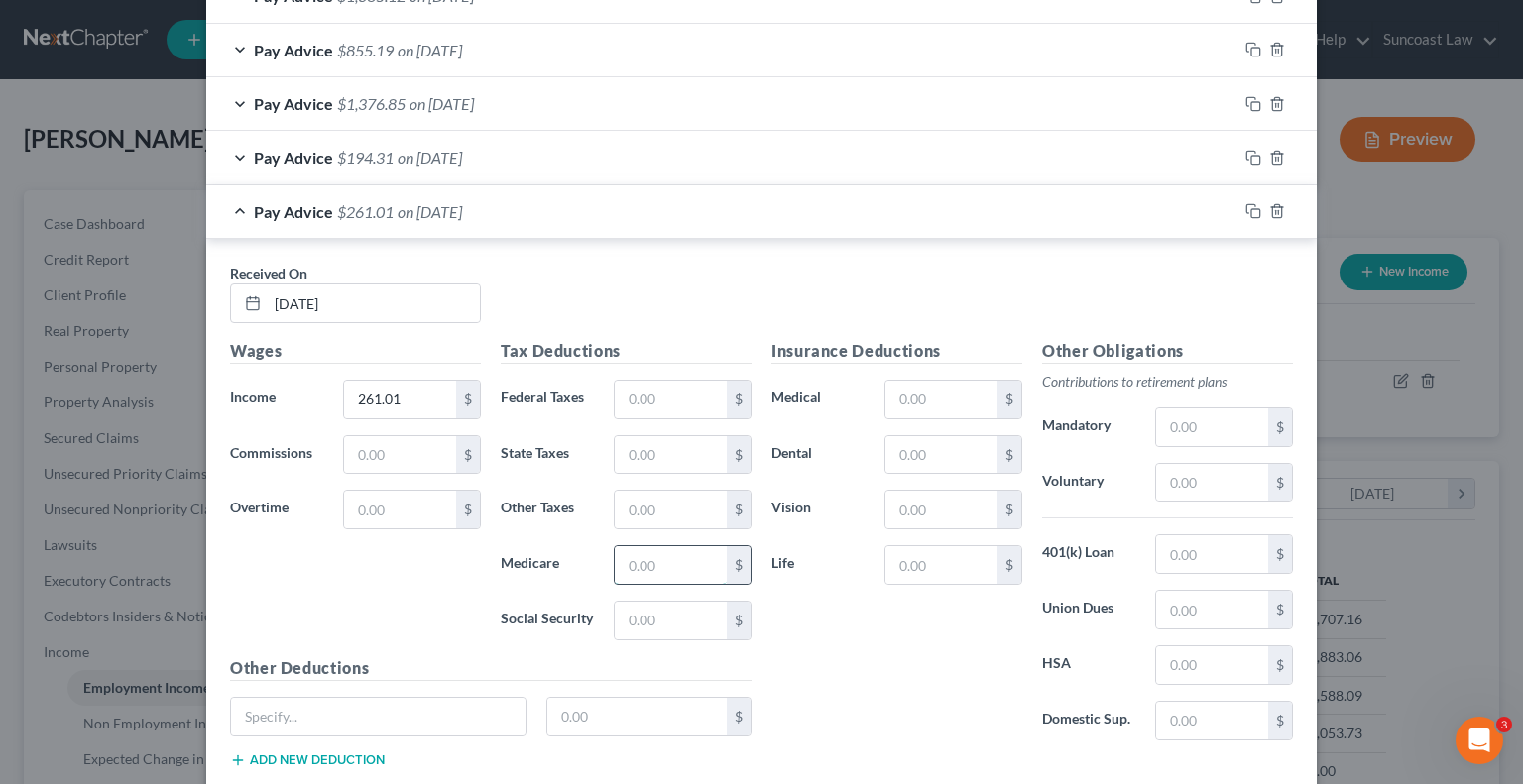 click at bounding box center (670, 565) 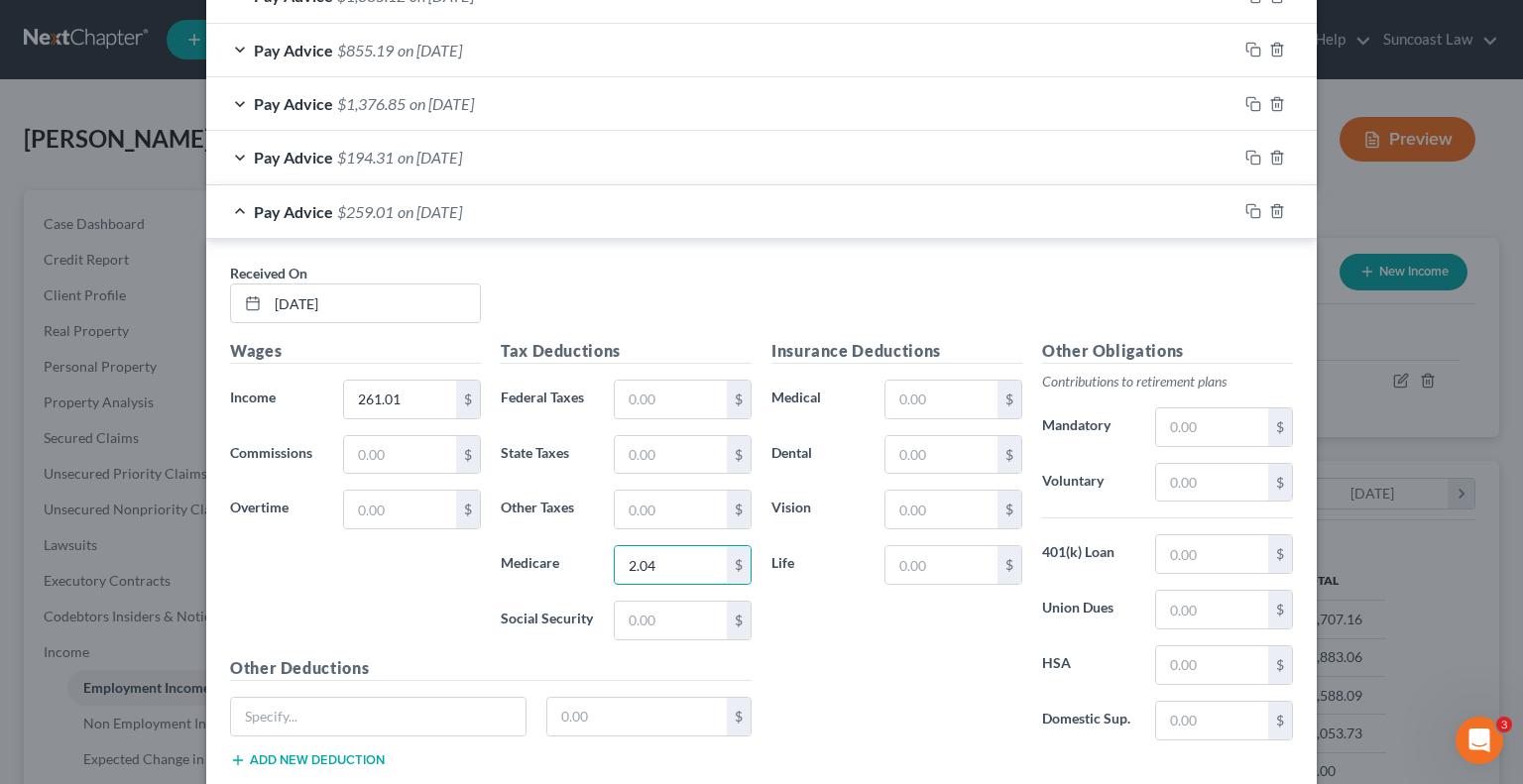 type on "2.04" 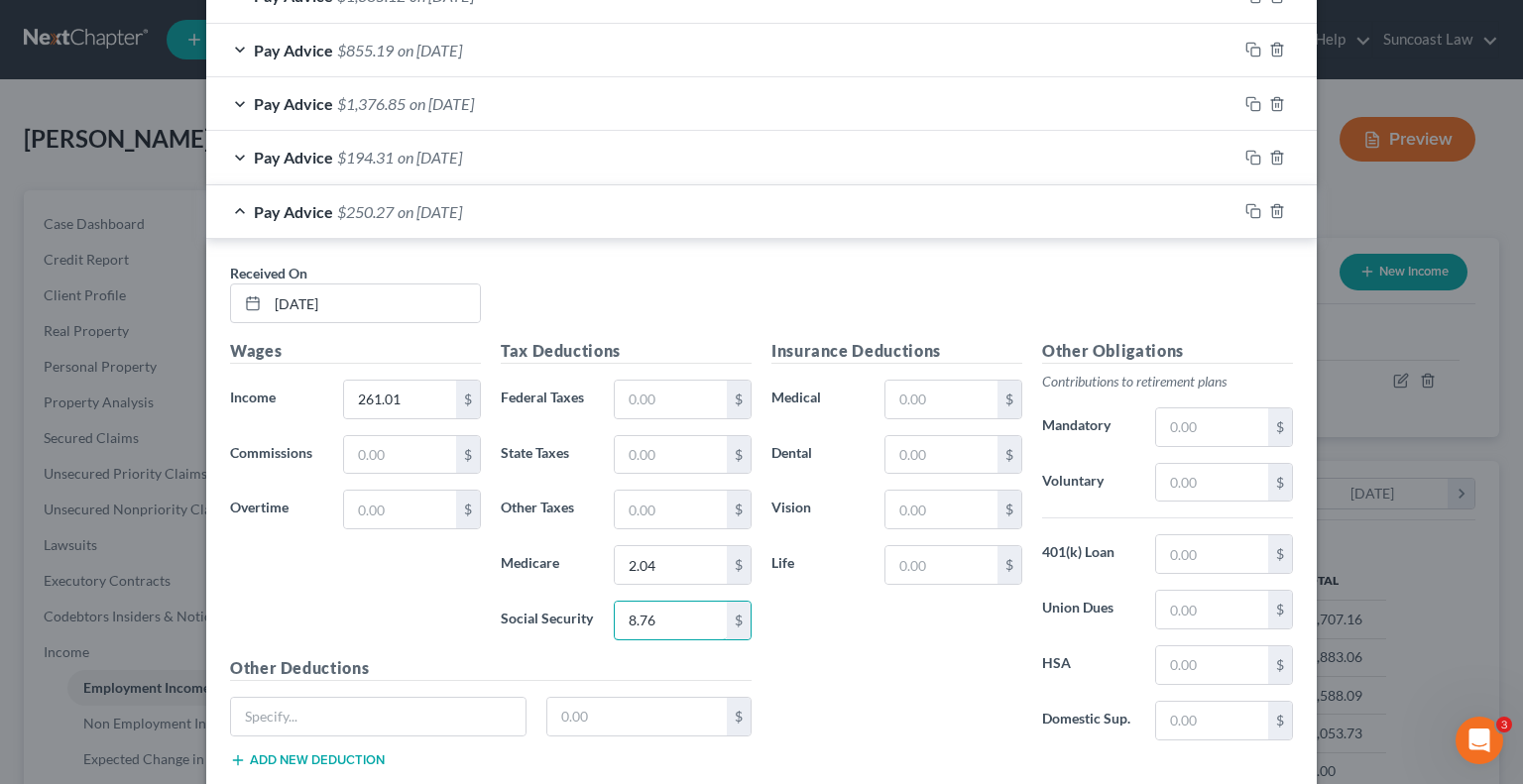 type on "8.76" 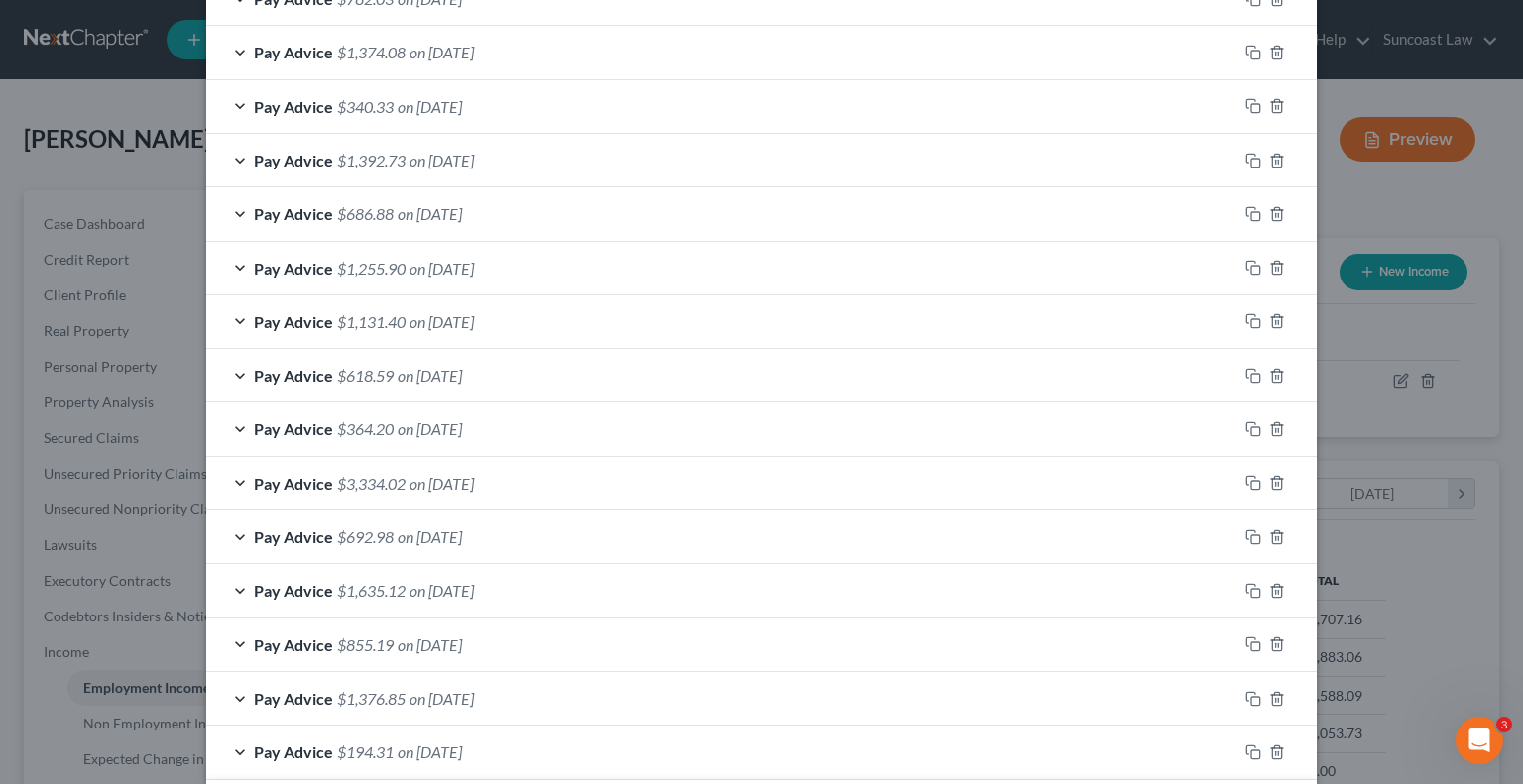 scroll, scrollTop: 472, scrollLeft: 0, axis: vertical 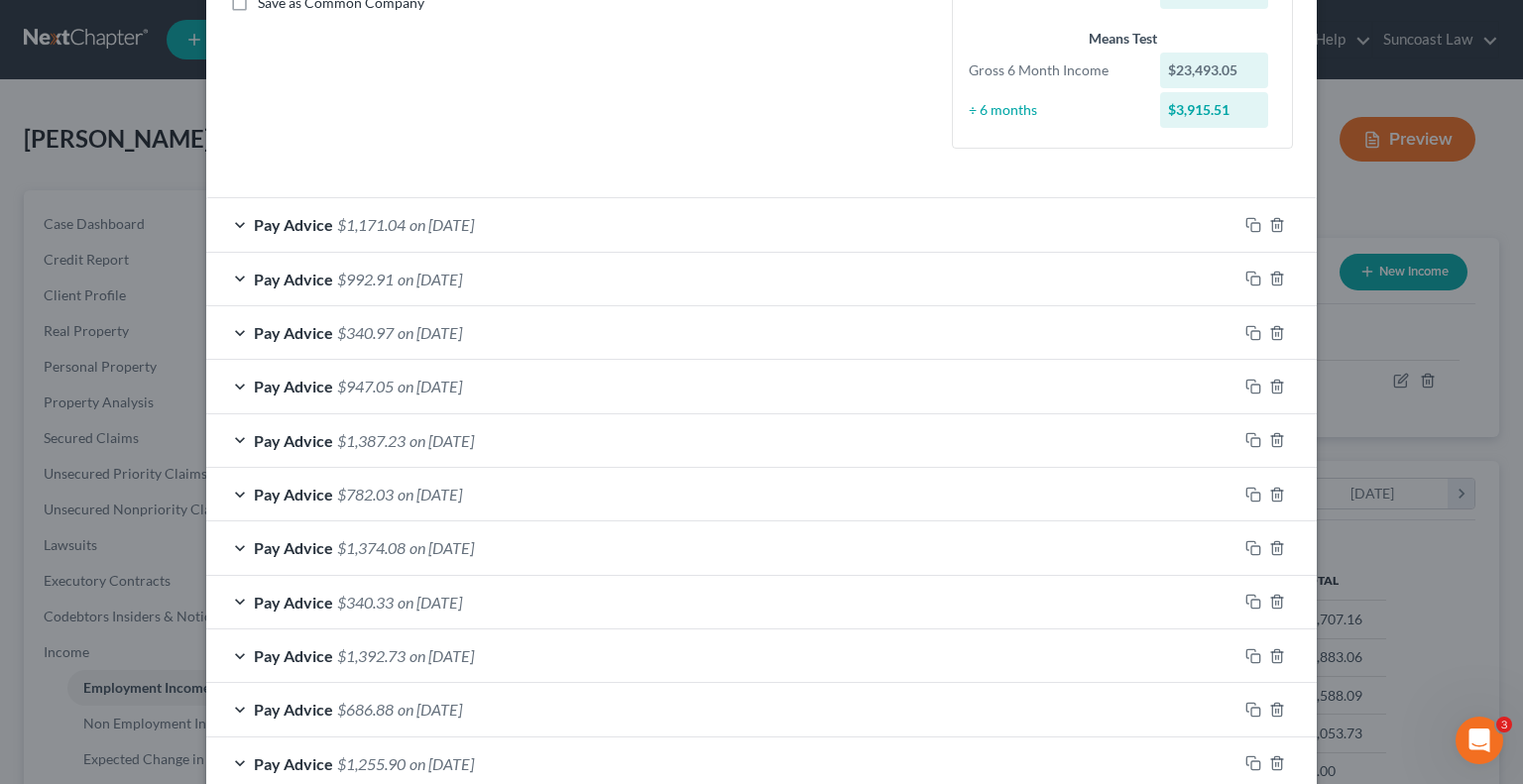 click on "Pay Advice $1,171.04 on [DATE]" at bounding box center (722, 224) 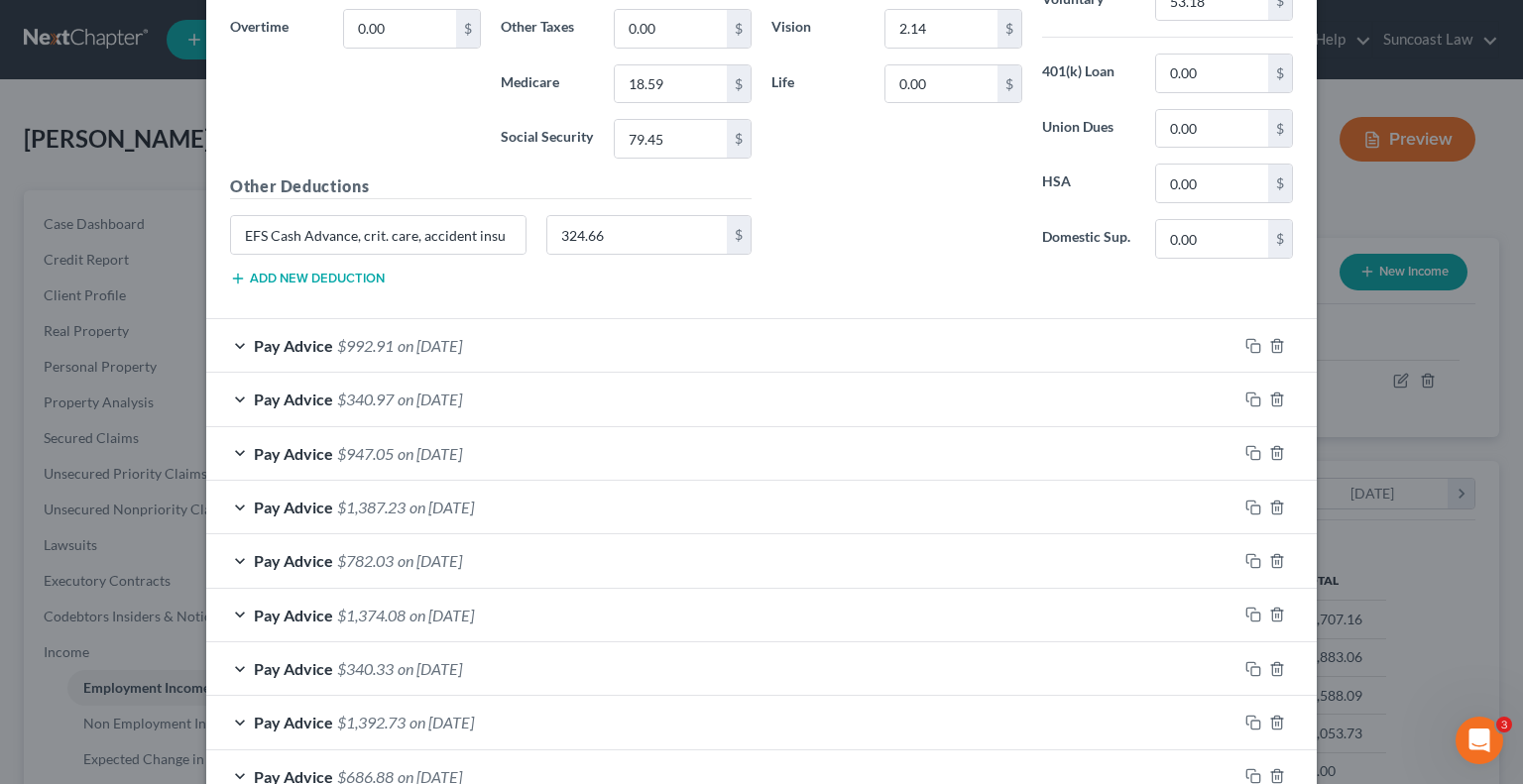 scroll, scrollTop: 967, scrollLeft: 0, axis: vertical 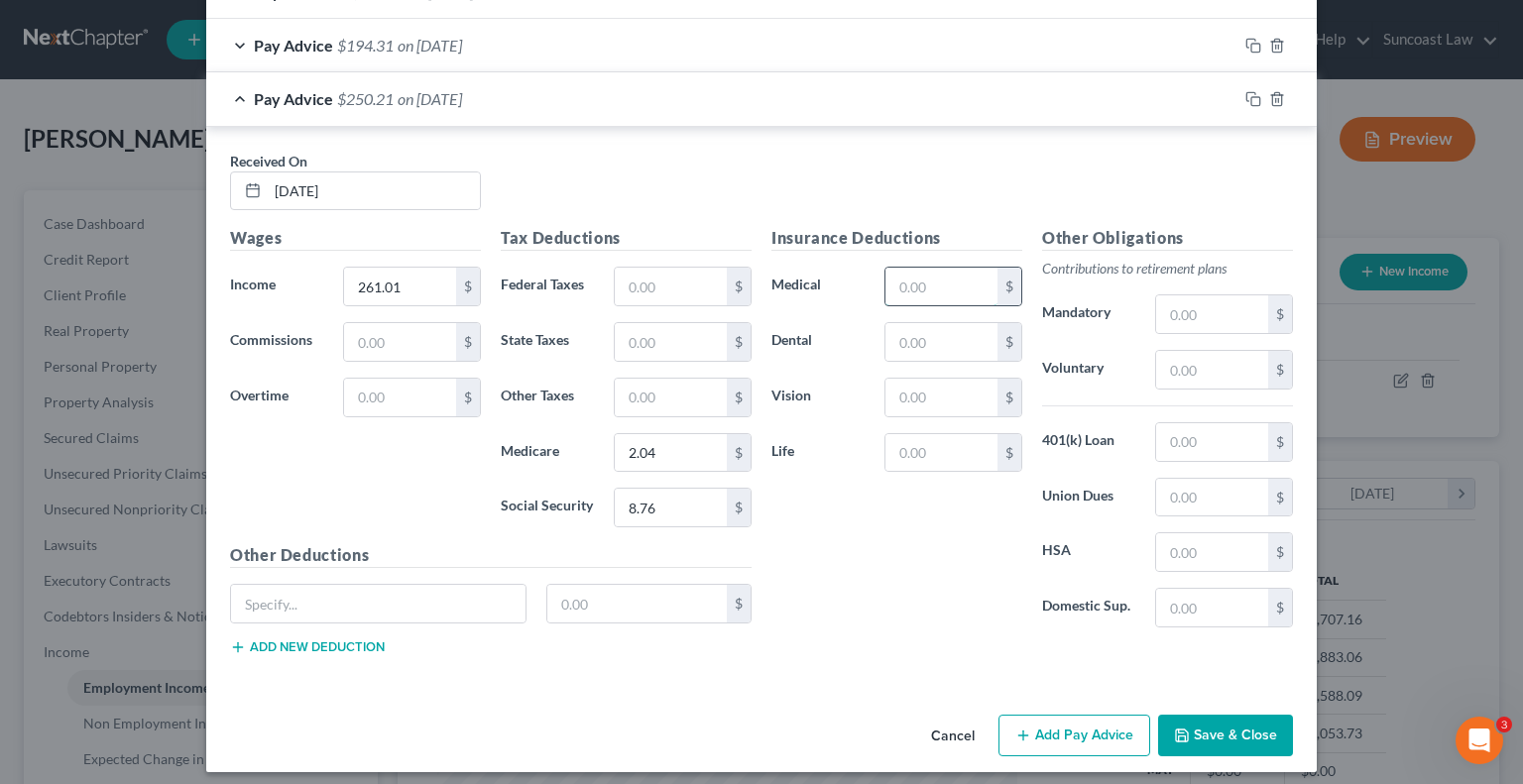 click at bounding box center [941, 286] 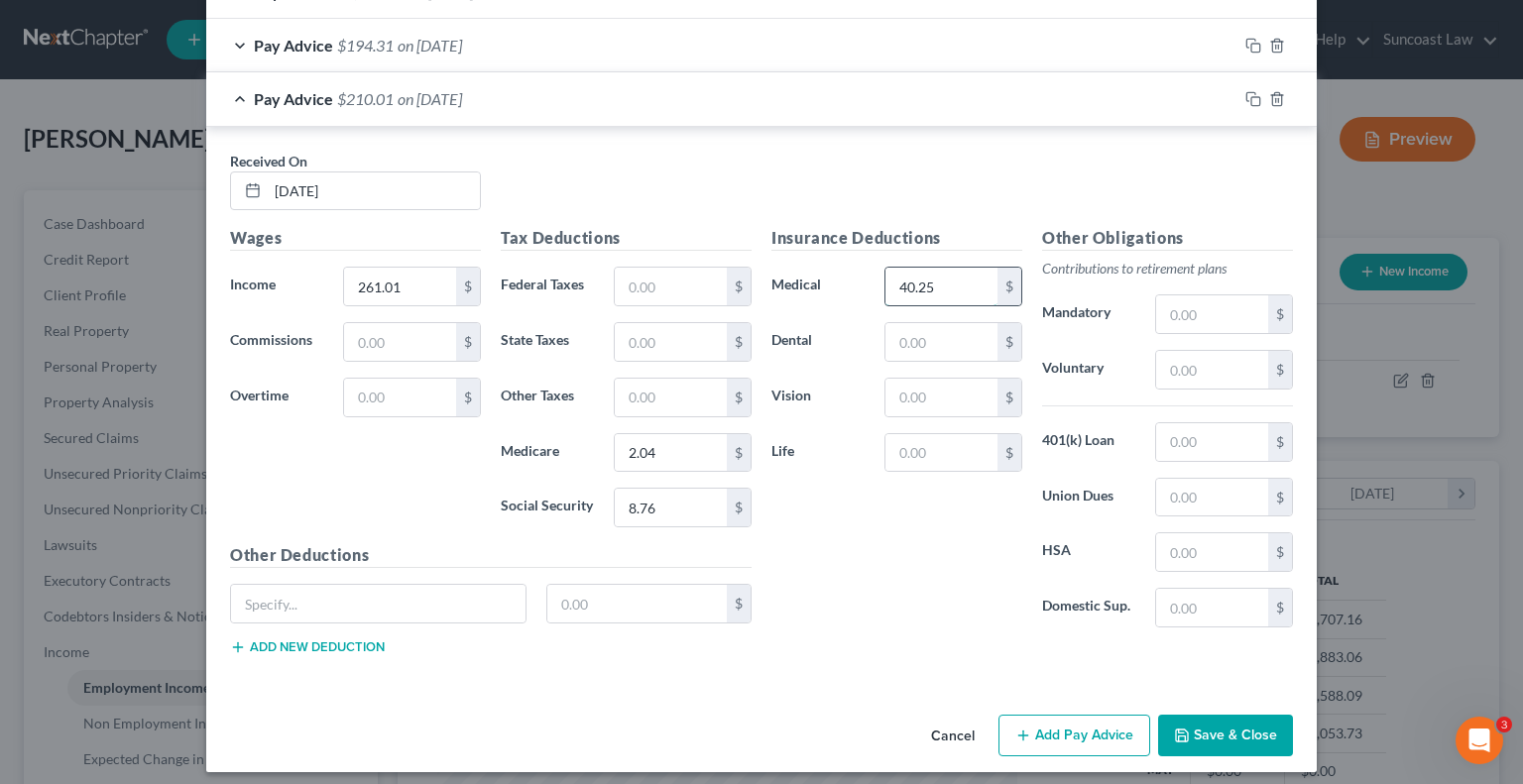 type on "40.25" 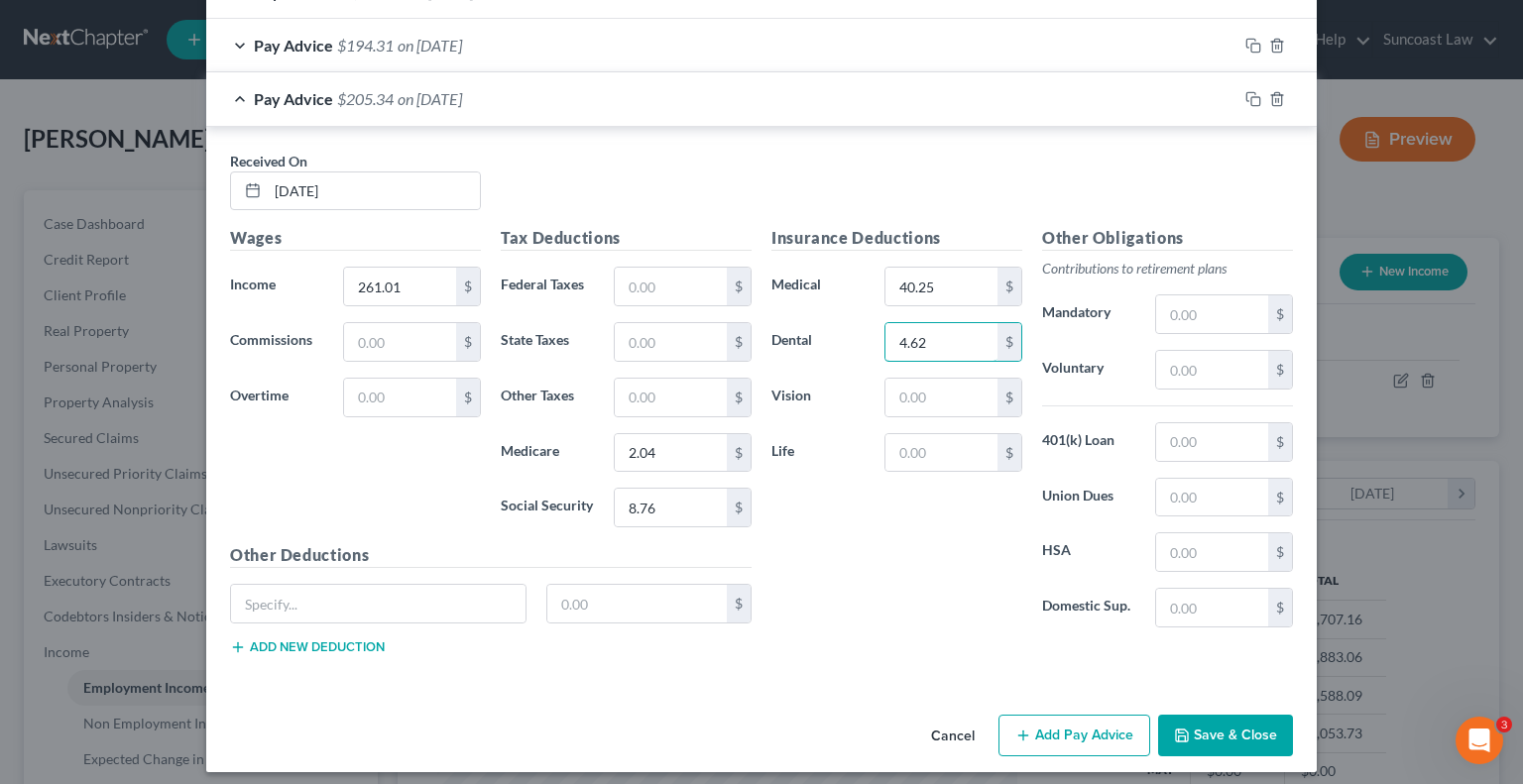 type on "4.62" 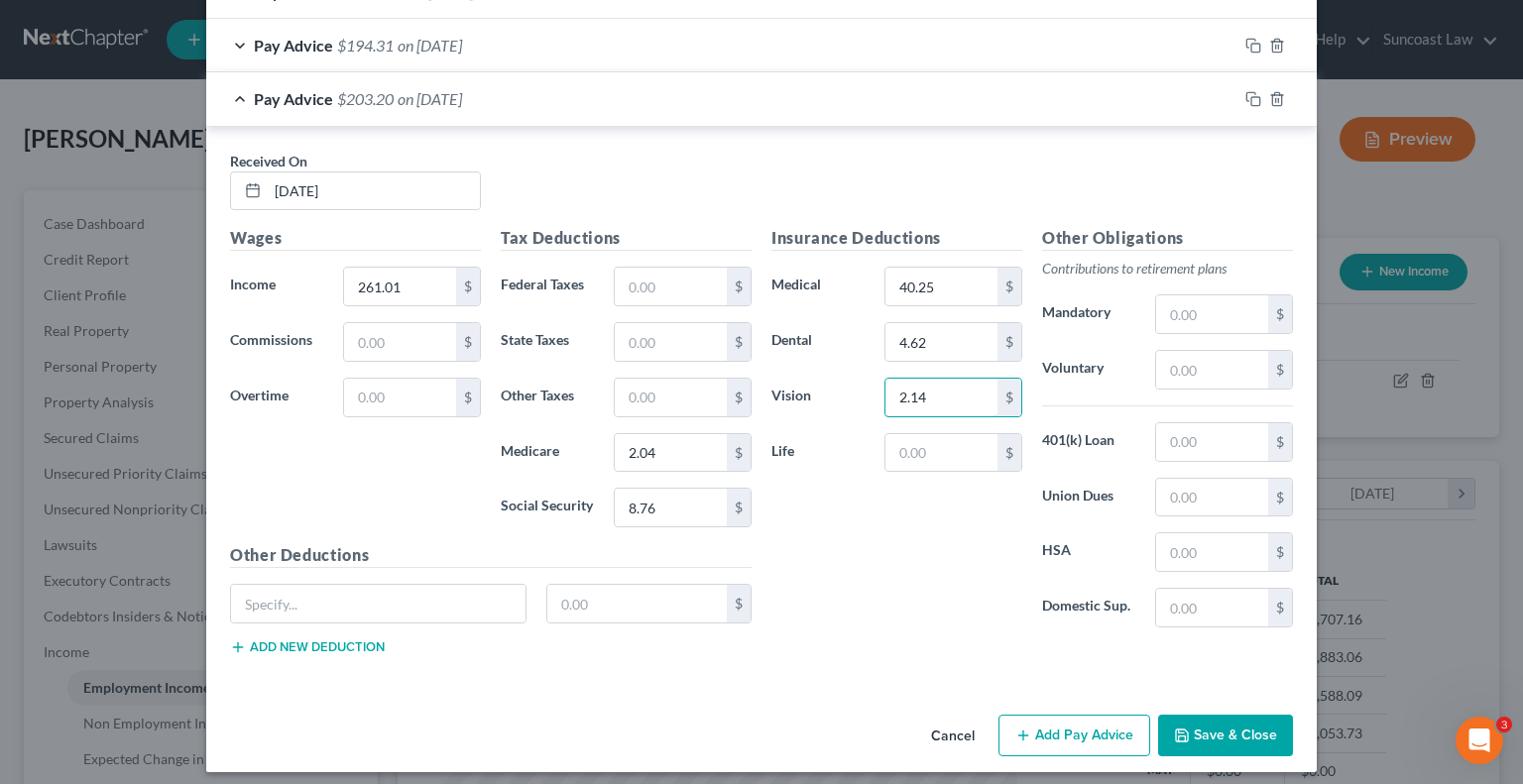 type on "2.14" 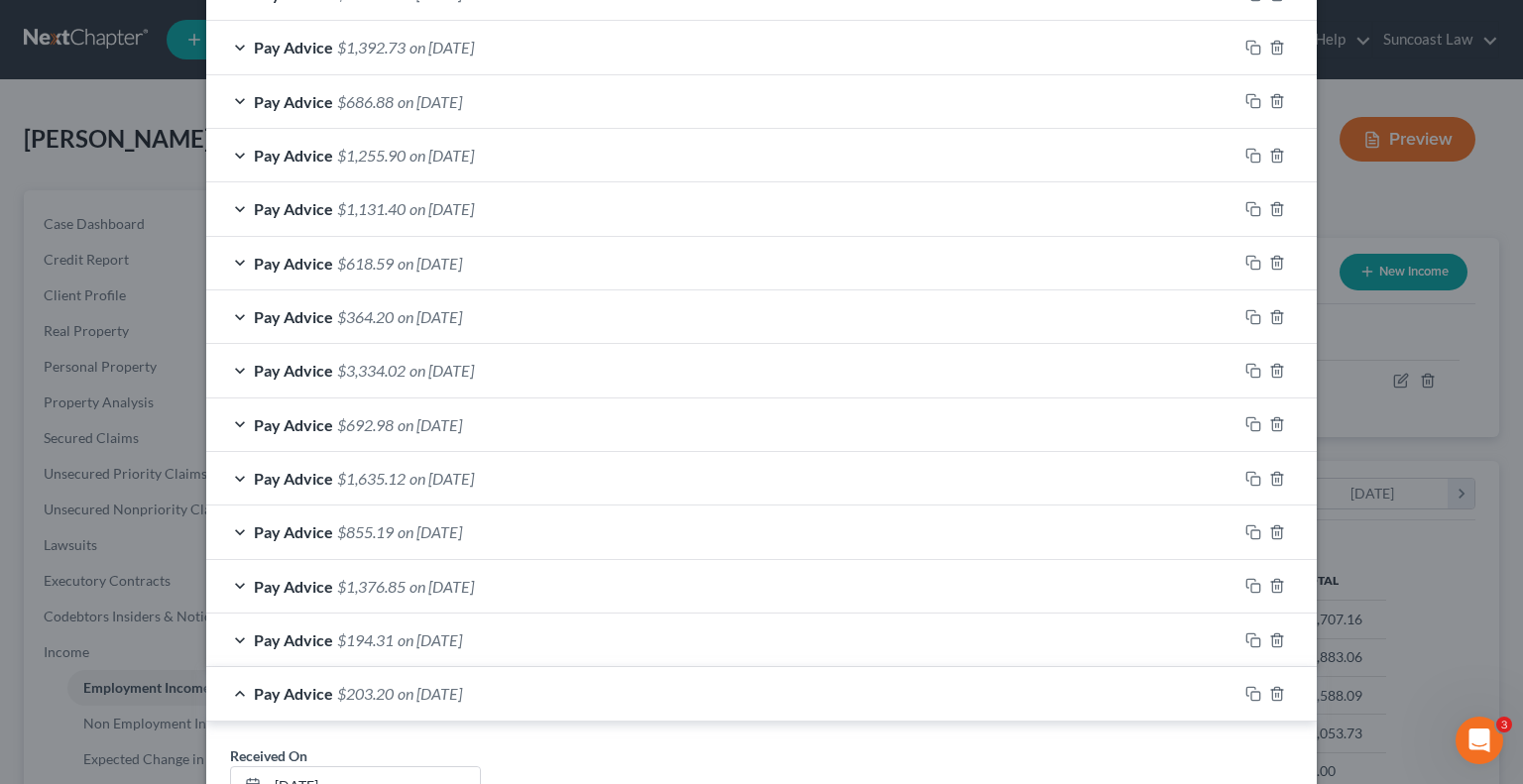 scroll, scrollTop: 848, scrollLeft: 0, axis: vertical 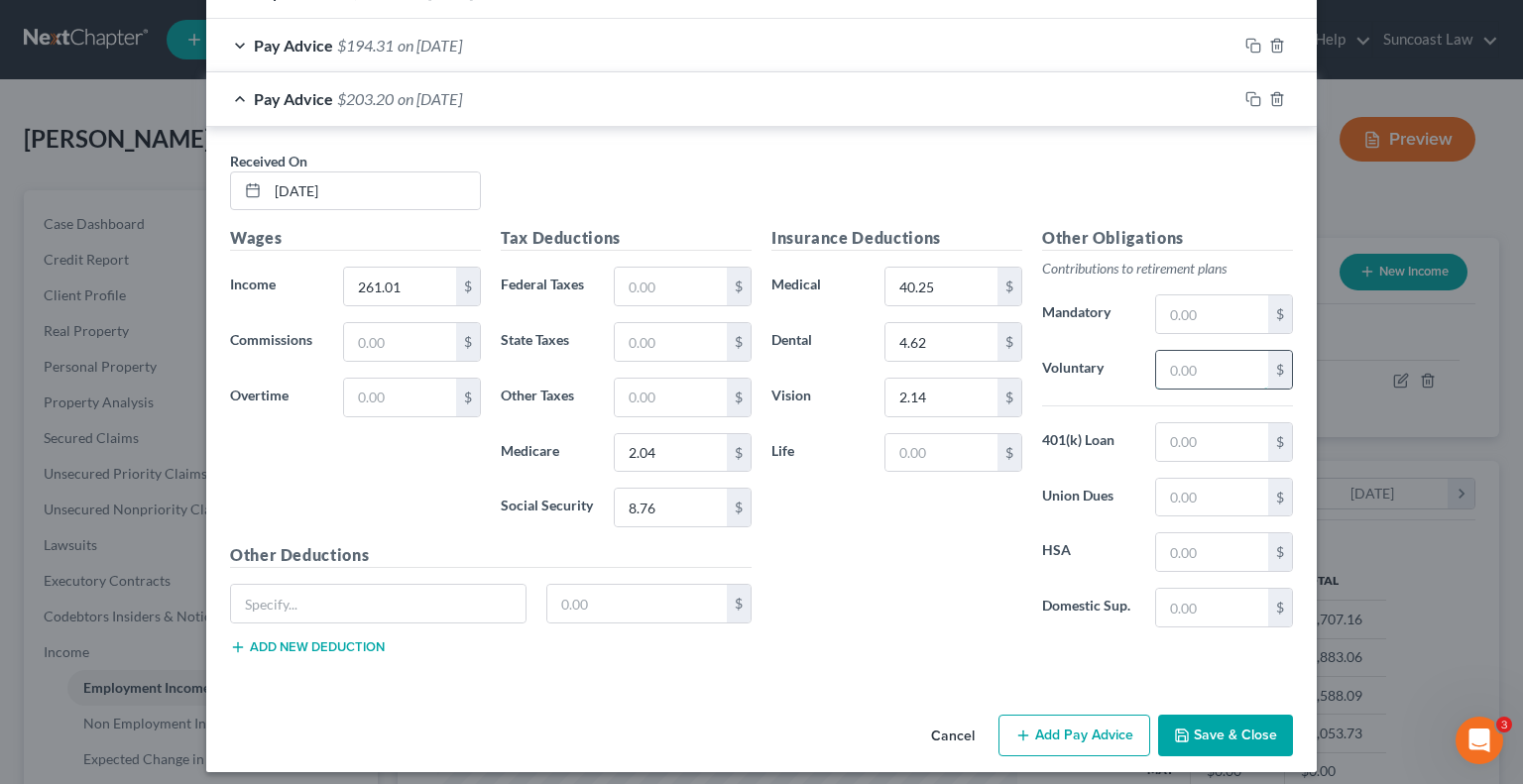 click at bounding box center [1212, 370] 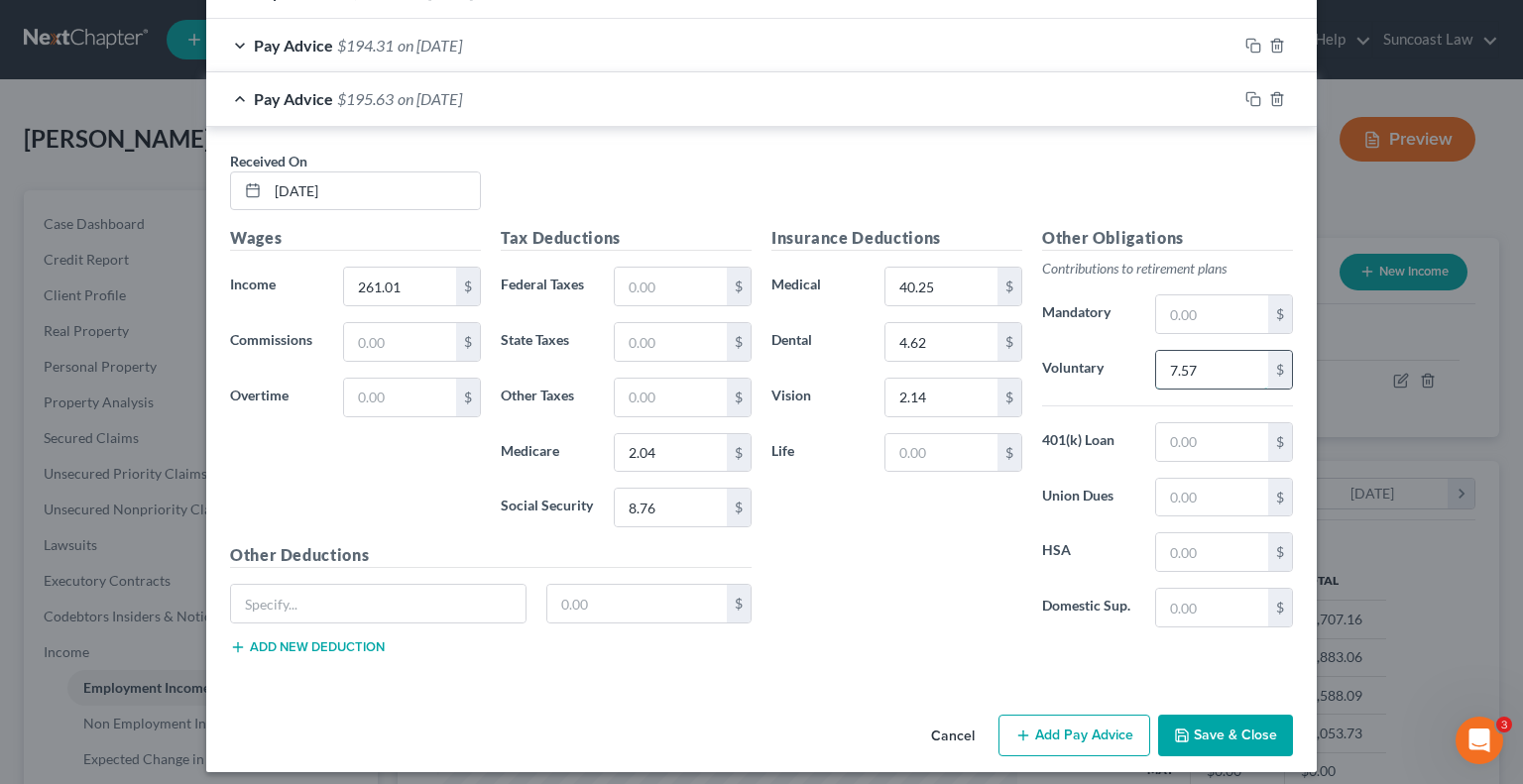 type on "7.57" 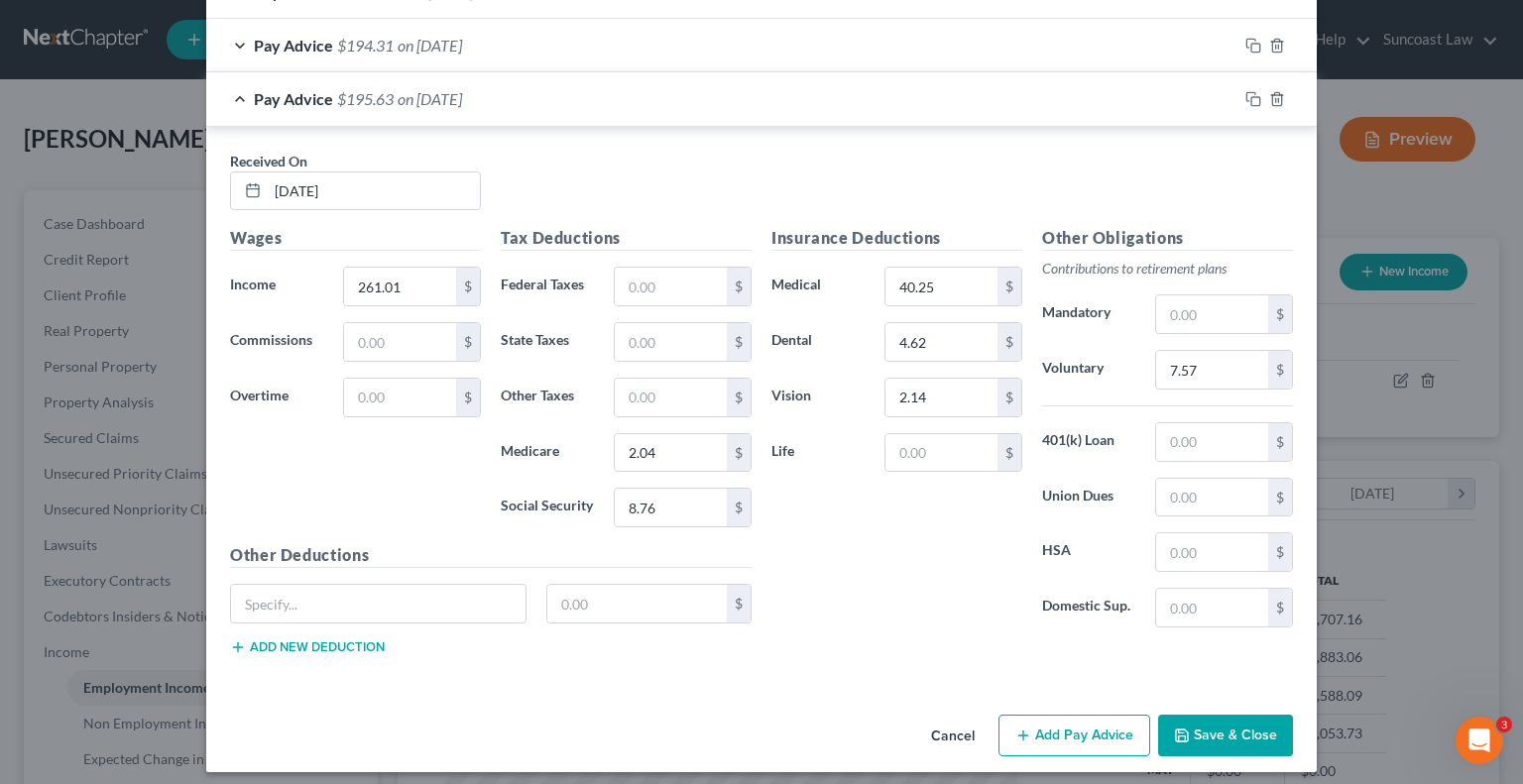 click on "Add Pay Advice" at bounding box center [1074, 735] 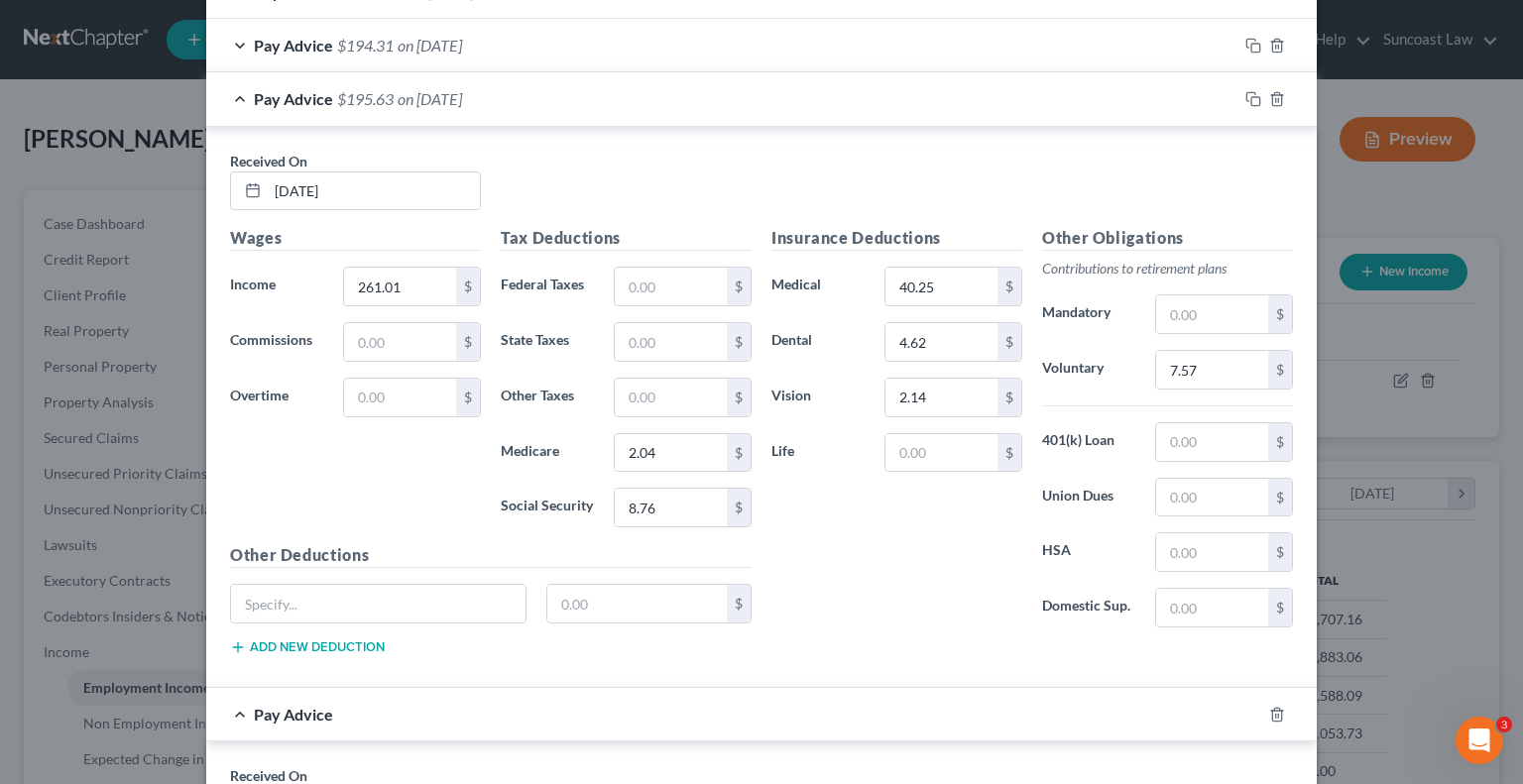 scroll, scrollTop: 2632, scrollLeft: 0, axis: vertical 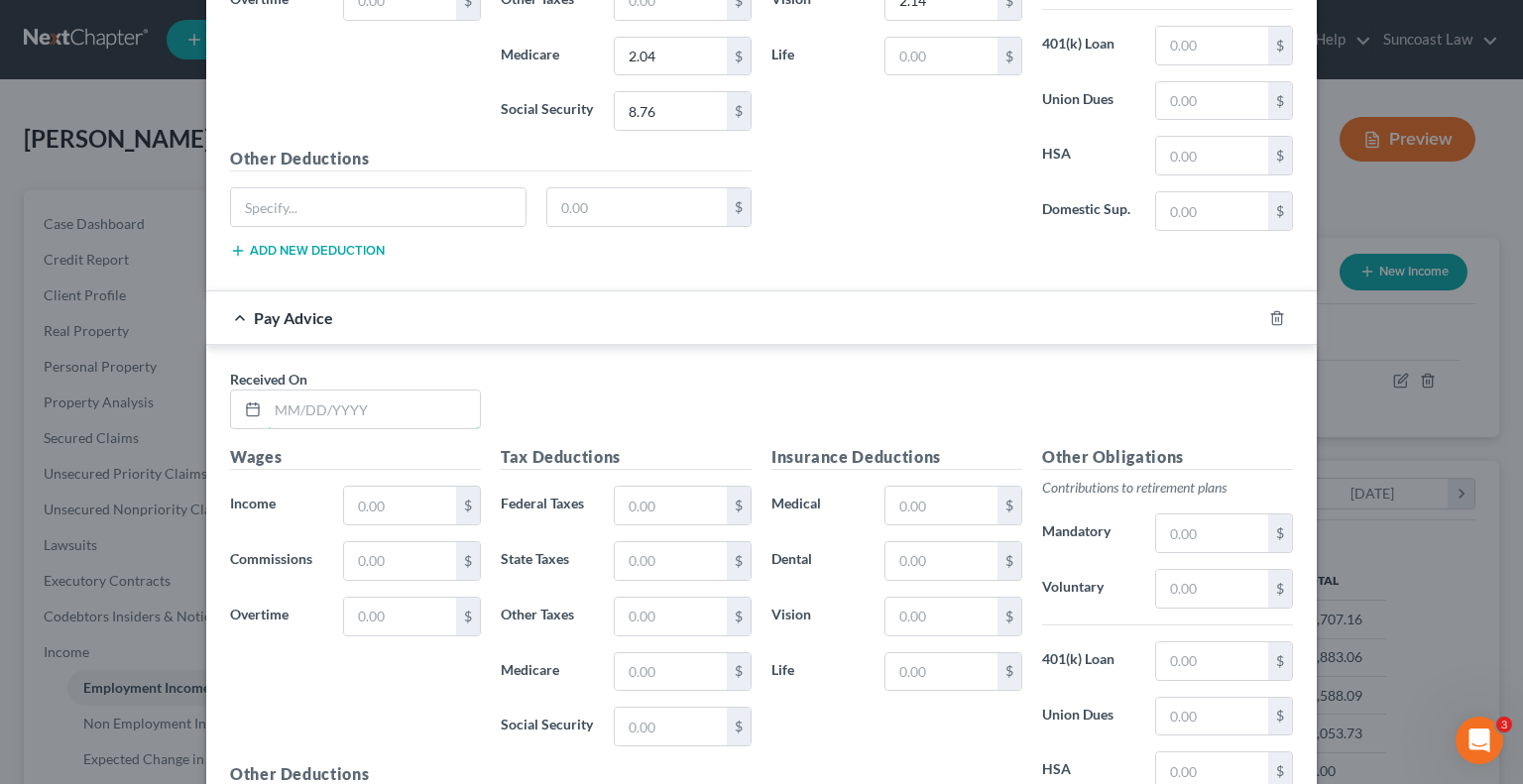 drag, startPoint x: 361, startPoint y: 407, endPoint x: 400, endPoint y: 339, distance: 78.39005 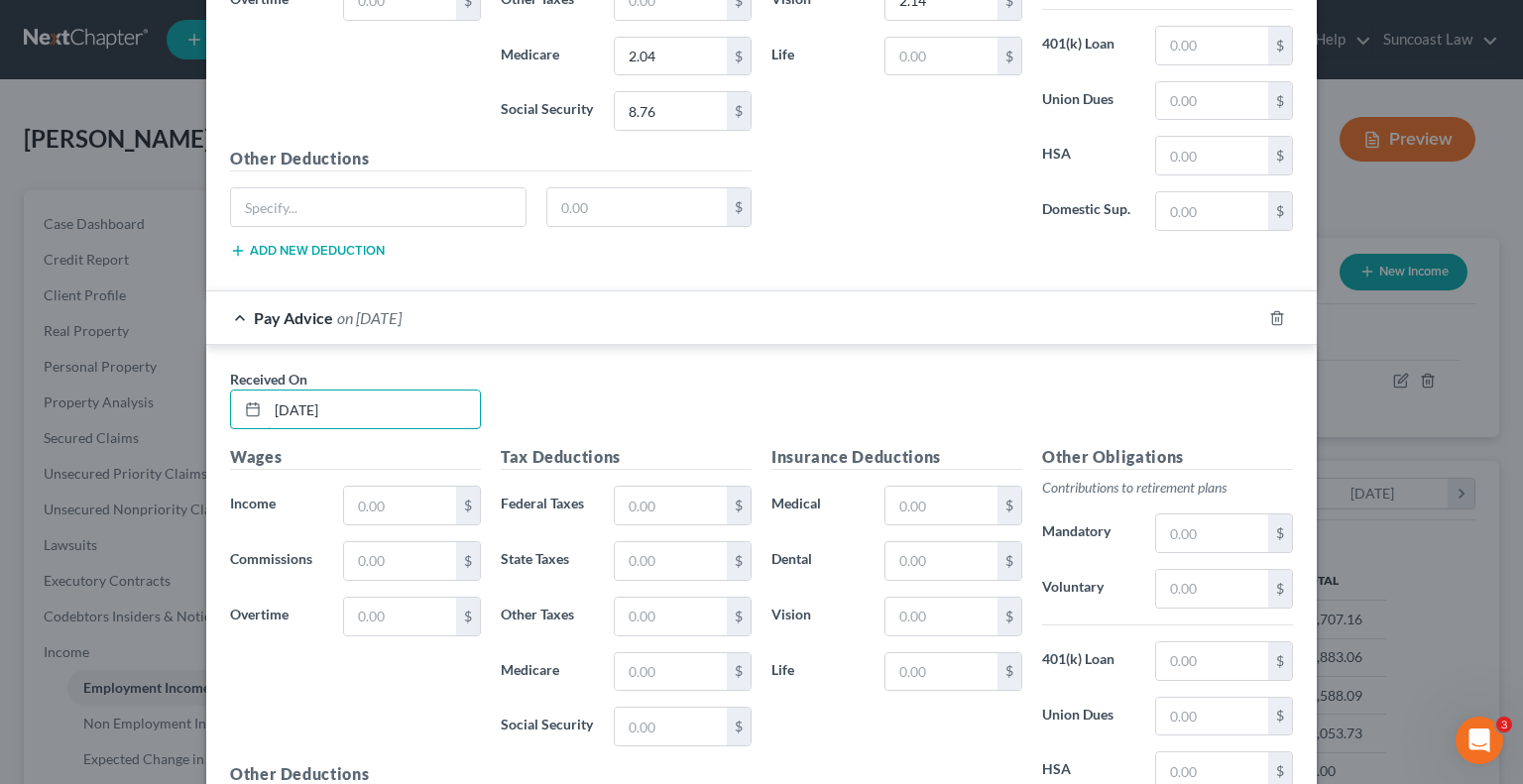 type on "[DATE]" 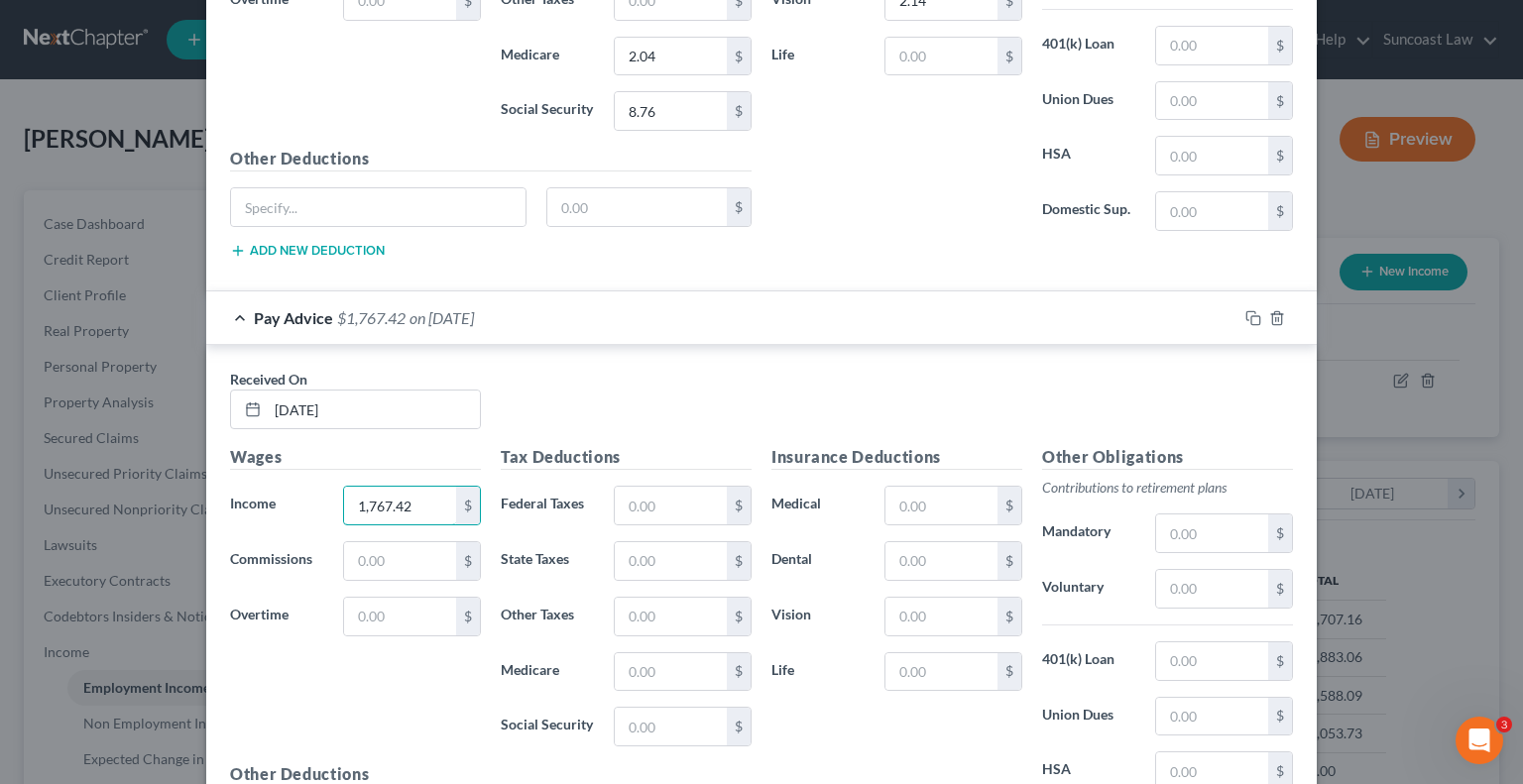 type on "1,767.42" 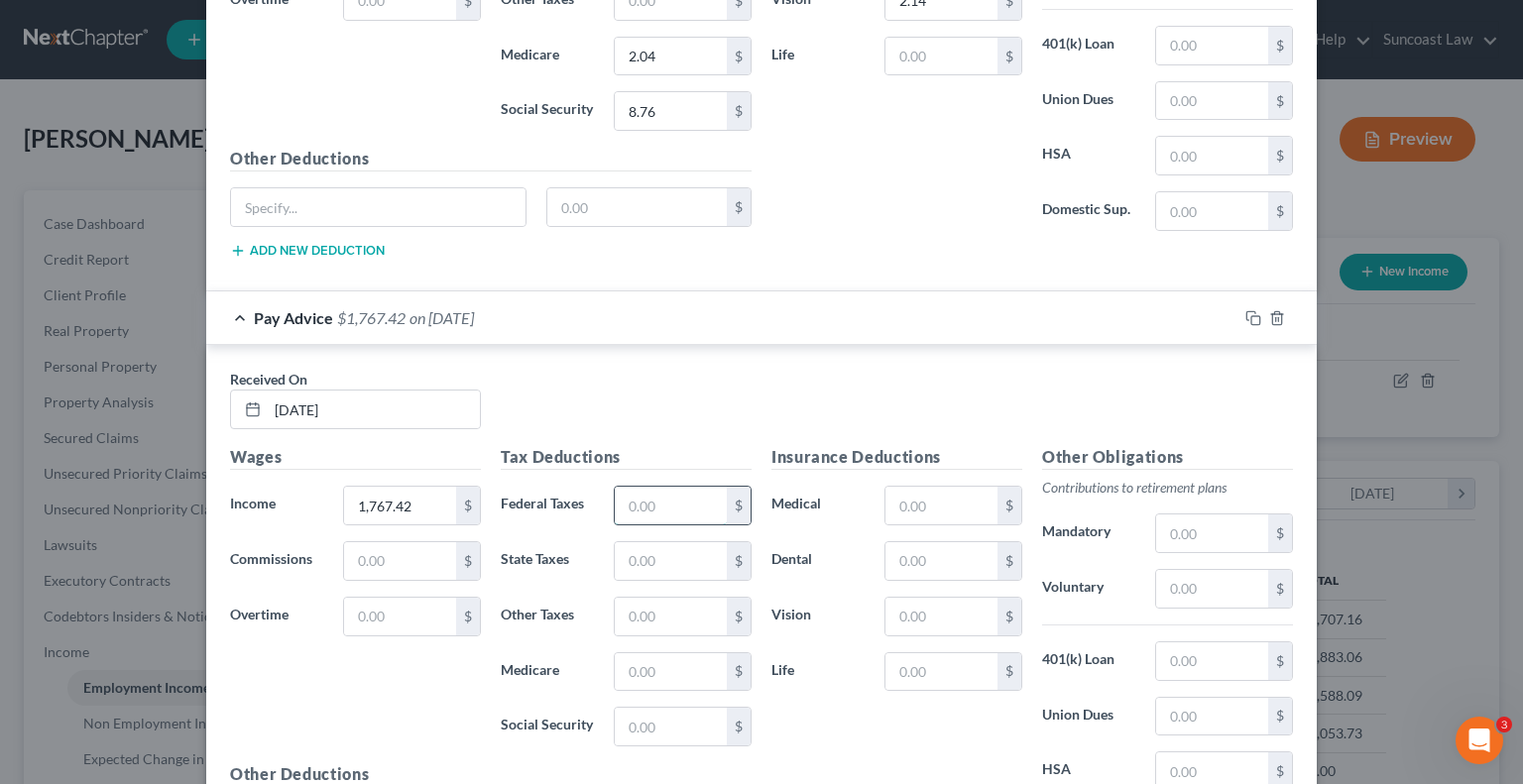 drag, startPoint x: 646, startPoint y: 491, endPoint x: 675, endPoint y: 477, distance: 32.202484 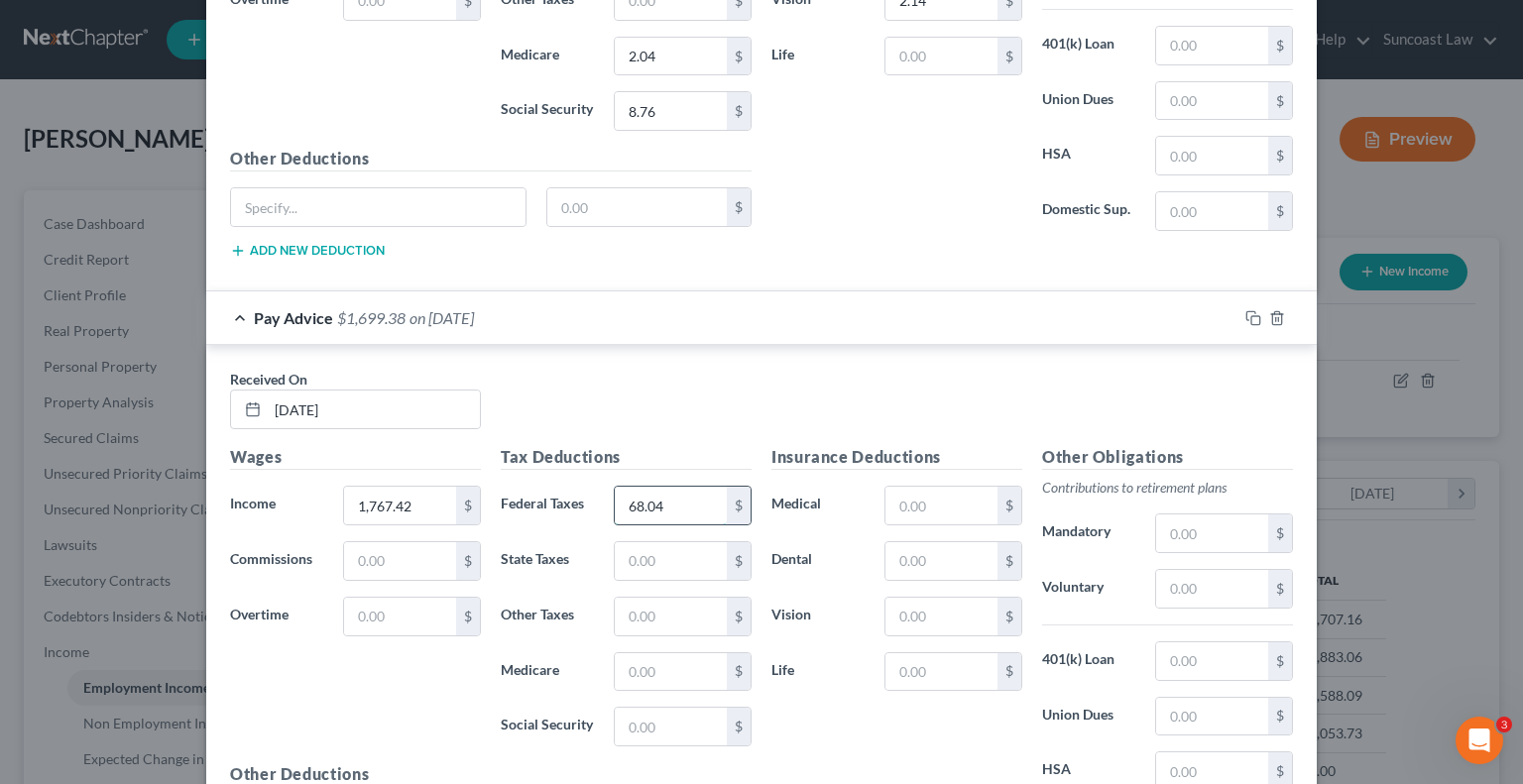 type on "68.04" 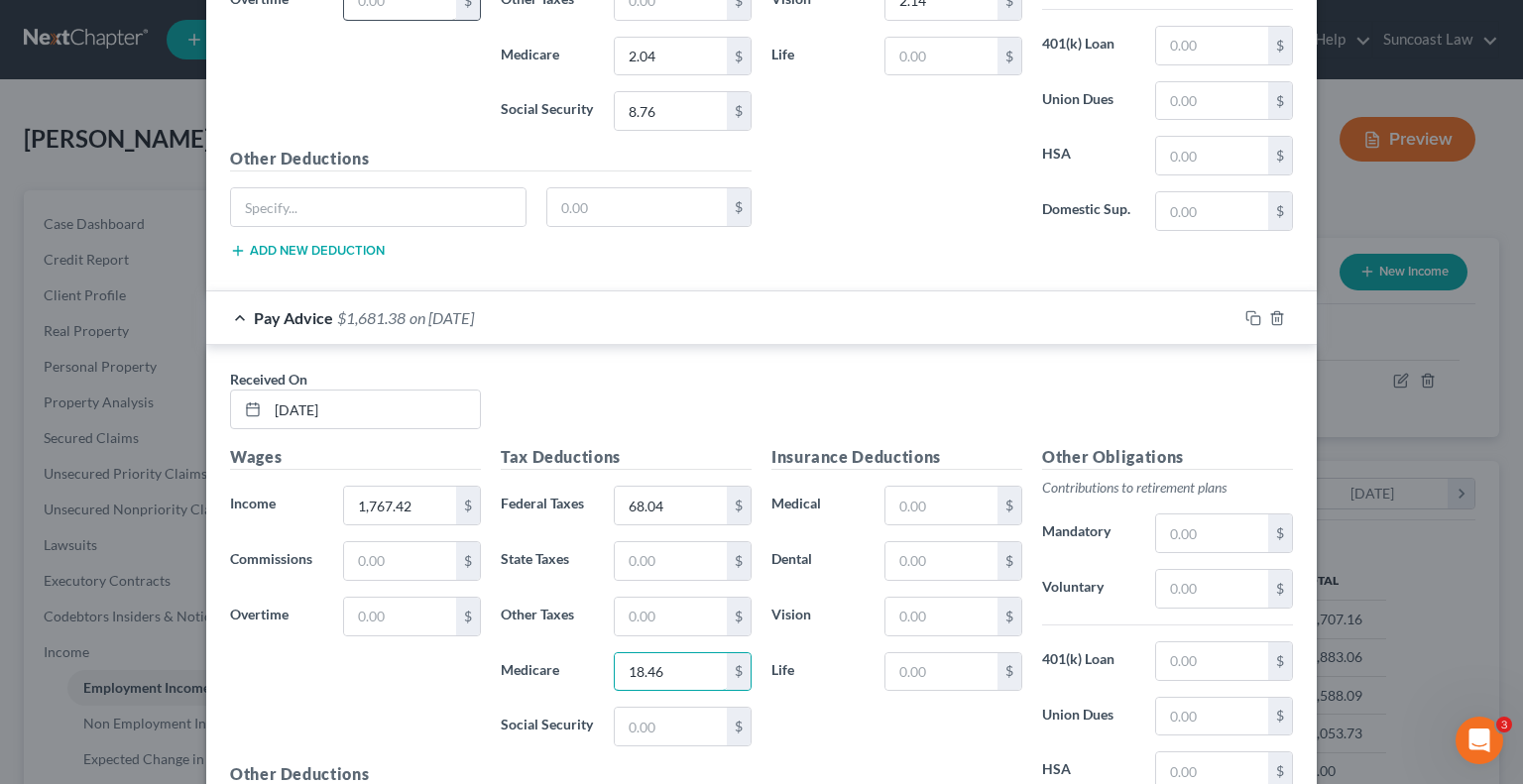 type on "18.46" 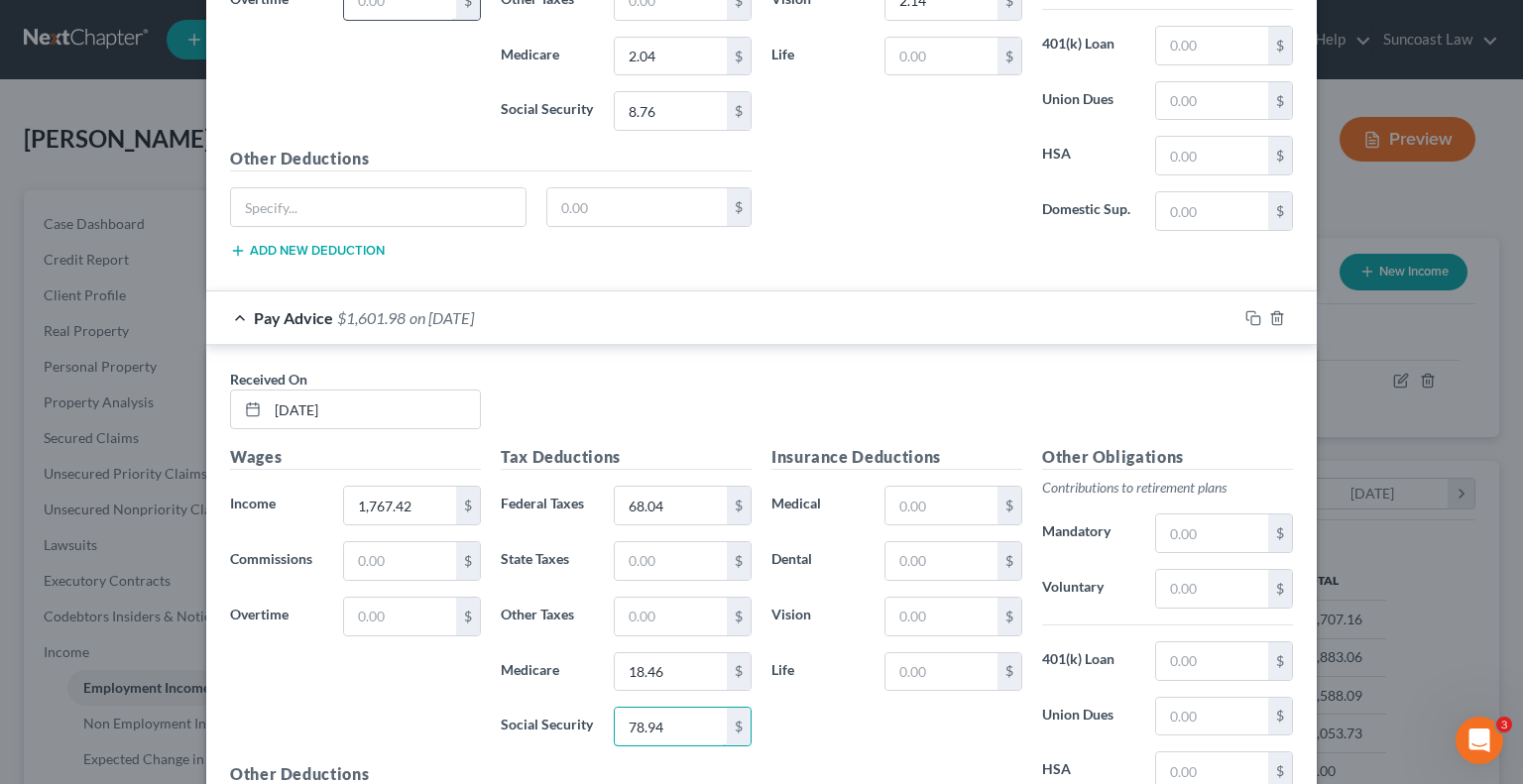 type on "78.94" 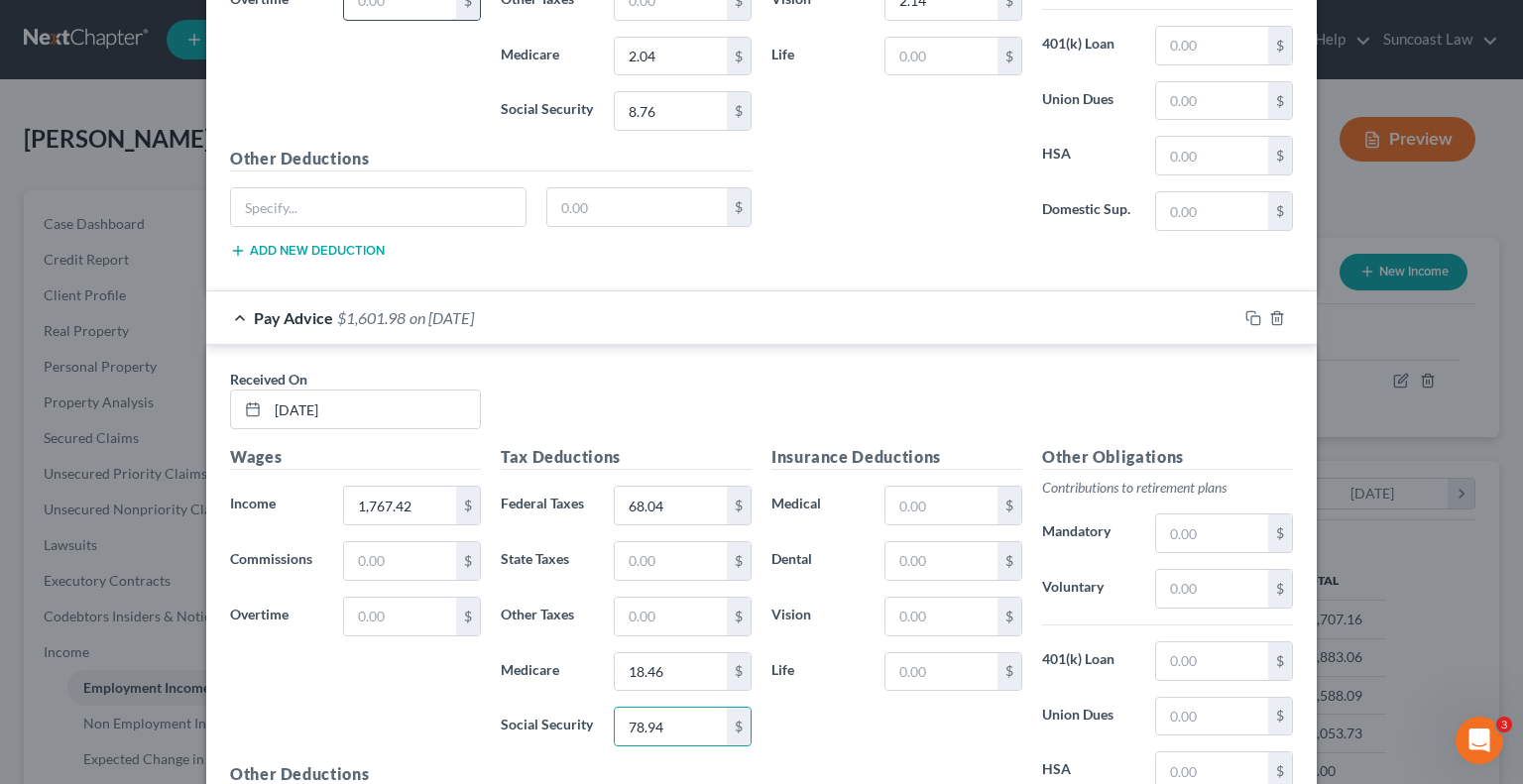 scroll, scrollTop: 2848, scrollLeft: 0, axis: vertical 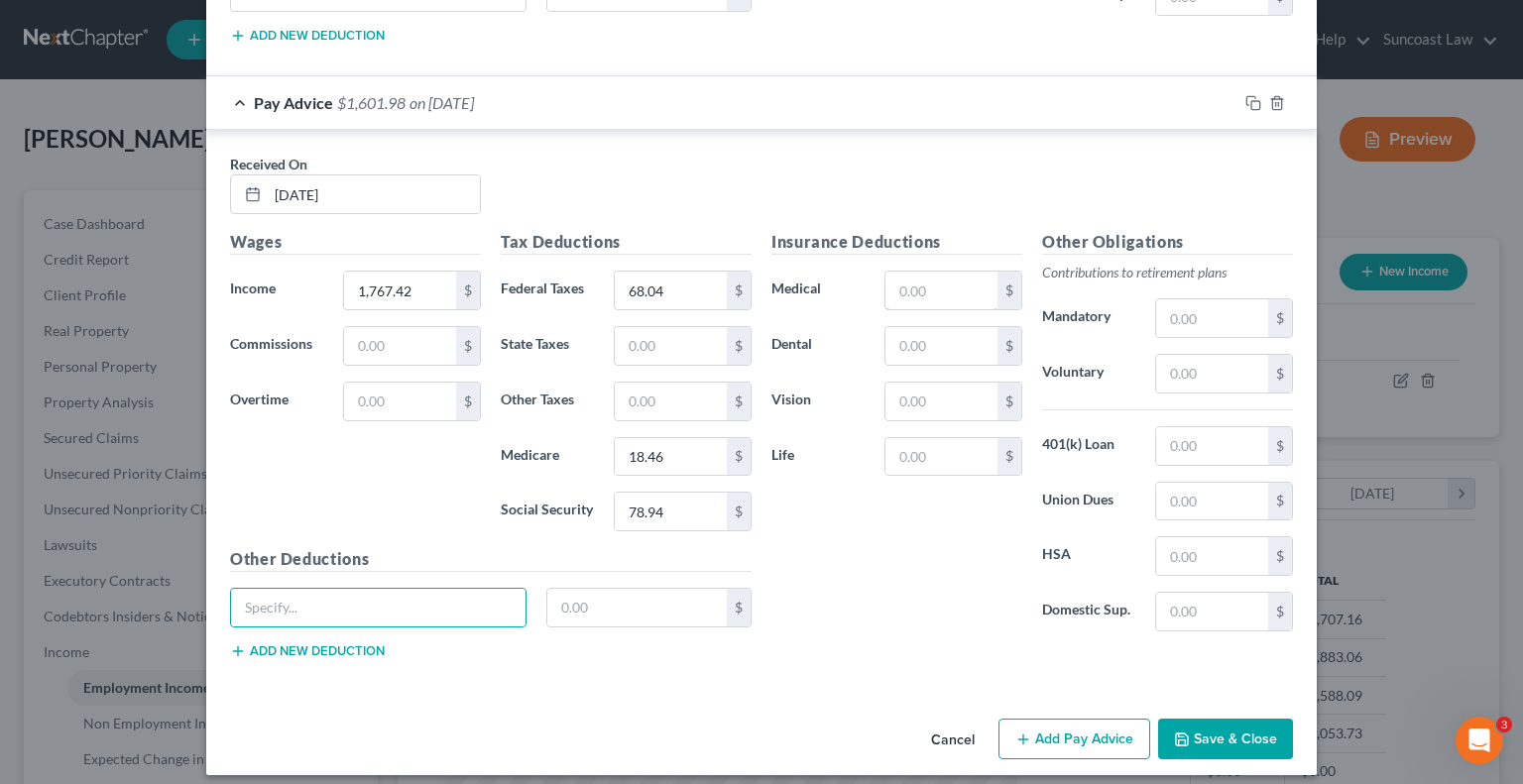 drag, startPoint x: 925, startPoint y: 278, endPoint x: 966, endPoint y: 237, distance: 57.982756 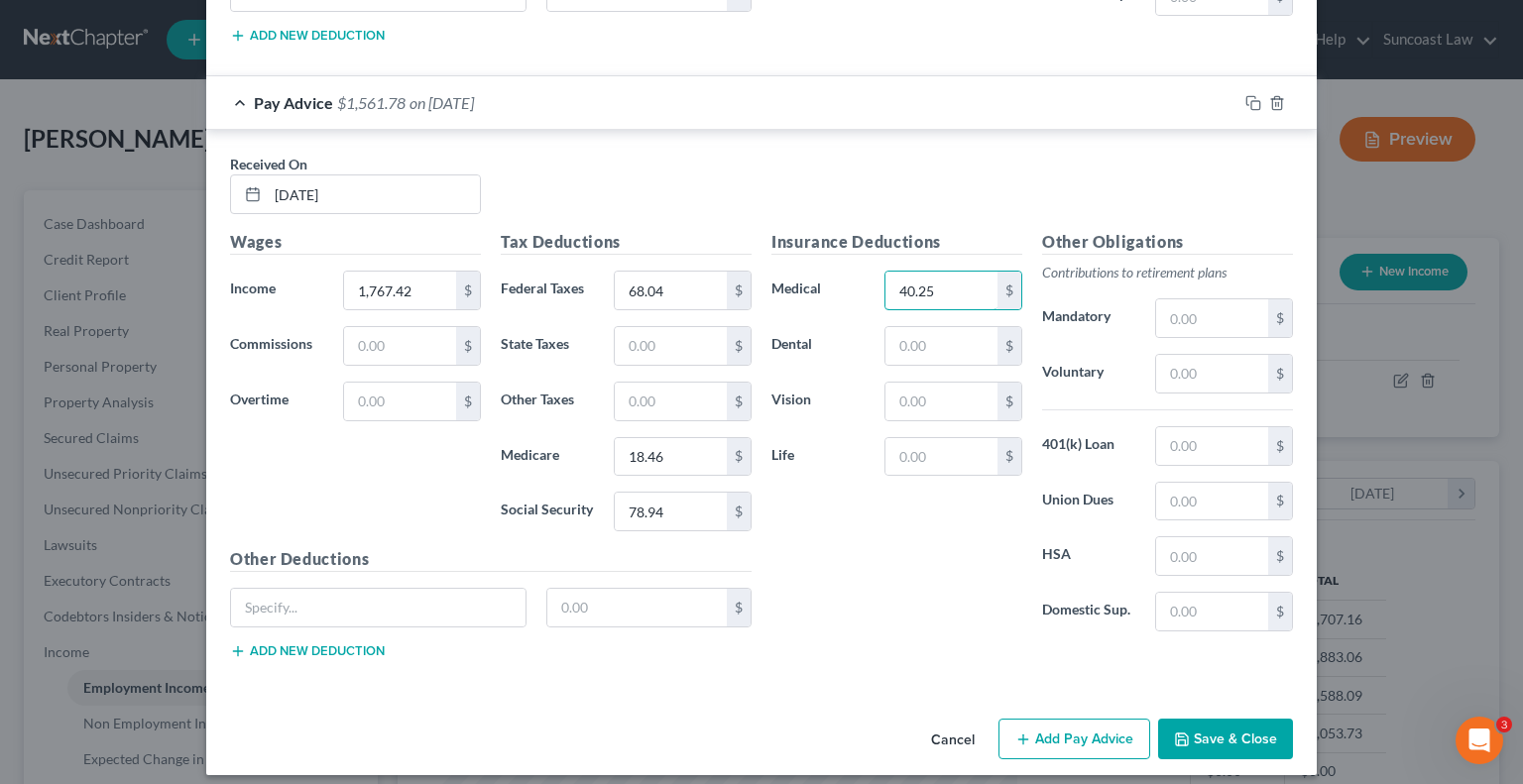 type on "40.25" 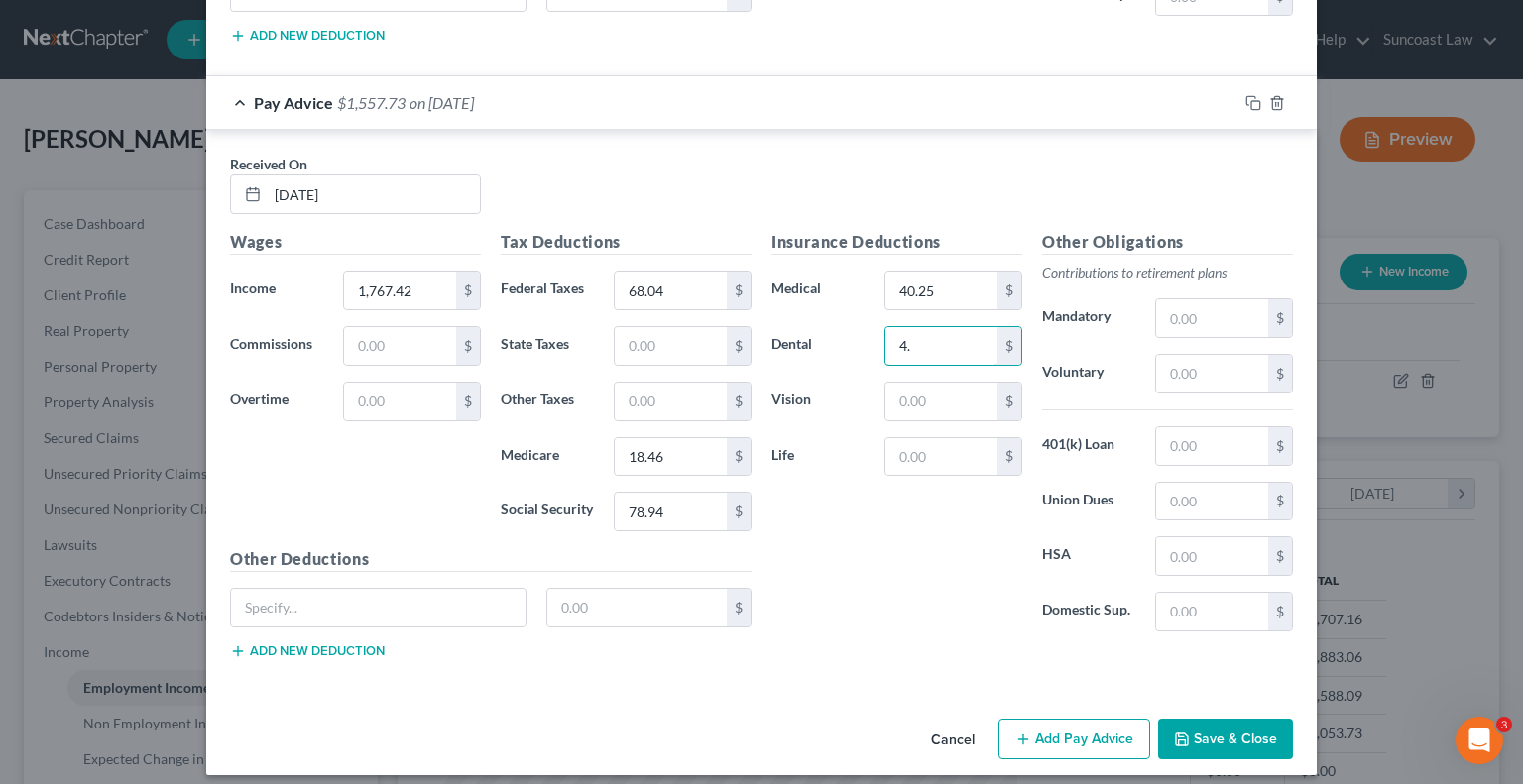 type on "4" 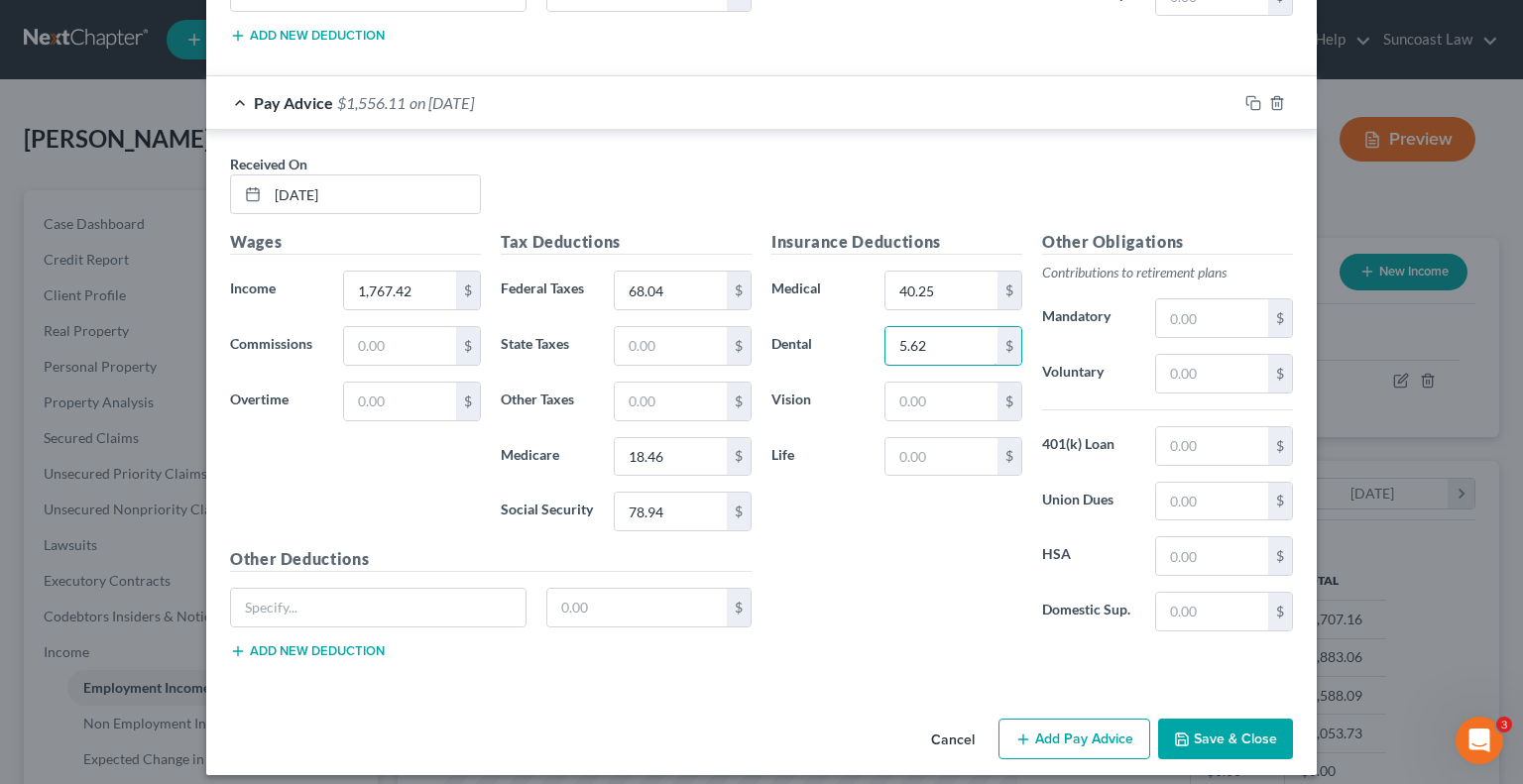 type on "5.62" 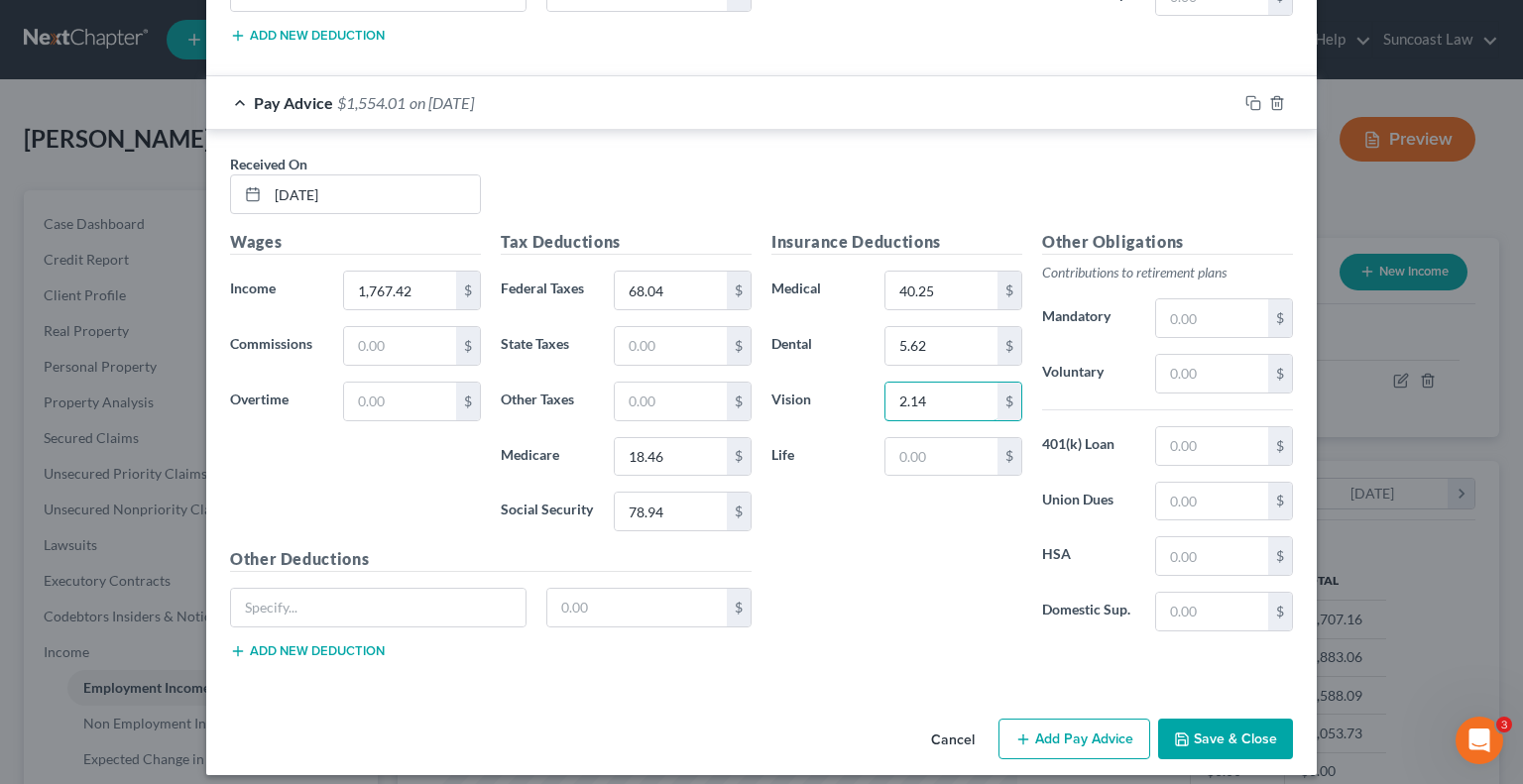 type on "2.14" 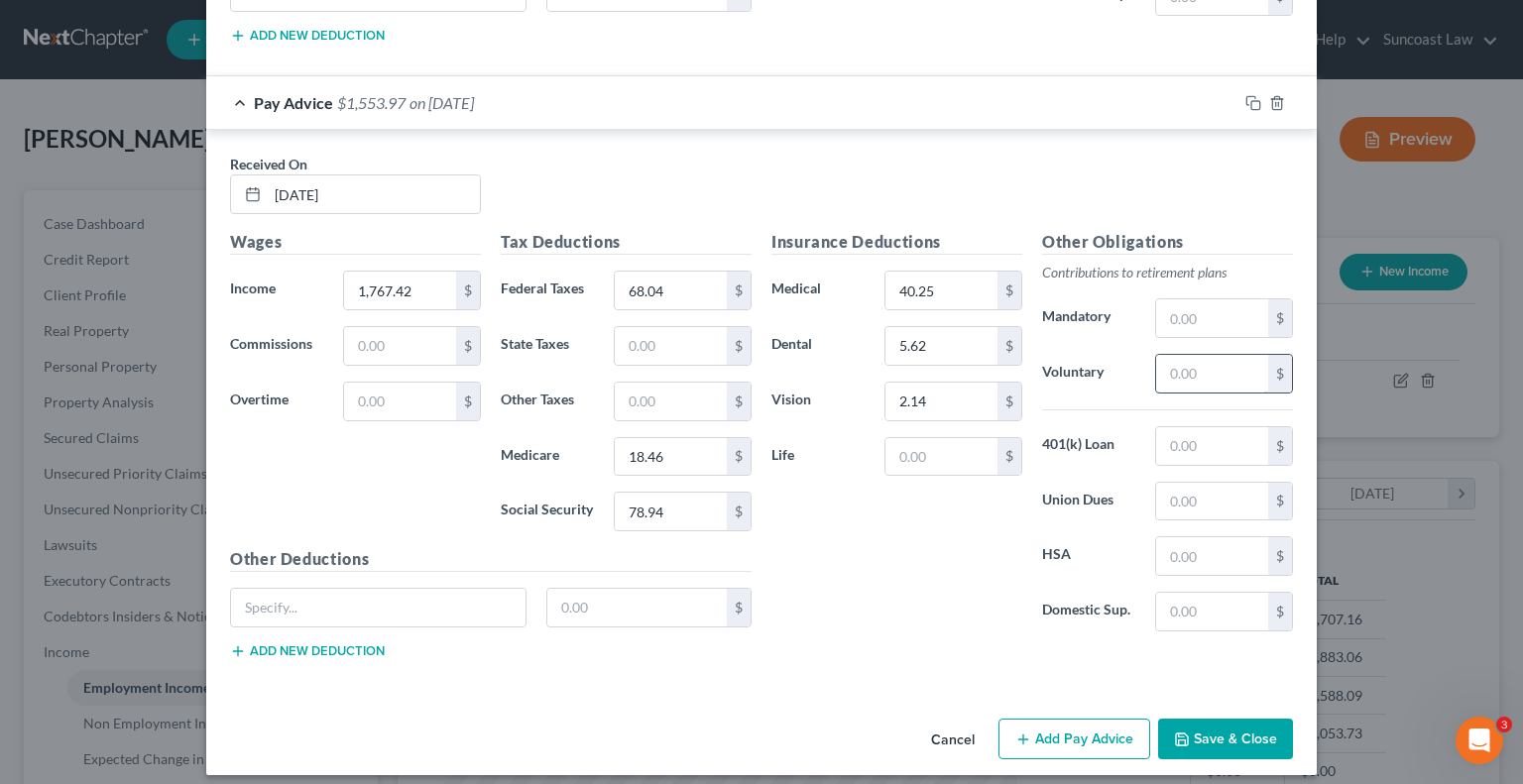 click at bounding box center [1212, 374] 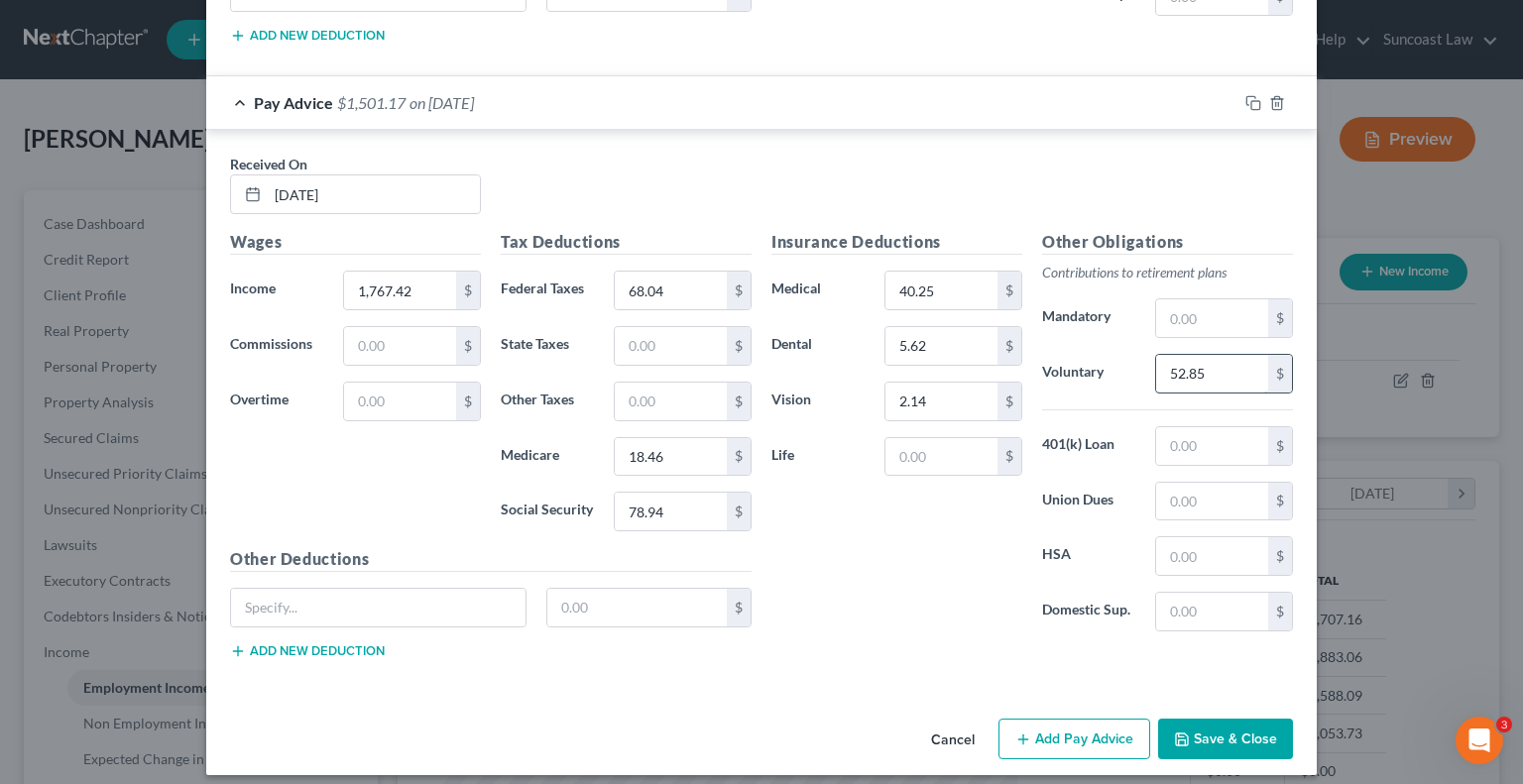type on "52.85" 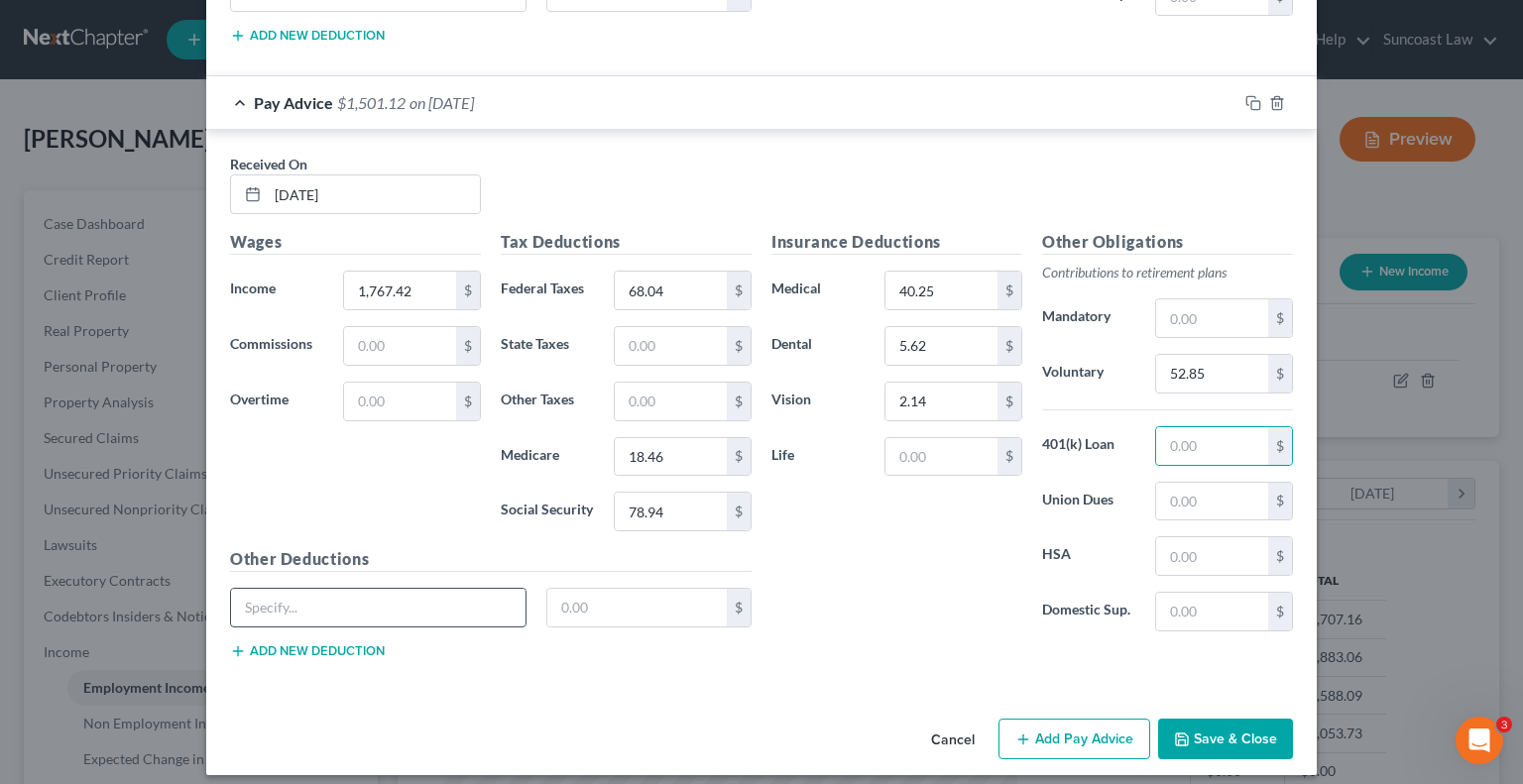 click at bounding box center (378, 608) 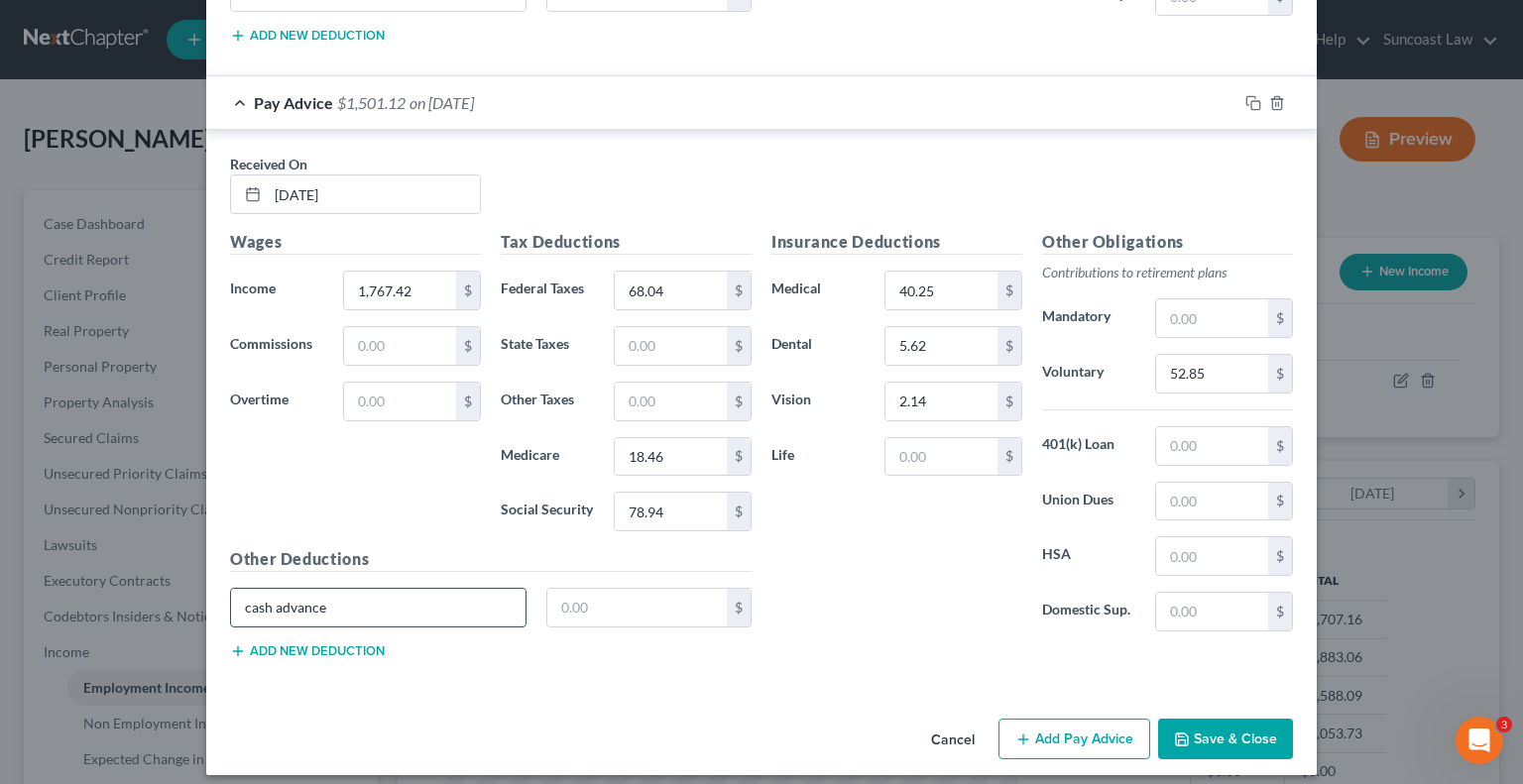 type on "cash advance" 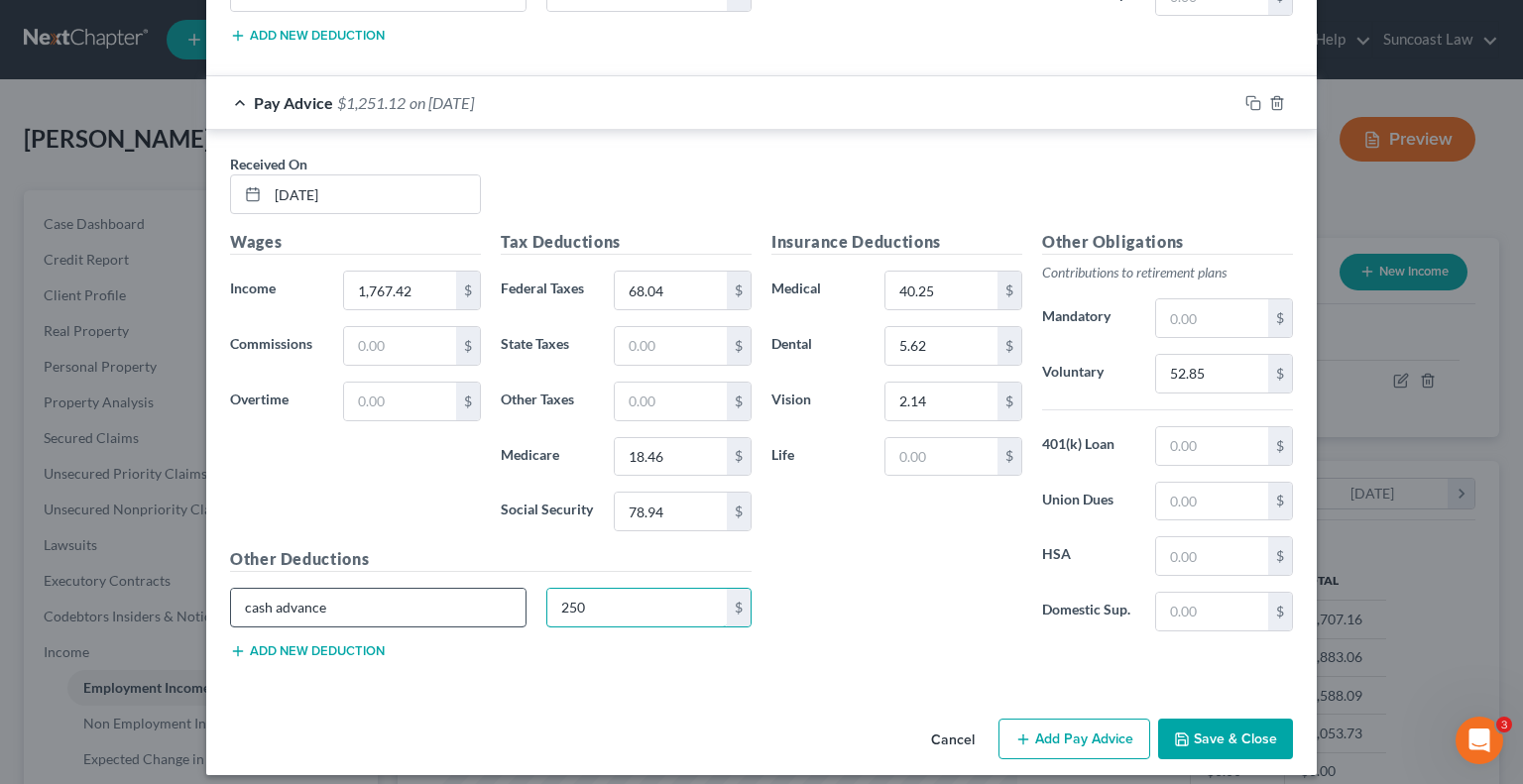 type on "250" 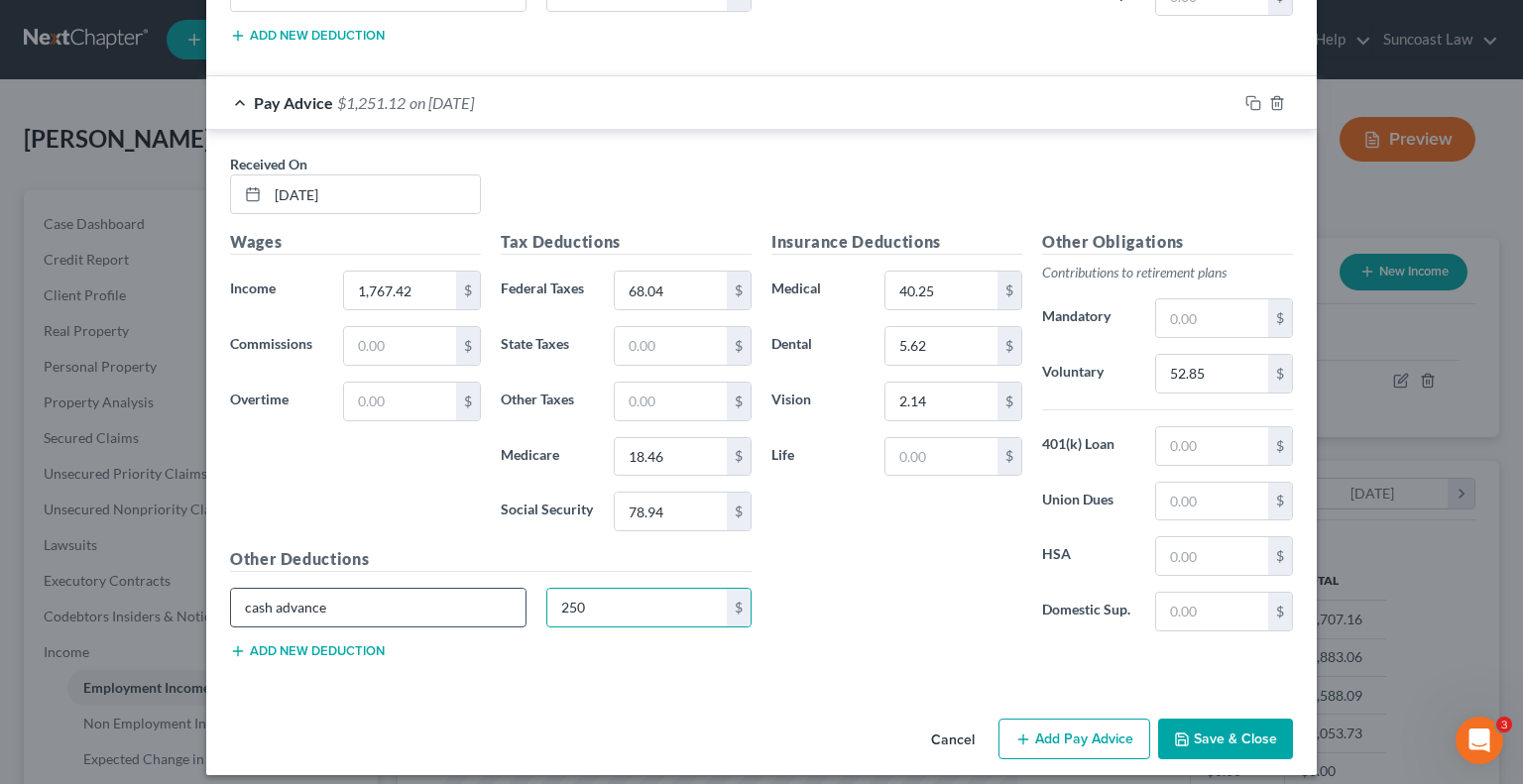 type 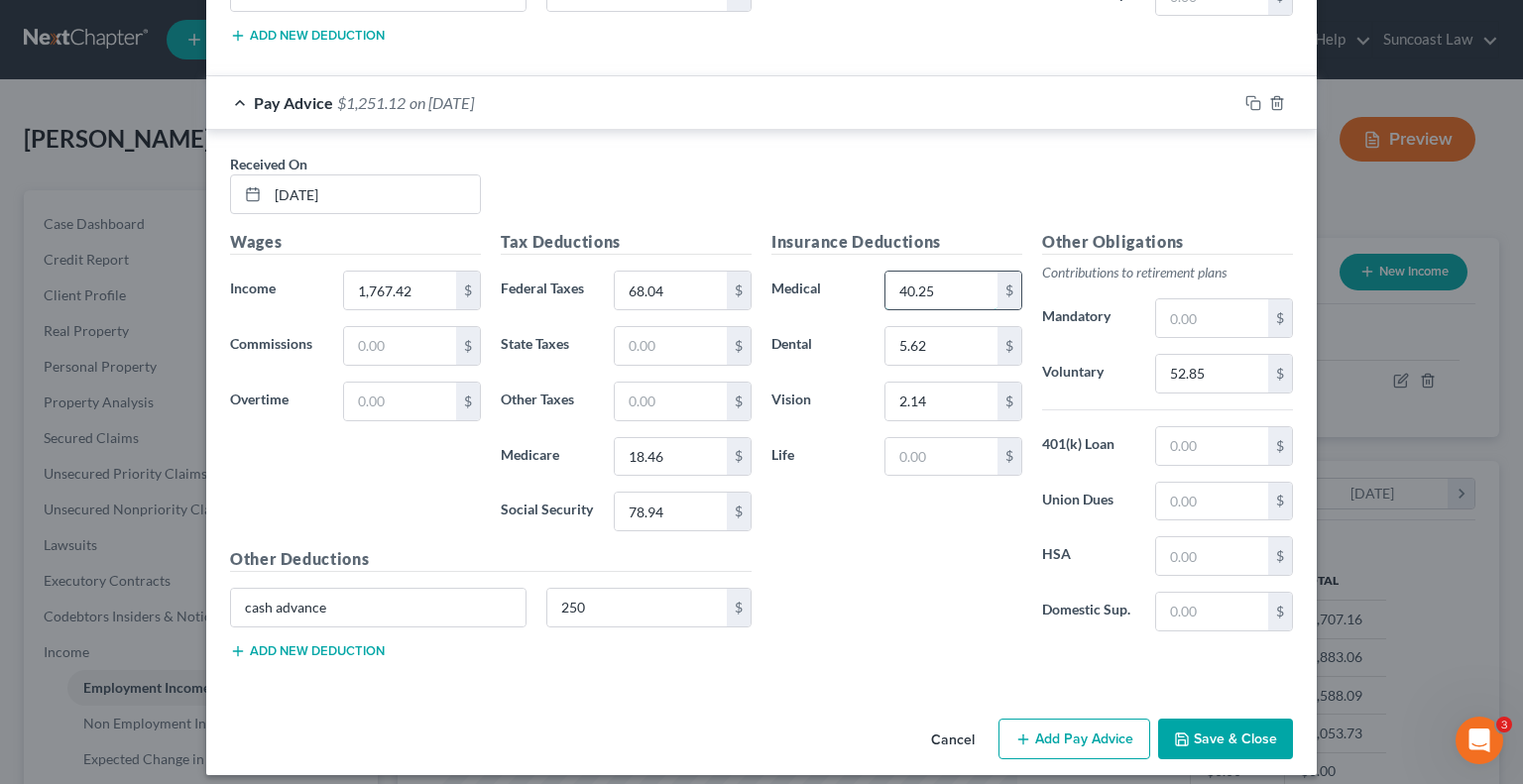 click on "40.25" at bounding box center (941, 290) 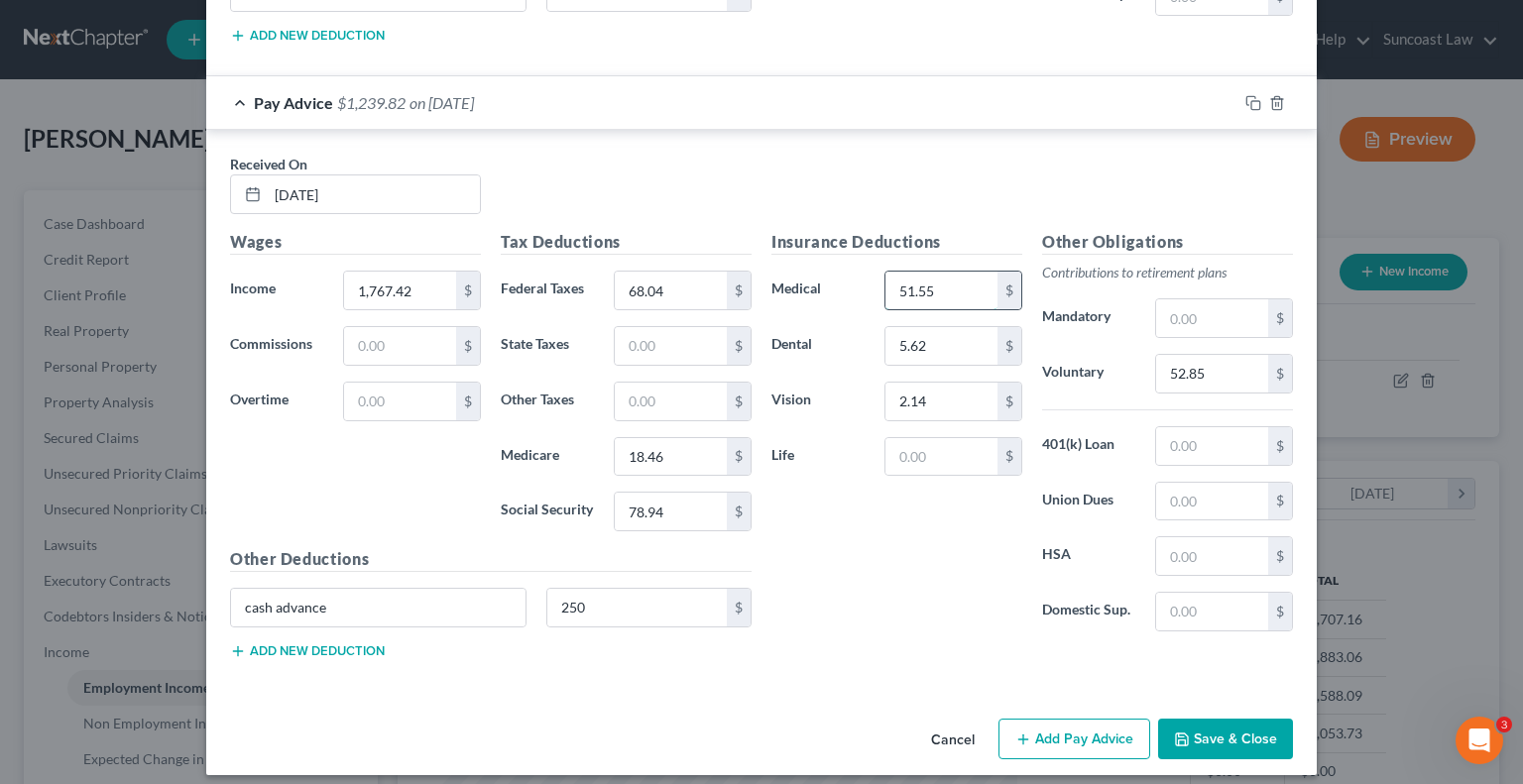 type on "51.55" 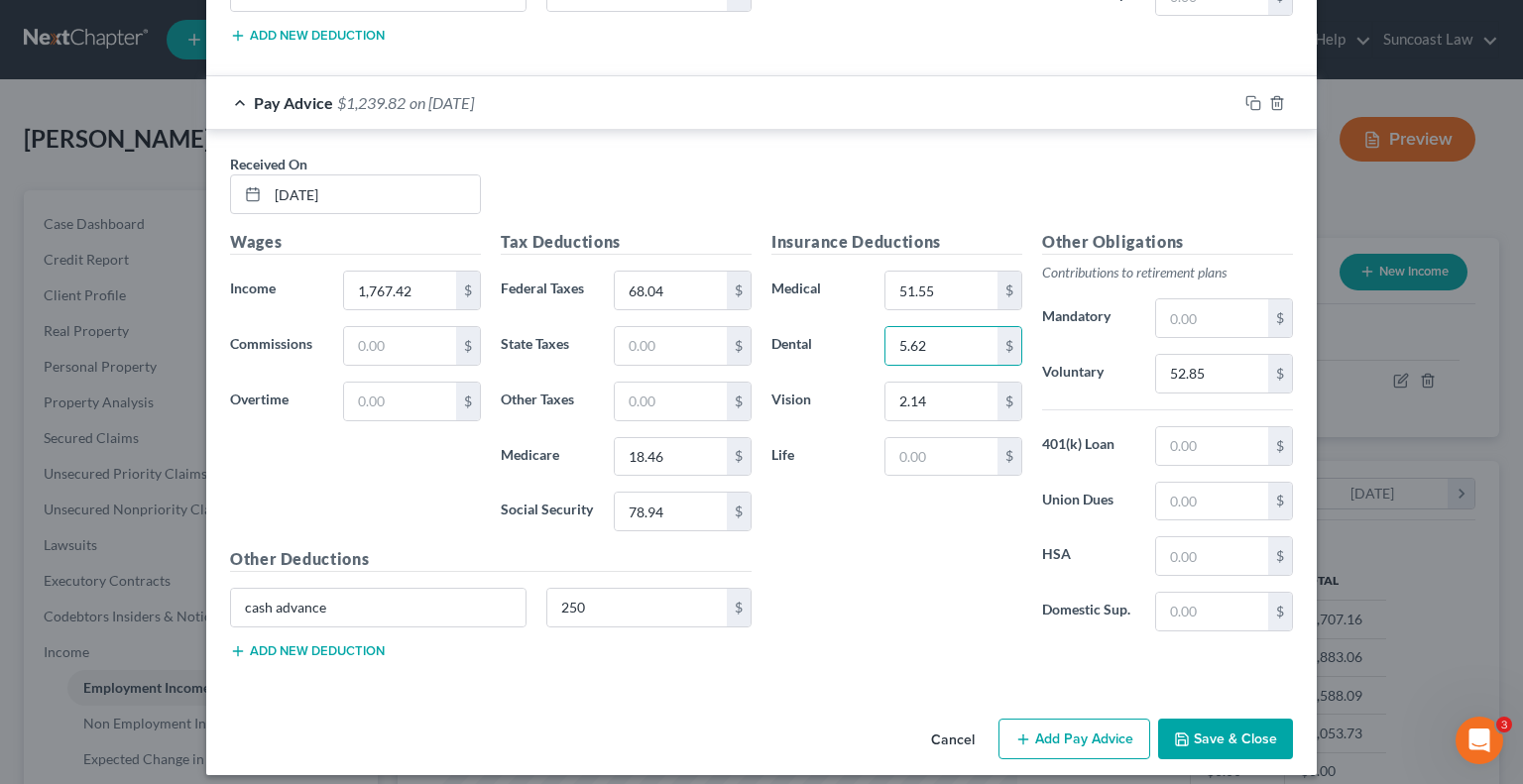 click on "Add Pay Advice" at bounding box center [1074, 739] 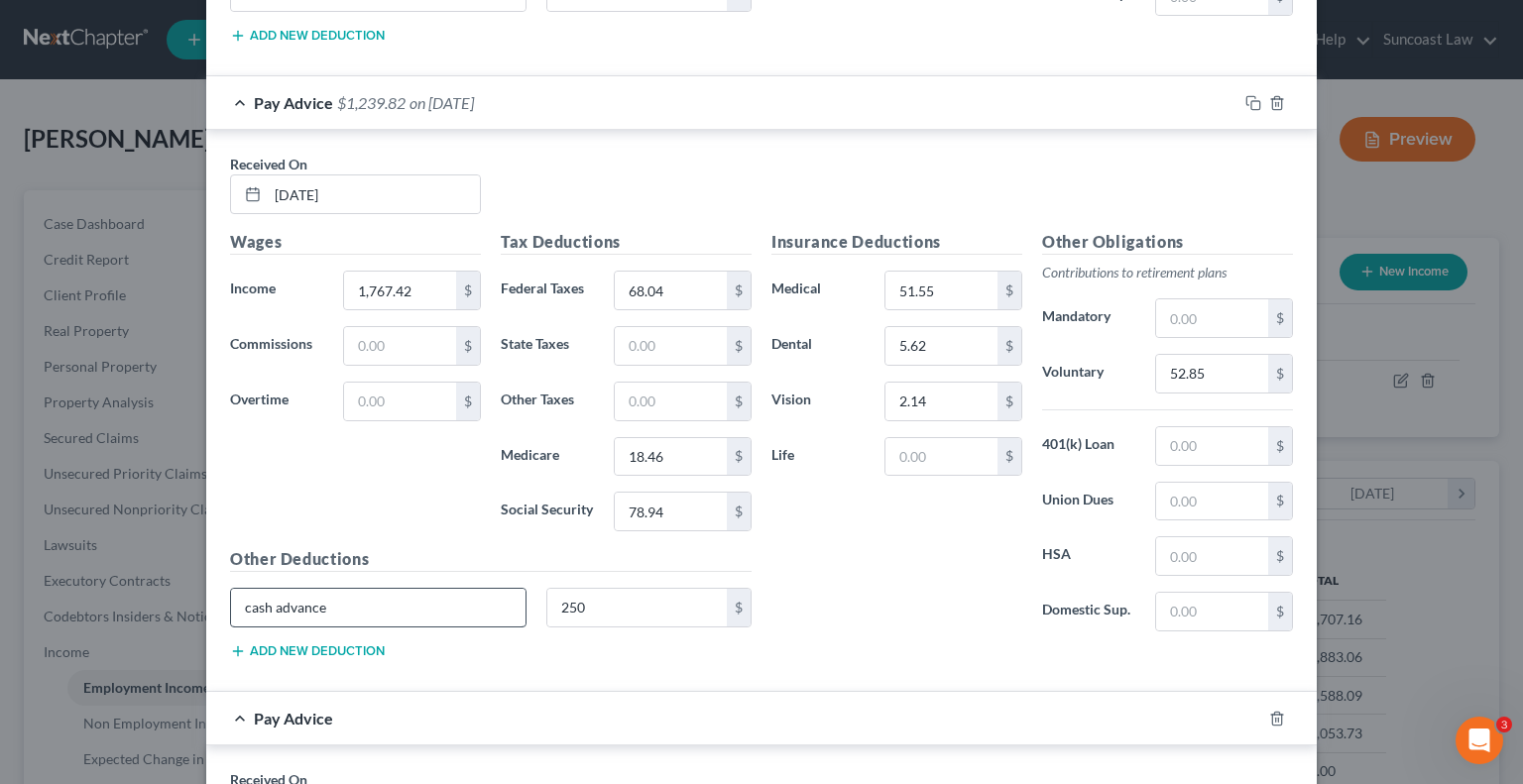 scroll, scrollTop: 3145, scrollLeft: 0, axis: vertical 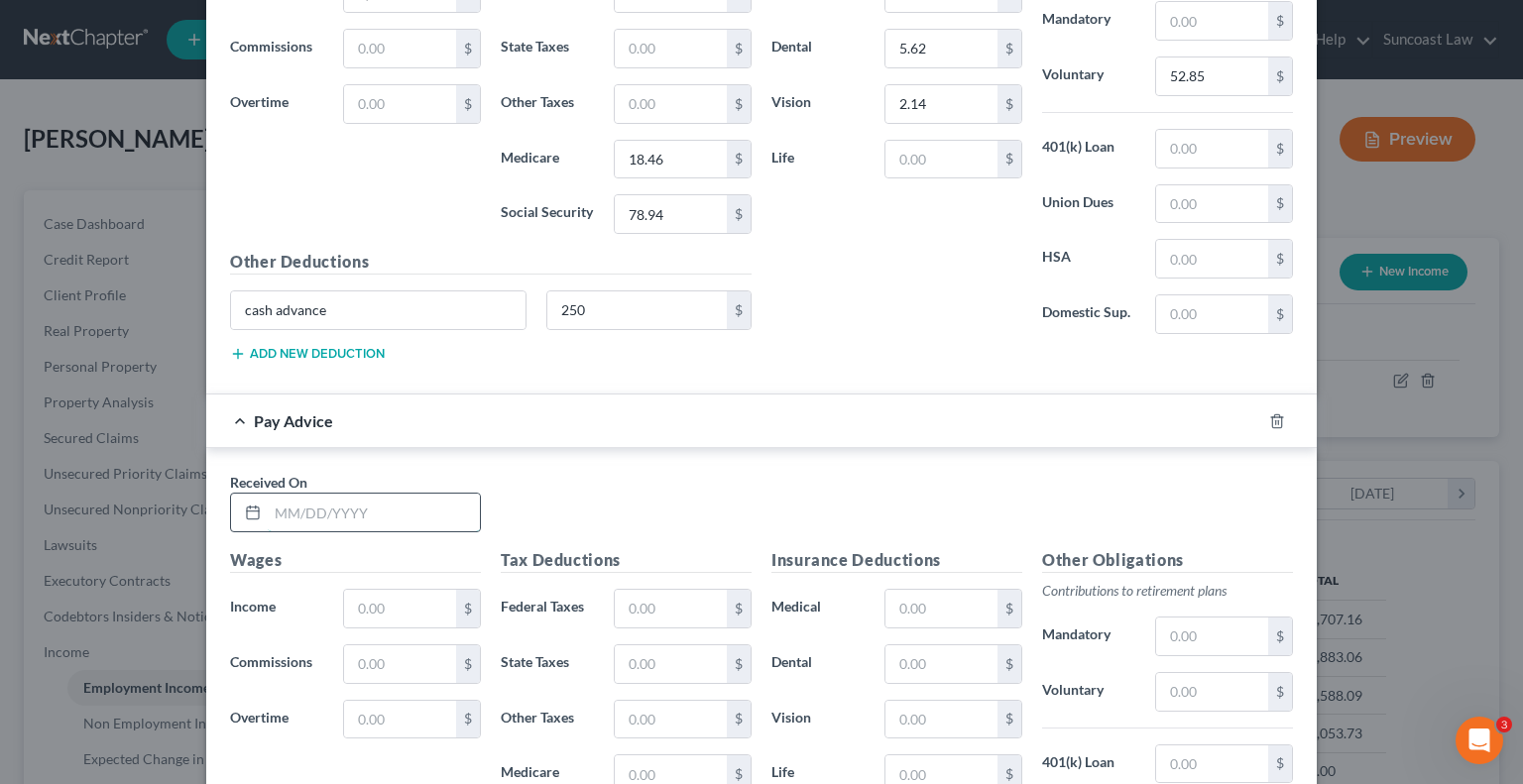 click at bounding box center [374, 512] 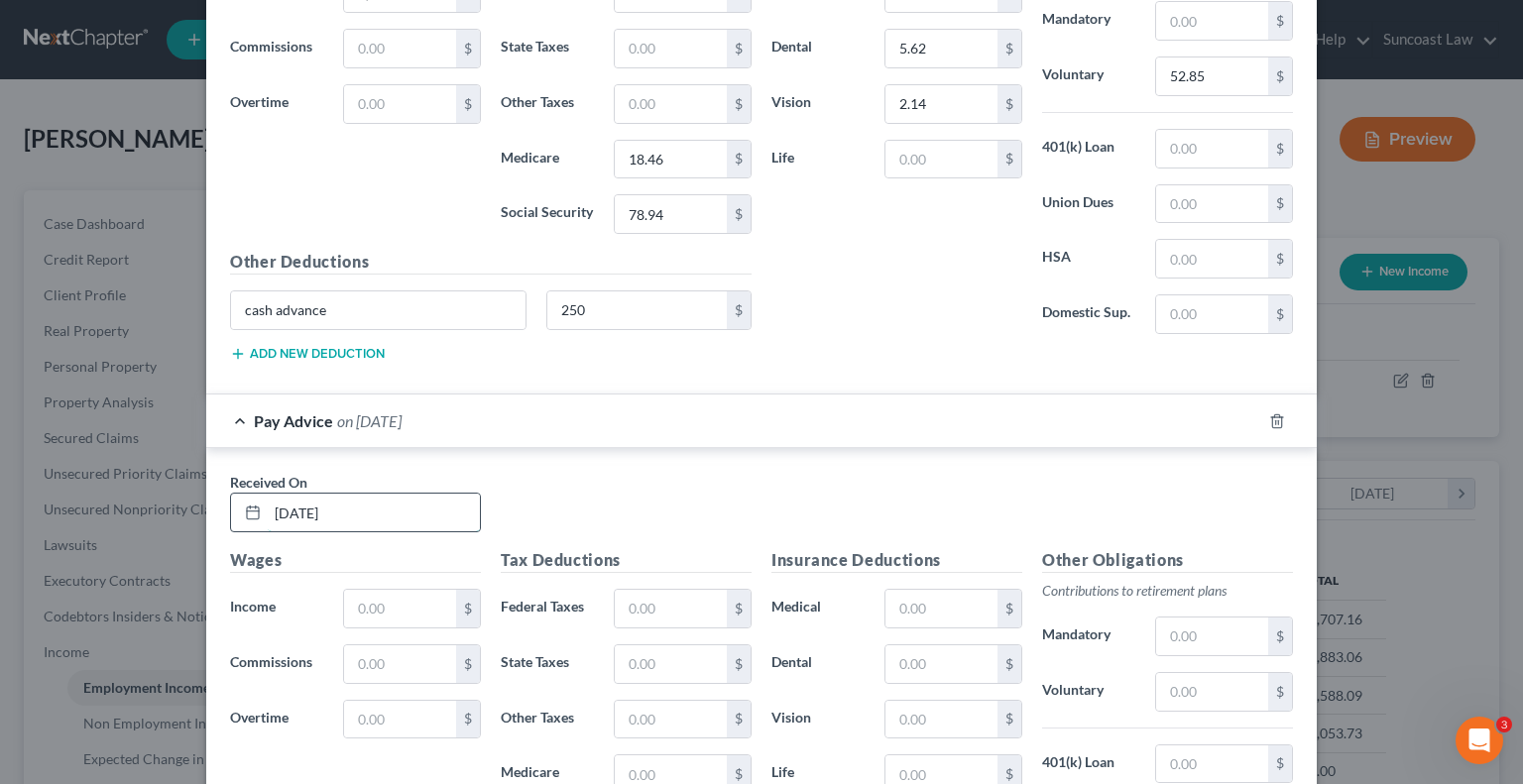 type on "[DATE]" 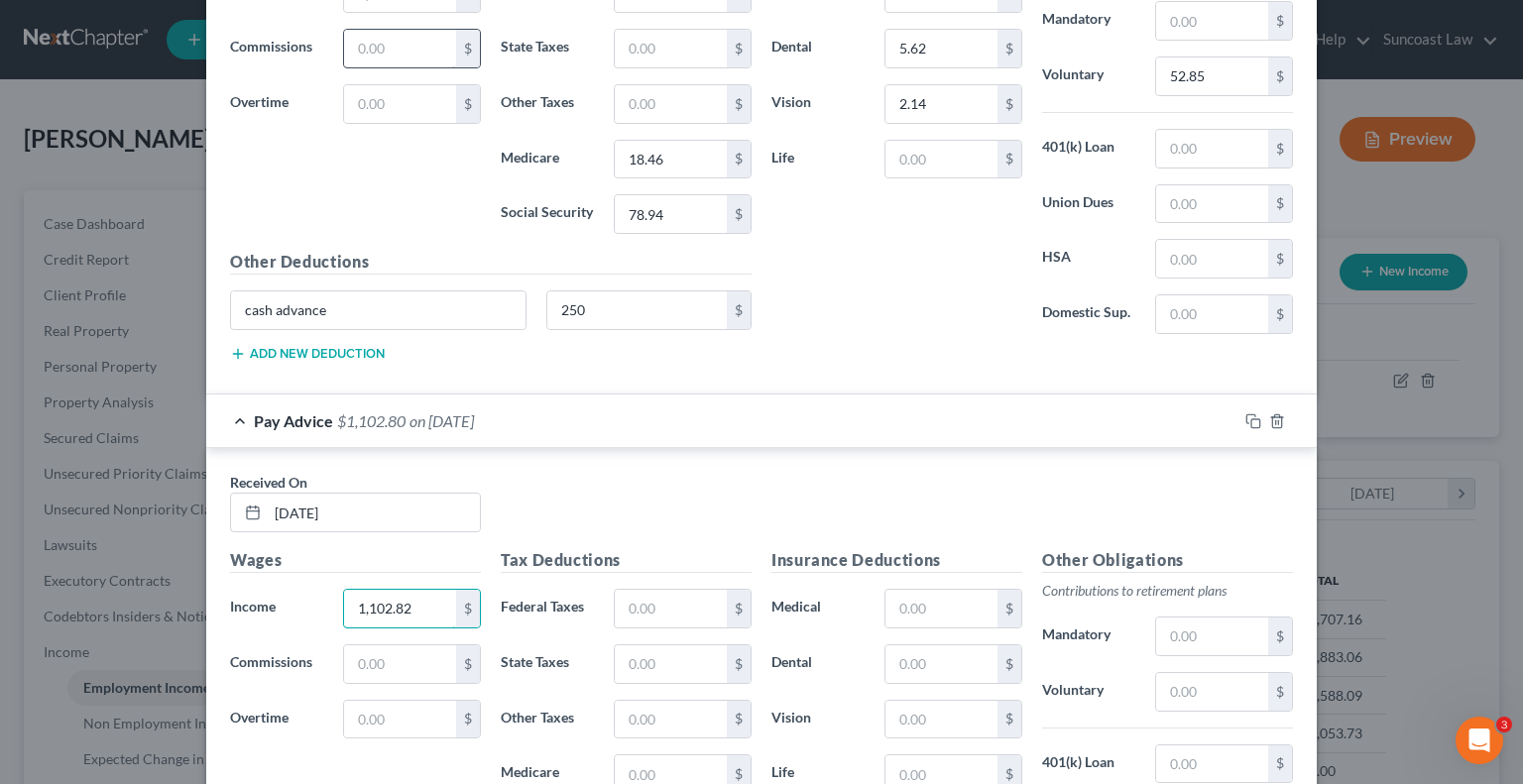 type on "1,102.82" 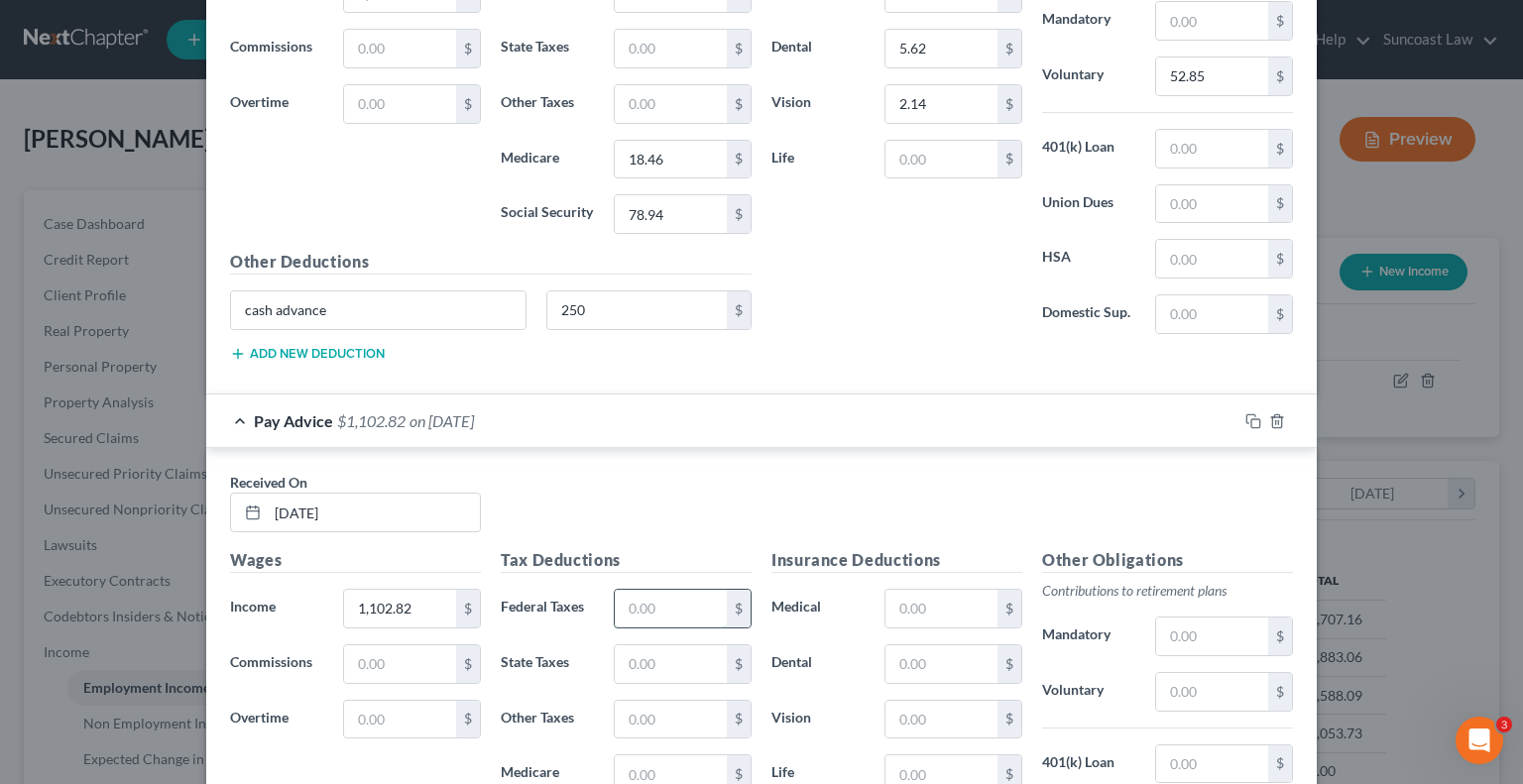 drag, startPoint x: 647, startPoint y: 598, endPoint x: 638, endPoint y: 595, distance: 9.486833 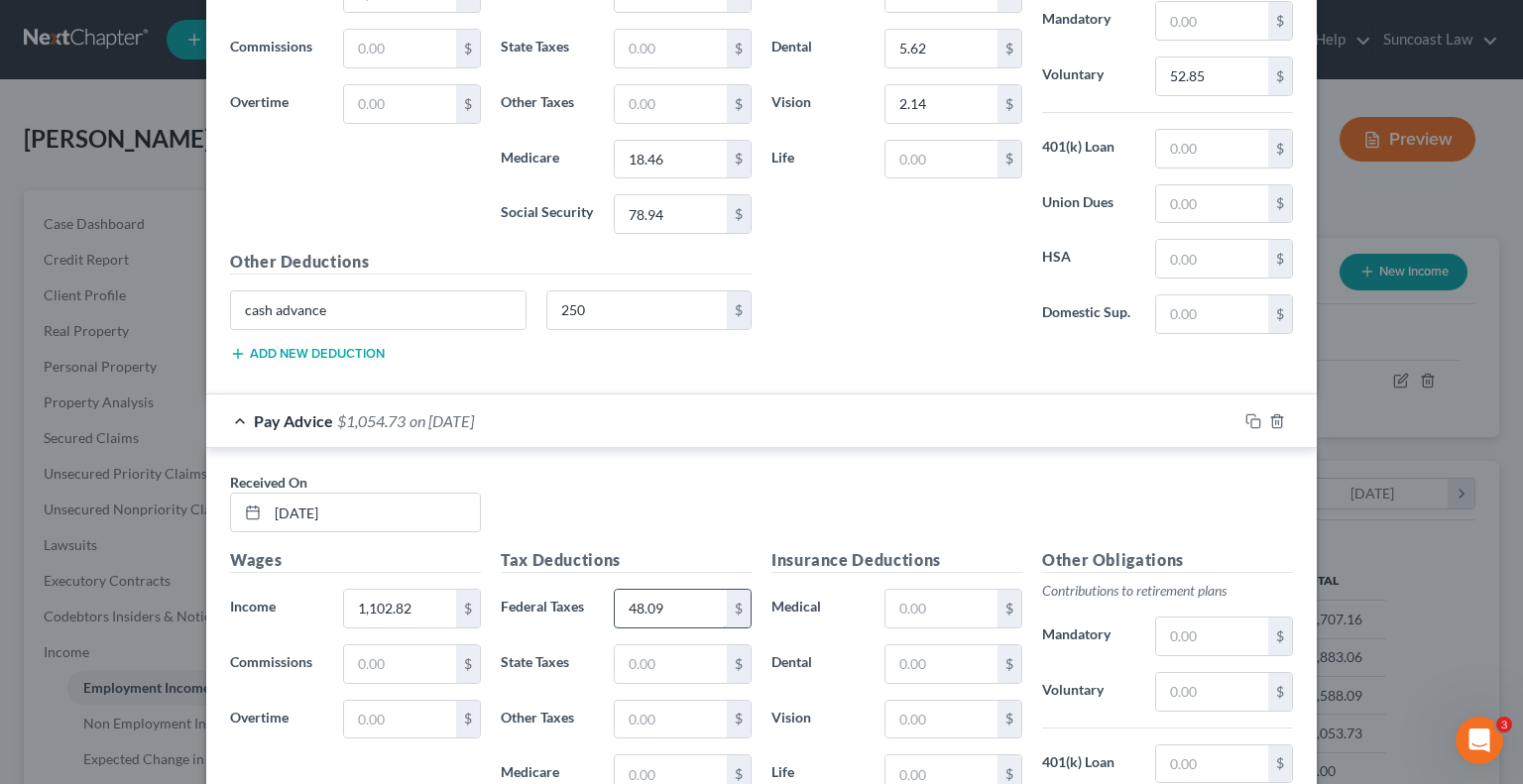 type on "48.09" 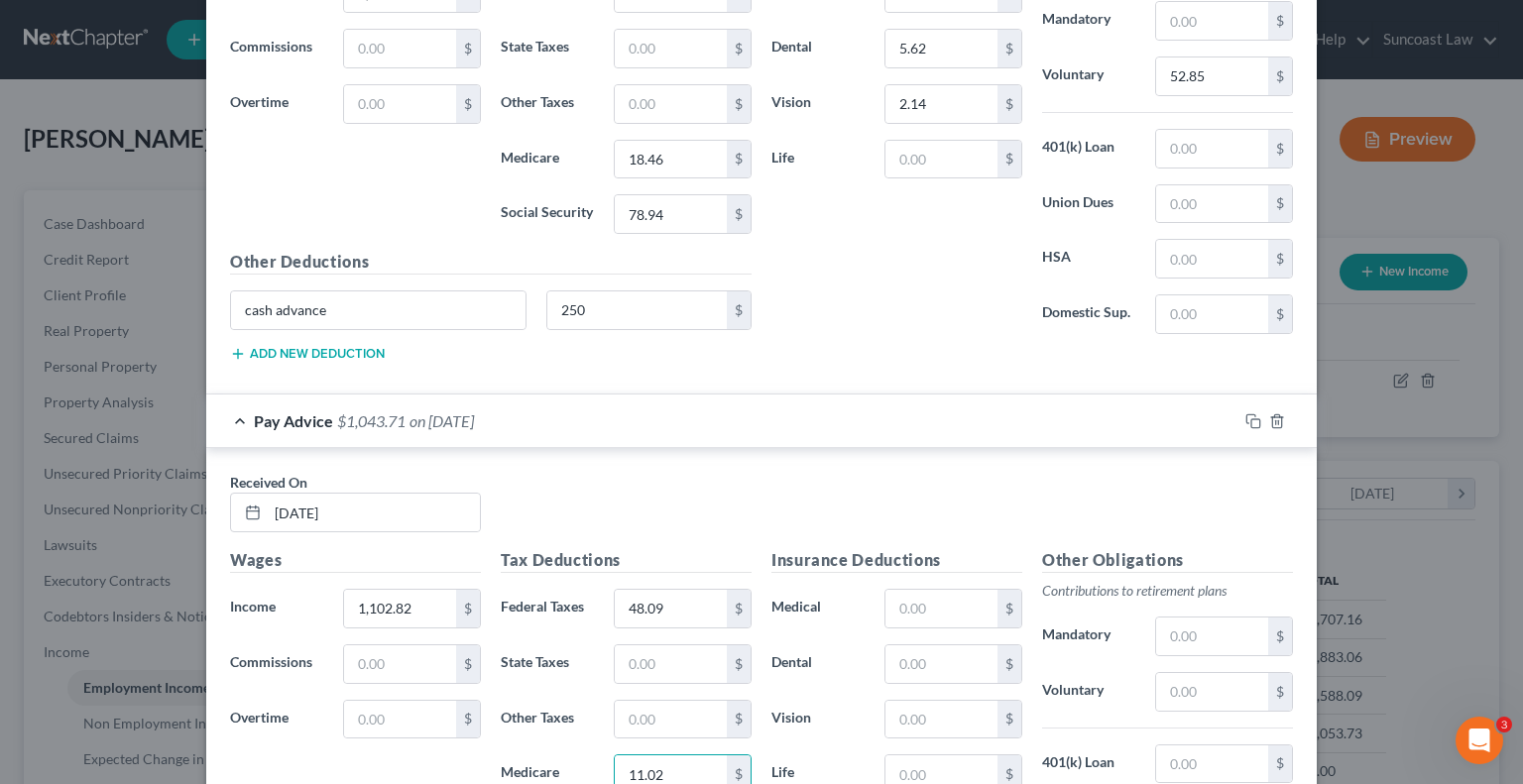 type on "11.02" 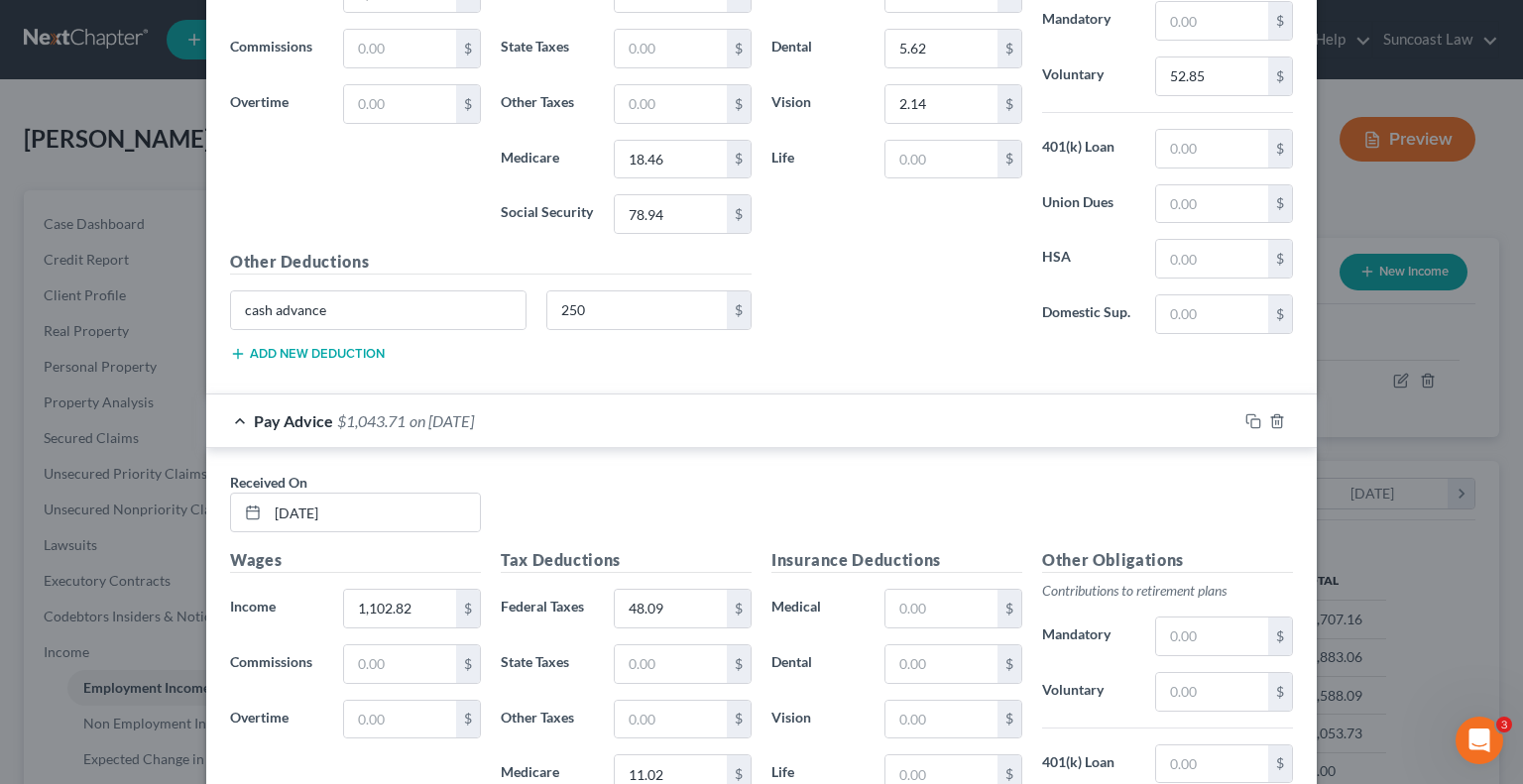 scroll, scrollTop: 3459, scrollLeft: 0, axis: vertical 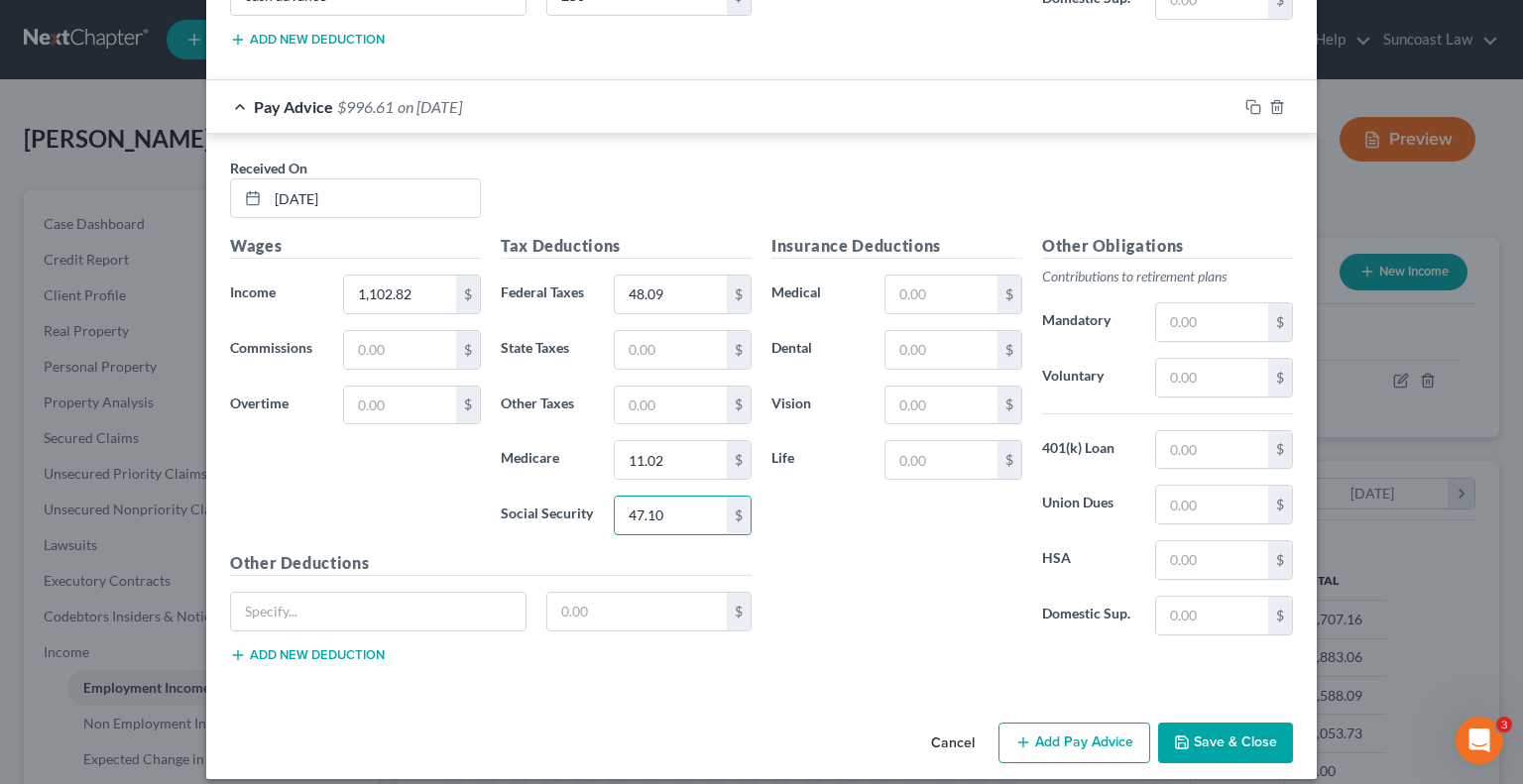 type on "47.10" 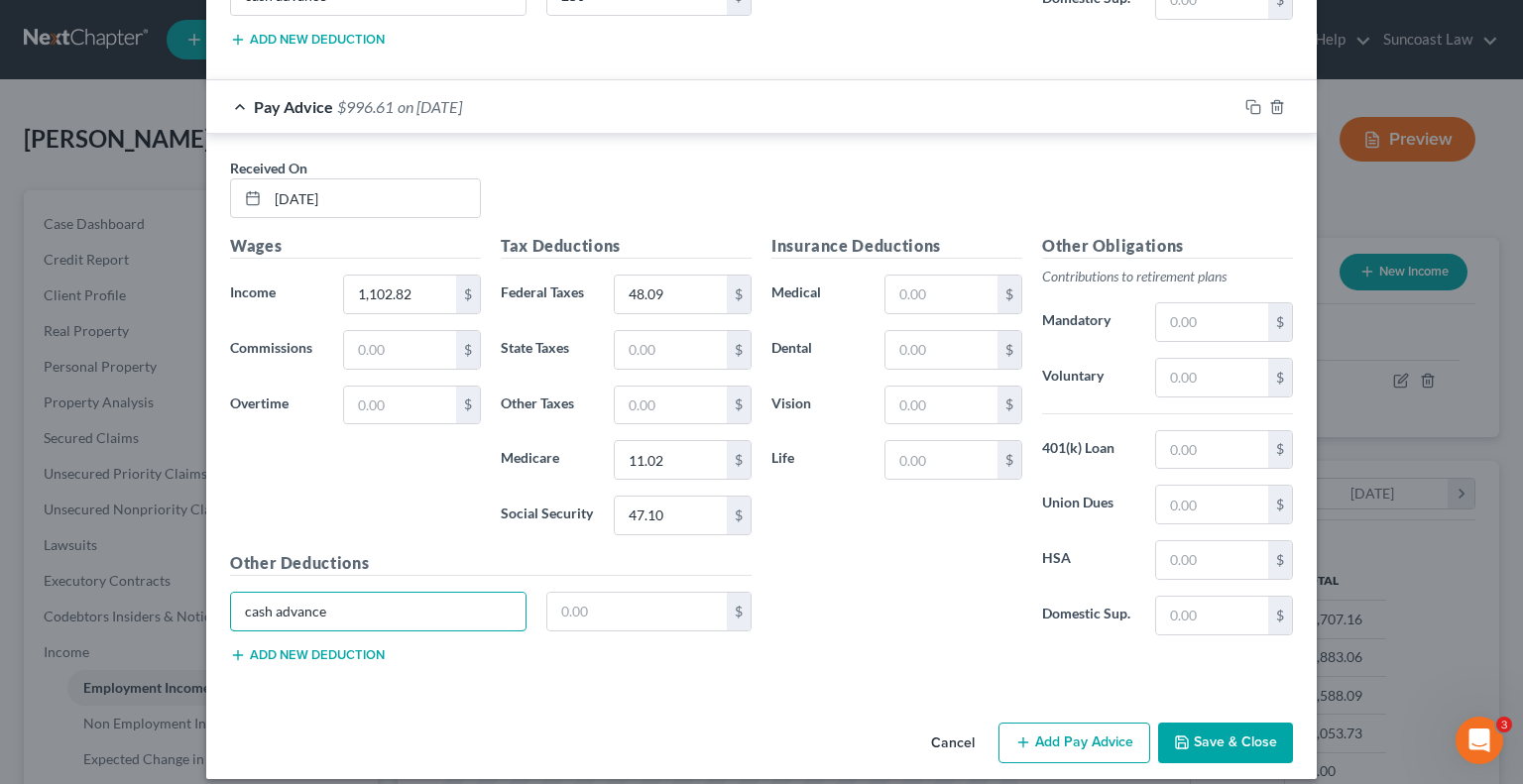type on "cash advance" 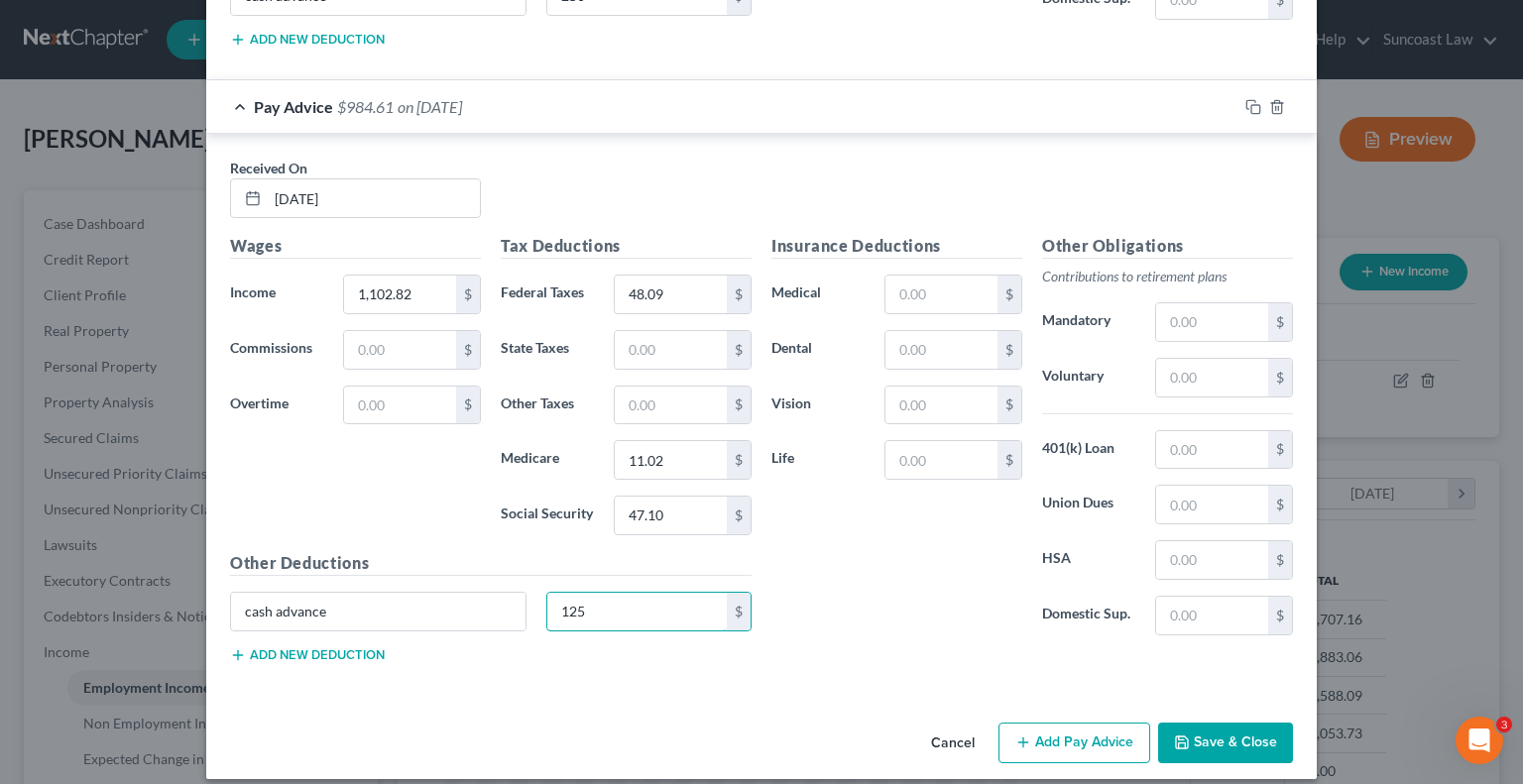 type on "125" 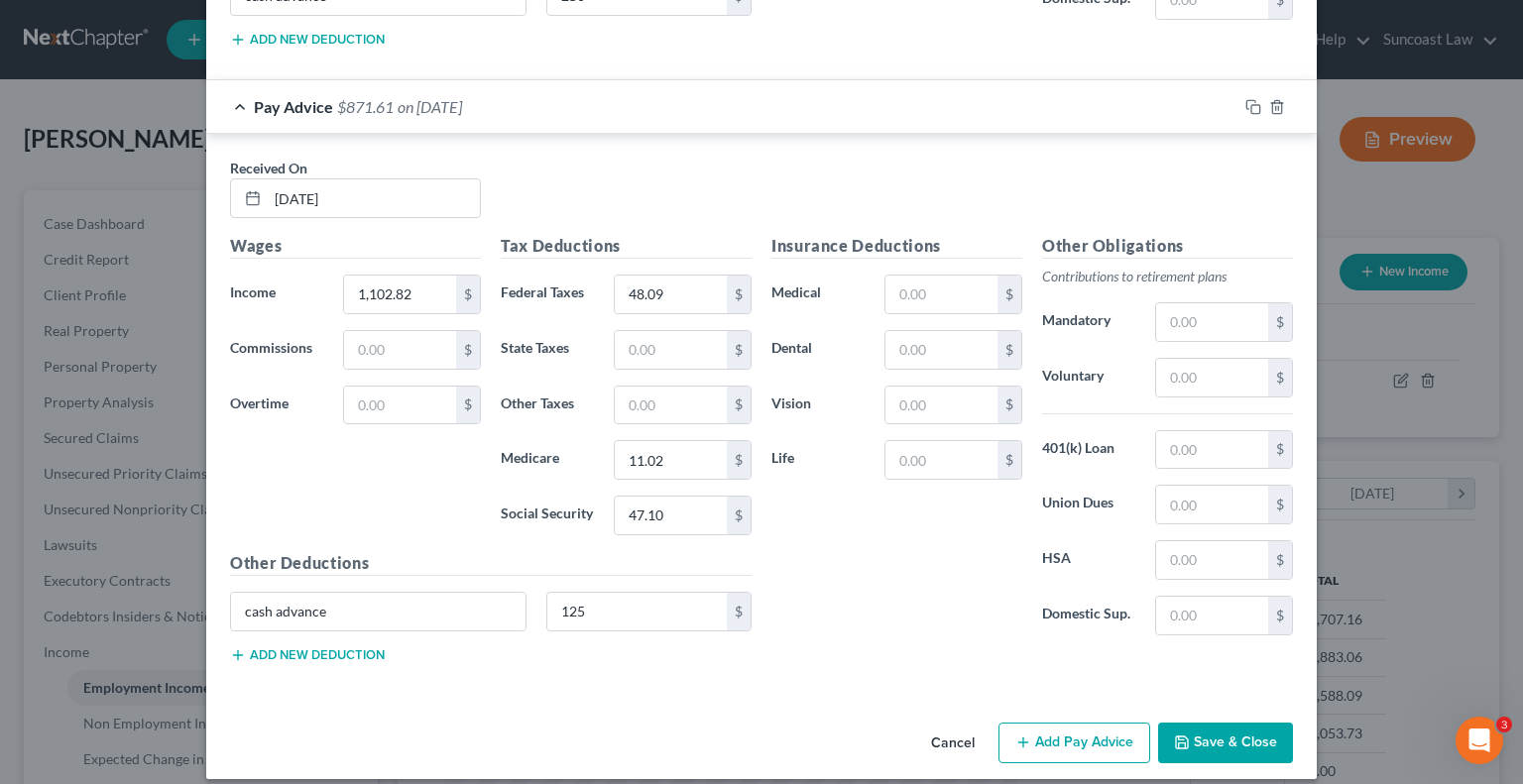 type 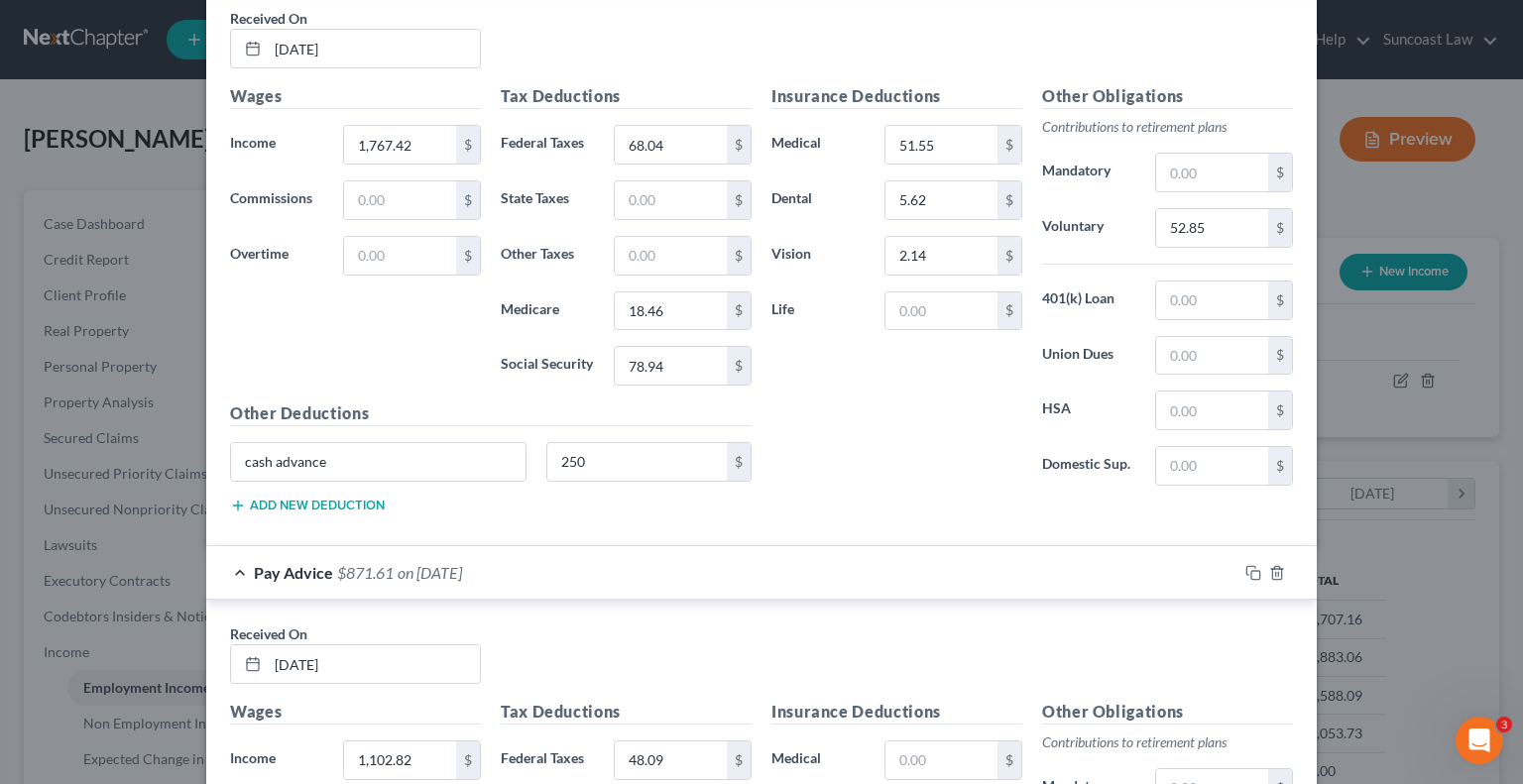 scroll, scrollTop: 3261, scrollLeft: 0, axis: vertical 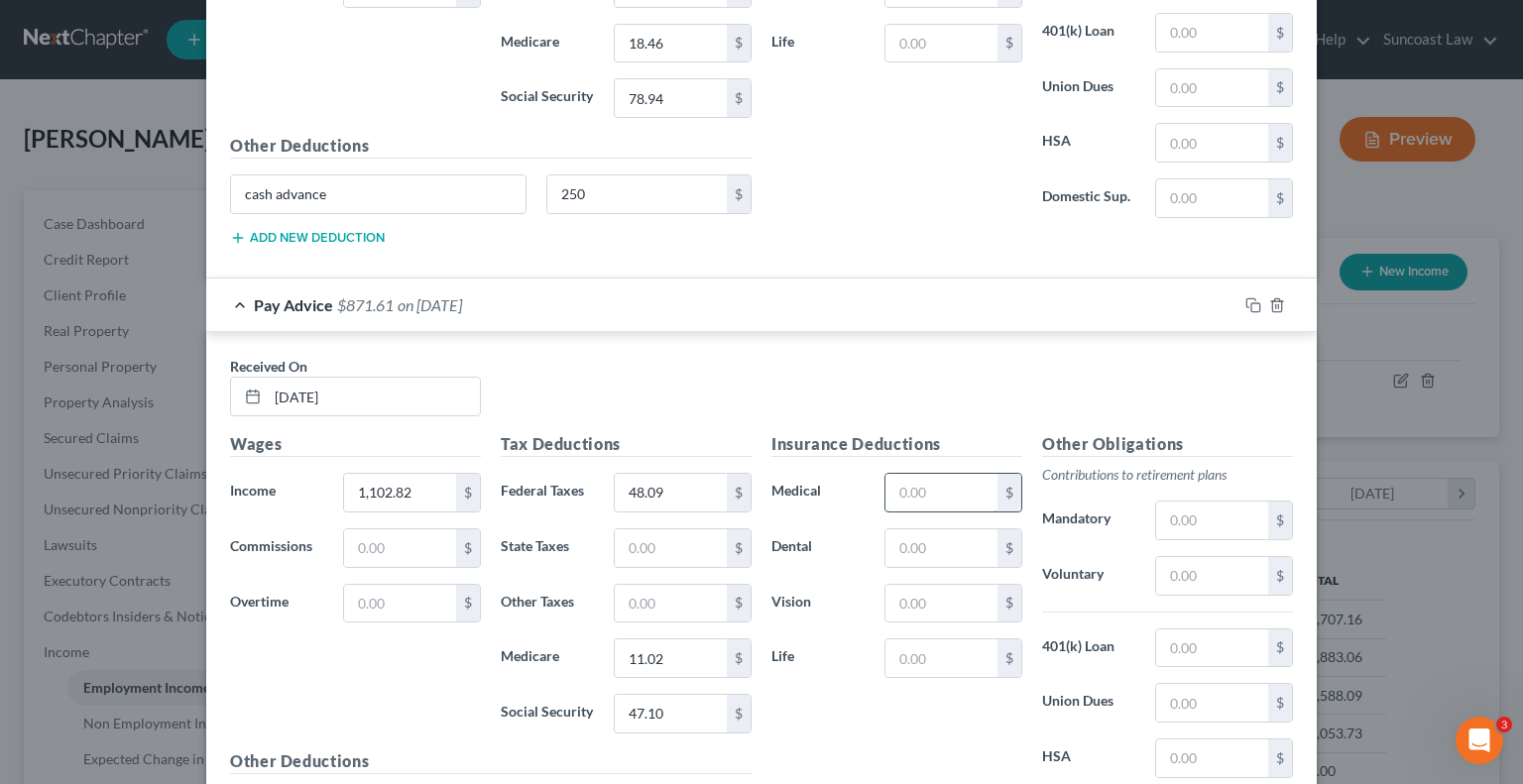 drag, startPoint x: 909, startPoint y: 468, endPoint x: 897, endPoint y: 465, distance: 12.369317 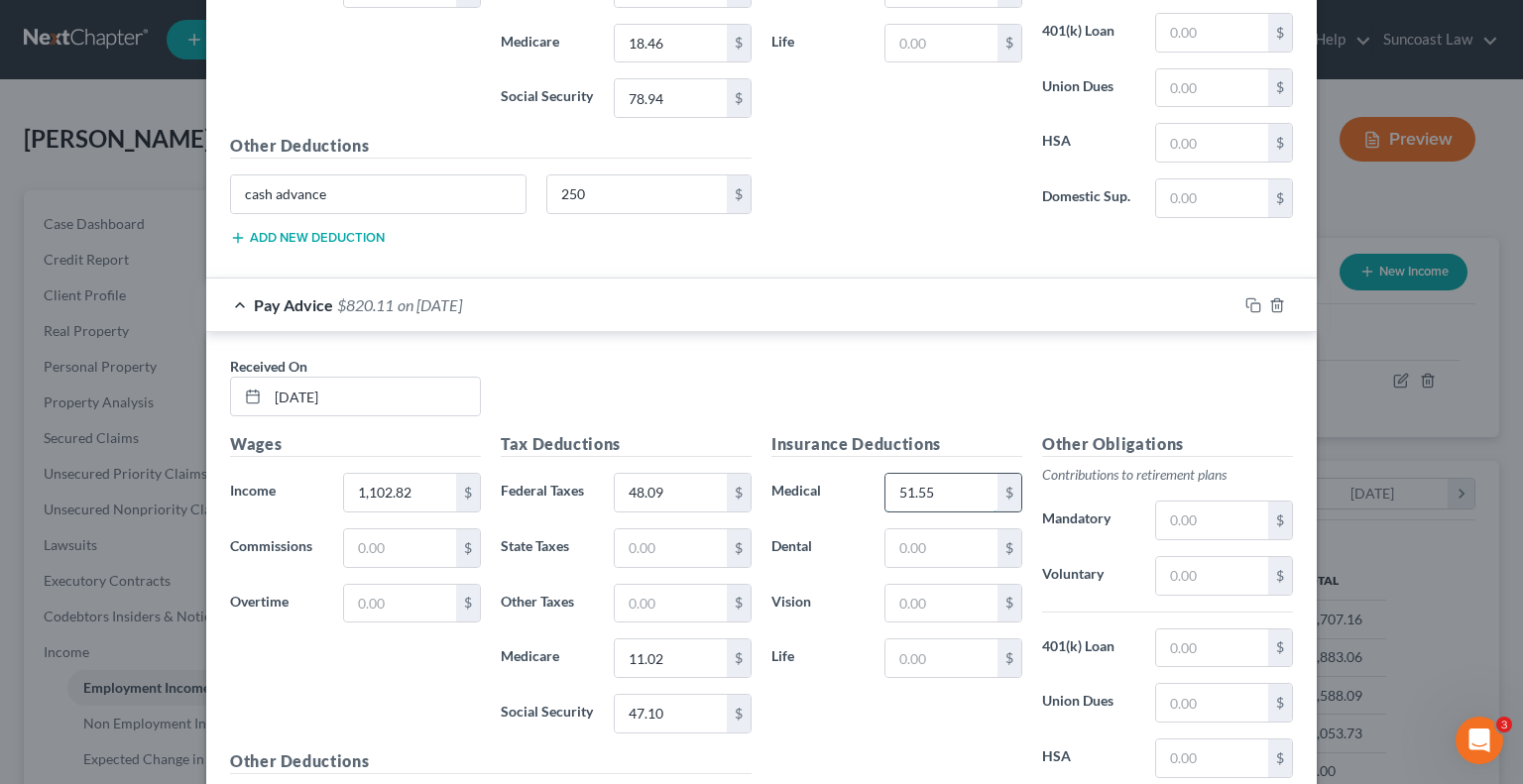 type on "51.55" 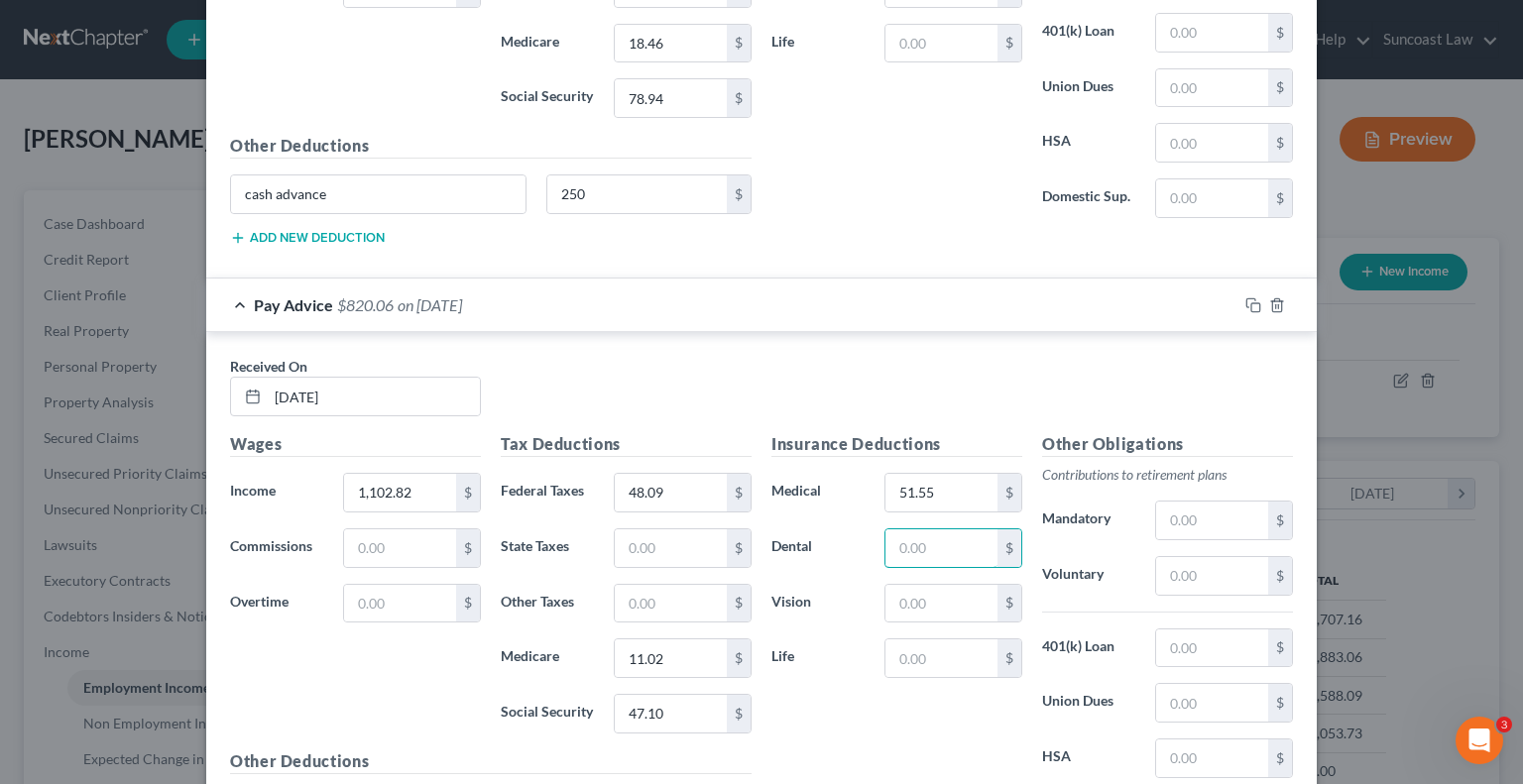 type on "4" 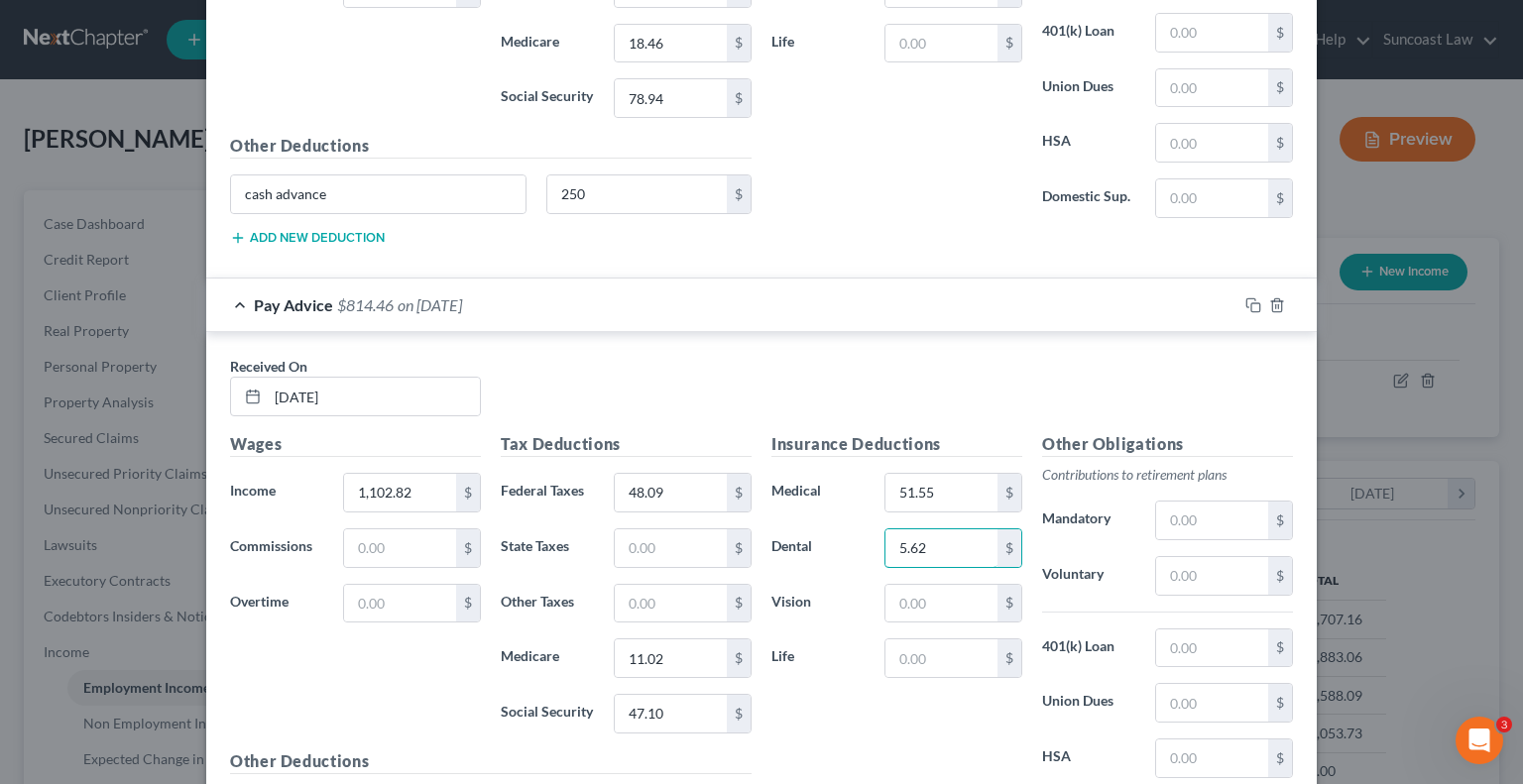 type on "5.62" 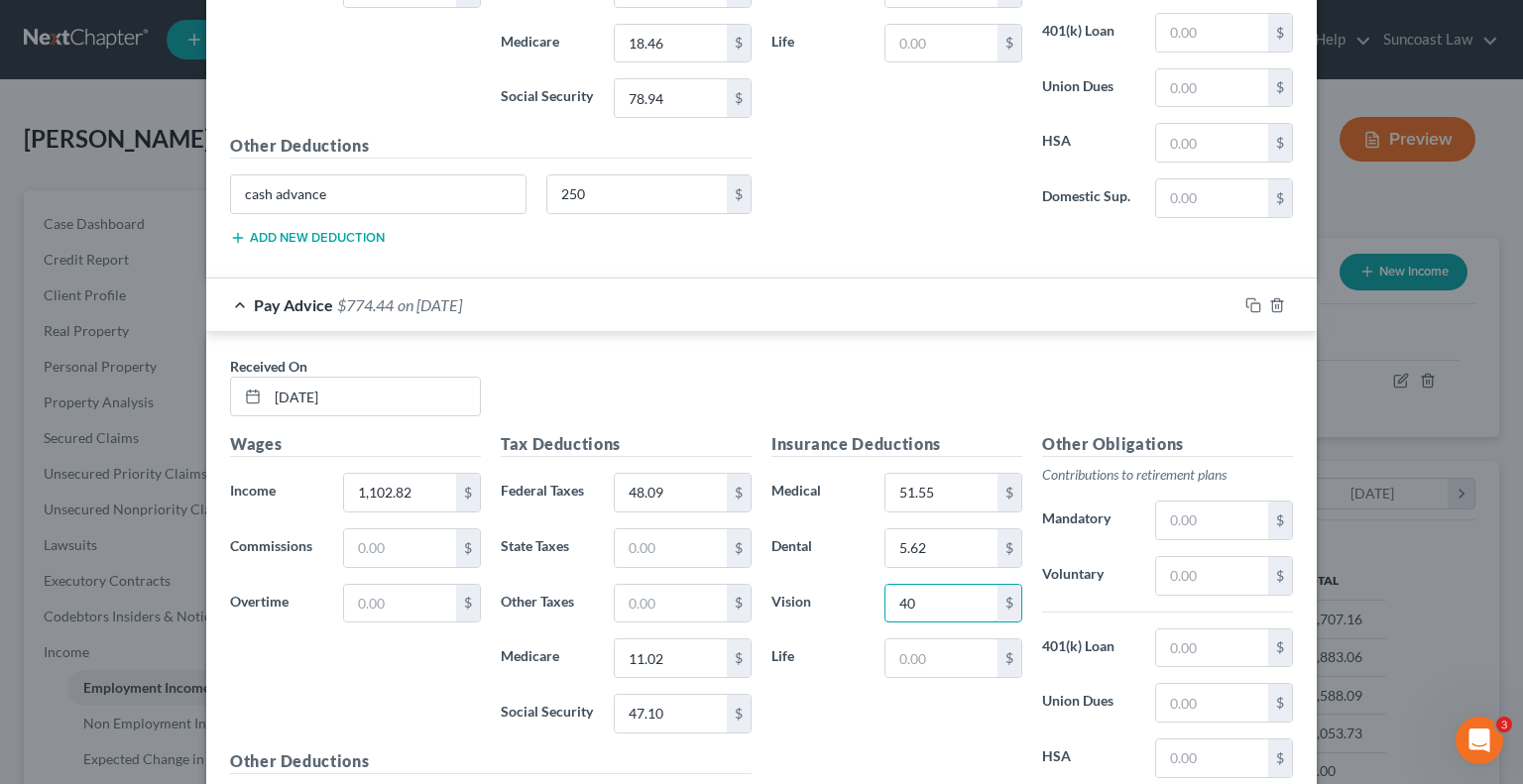 type on "4" 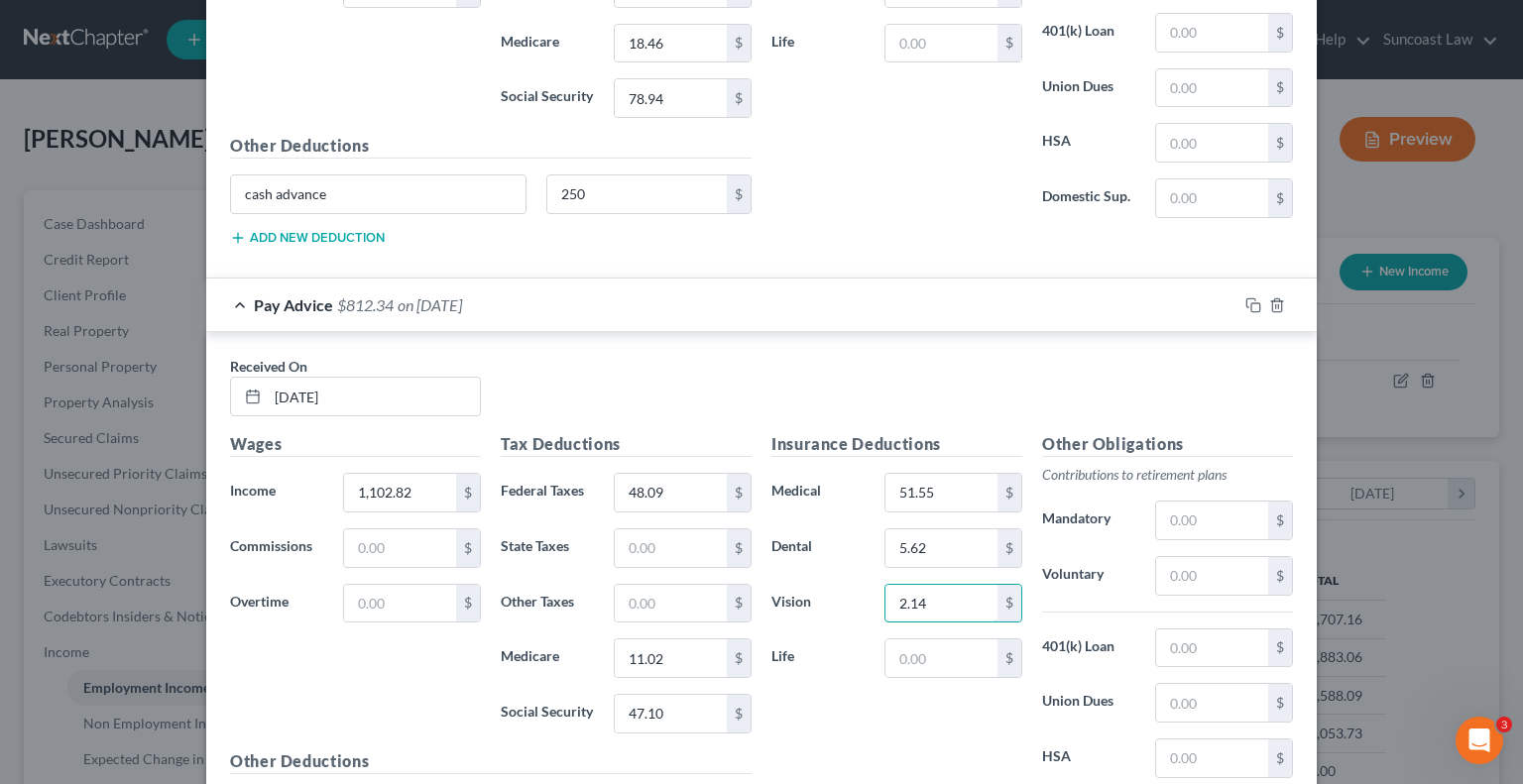 type on "2.14" 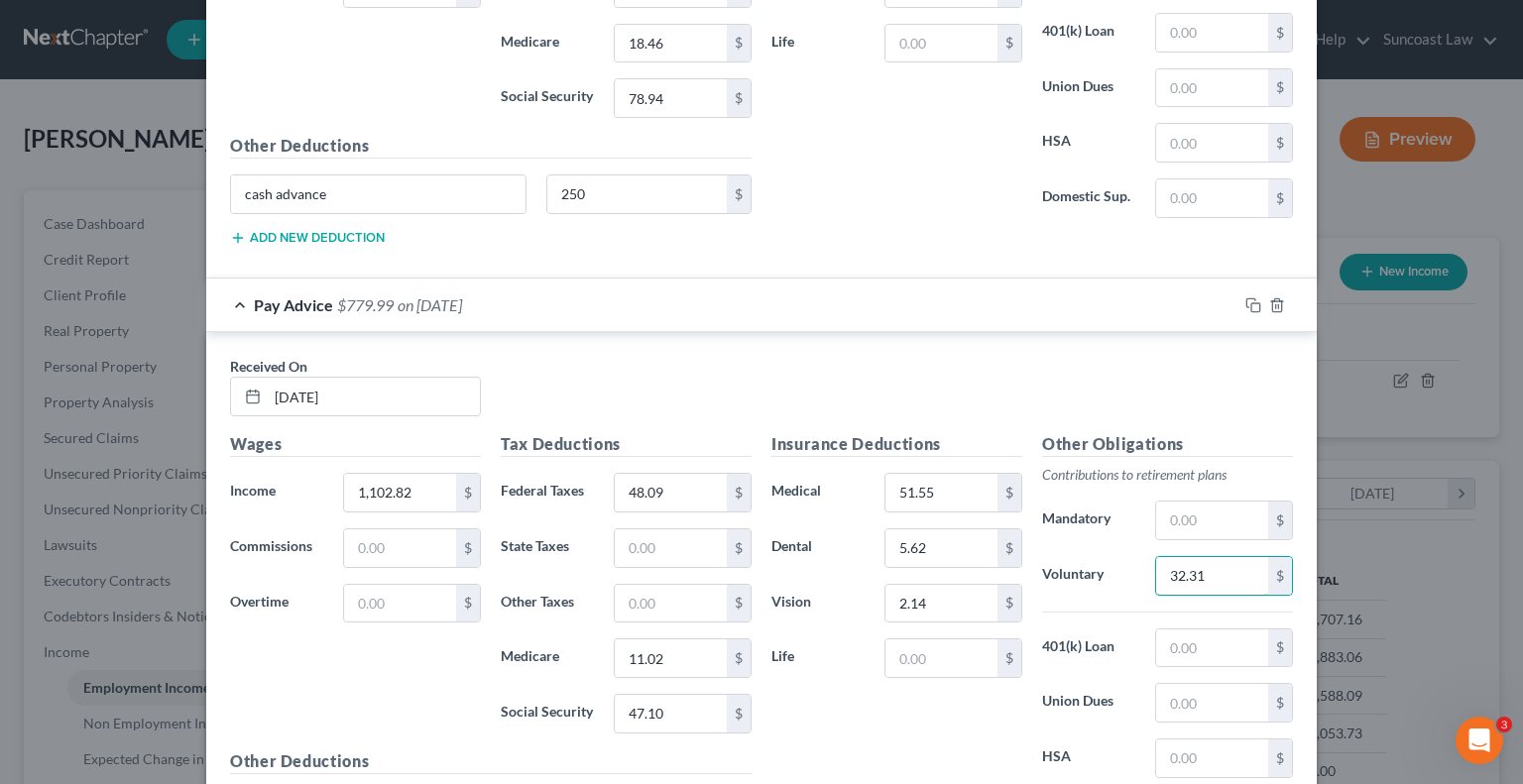 type on "32.31" 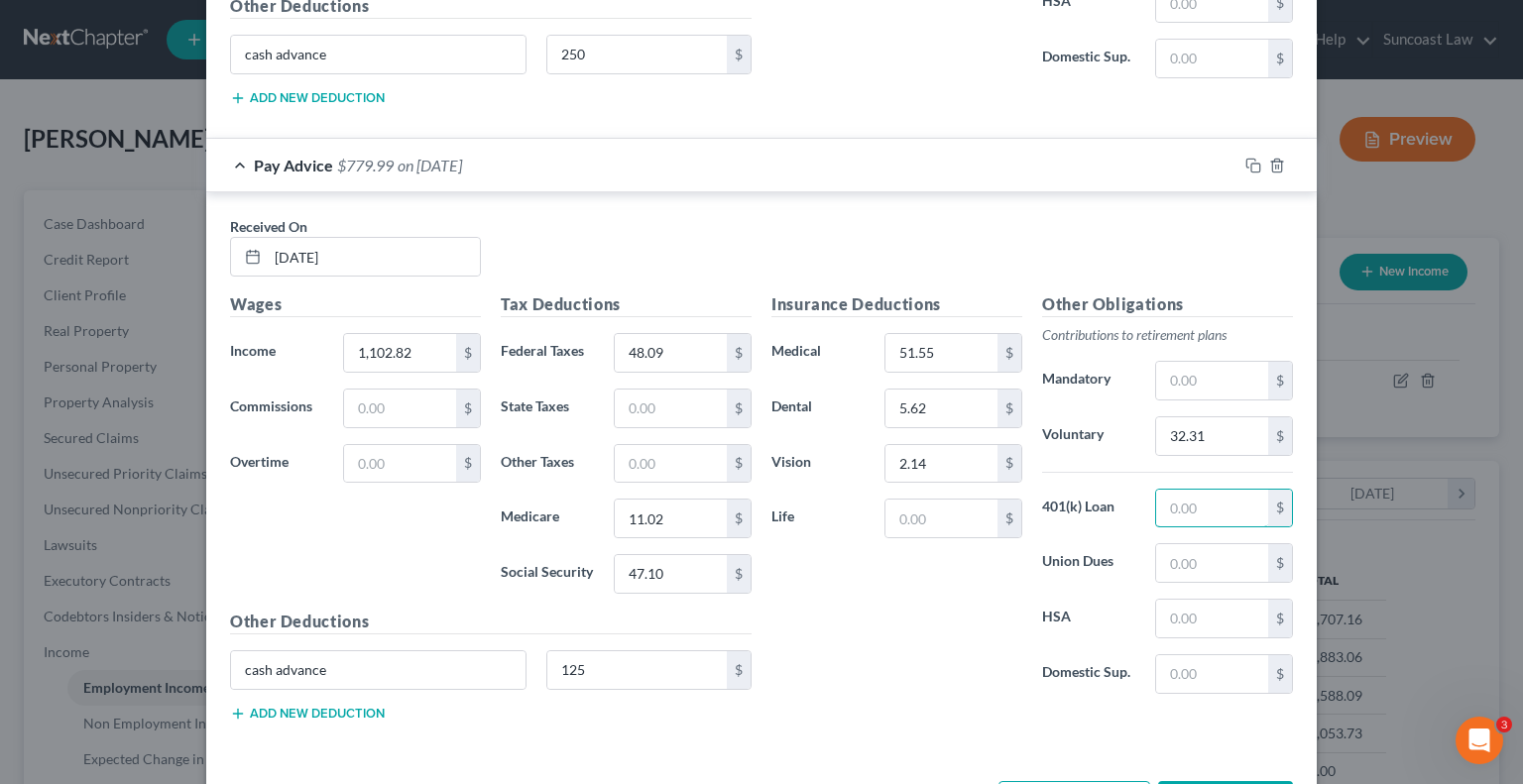 scroll, scrollTop: 3459, scrollLeft: 0, axis: vertical 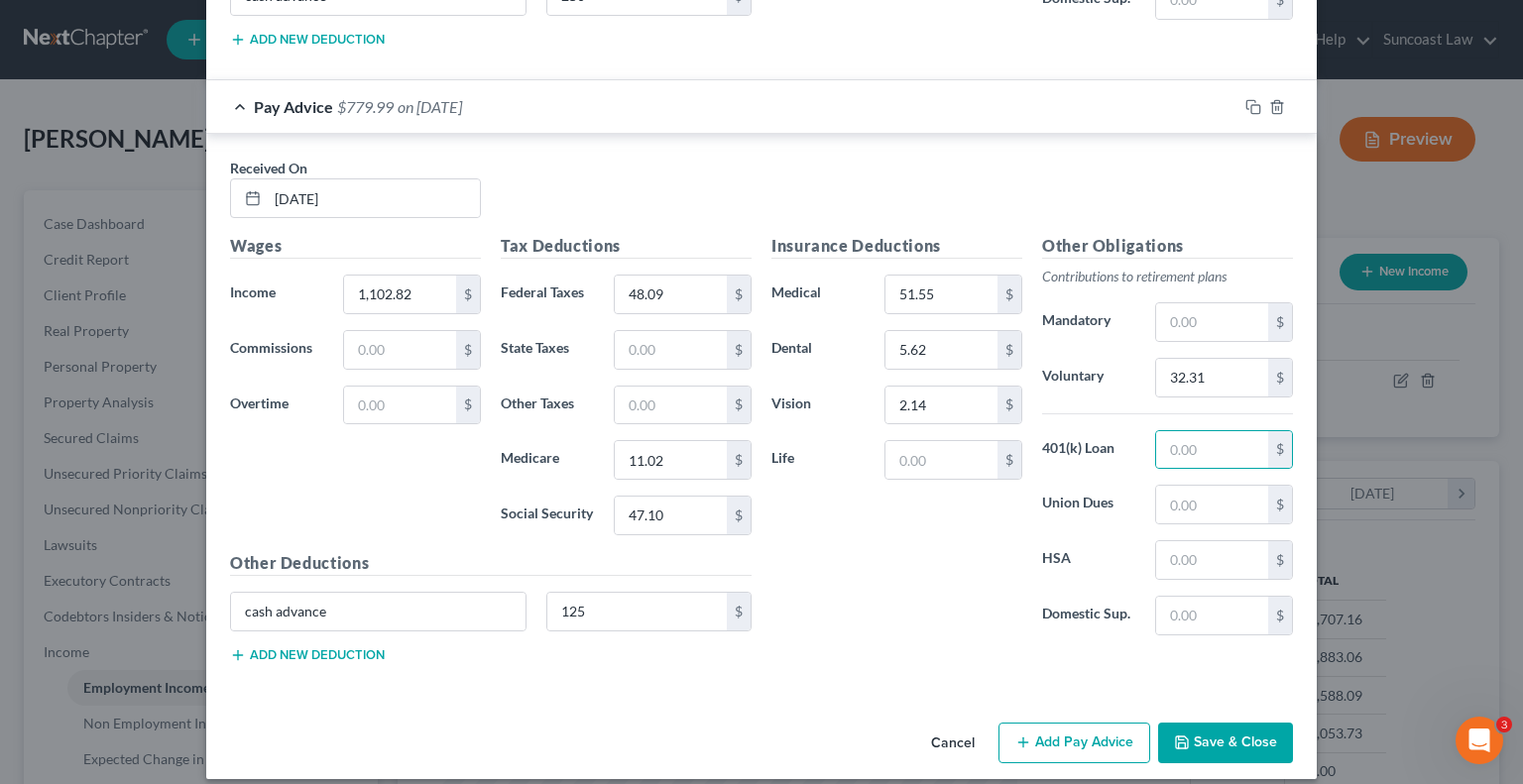 click on "Add Pay Advice" at bounding box center (1074, 743) 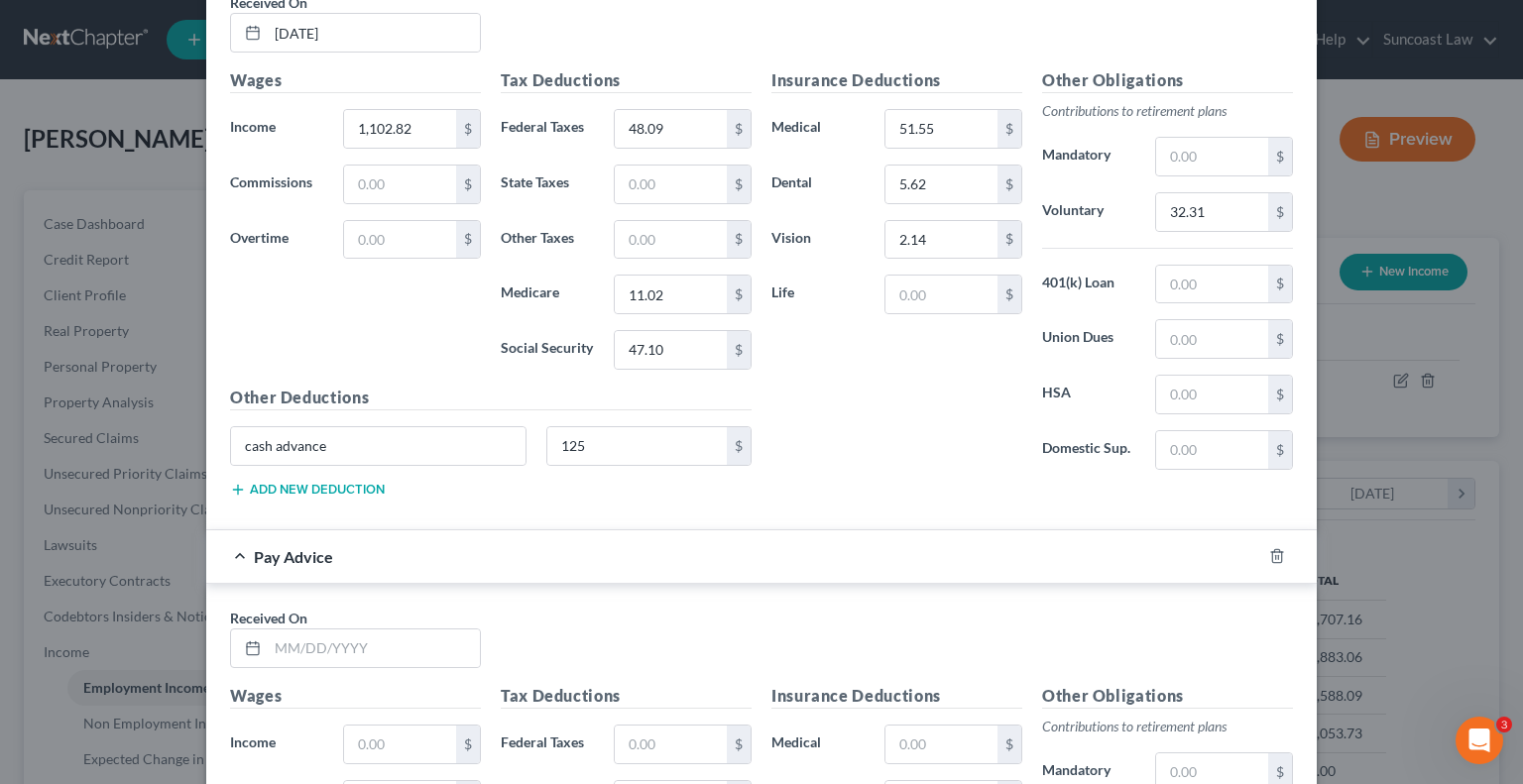 scroll, scrollTop: 3955, scrollLeft: 0, axis: vertical 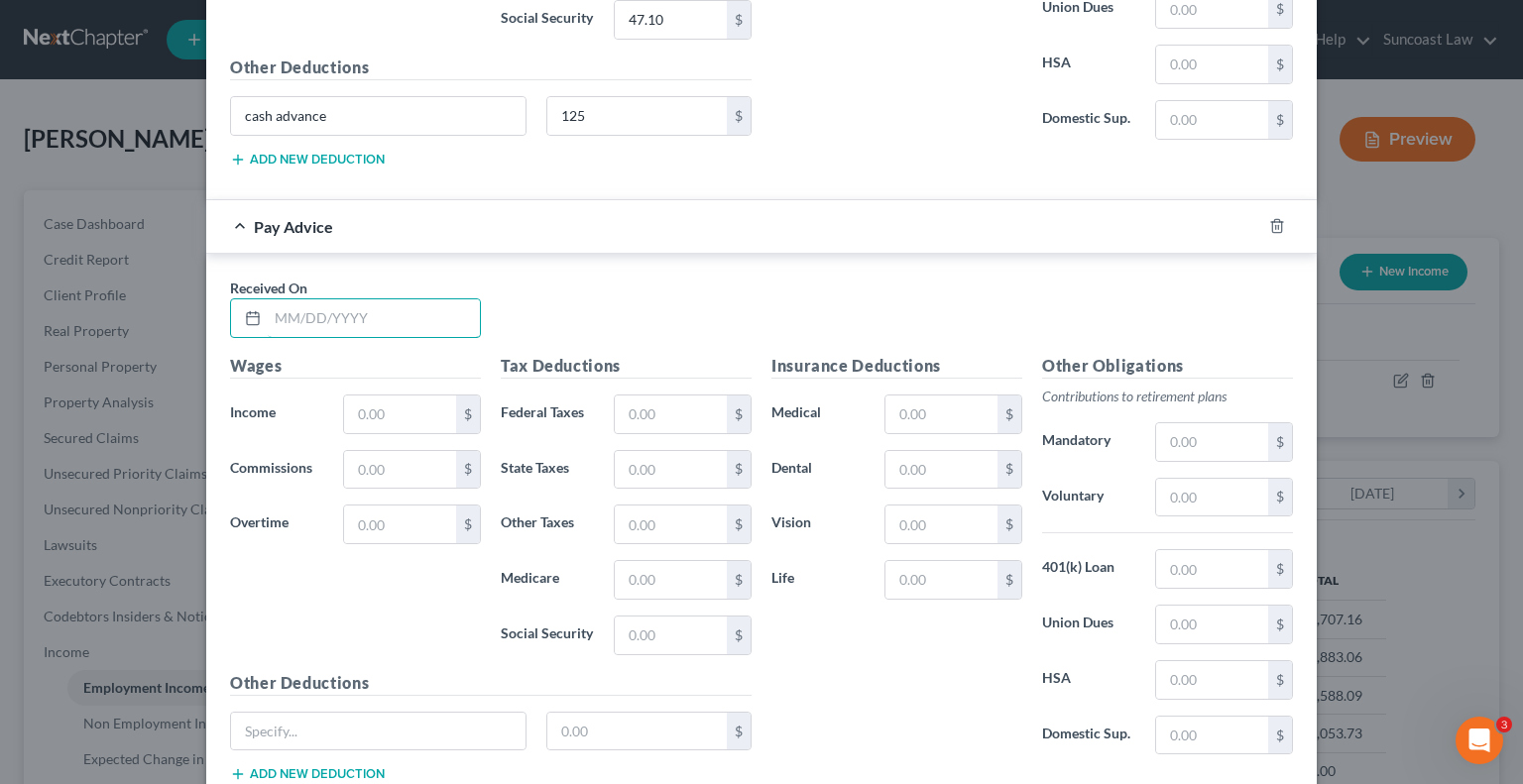 drag, startPoint x: 365, startPoint y: 300, endPoint x: 377, endPoint y: 273, distance: 29.546573 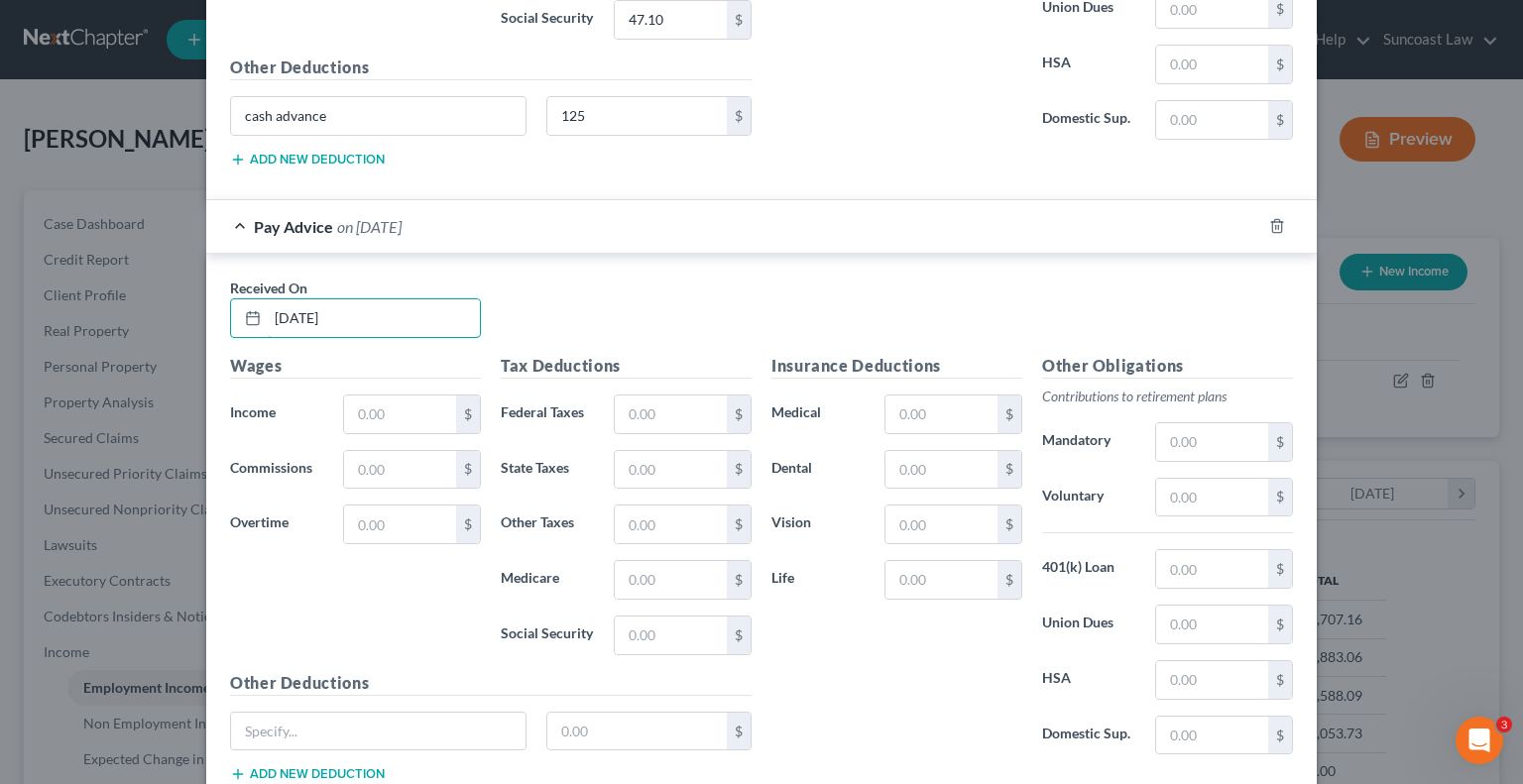 type on "[DATE]" 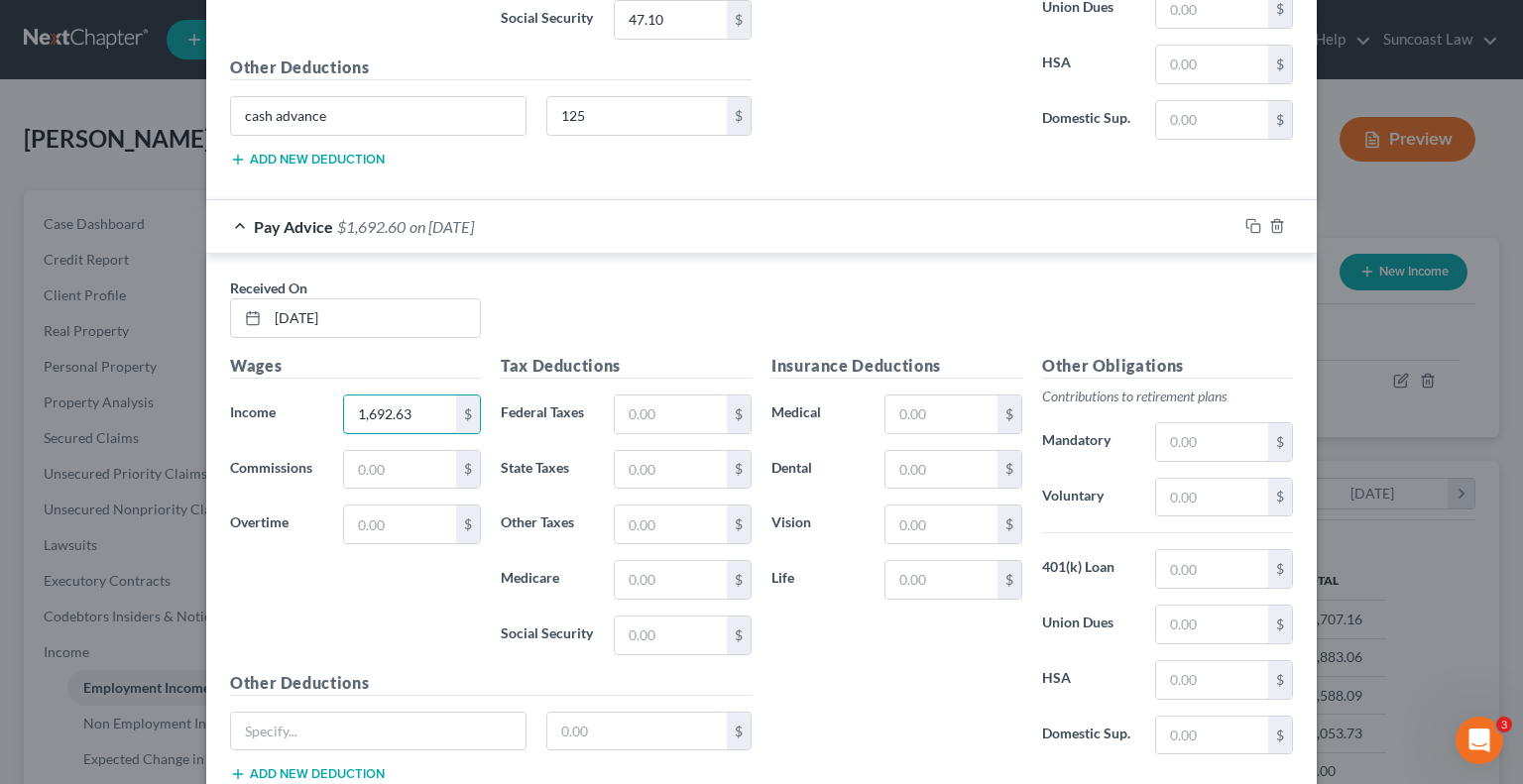 type on "1,692.63" 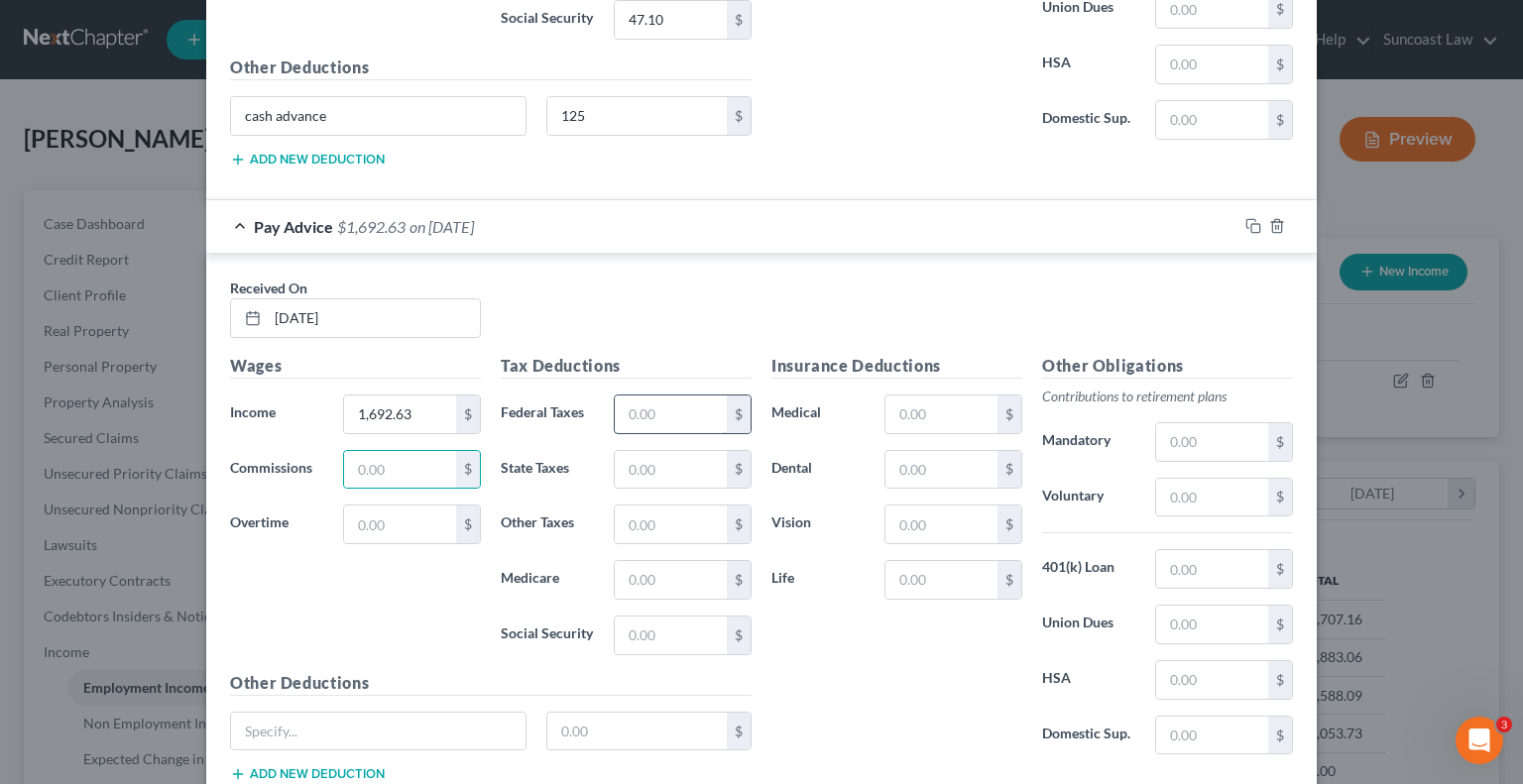 click at bounding box center [670, 414] 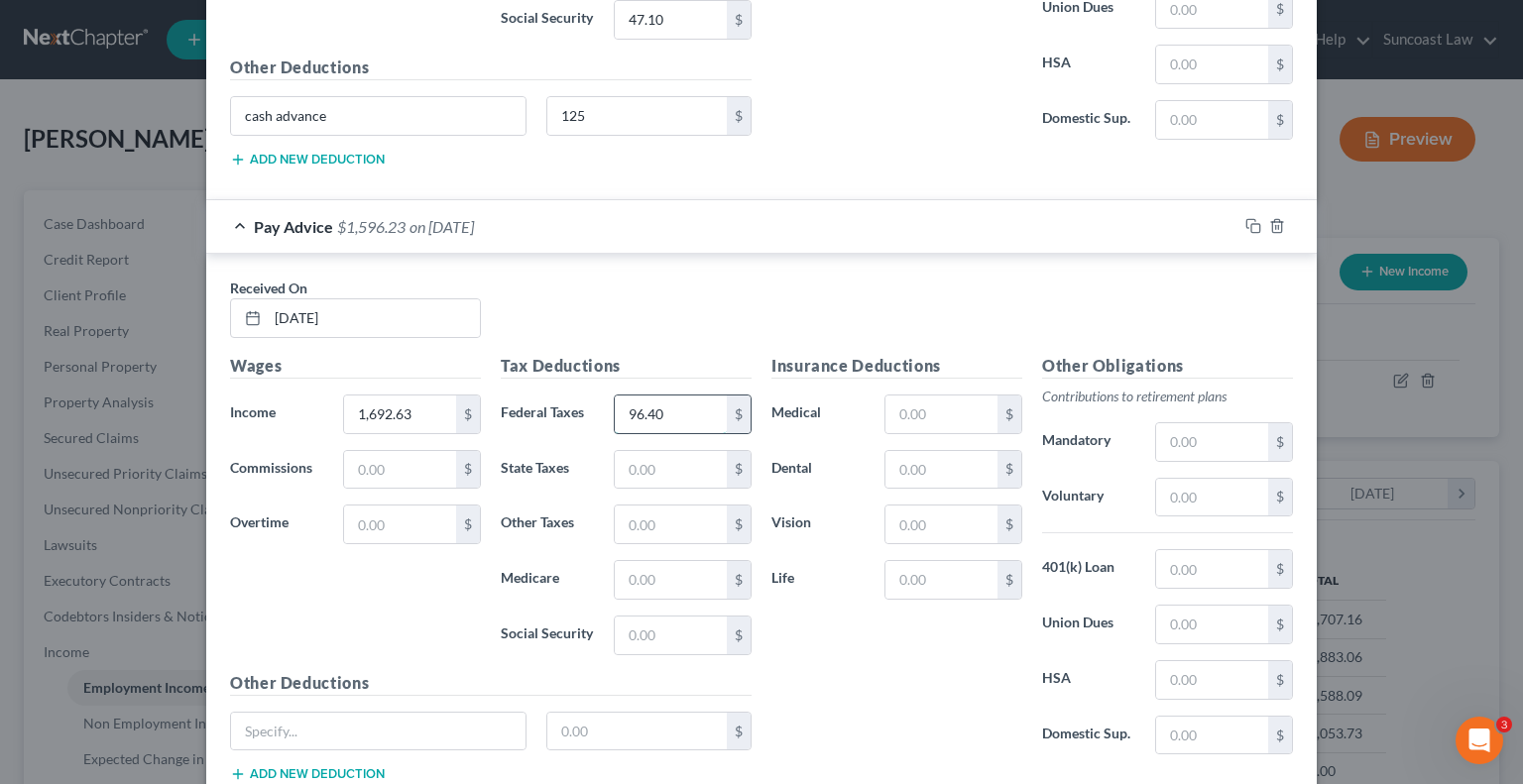type on "96.40" 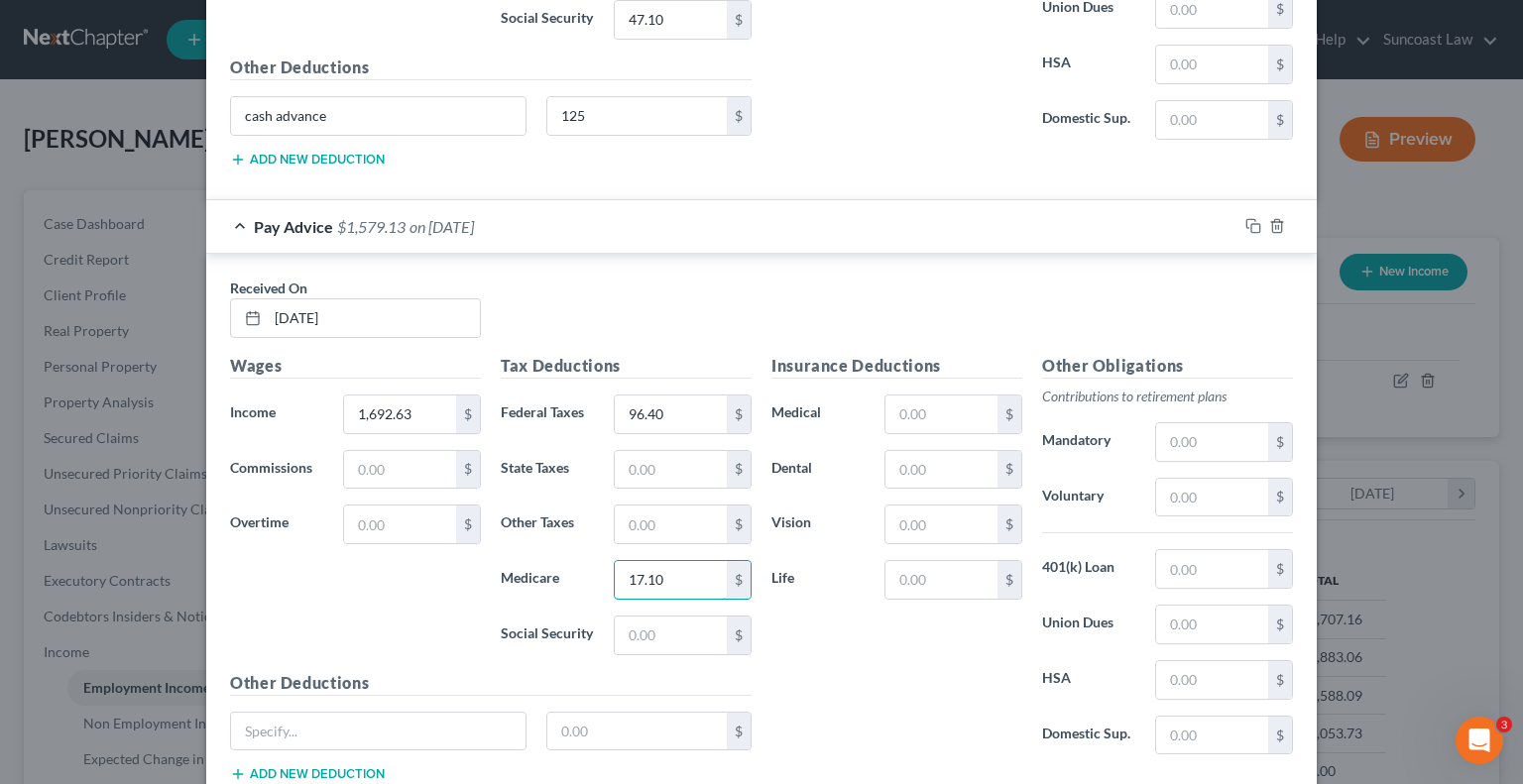 type on "17.10" 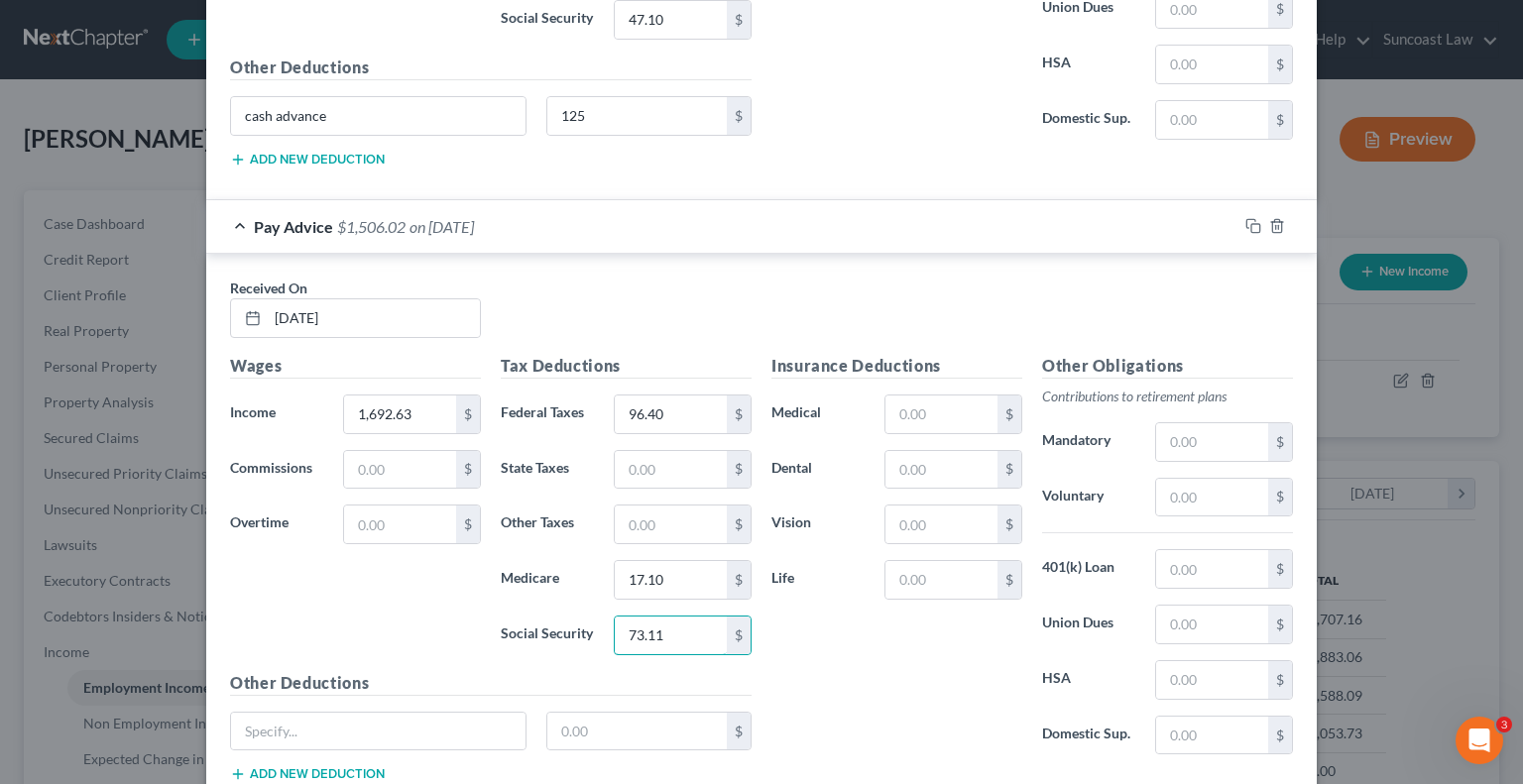 type on "73.11" 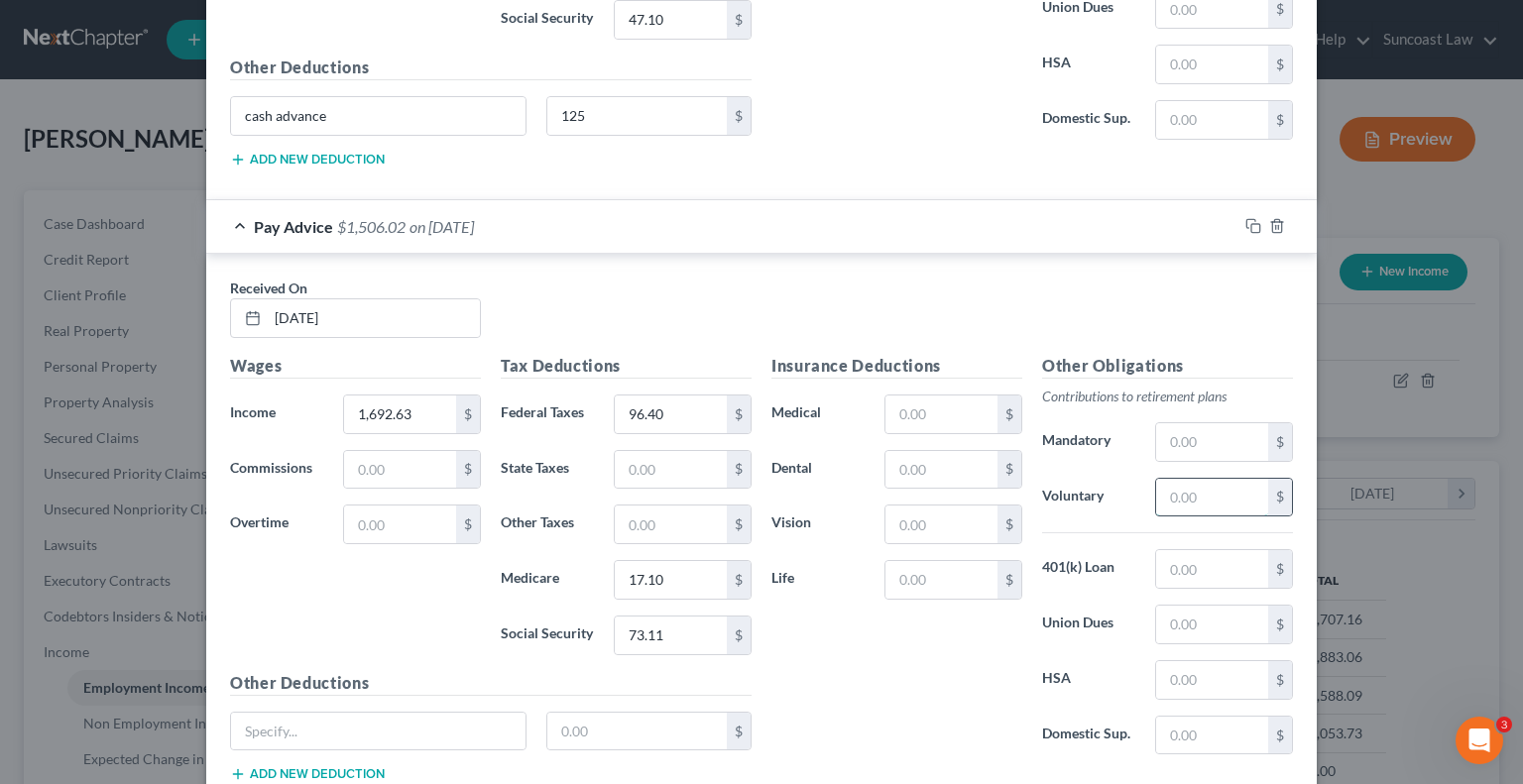 drag, startPoint x: 1207, startPoint y: 465, endPoint x: 1234, endPoint y: 473, distance: 28.16026 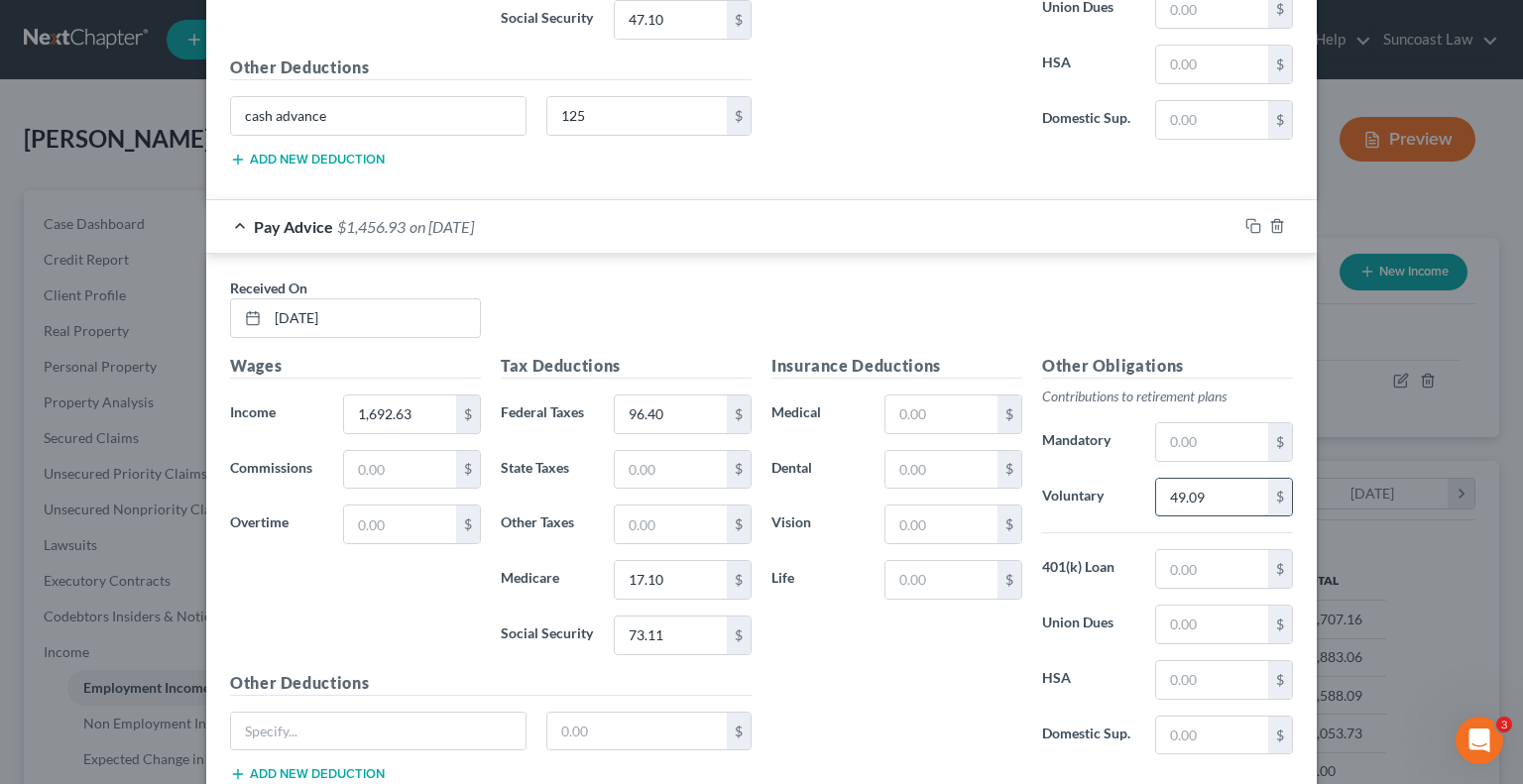 type on "49.09" 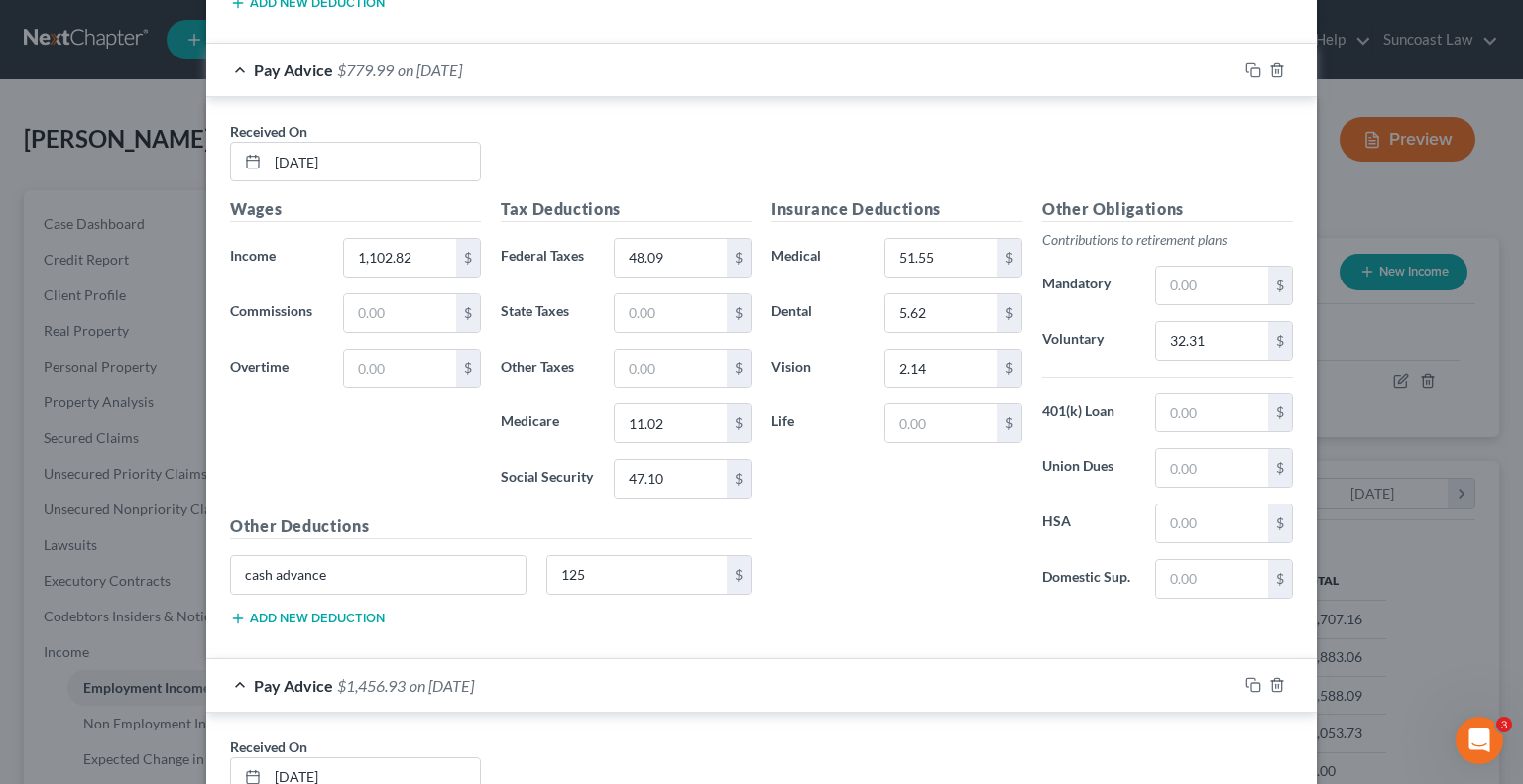 scroll, scrollTop: 3459, scrollLeft: 0, axis: vertical 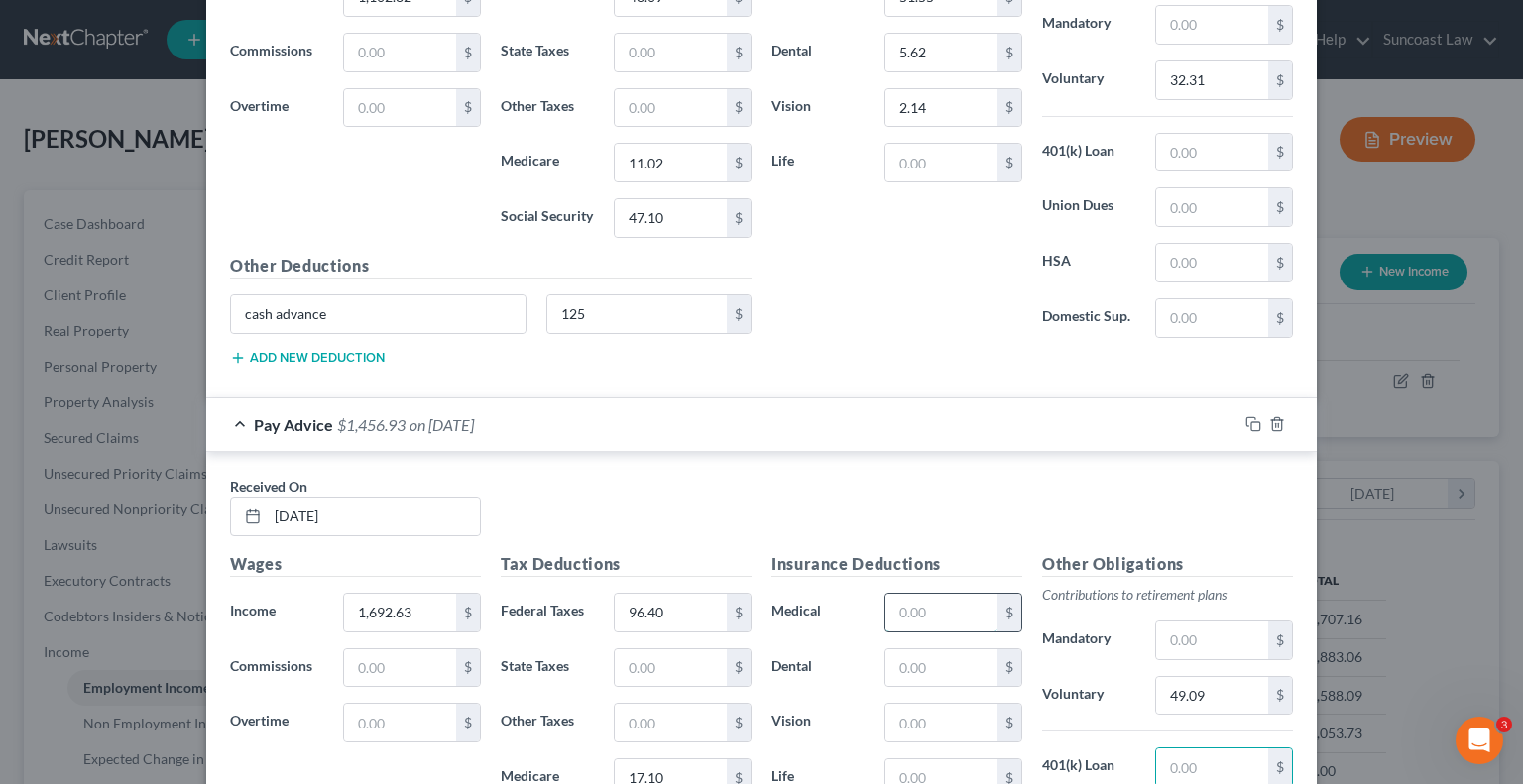 click at bounding box center [941, 613] 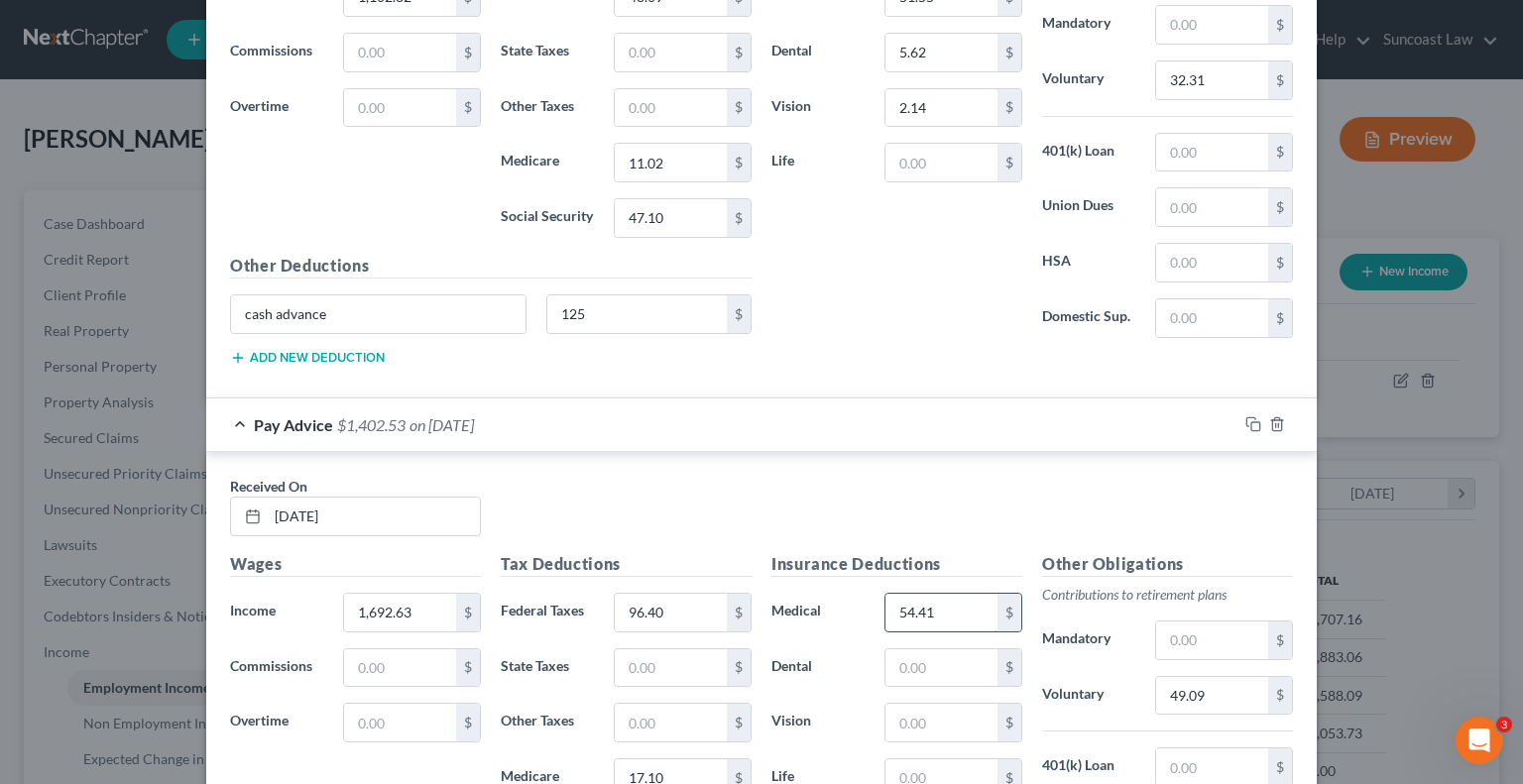 type on "54.41" 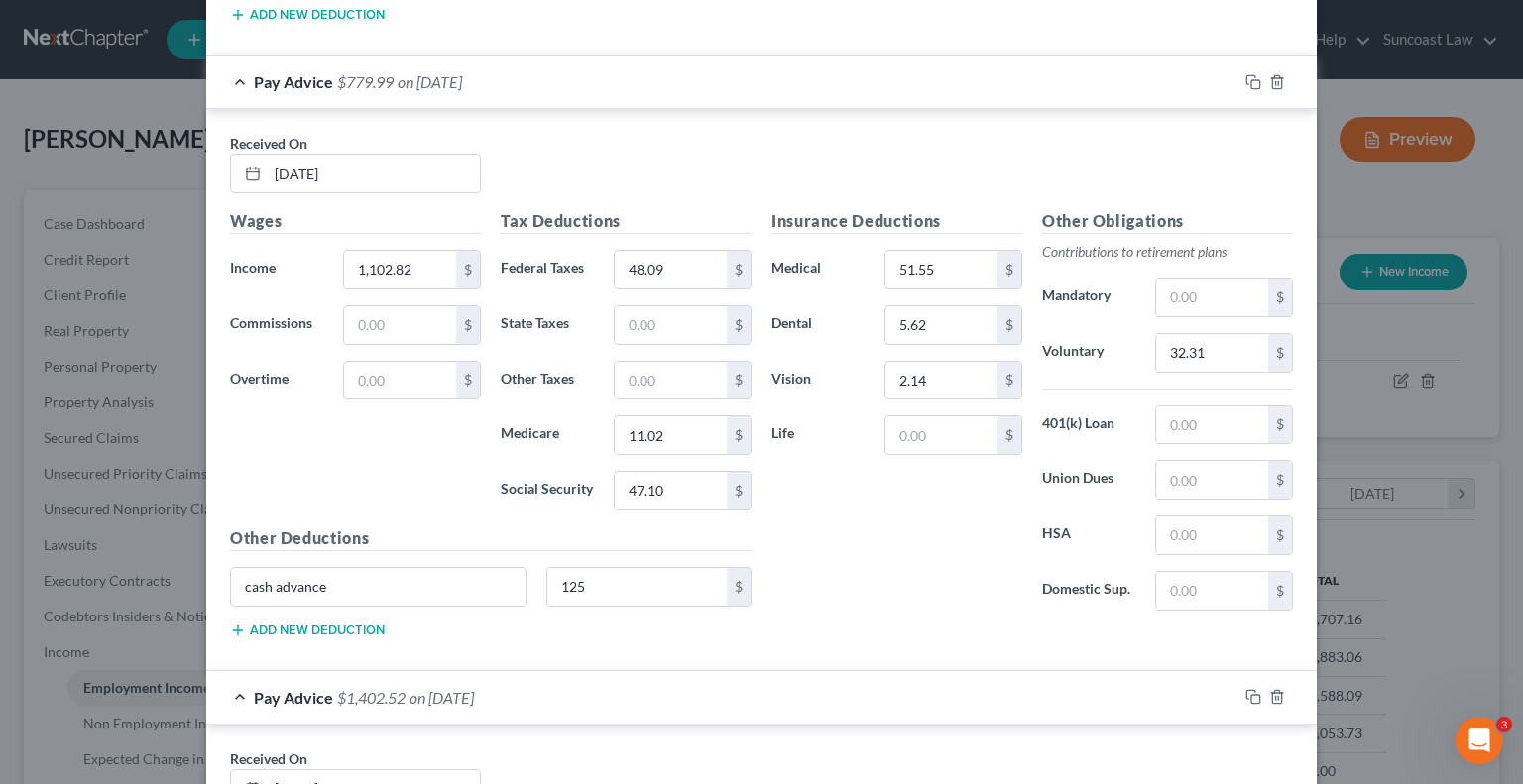 scroll, scrollTop: 3261, scrollLeft: 0, axis: vertical 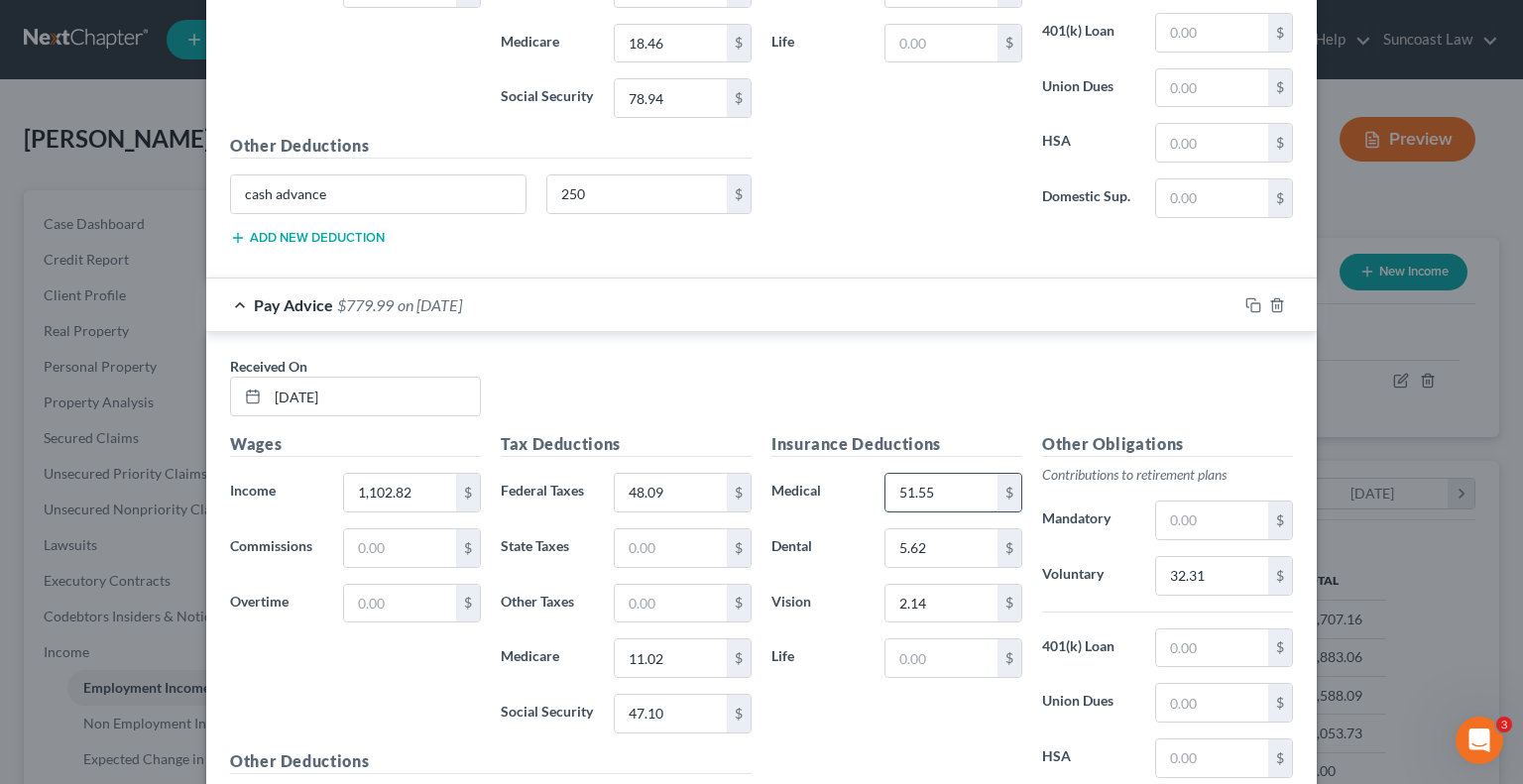 click on "51.55" at bounding box center [941, 493] 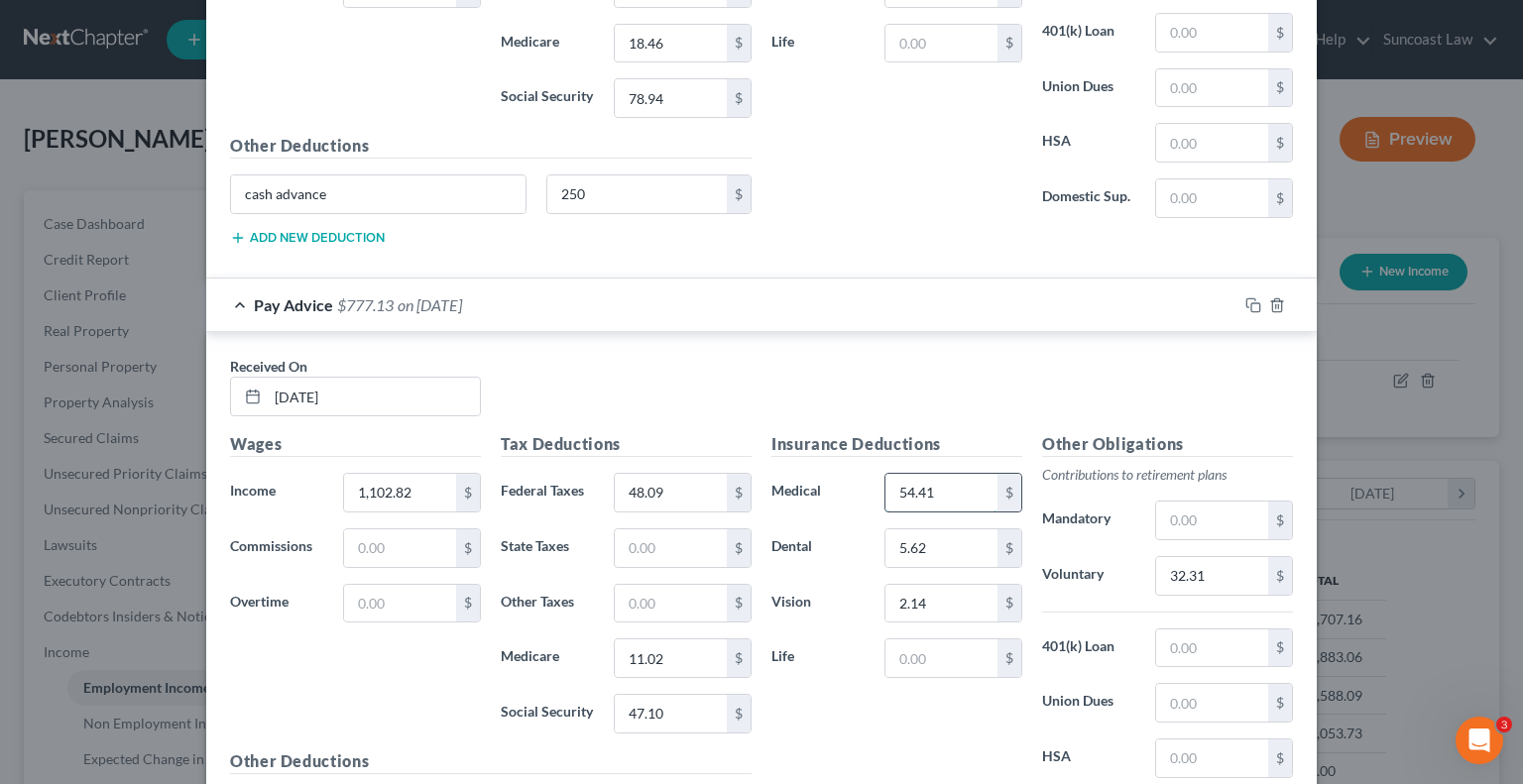 type on "54.41" 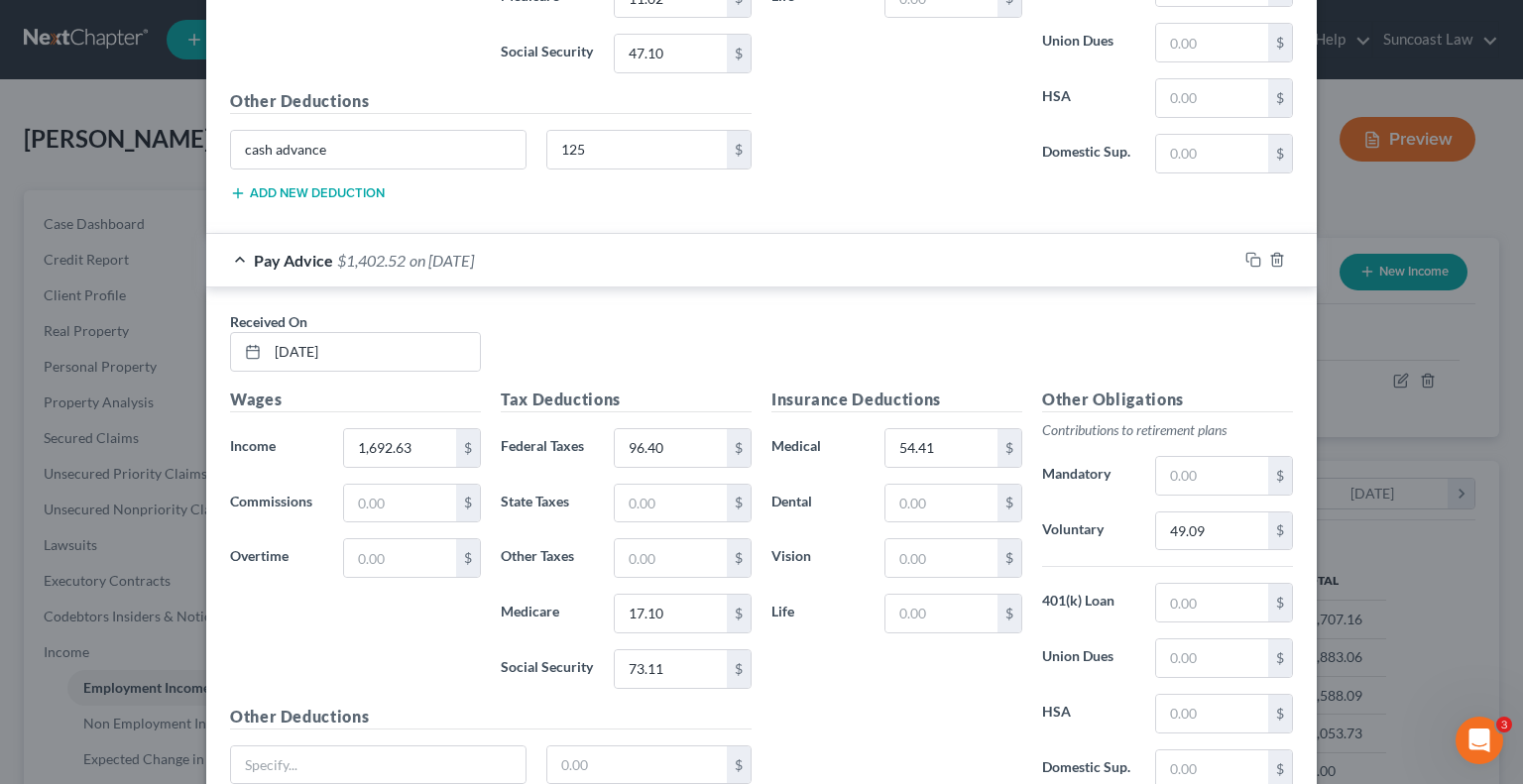 scroll, scrollTop: 3955, scrollLeft: 0, axis: vertical 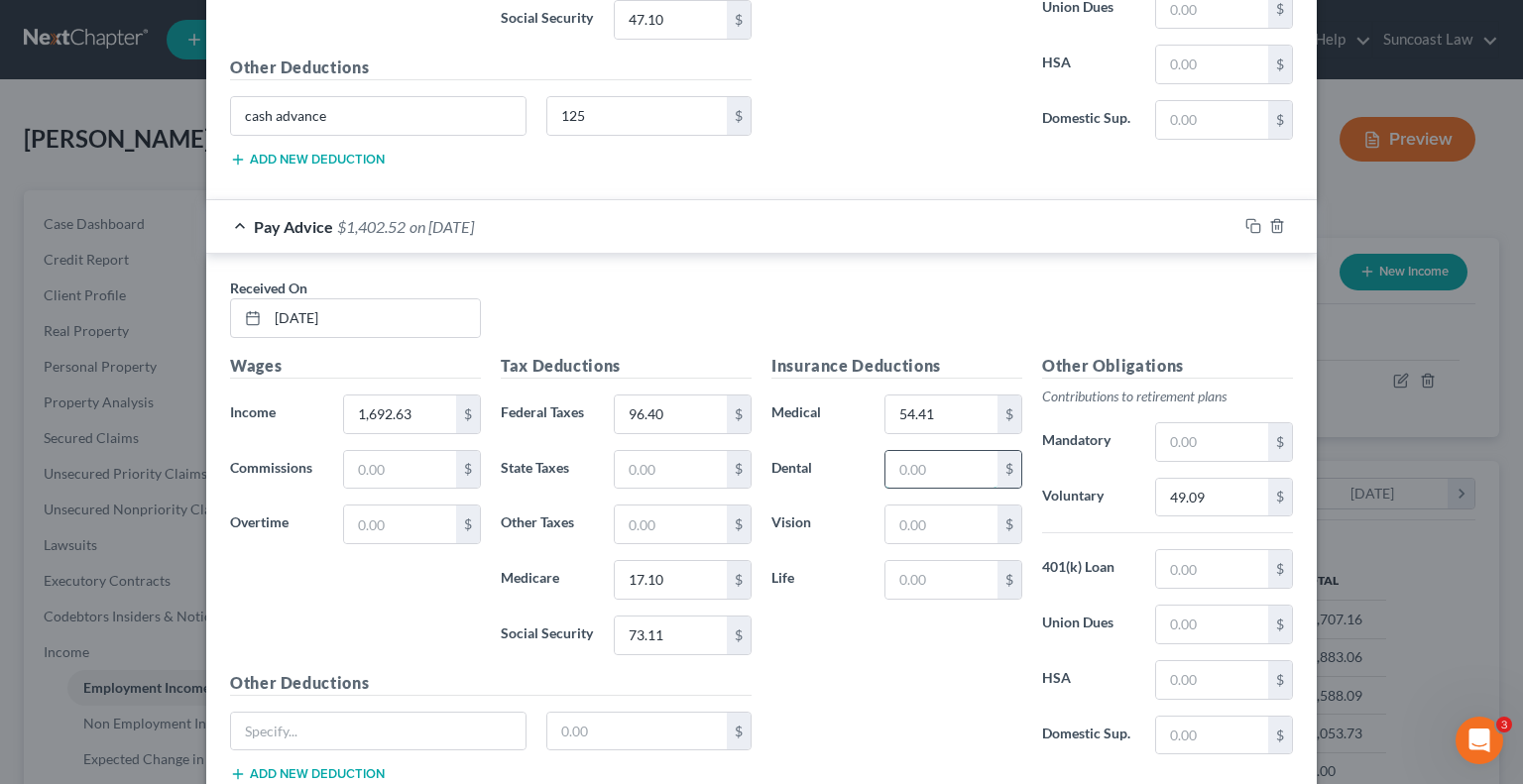 click at bounding box center [941, 470] 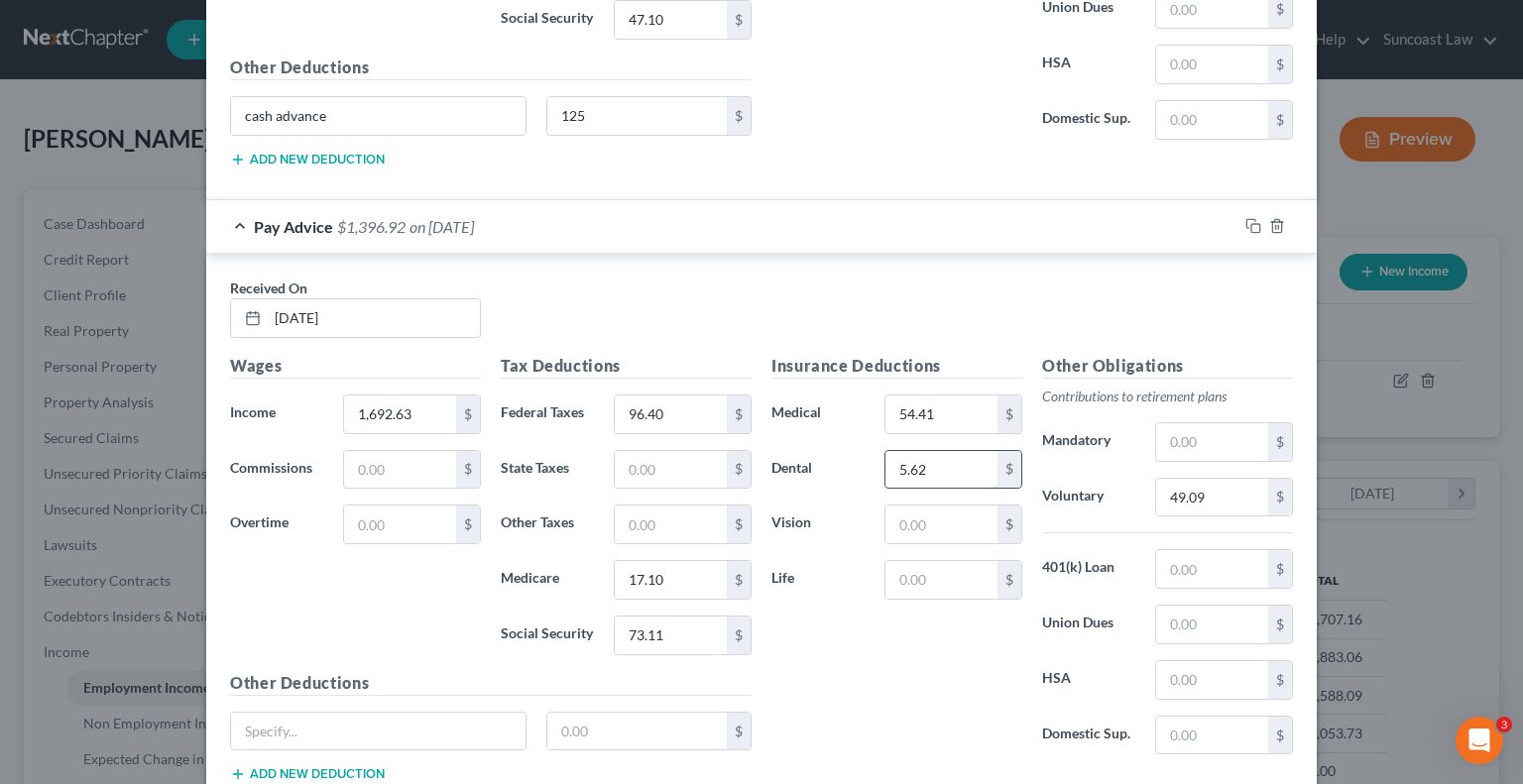 type on "5.62" 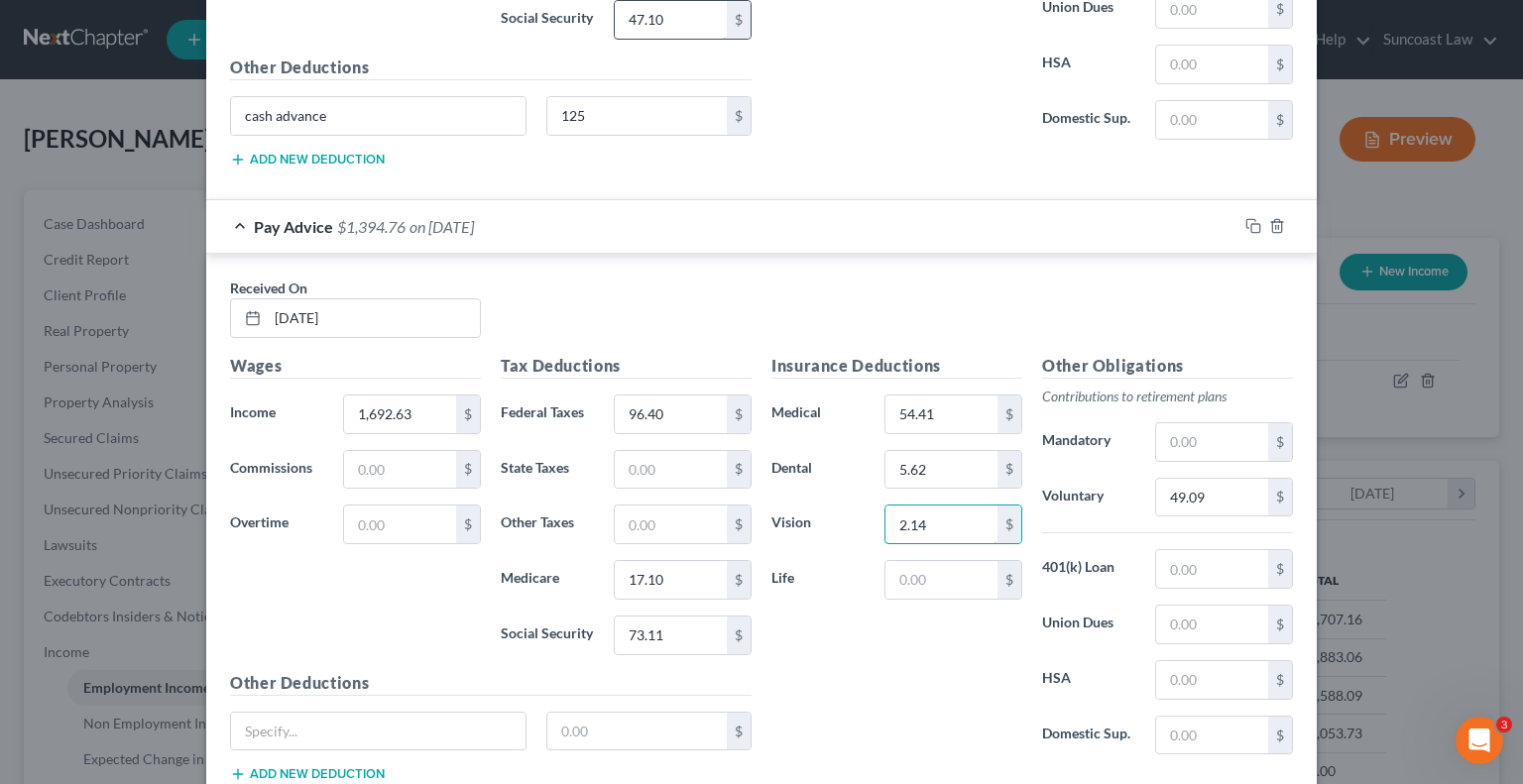 type on "2.14" 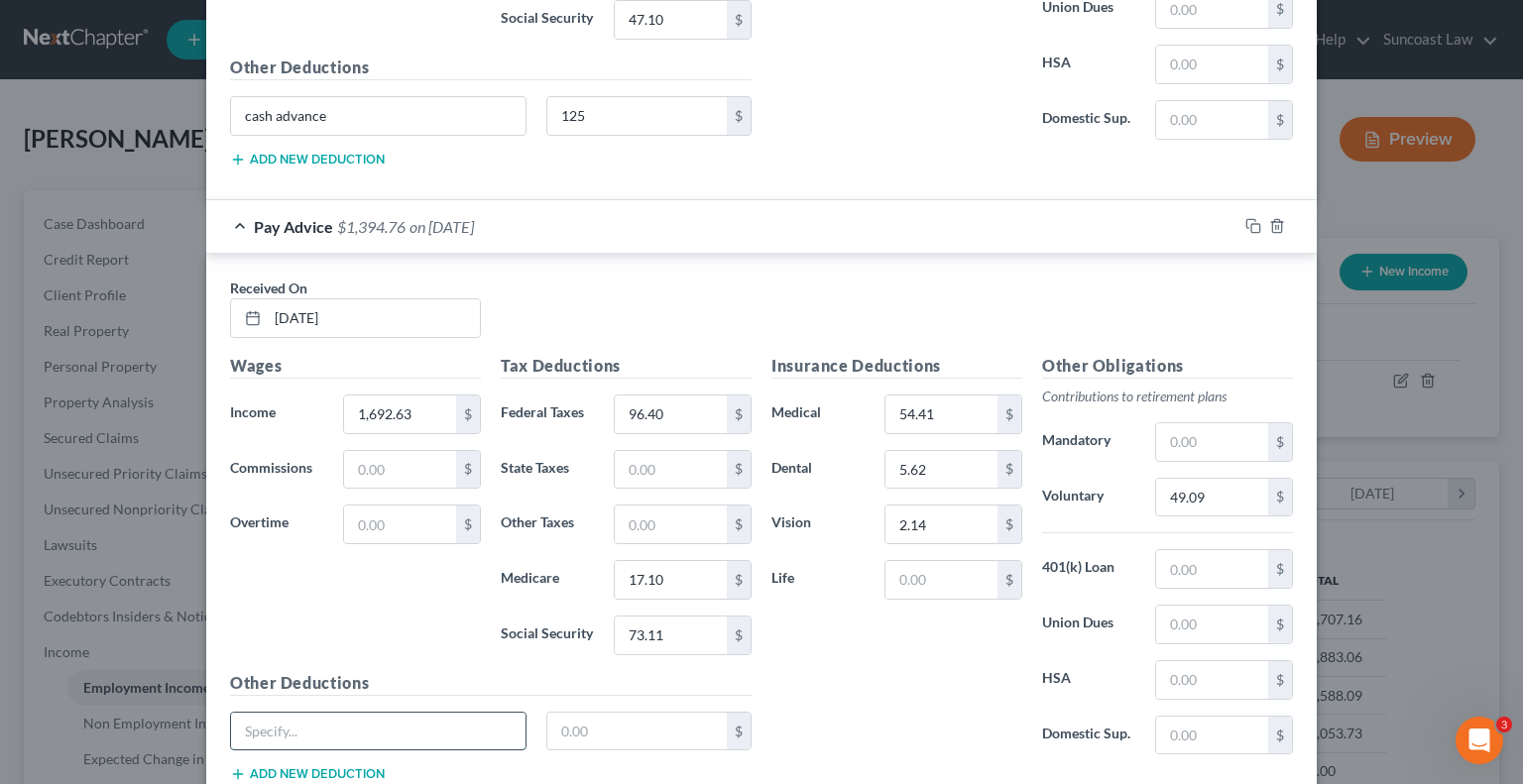 drag, startPoint x: 373, startPoint y: 706, endPoint x: 380, endPoint y: 697, distance: 11.401754 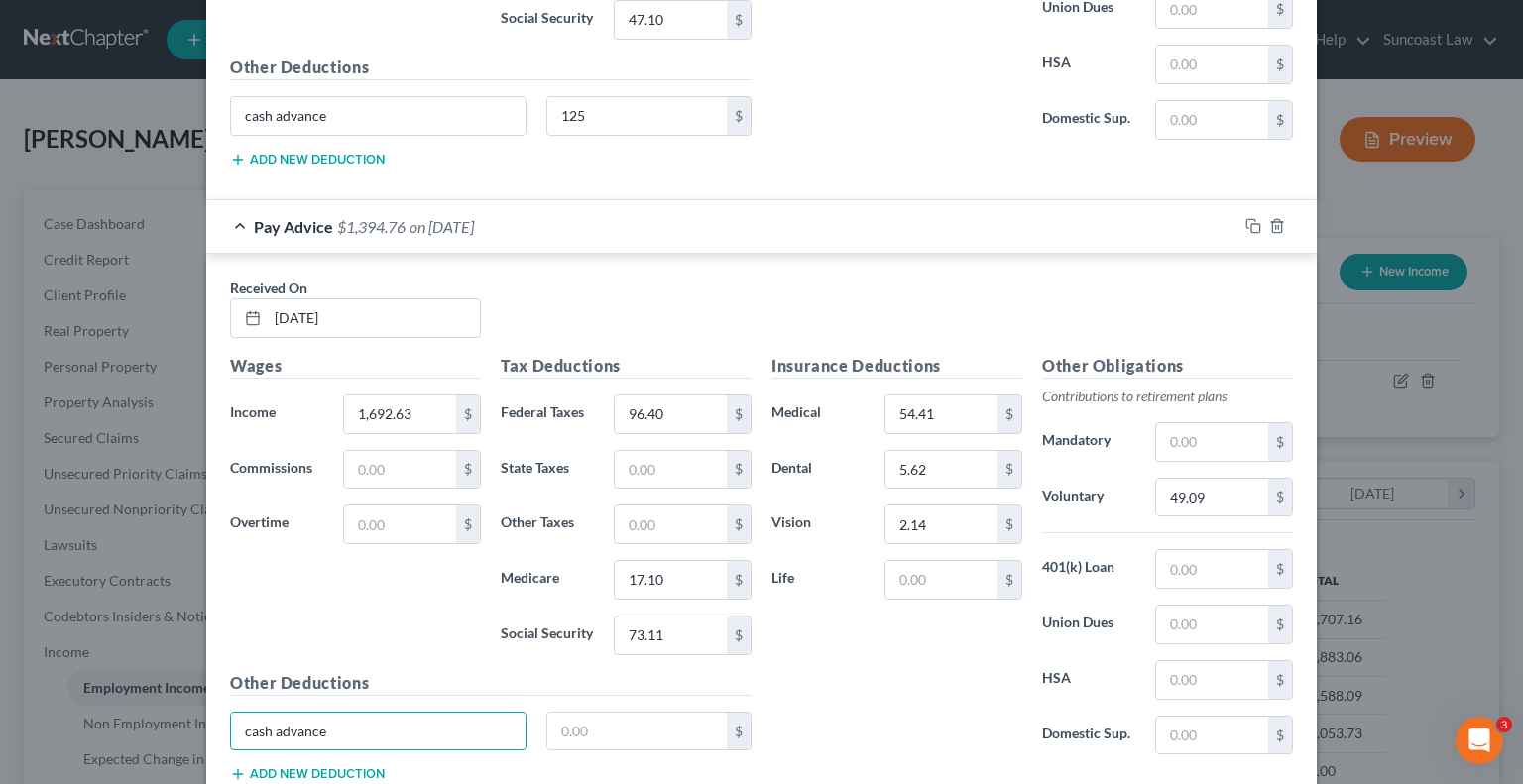 type on "cash advance" 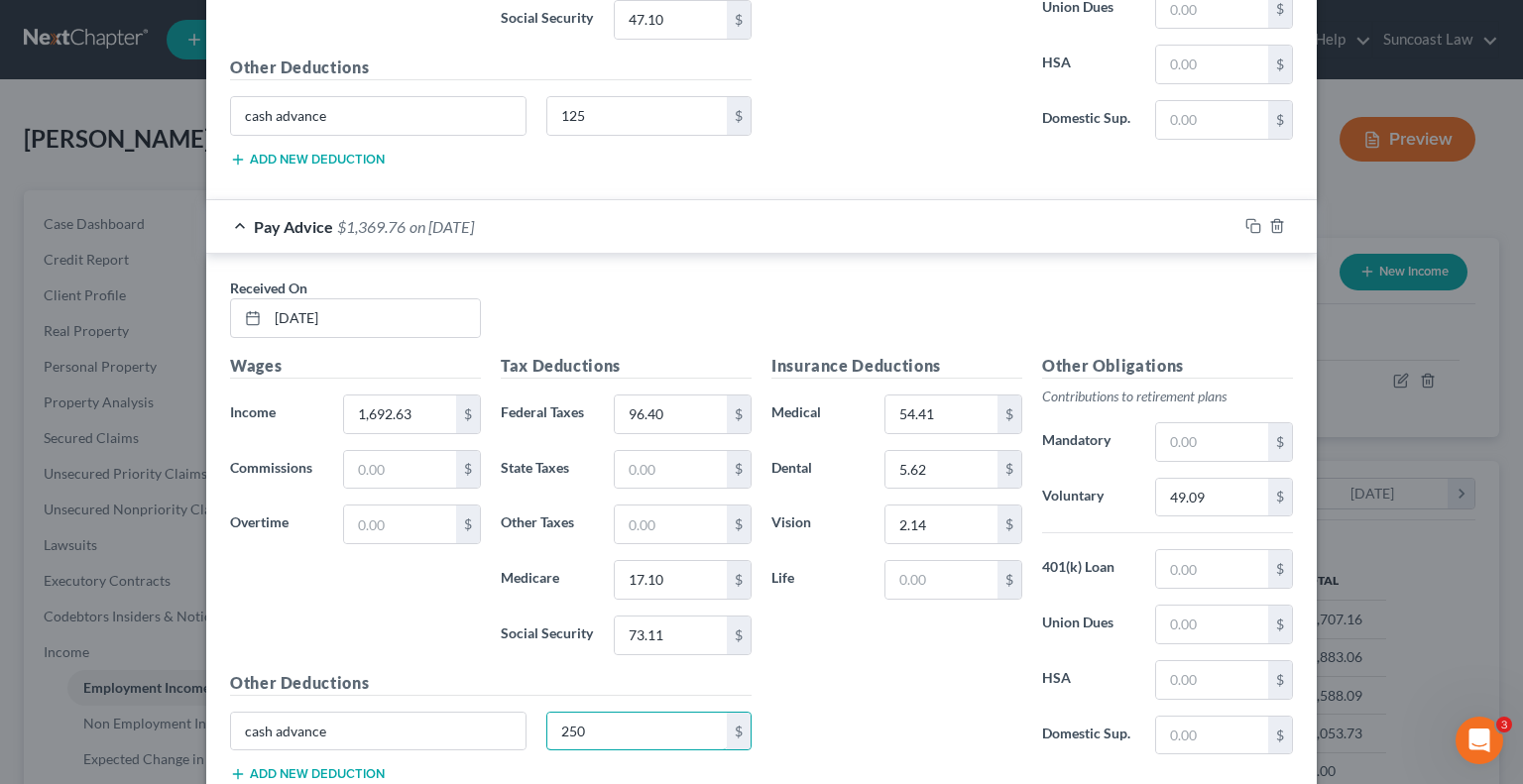 type on "250" 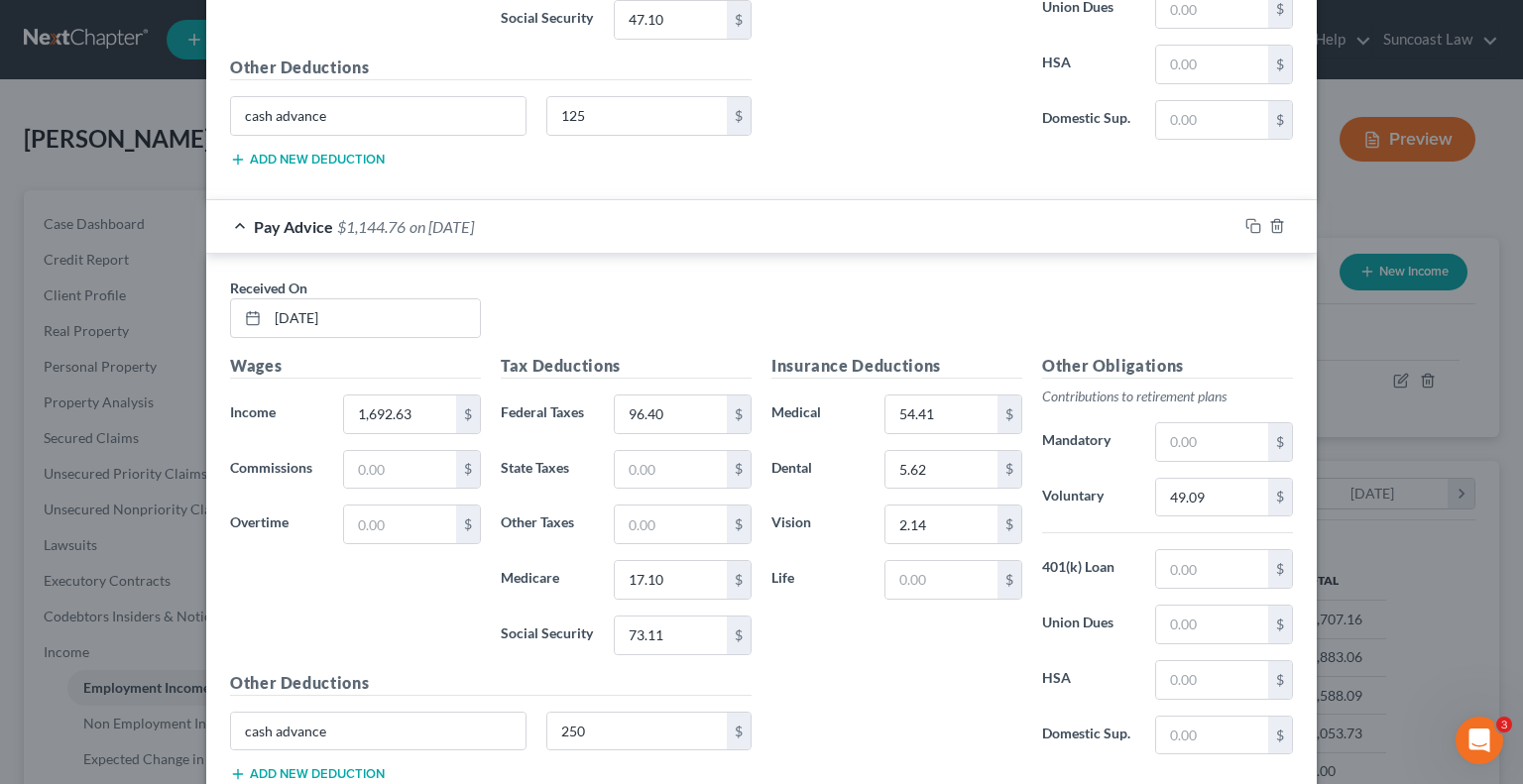 type 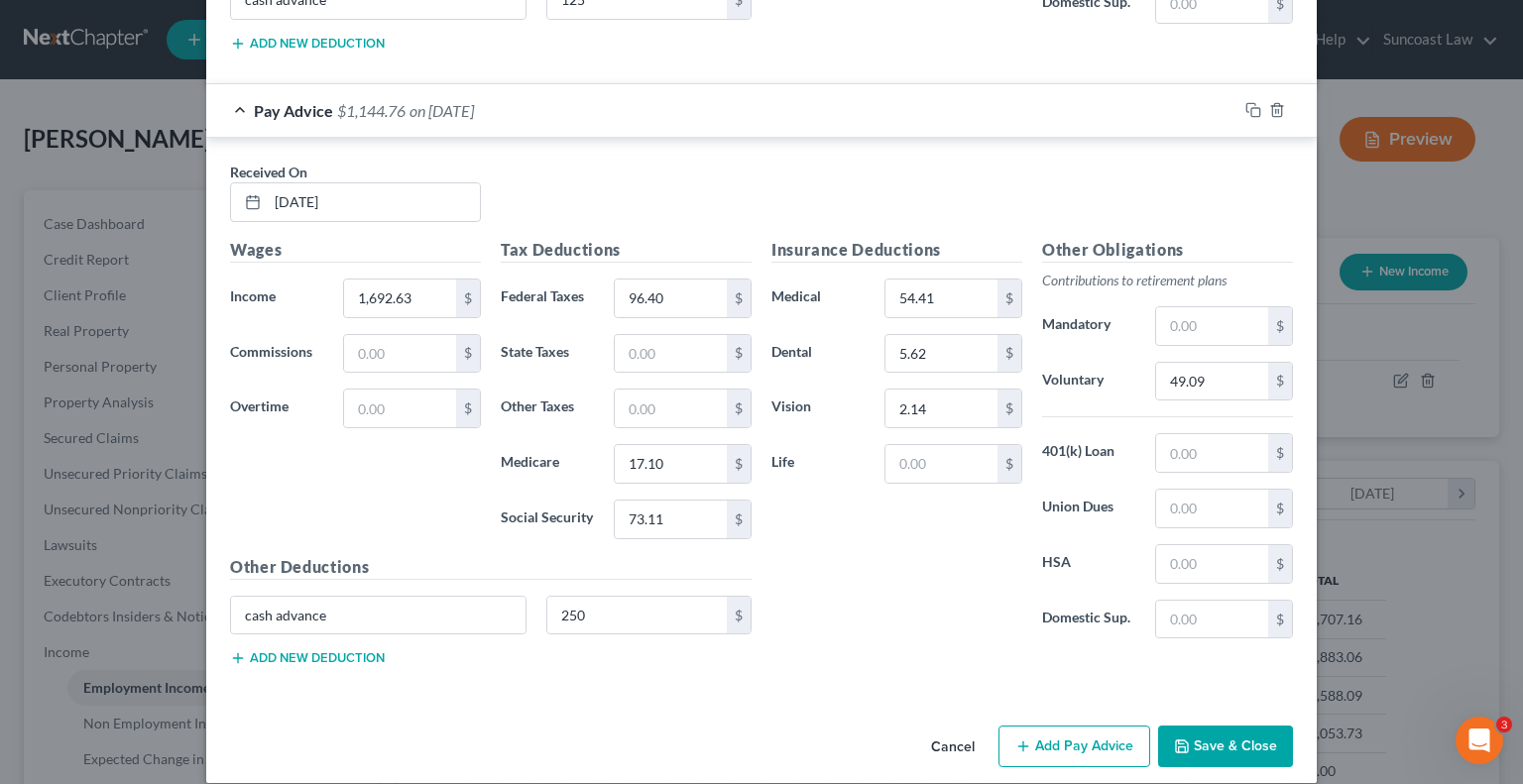 scroll, scrollTop: 4072, scrollLeft: 0, axis: vertical 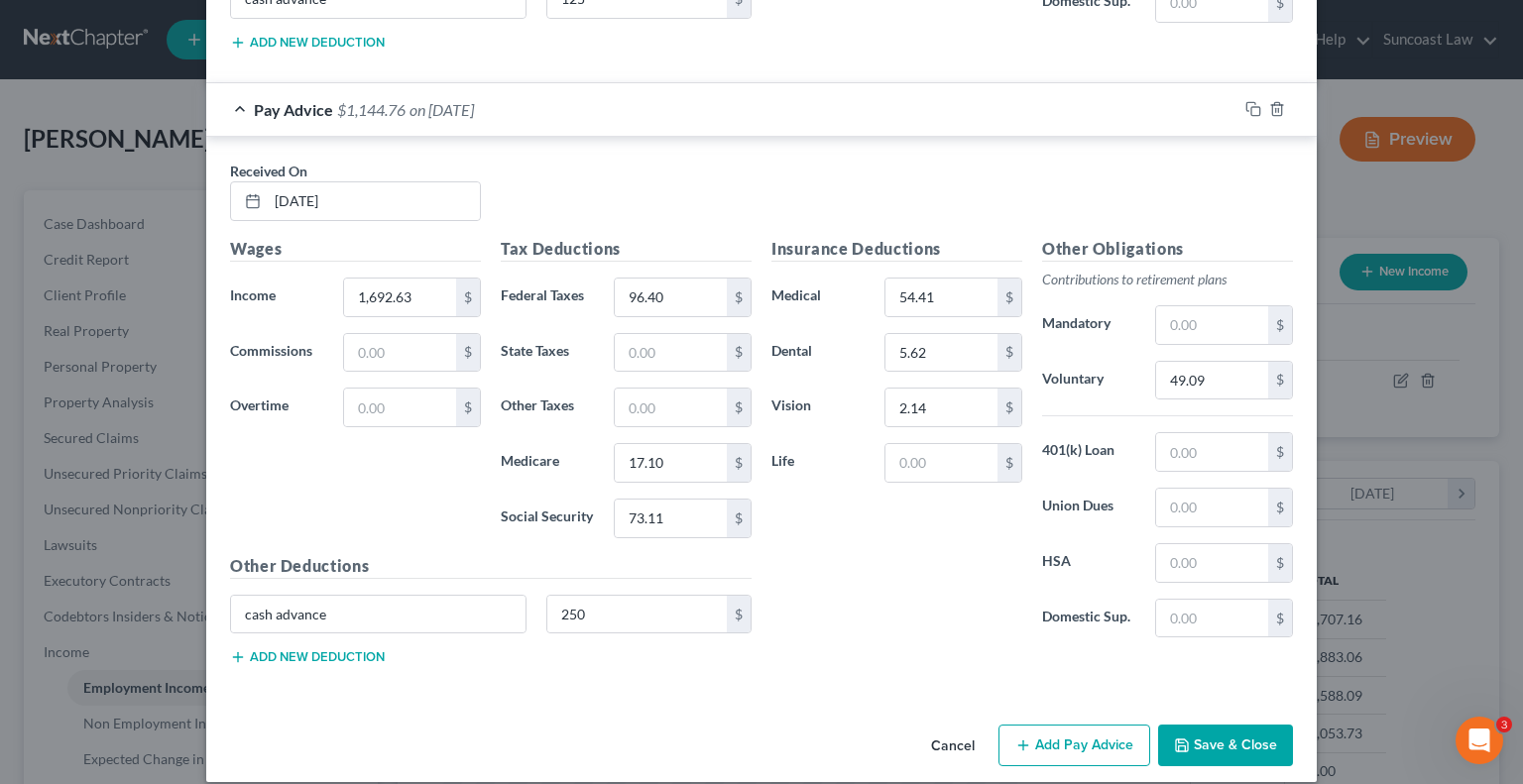 click on "Add Pay Advice" at bounding box center [1074, 745] 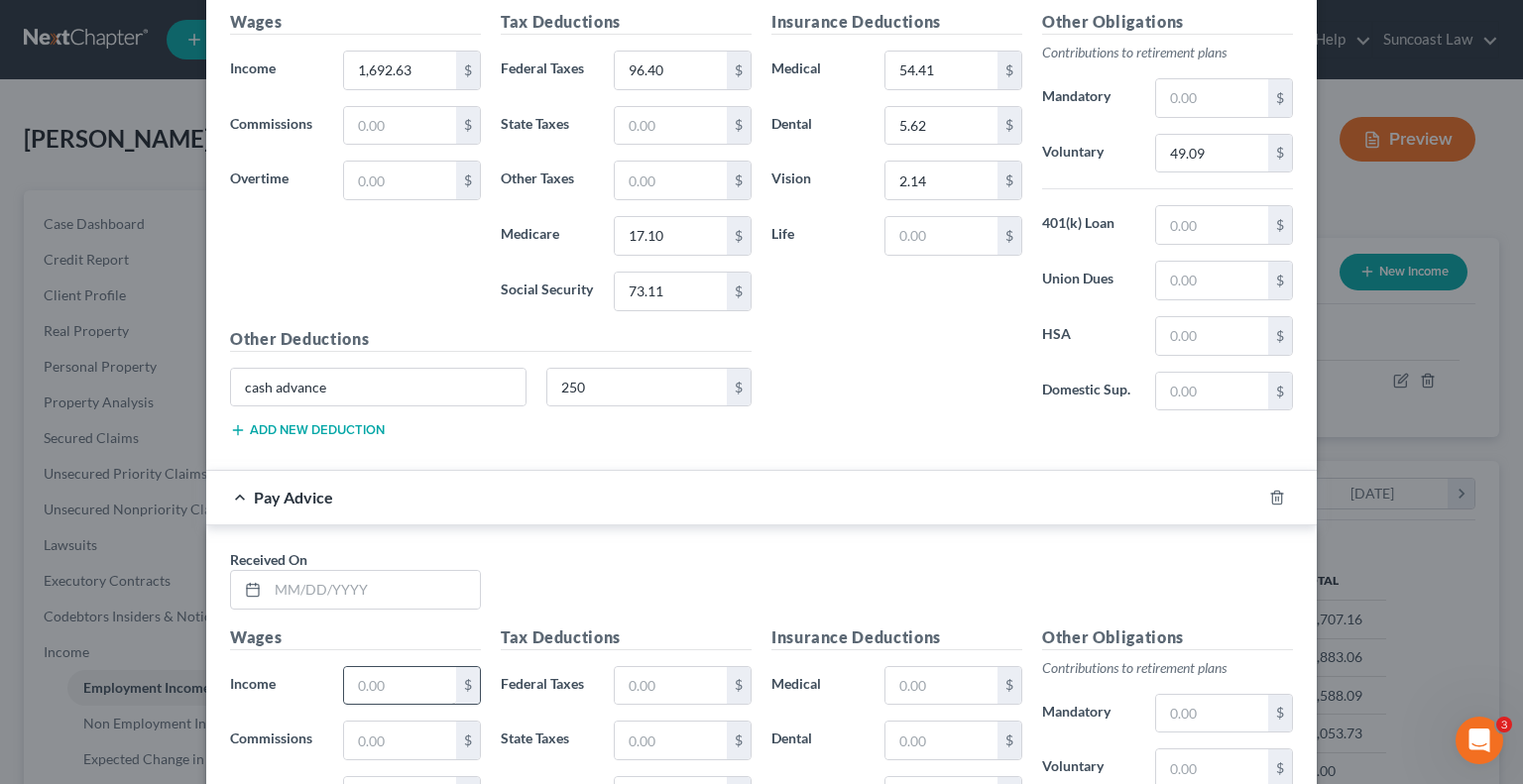 scroll, scrollTop: 4468, scrollLeft: 0, axis: vertical 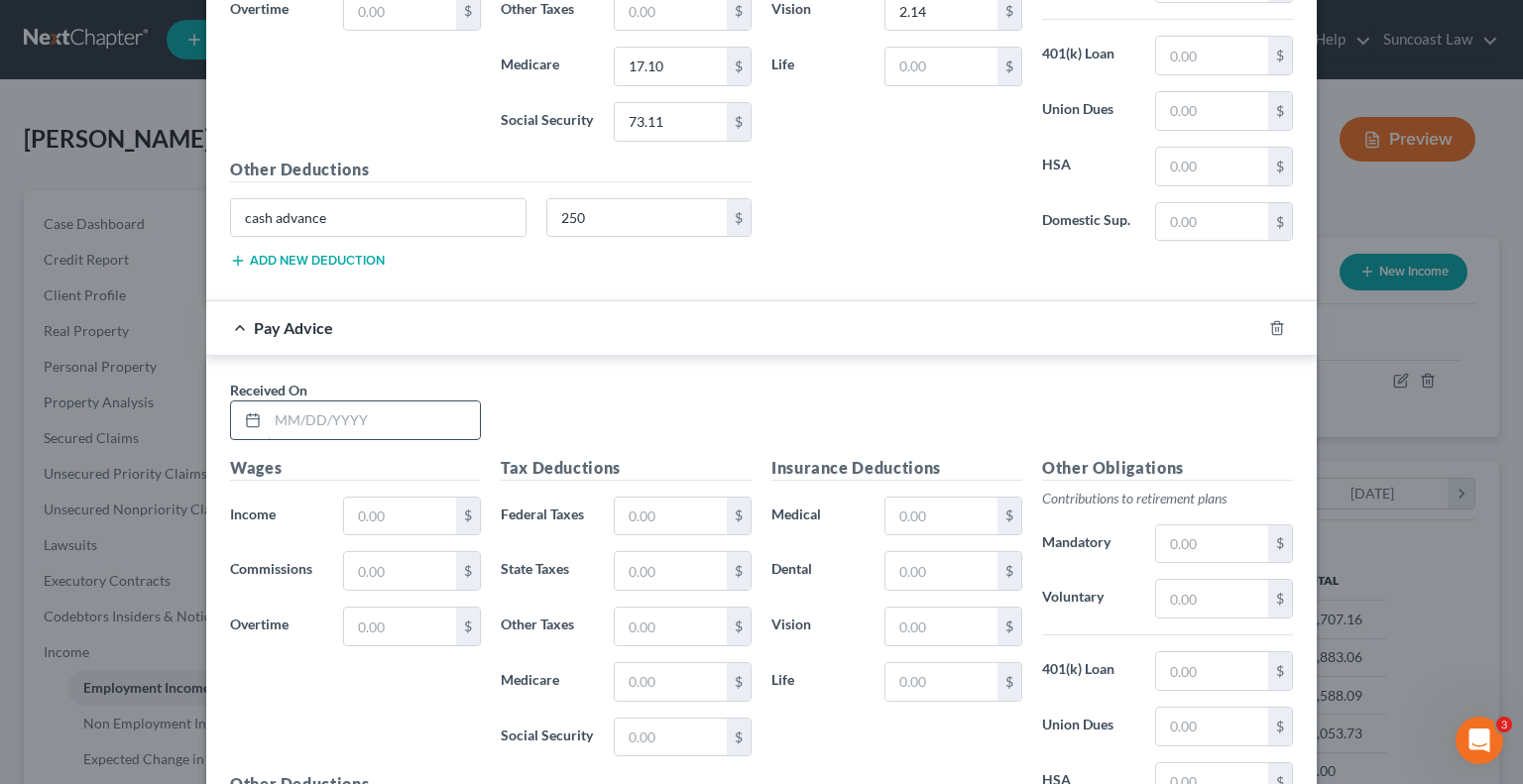 click at bounding box center [374, 420] 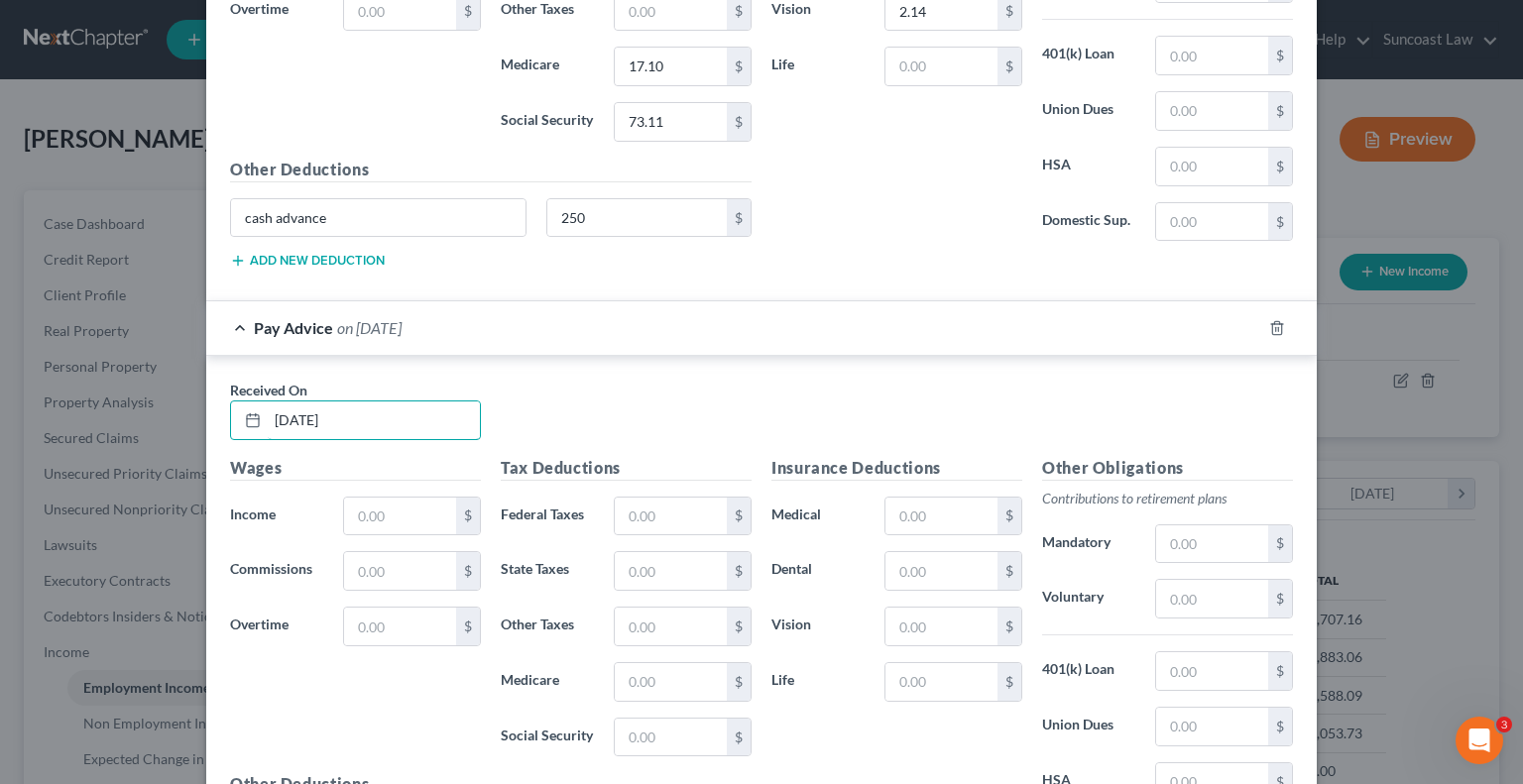 type on "[DATE]" 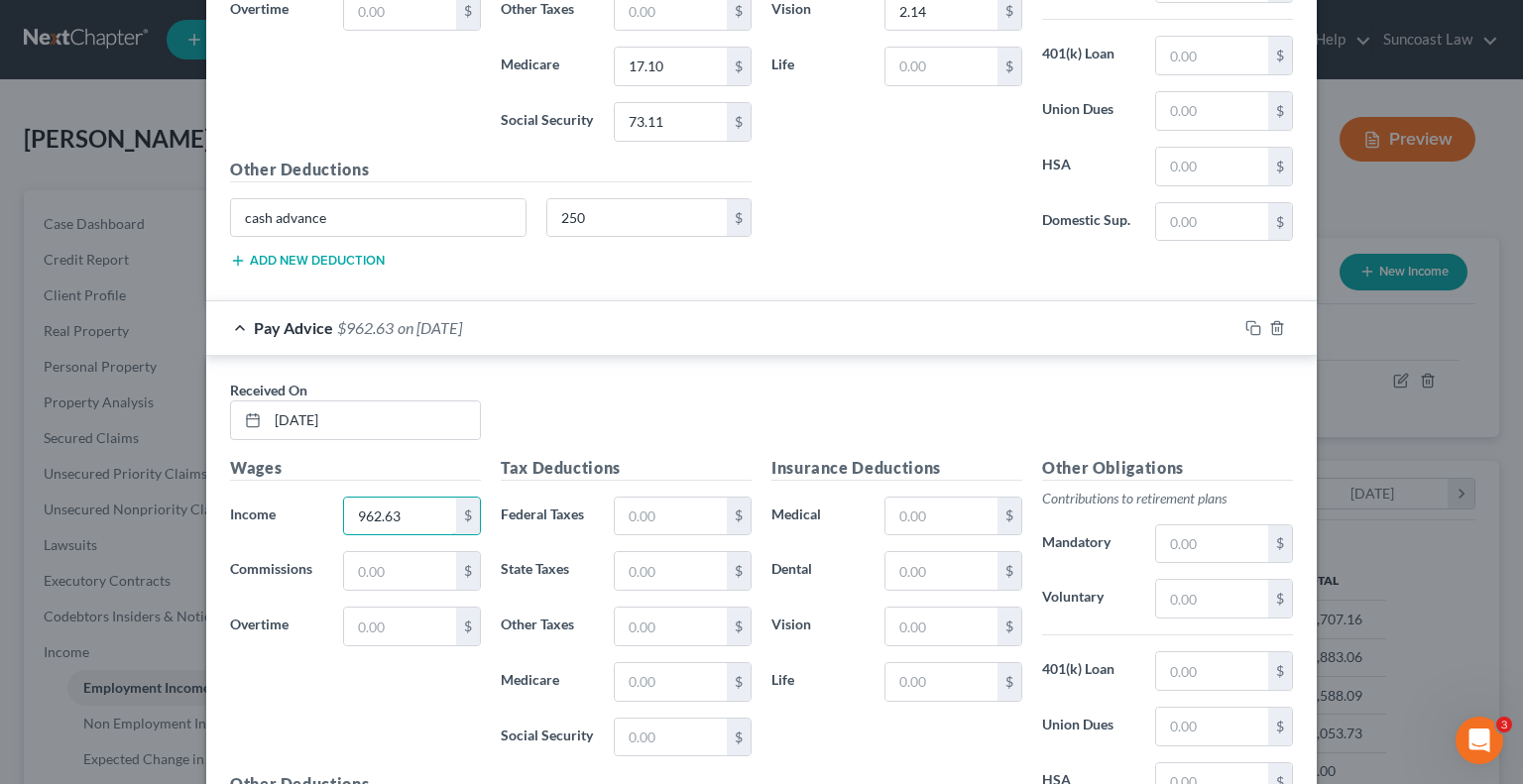 type on "962.63" 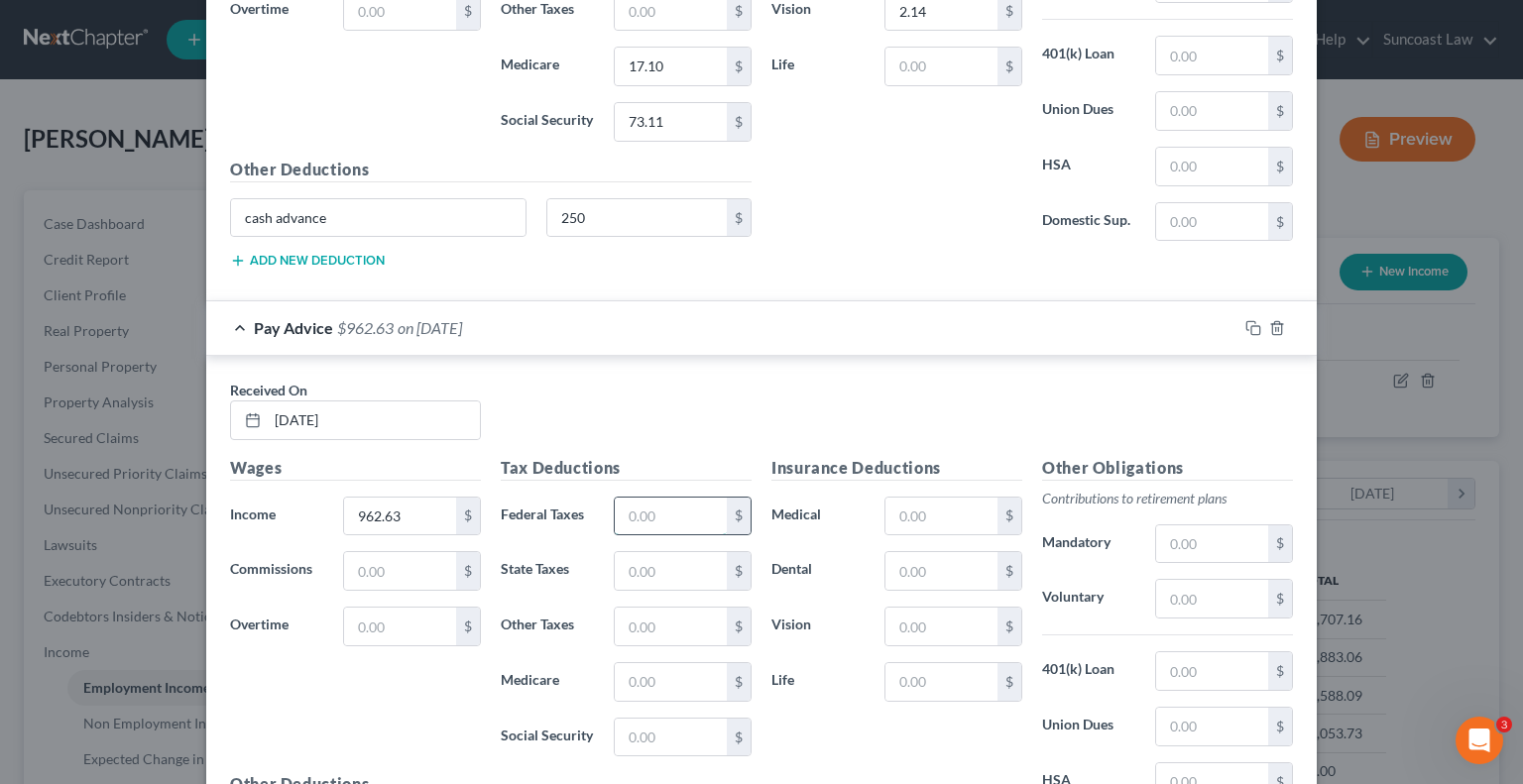 click at bounding box center (670, 516) 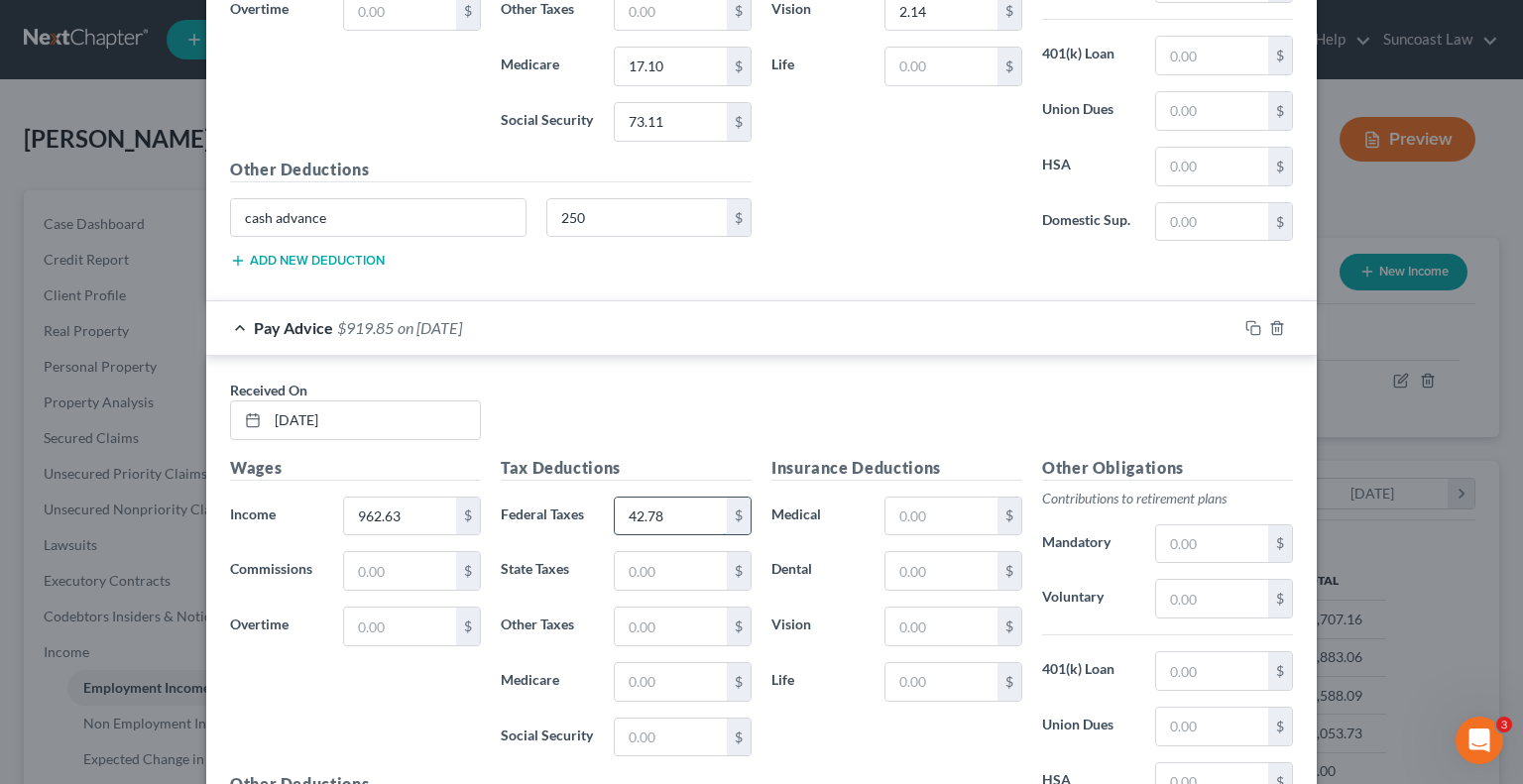 type on "42.78" 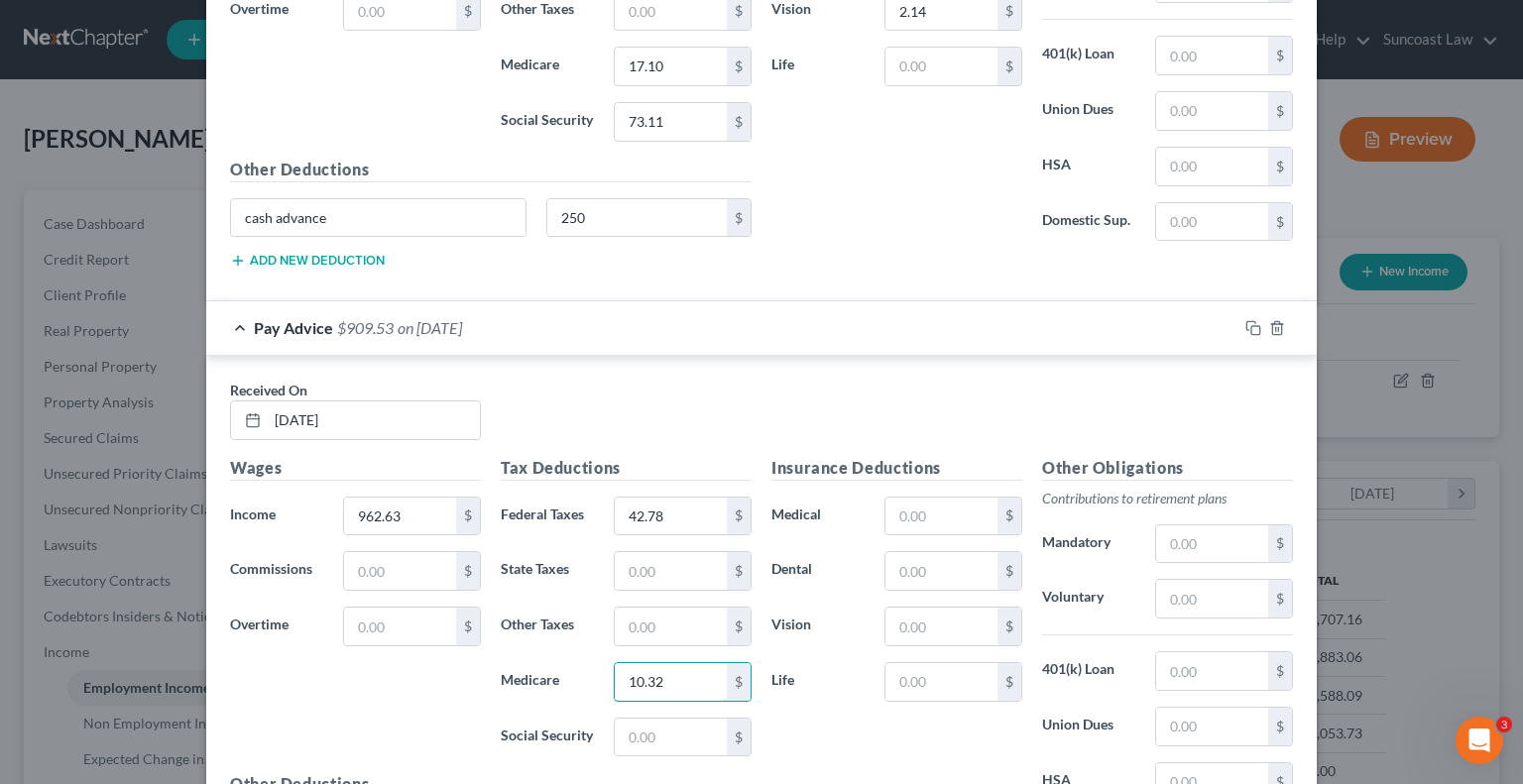 type on "10.32" 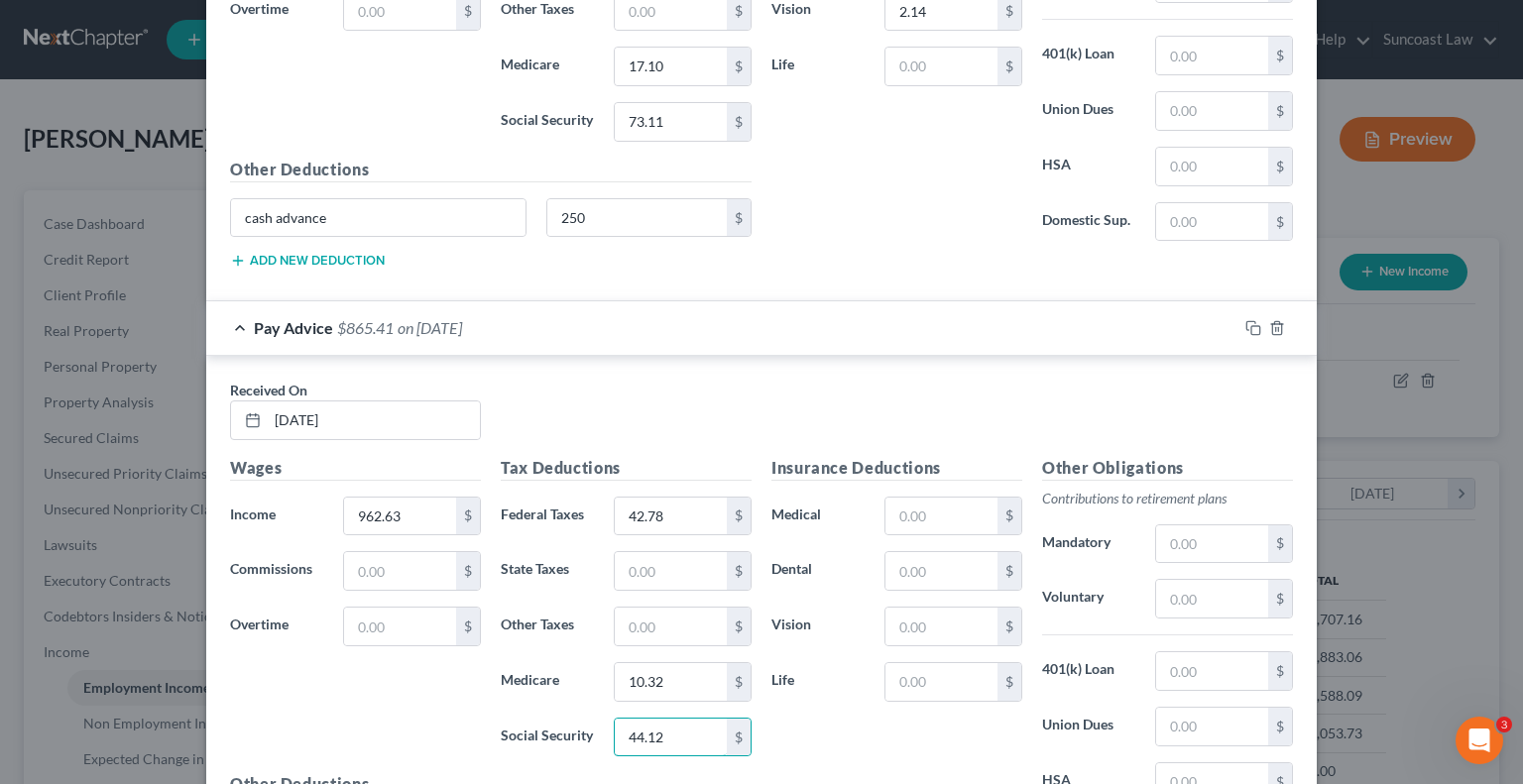 type on "44.12" 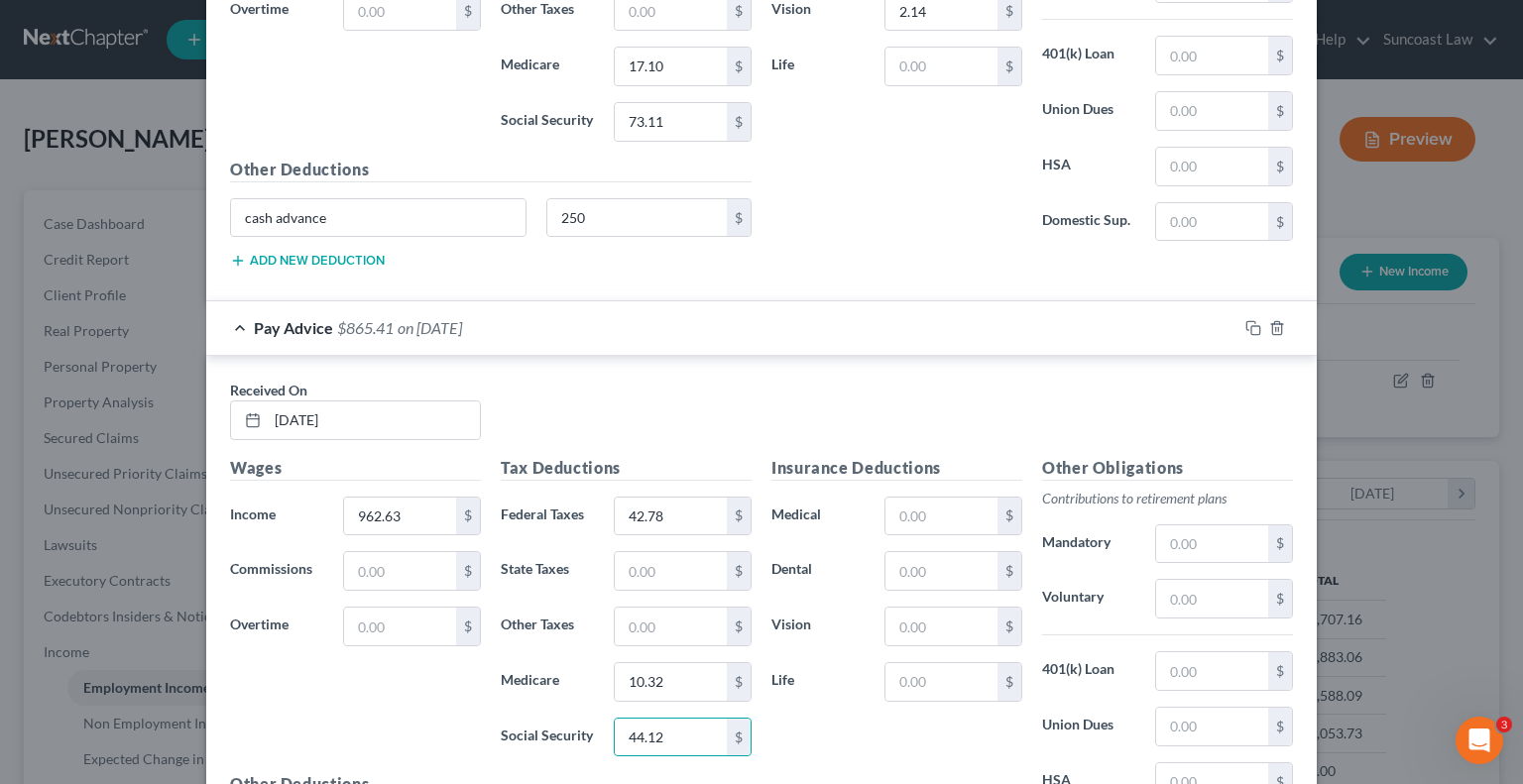 scroll, scrollTop: 4683, scrollLeft: 0, axis: vertical 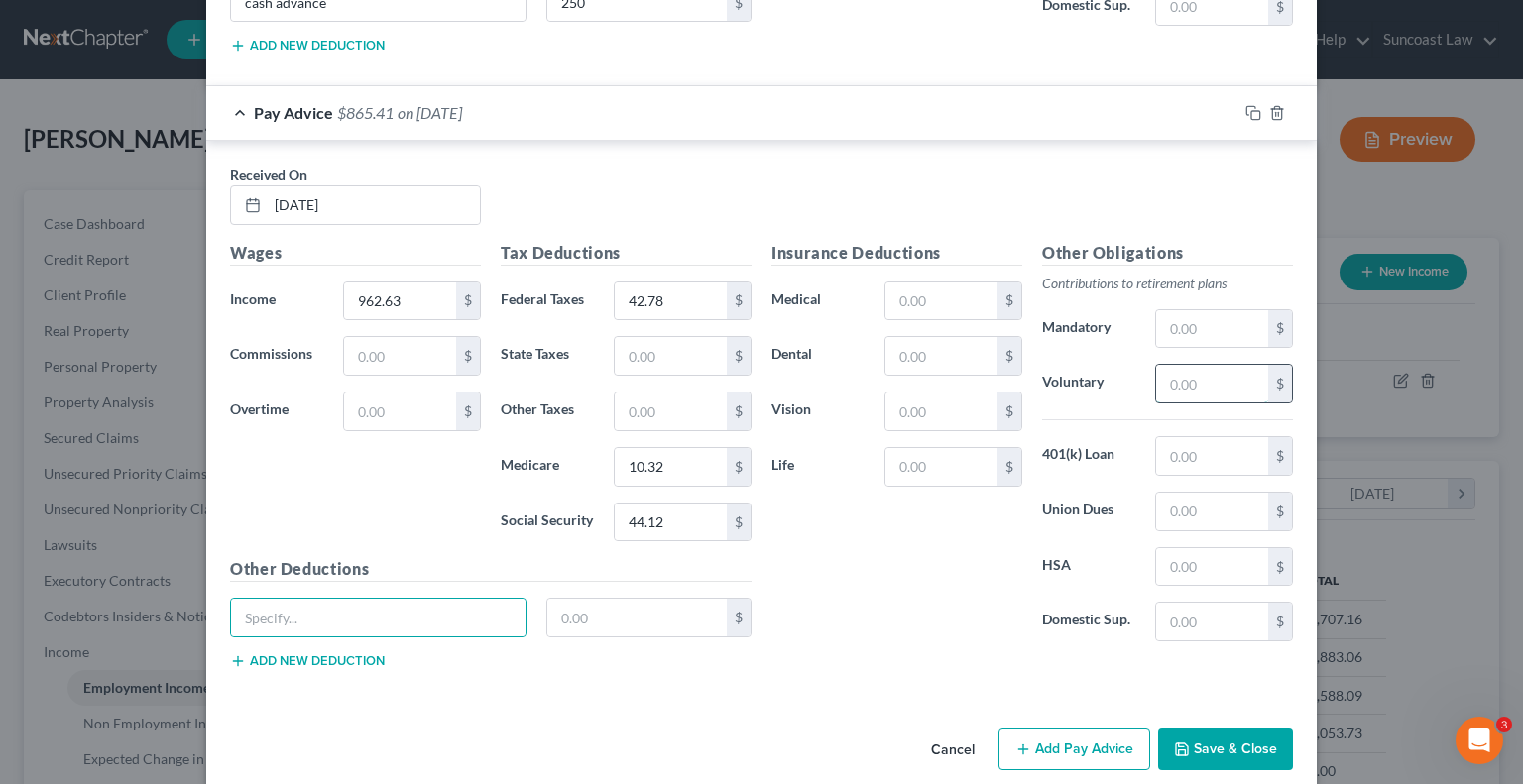 click at bounding box center [1212, 384] 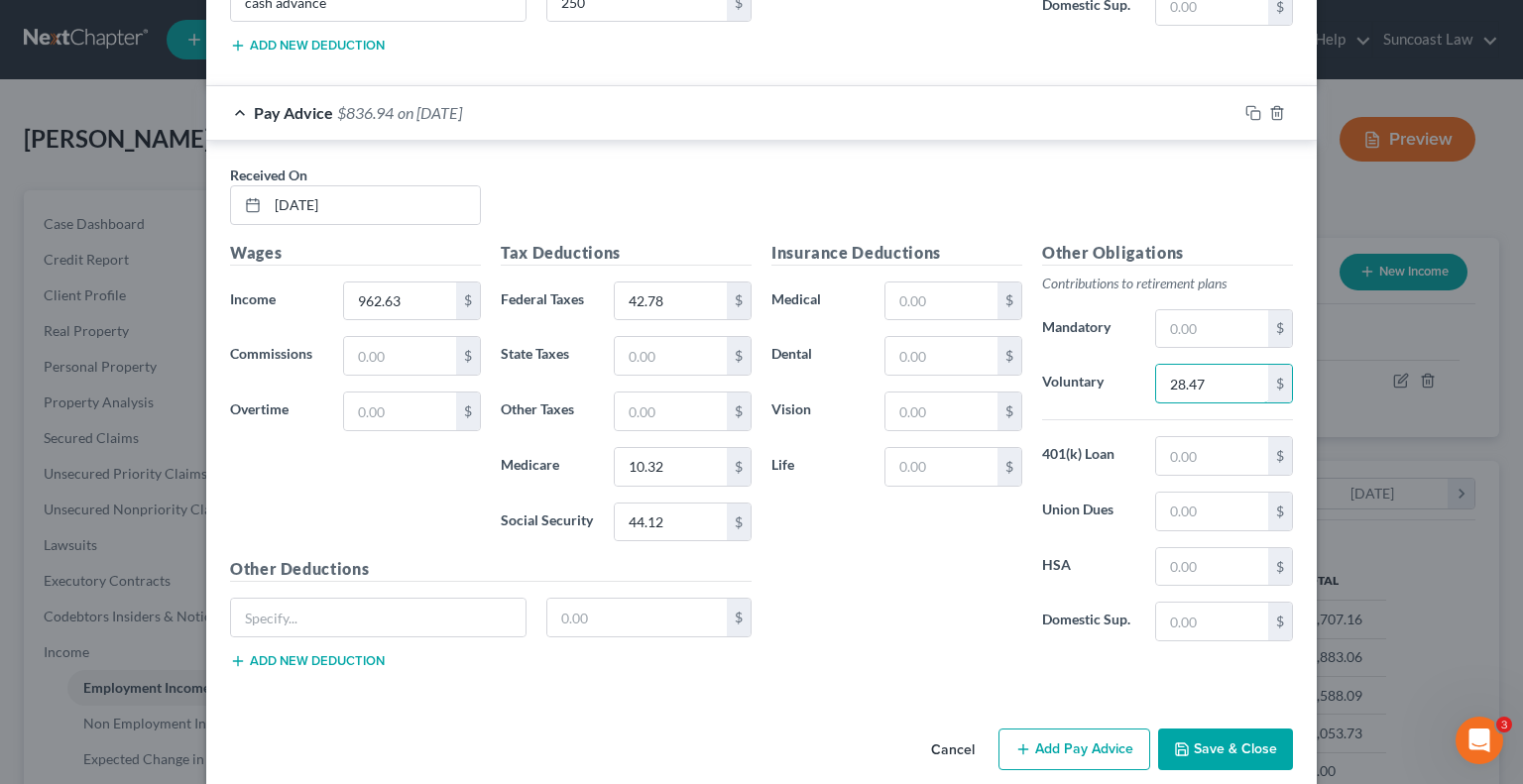 type on "28.47" 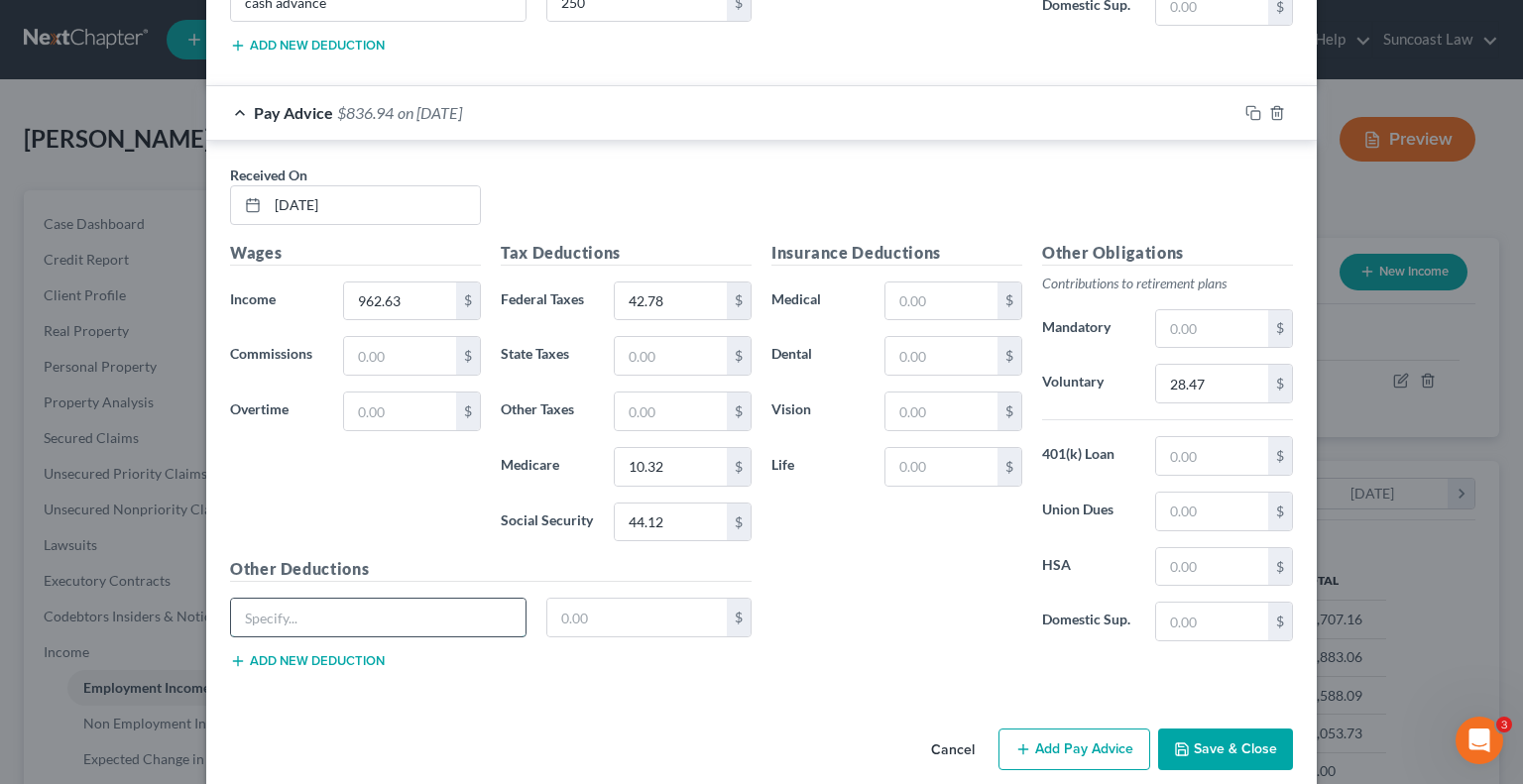 click at bounding box center (378, 617) 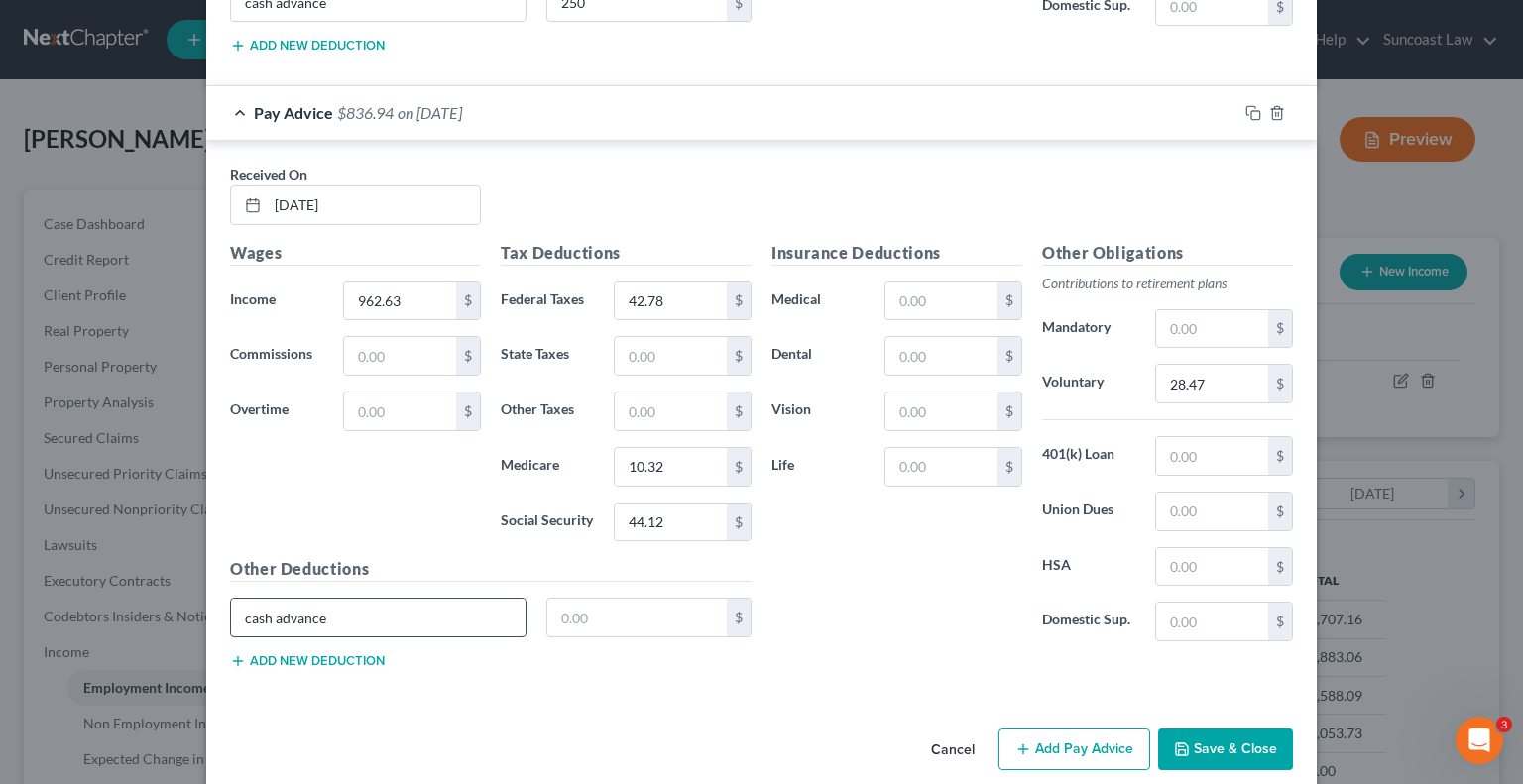 type on "cash advance" 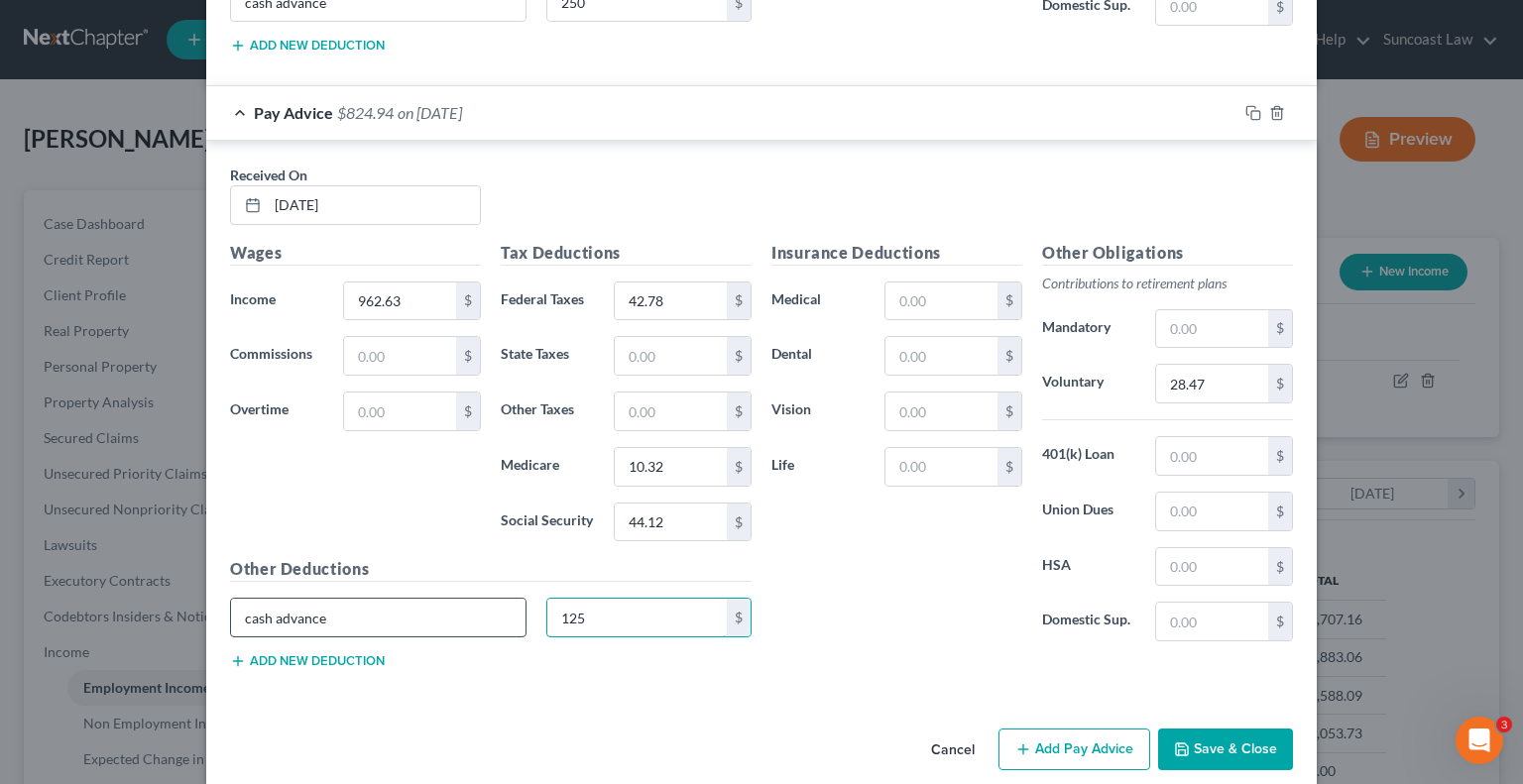 type on "125" 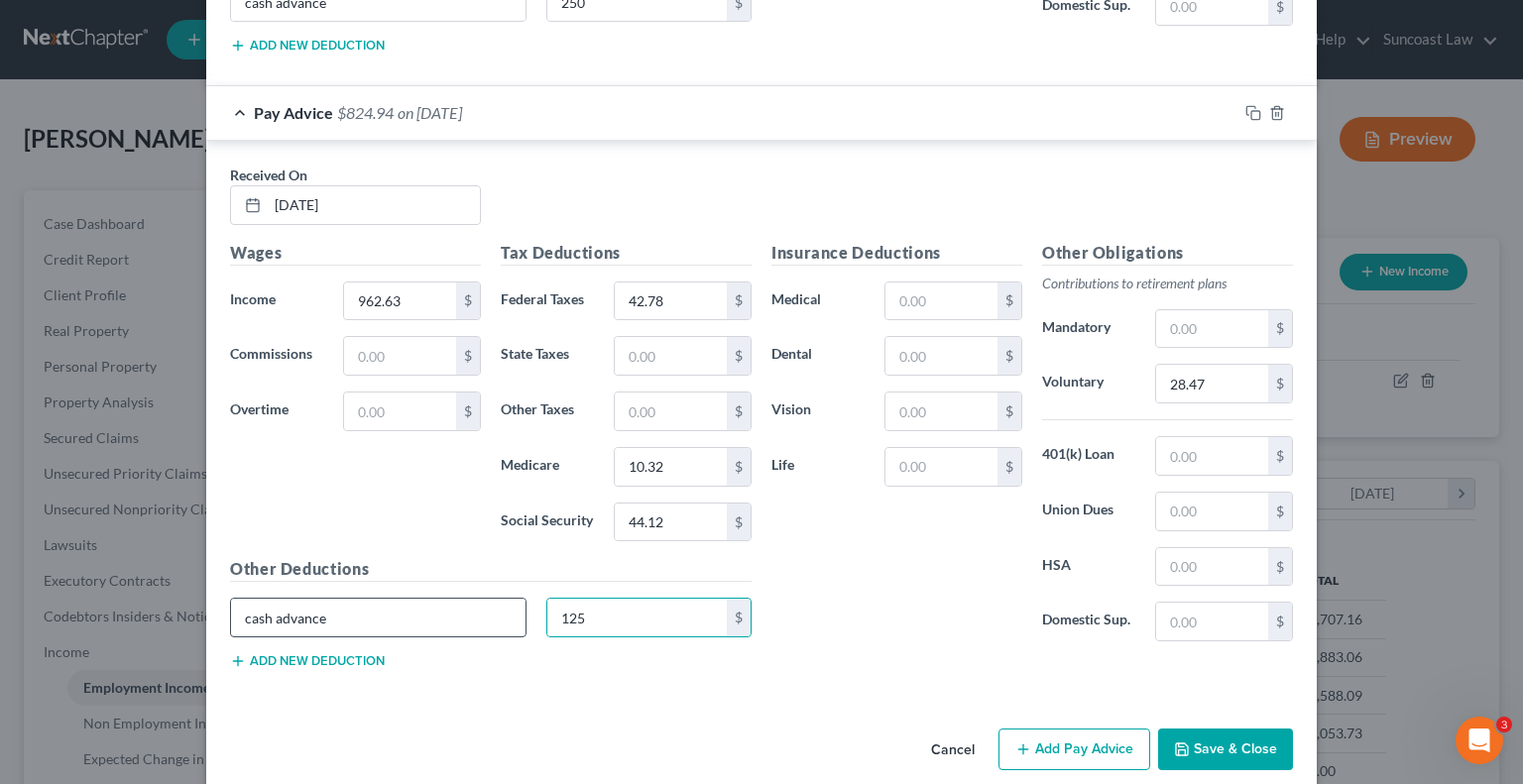 type 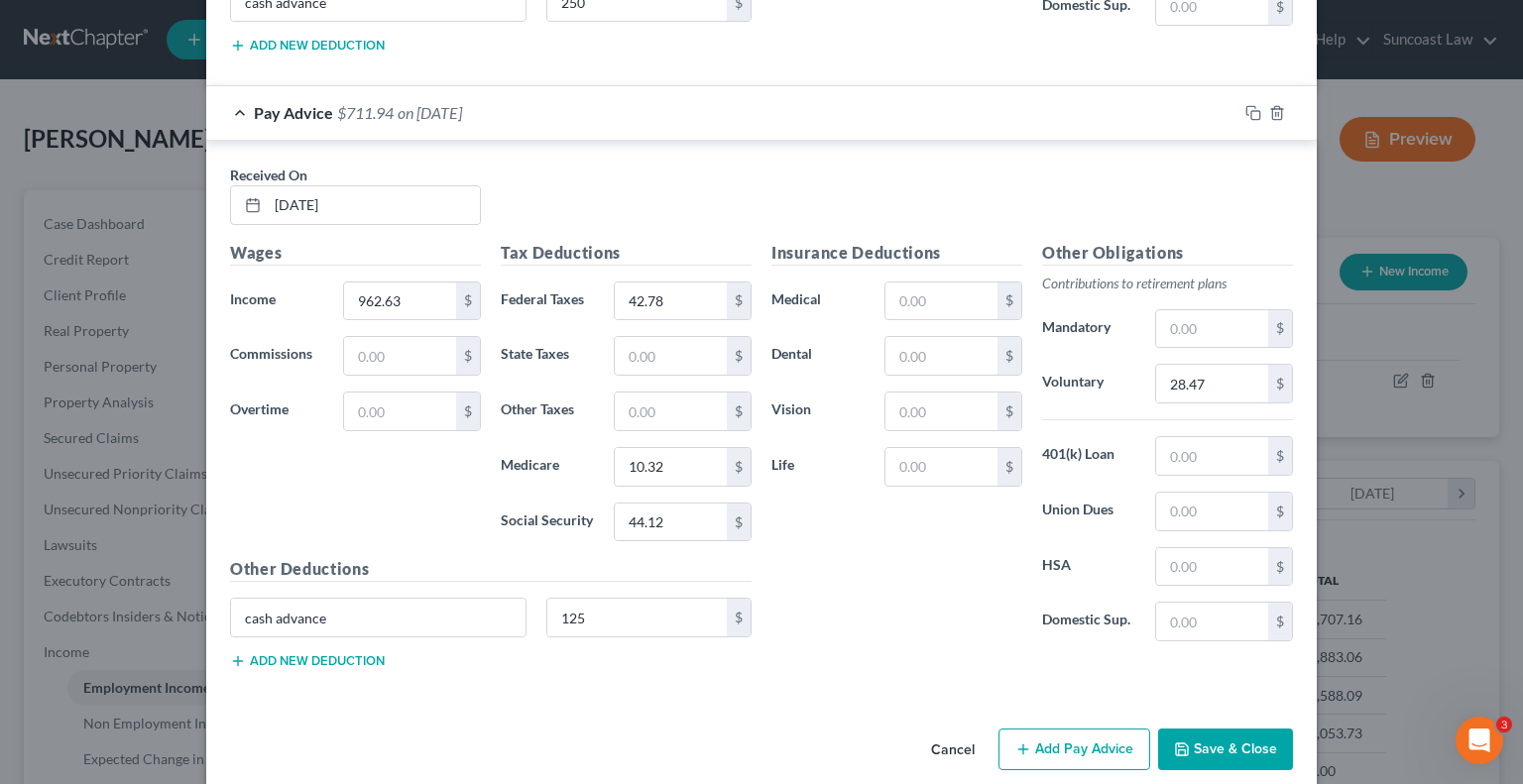 click on "Add Pay Advice" at bounding box center (1074, 749) 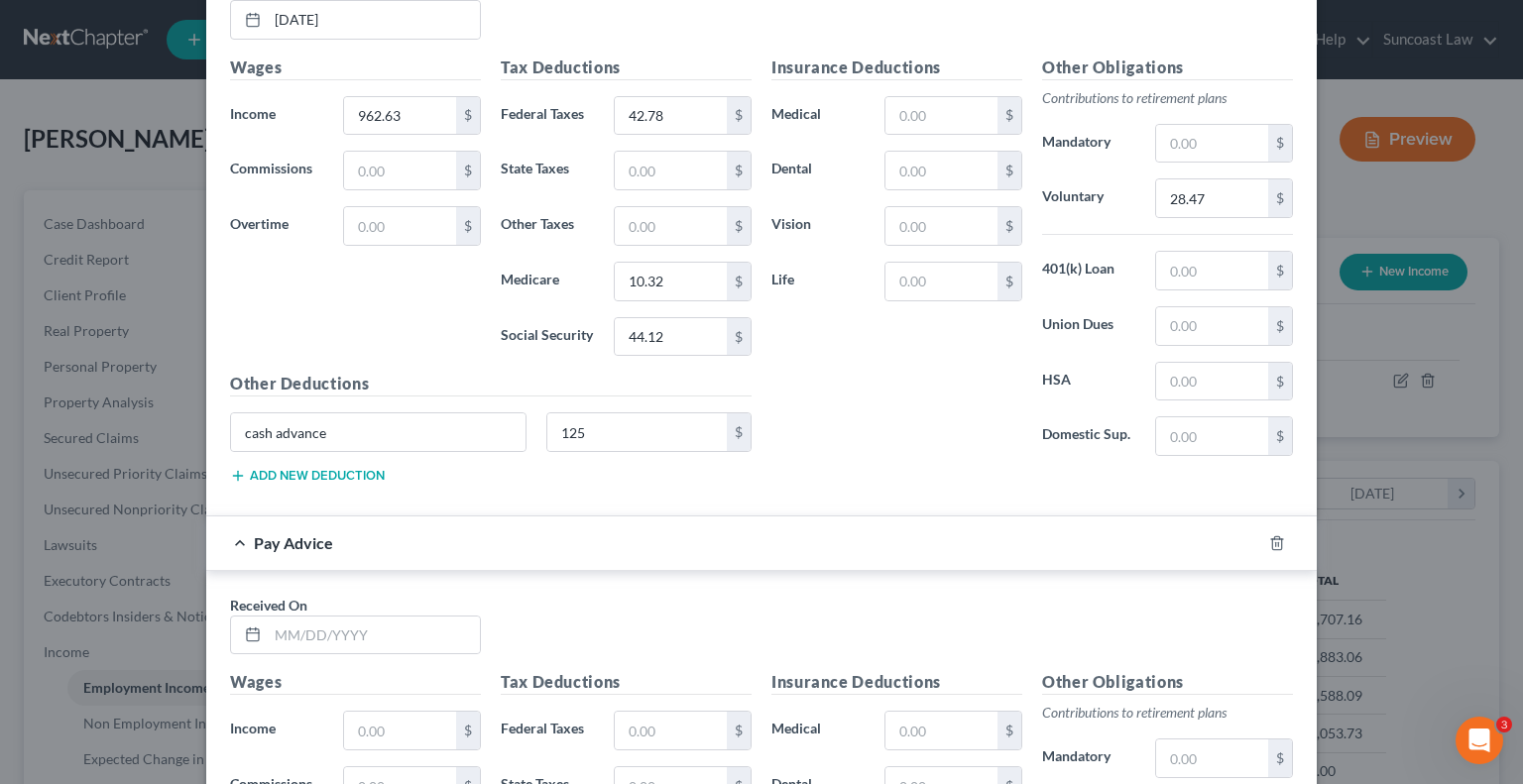scroll, scrollTop: 4881, scrollLeft: 0, axis: vertical 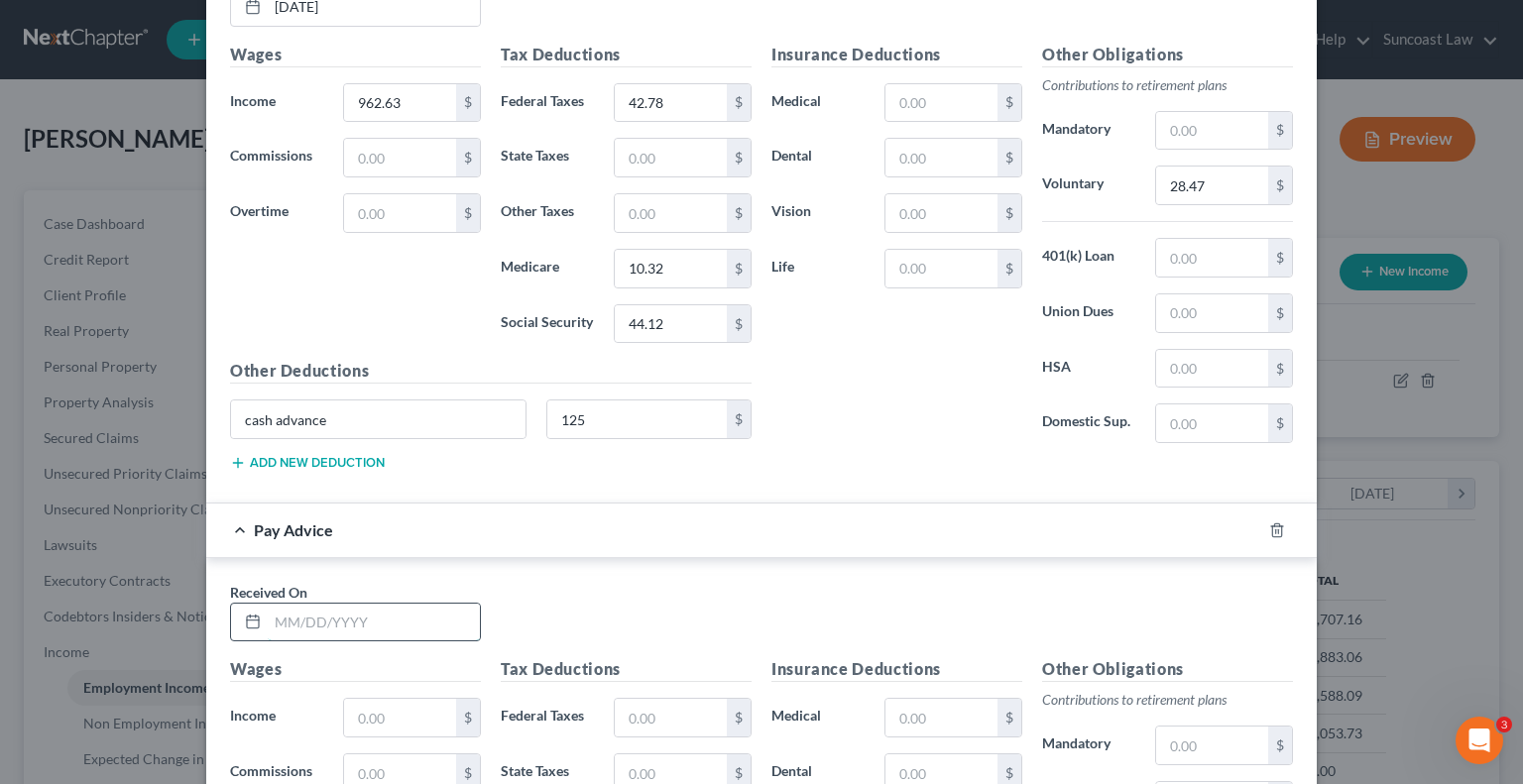 drag, startPoint x: 401, startPoint y: 592, endPoint x: 416, endPoint y: 588, distance: 15.524175 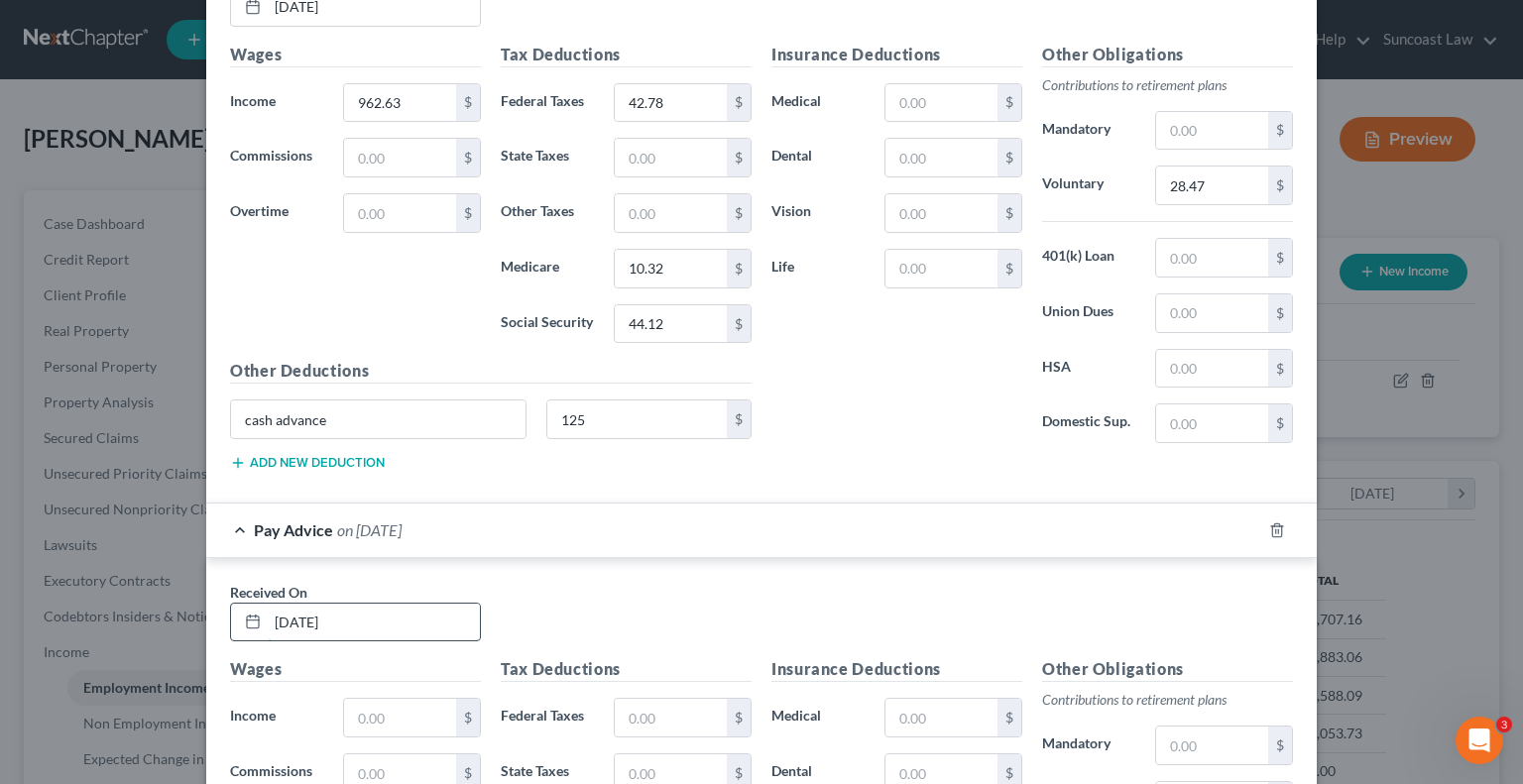 type on "[DATE]" 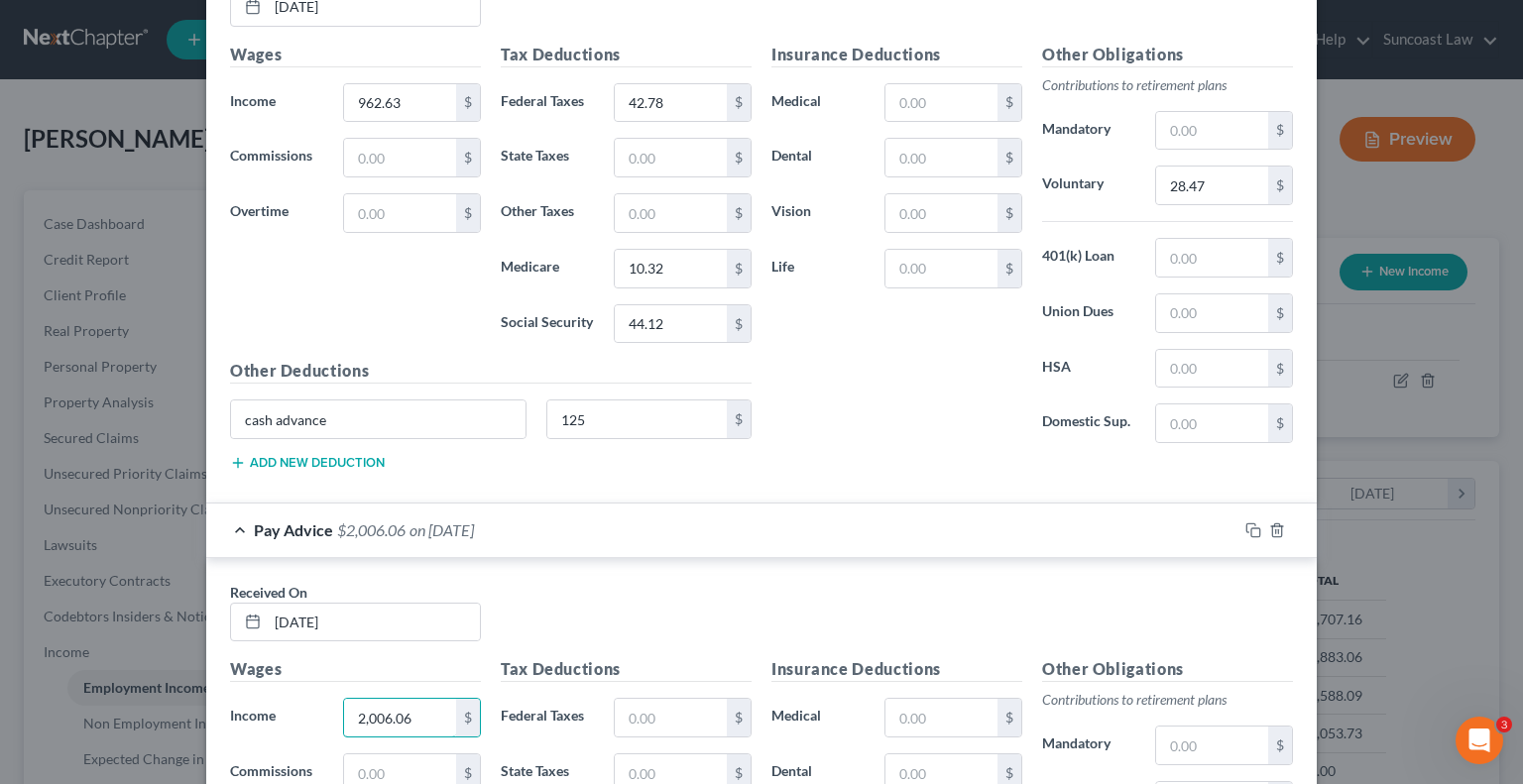 type on "2,006.06" 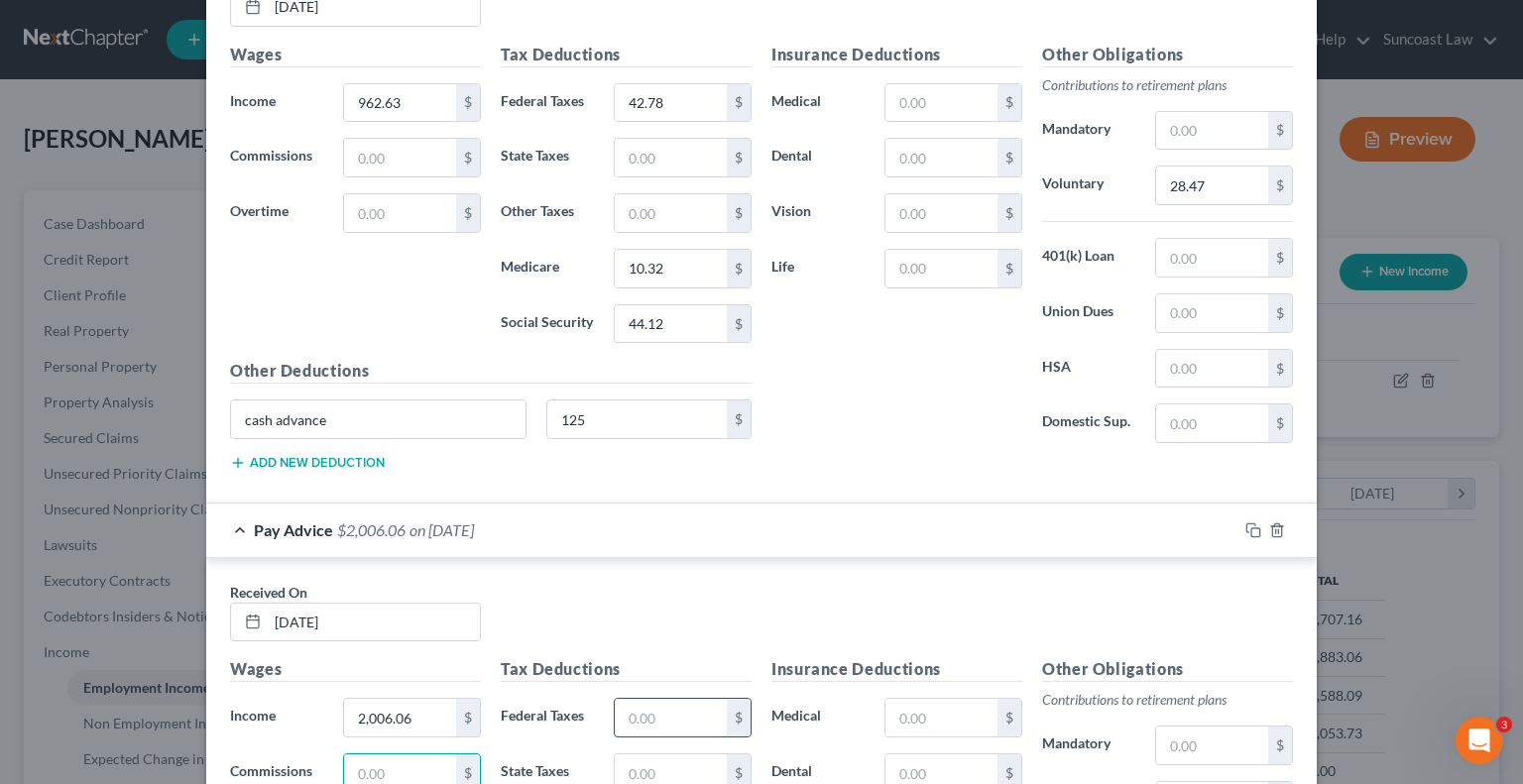 drag, startPoint x: 667, startPoint y: 689, endPoint x: 697, endPoint y: 693, distance: 30.265492 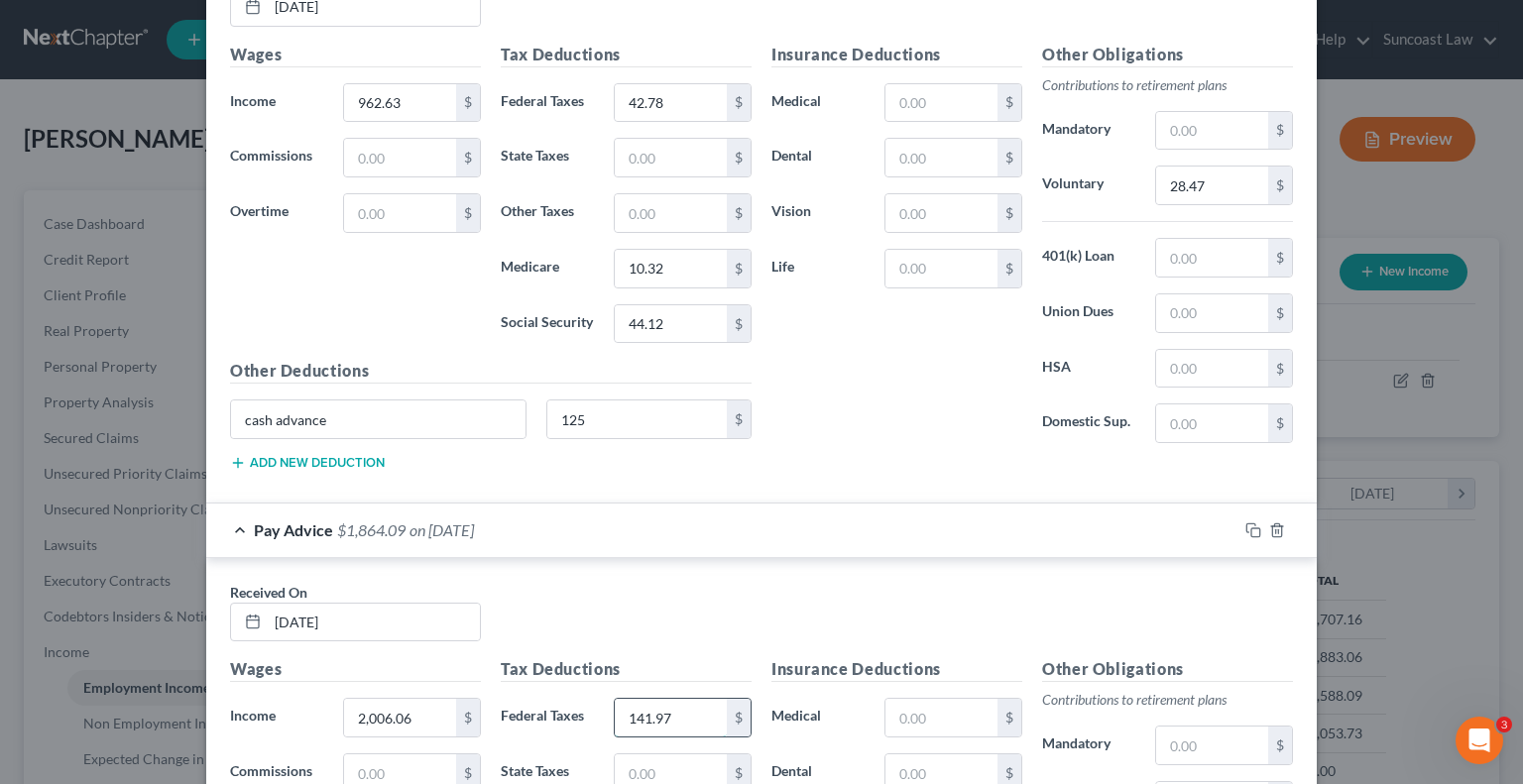 type on "141.97" 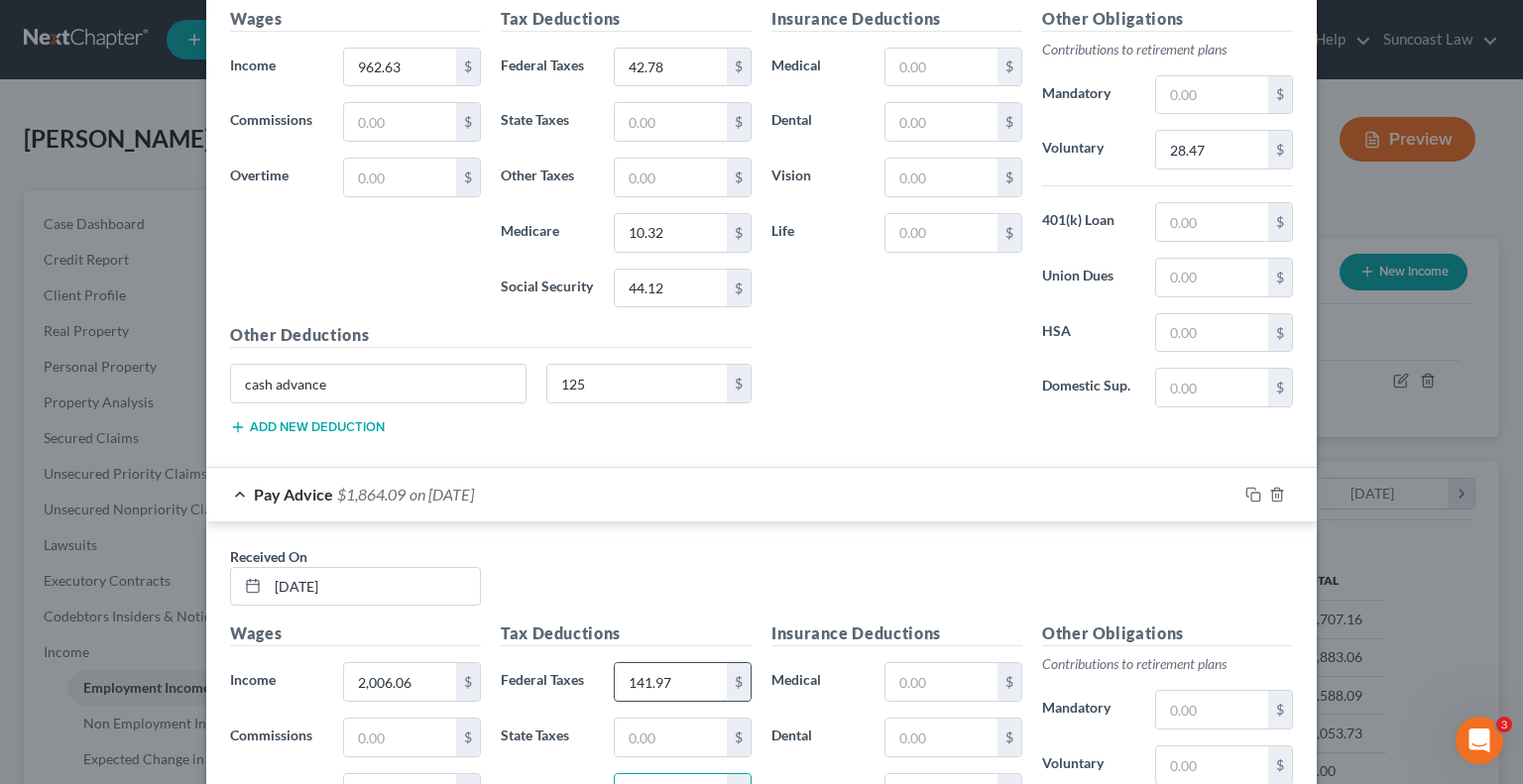 scroll, scrollTop: 5295, scrollLeft: 0, axis: vertical 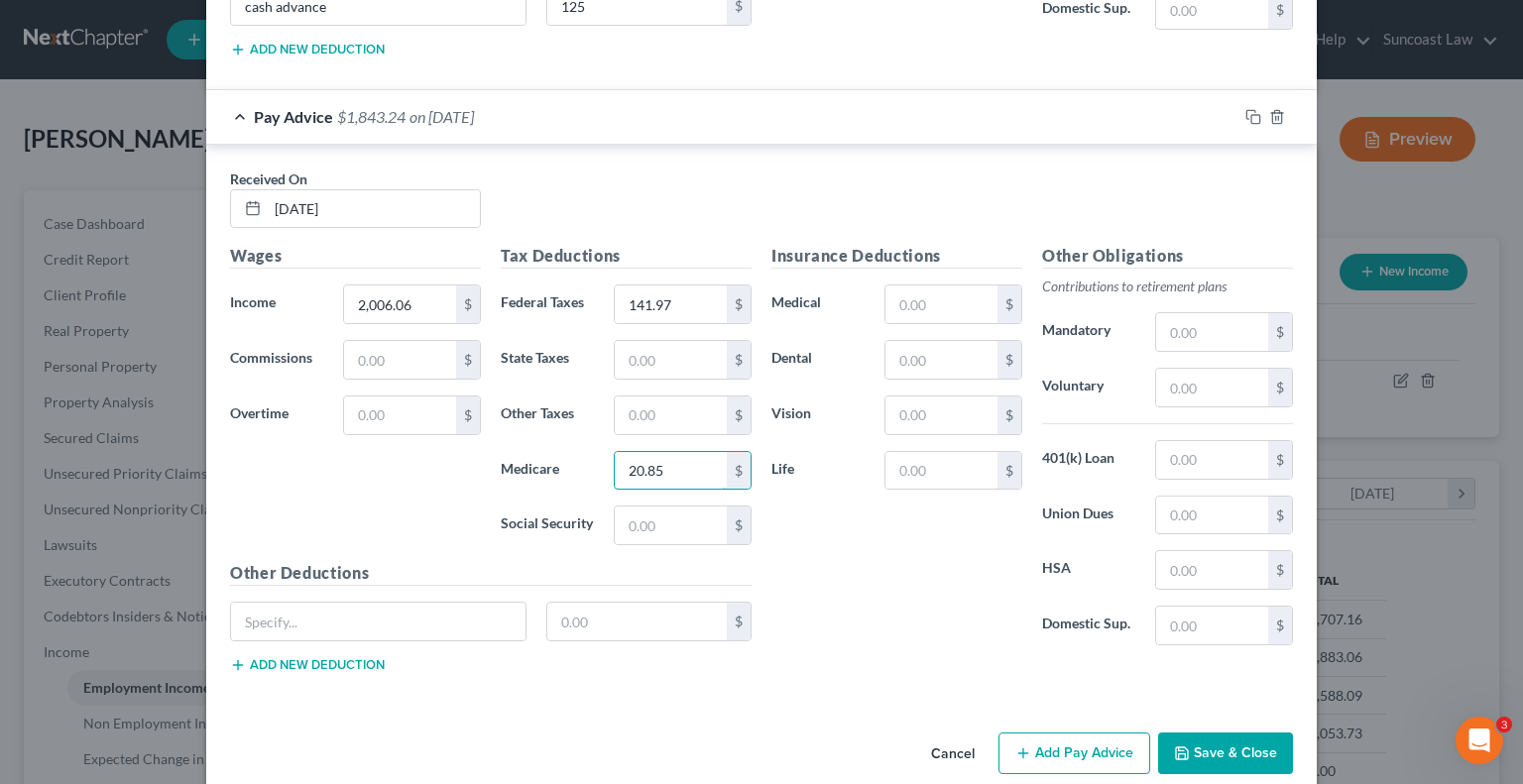 type on "20.85" 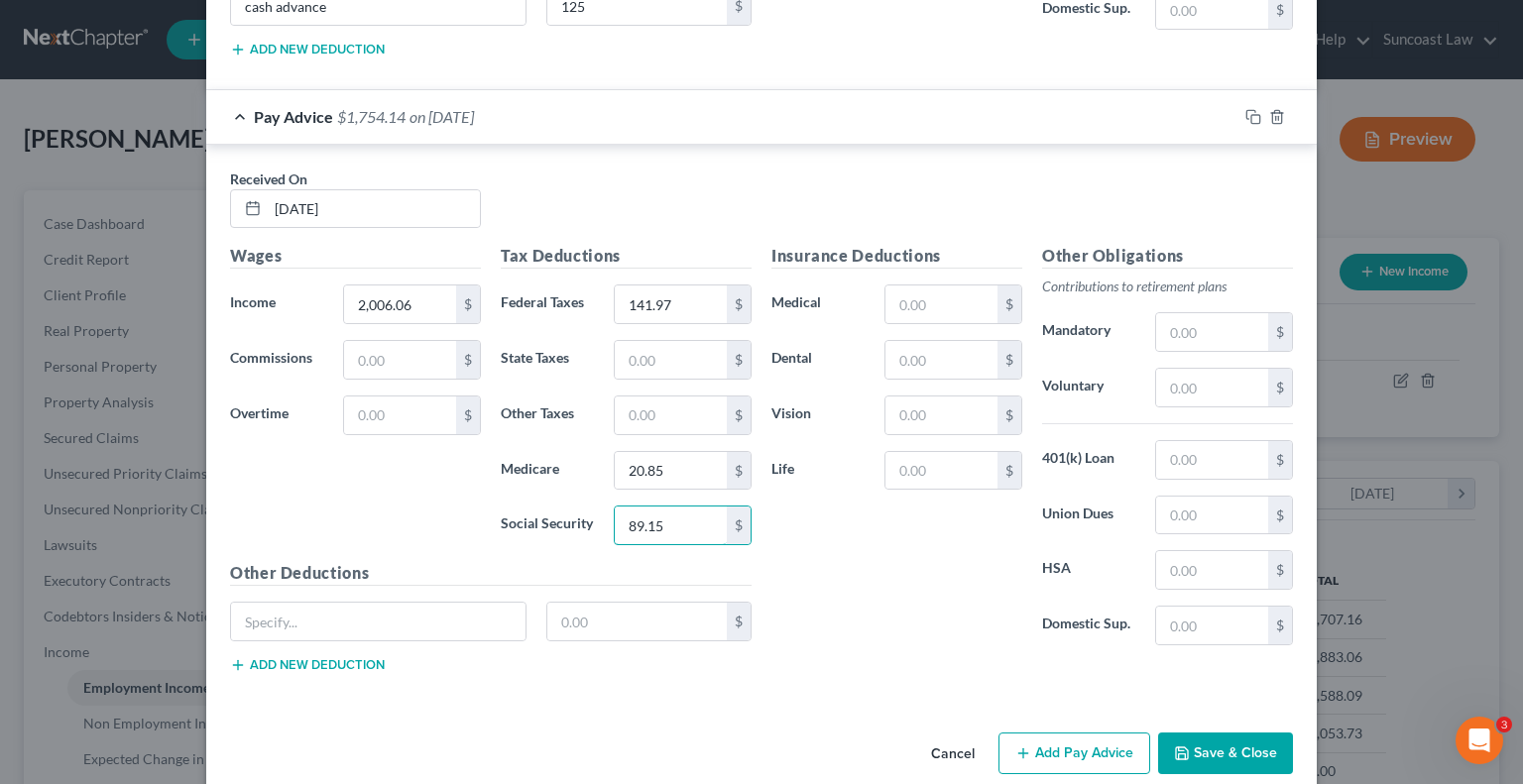 type on "89.15" 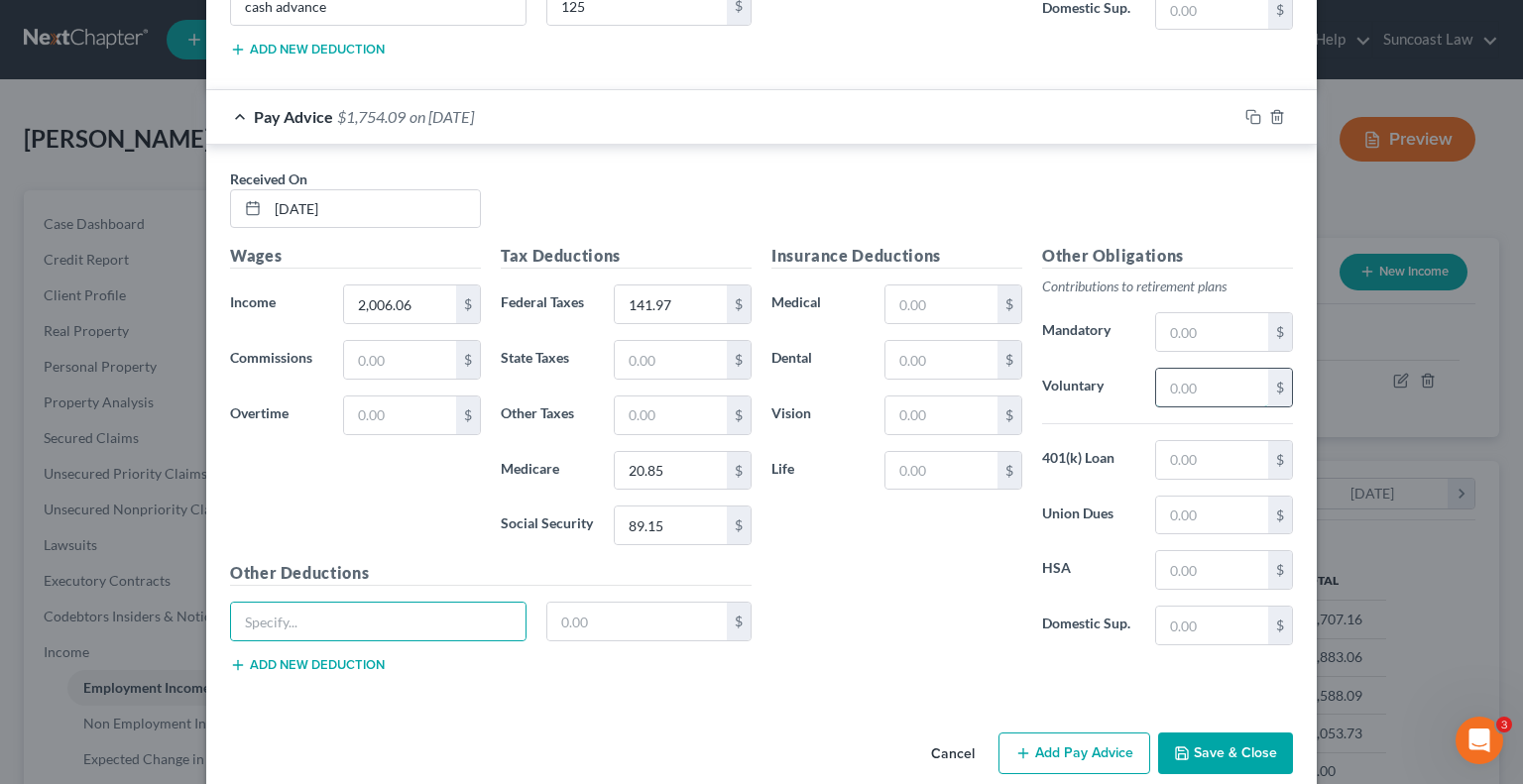 click at bounding box center (1212, 388) 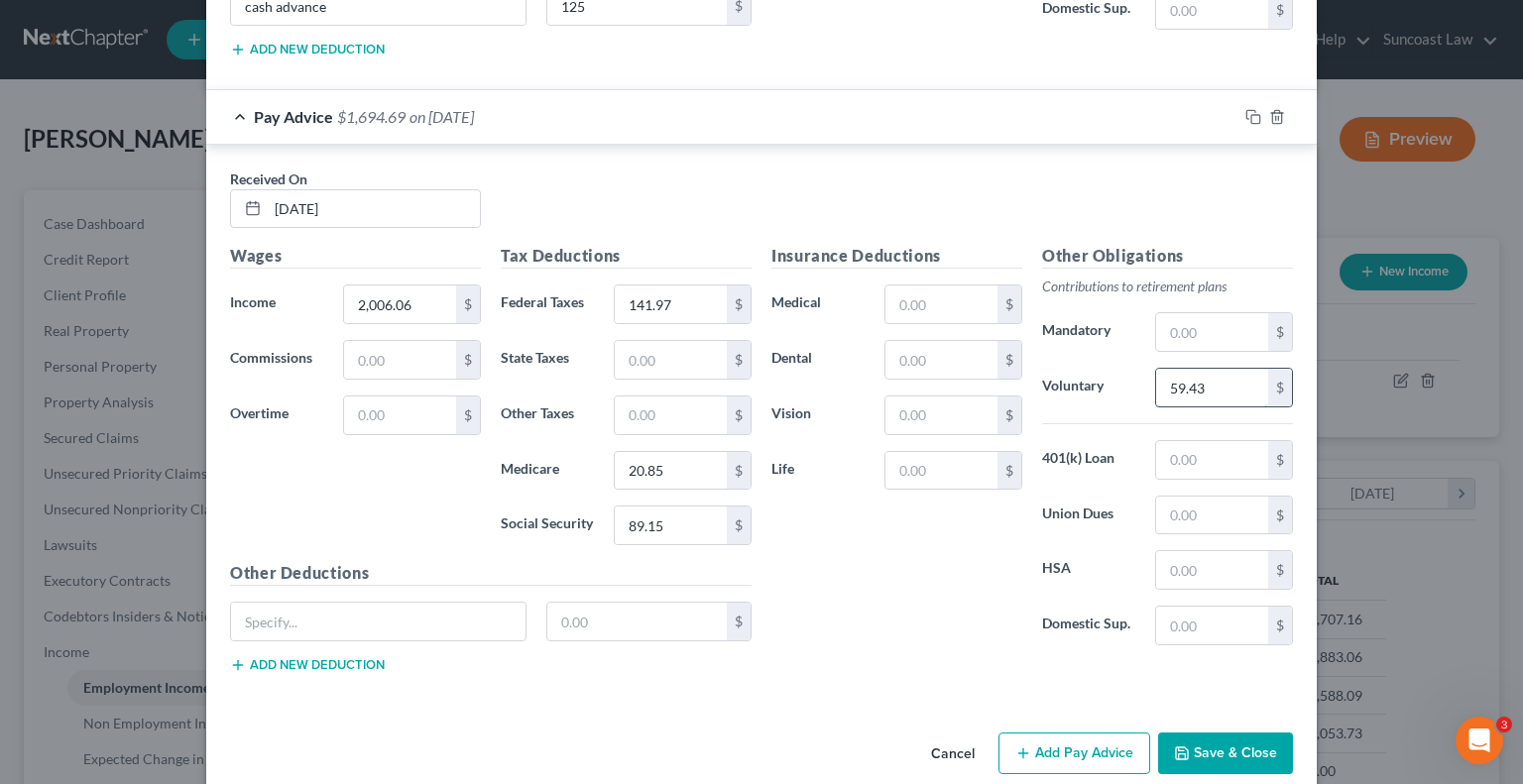 type on "59.43" 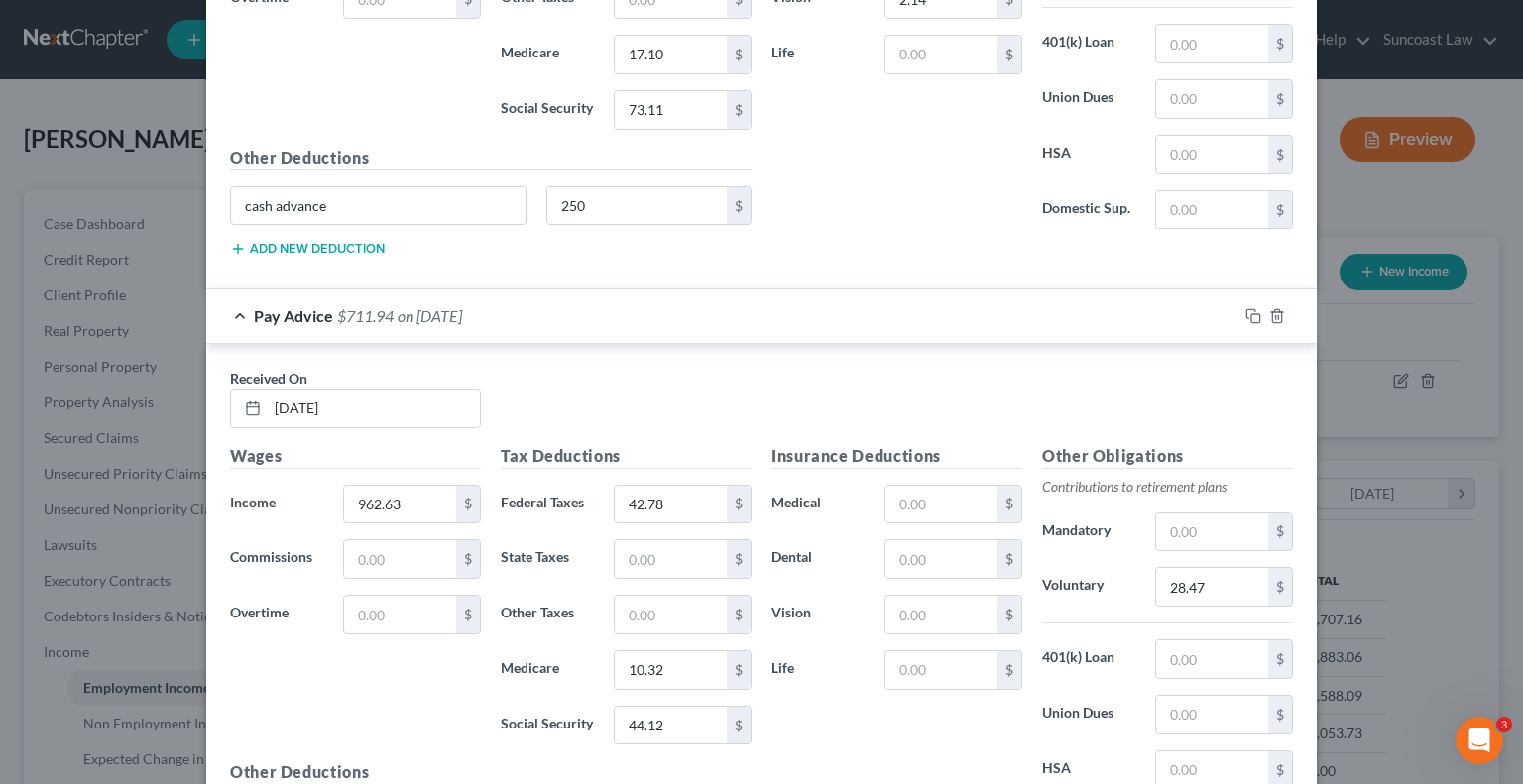 scroll, scrollTop: 4997, scrollLeft: 0, axis: vertical 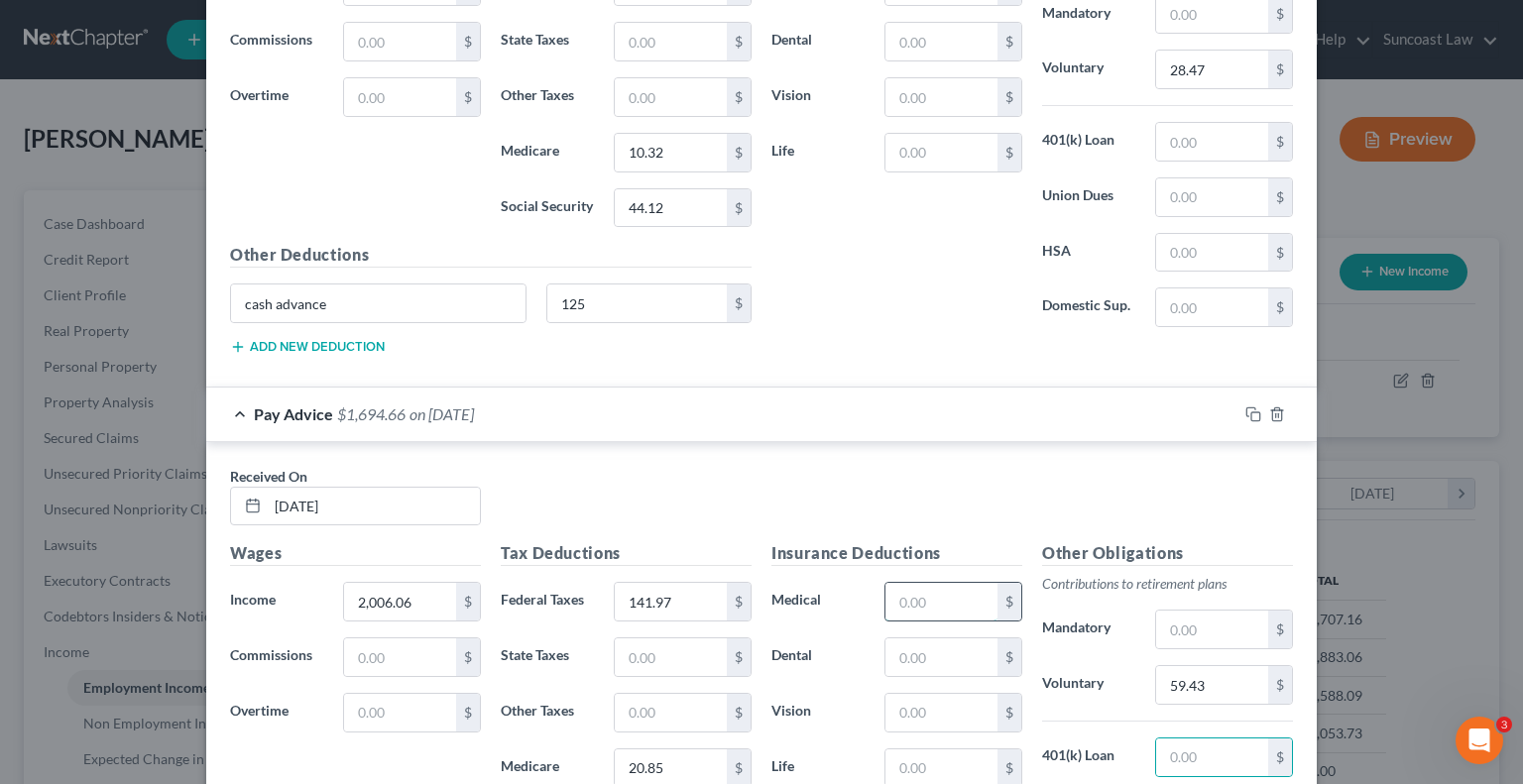 drag, startPoint x: 938, startPoint y: 578, endPoint x: 967, endPoint y: 562, distance: 33.12099 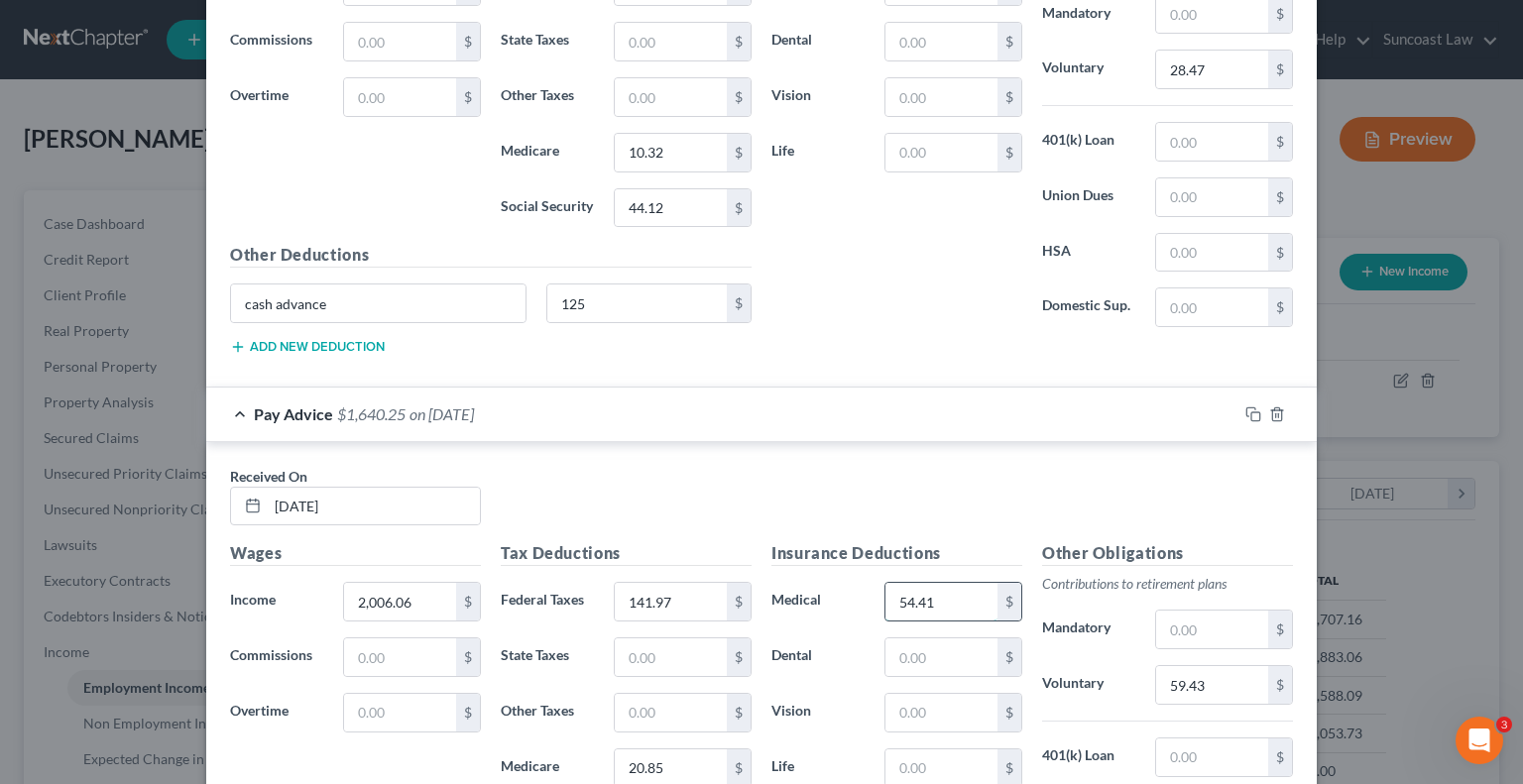 type on "54.41" 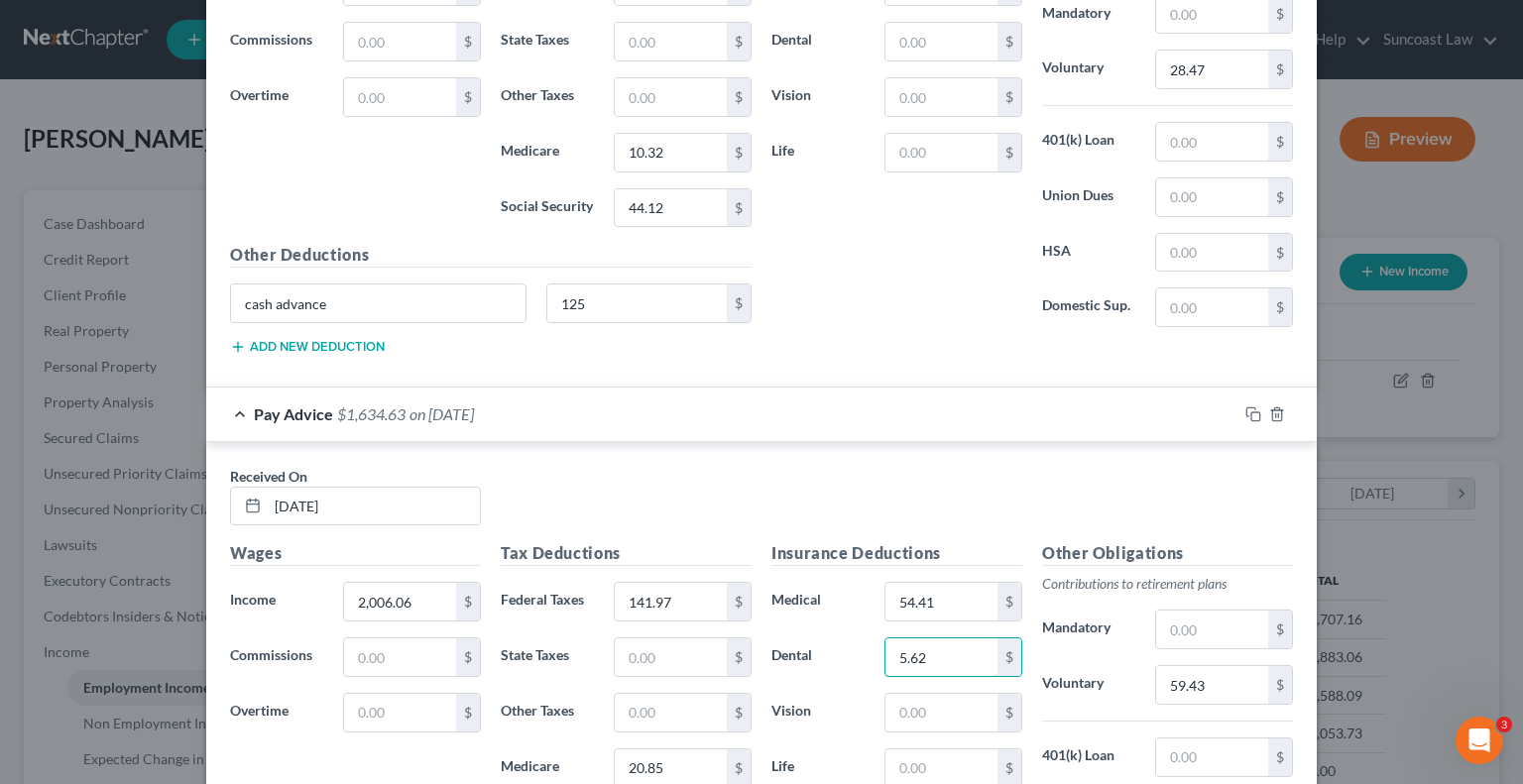 type on "5.62" 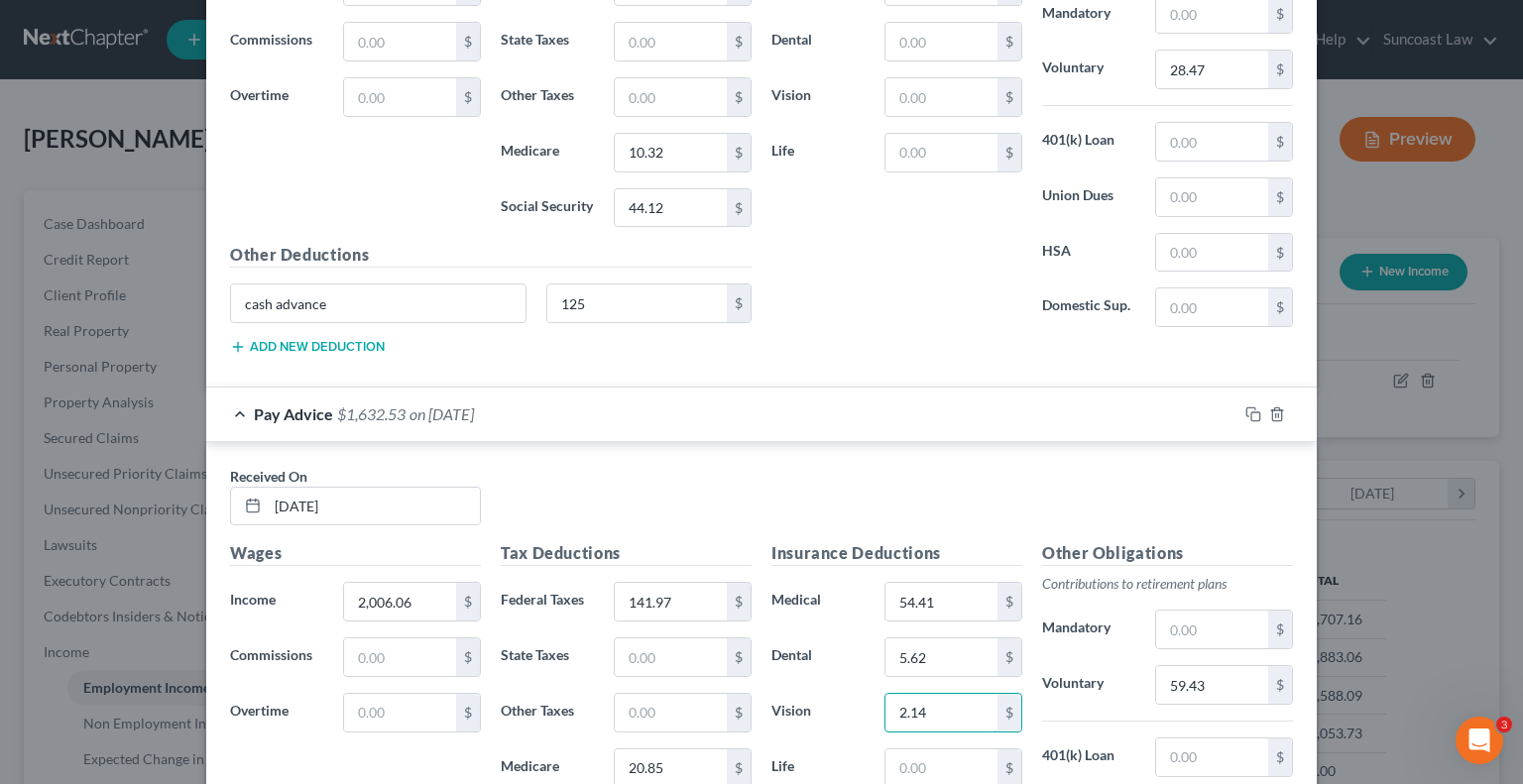 type on "2.14" 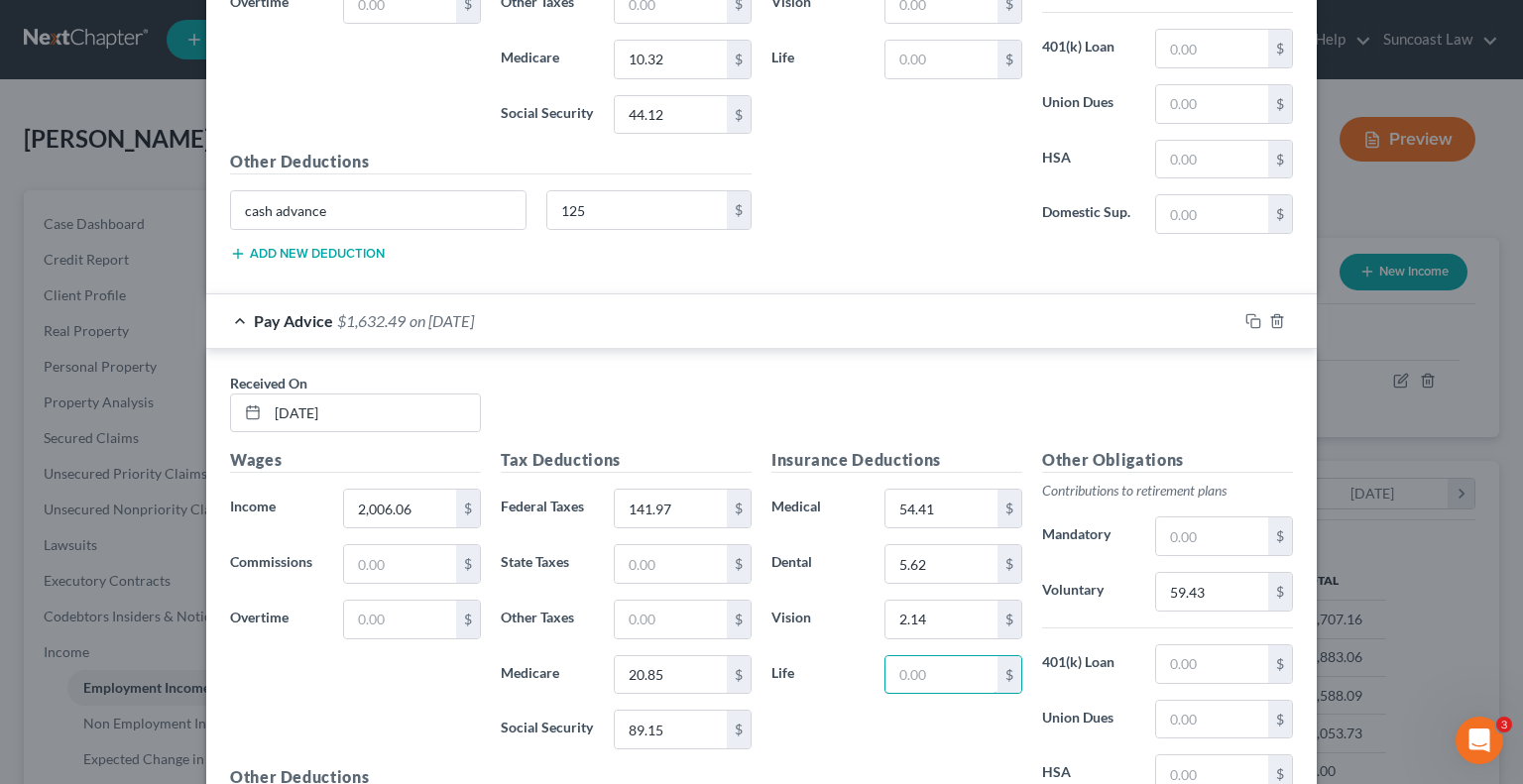 scroll, scrollTop: 5295, scrollLeft: 0, axis: vertical 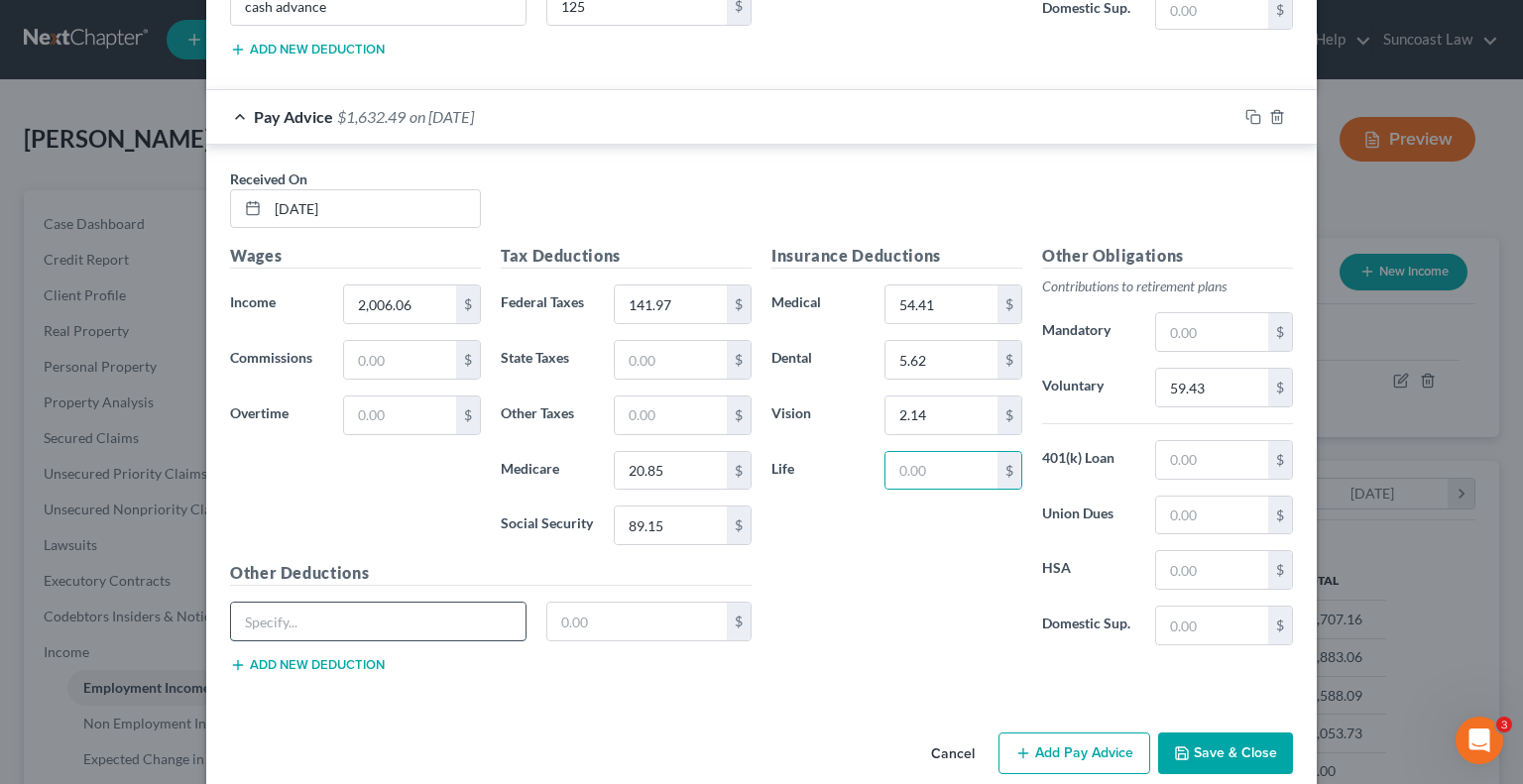 drag, startPoint x: 341, startPoint y: 601, endPoint x: 413, endPoint y: 576, distance: 76.2168 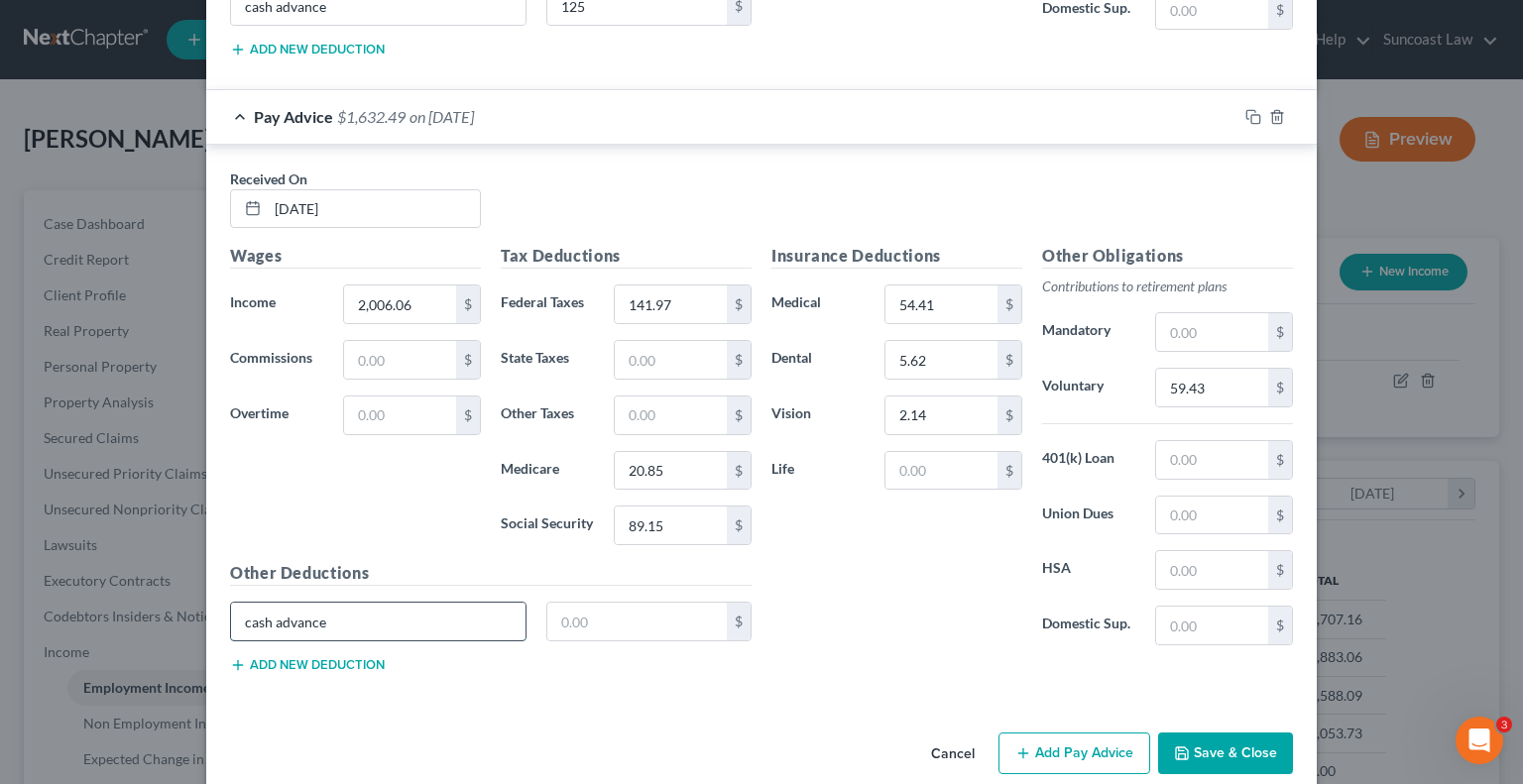 type on "cash advance" 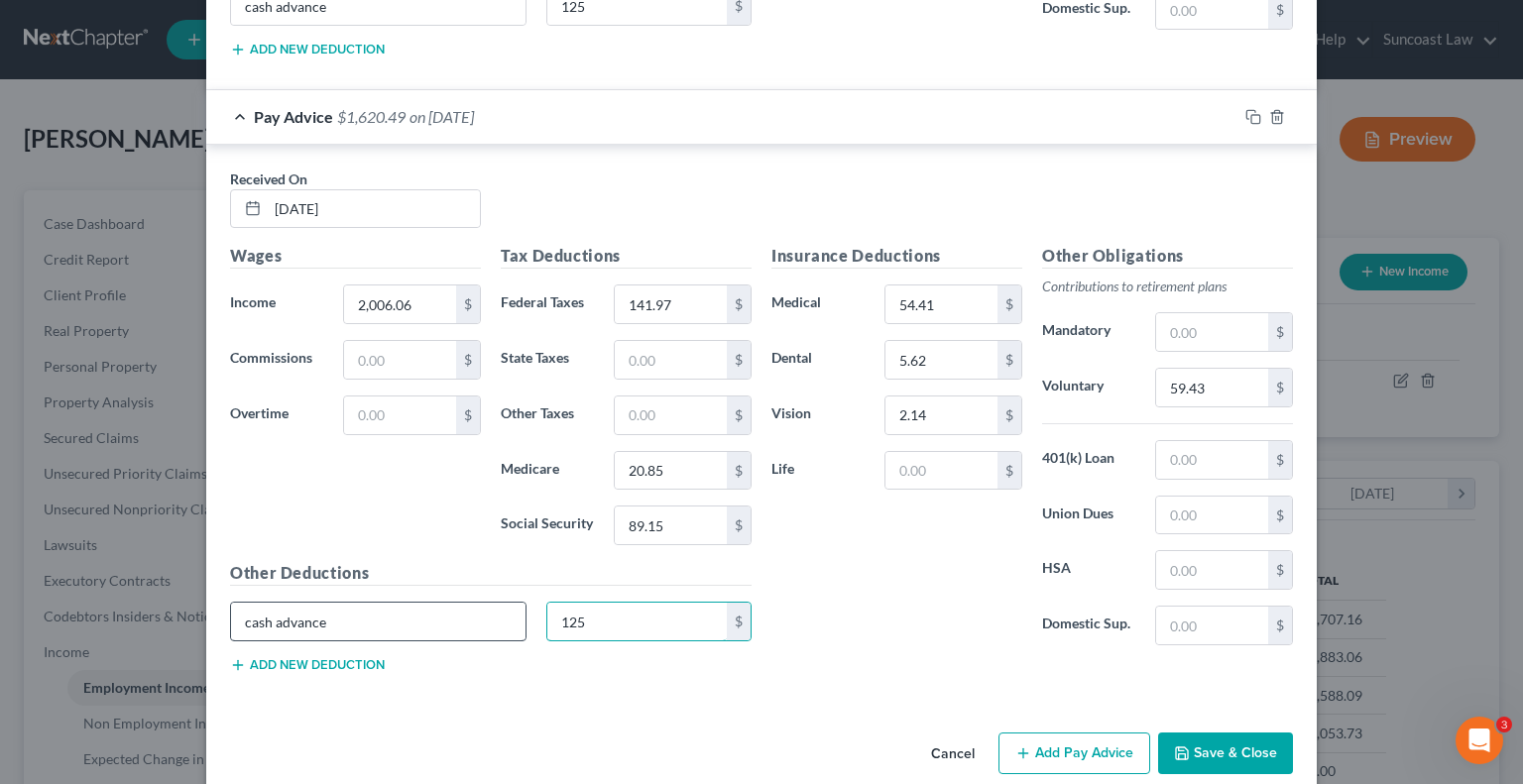type on "125" 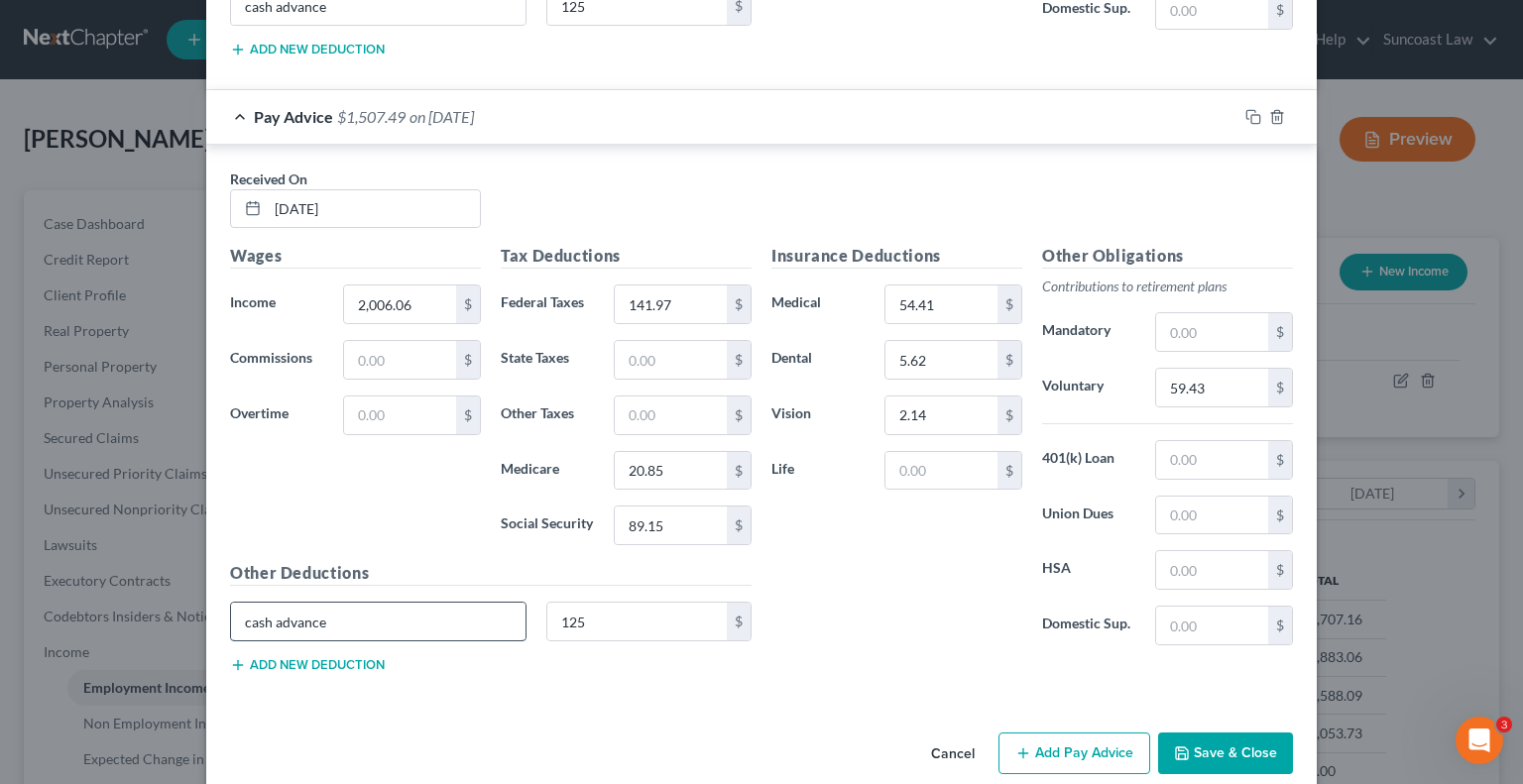 type 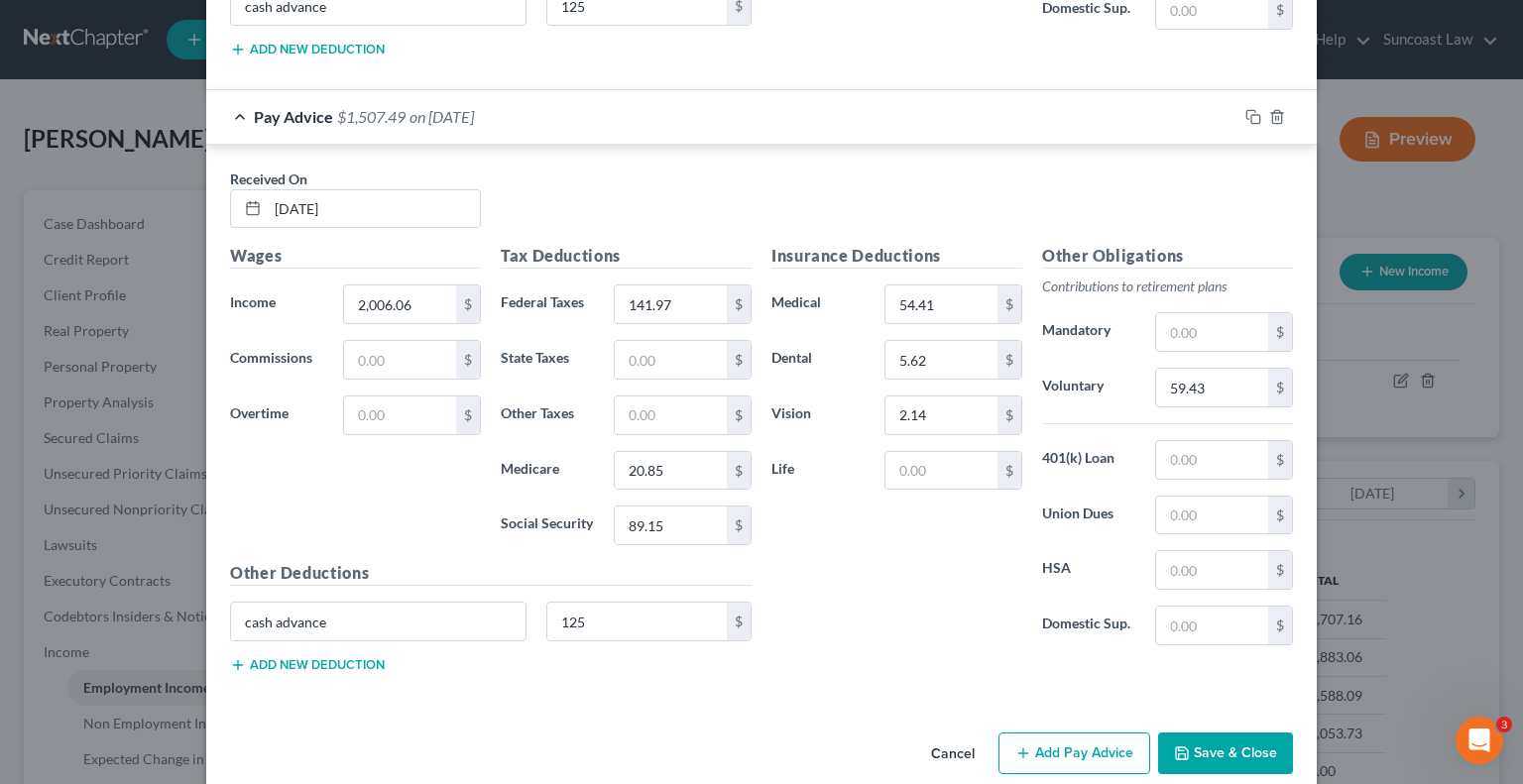 click on "Add new deduction" at bounding box center [307, 665] 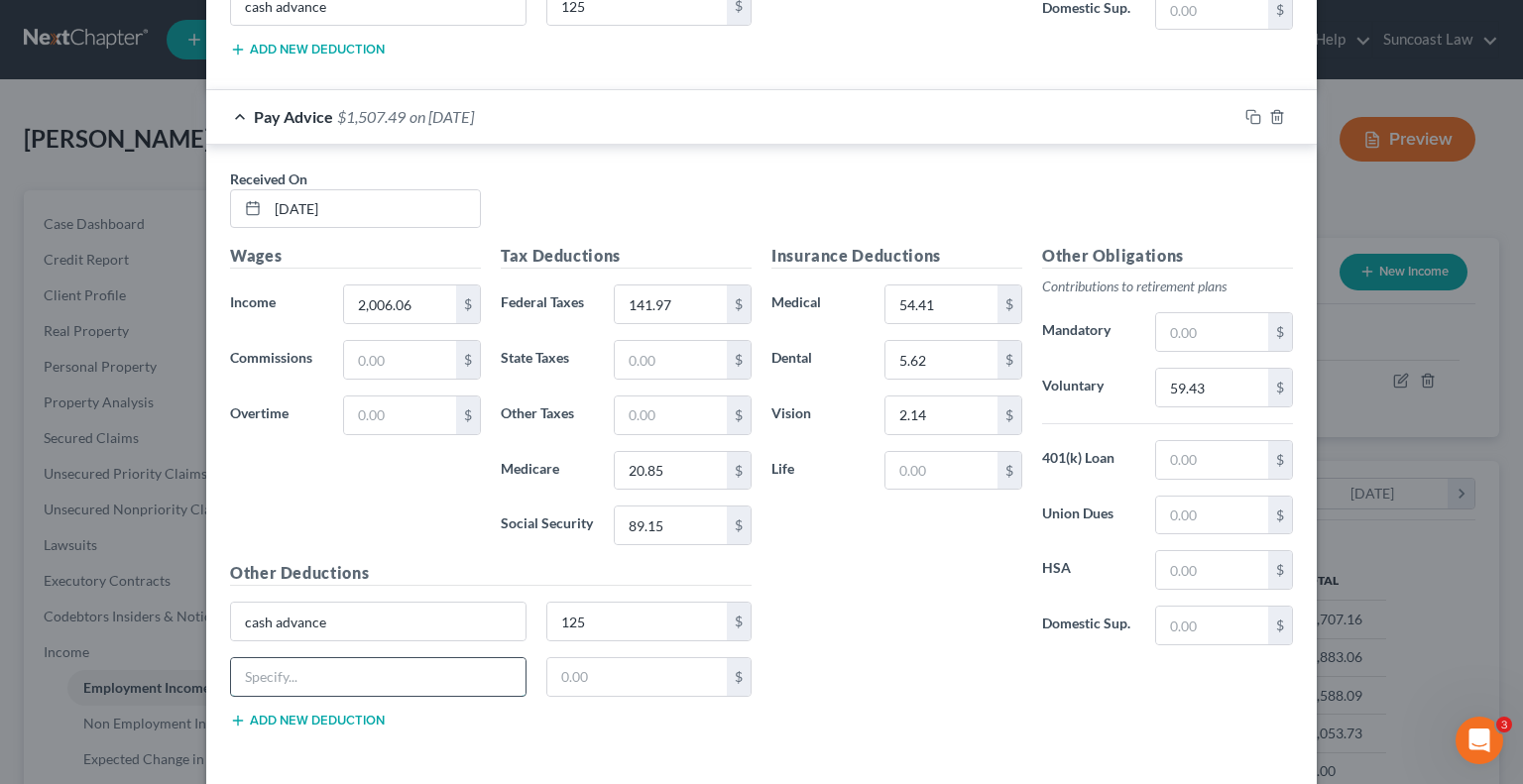 click at bounding box center [378, 677] 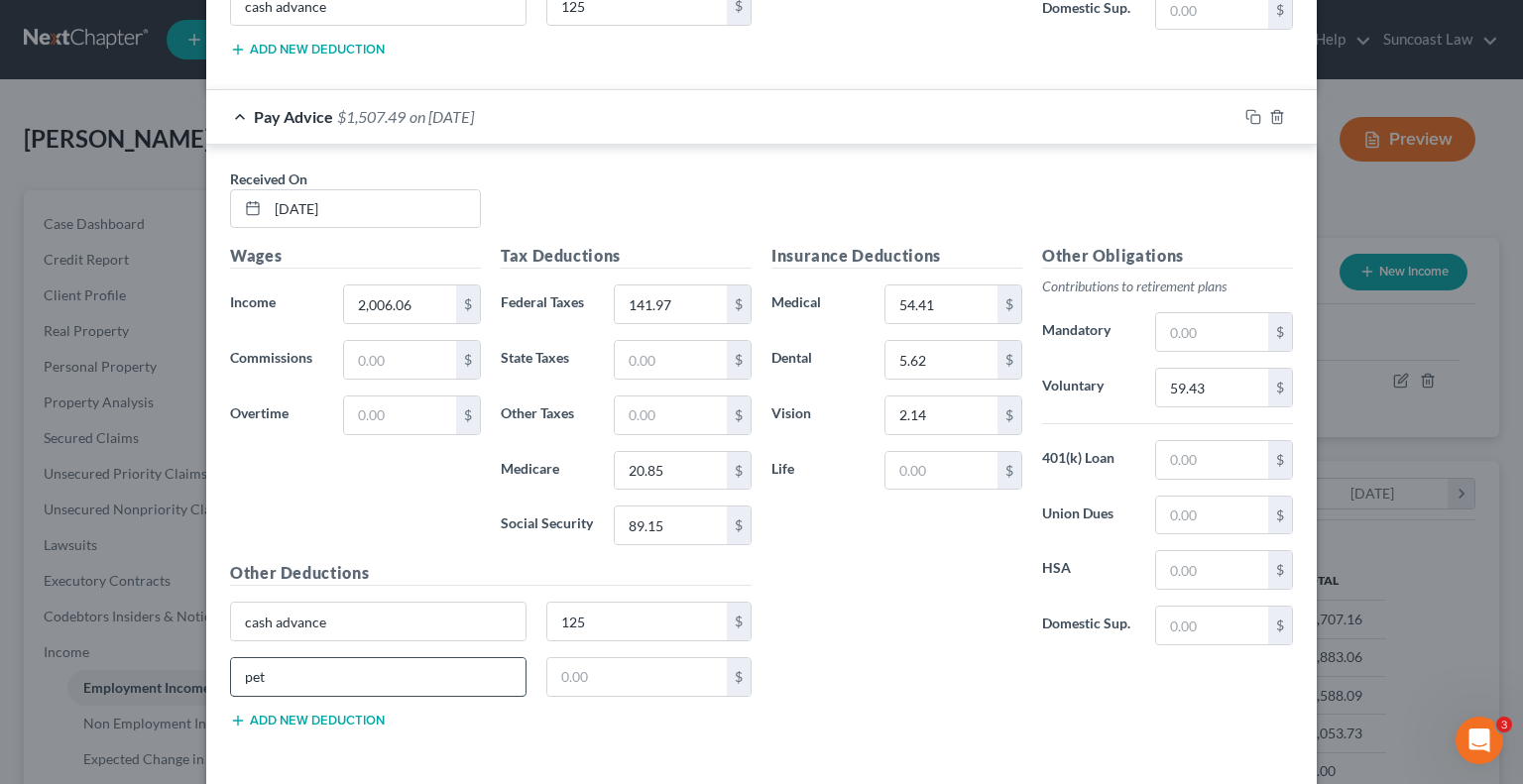 type on "pet" 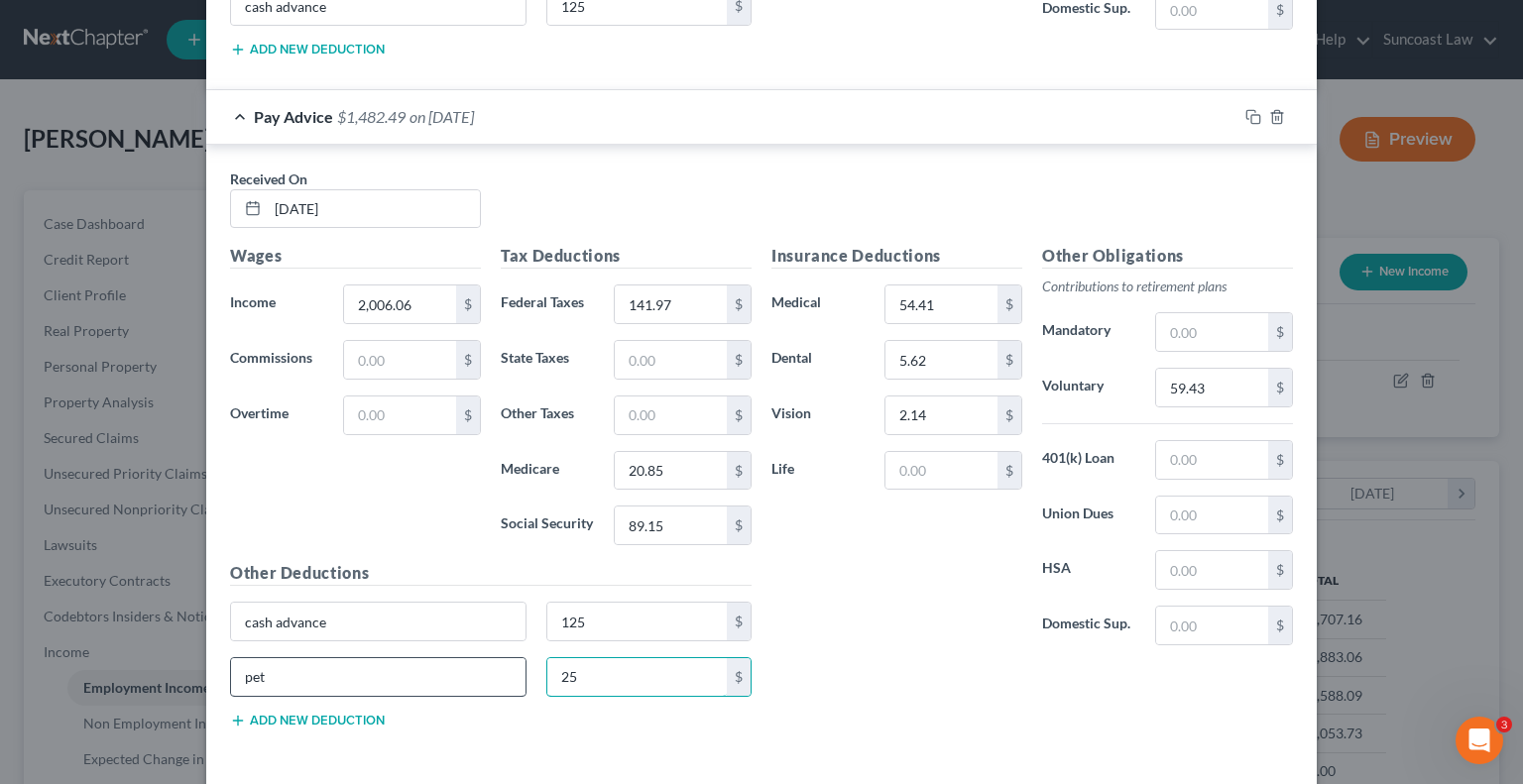 type on "25" 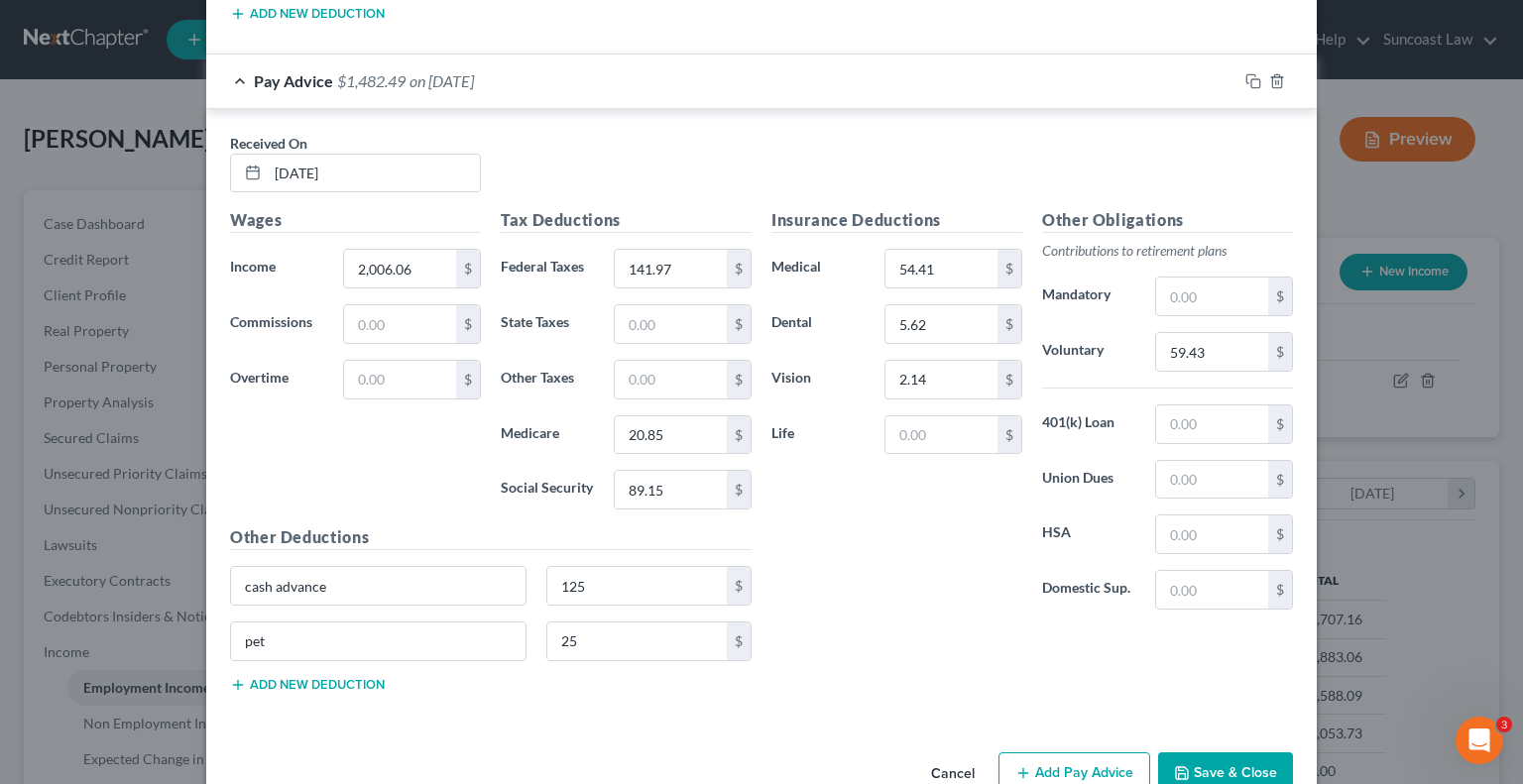 scroll, scrollTop: 5350, scrollLeft: 0, axis: vertical 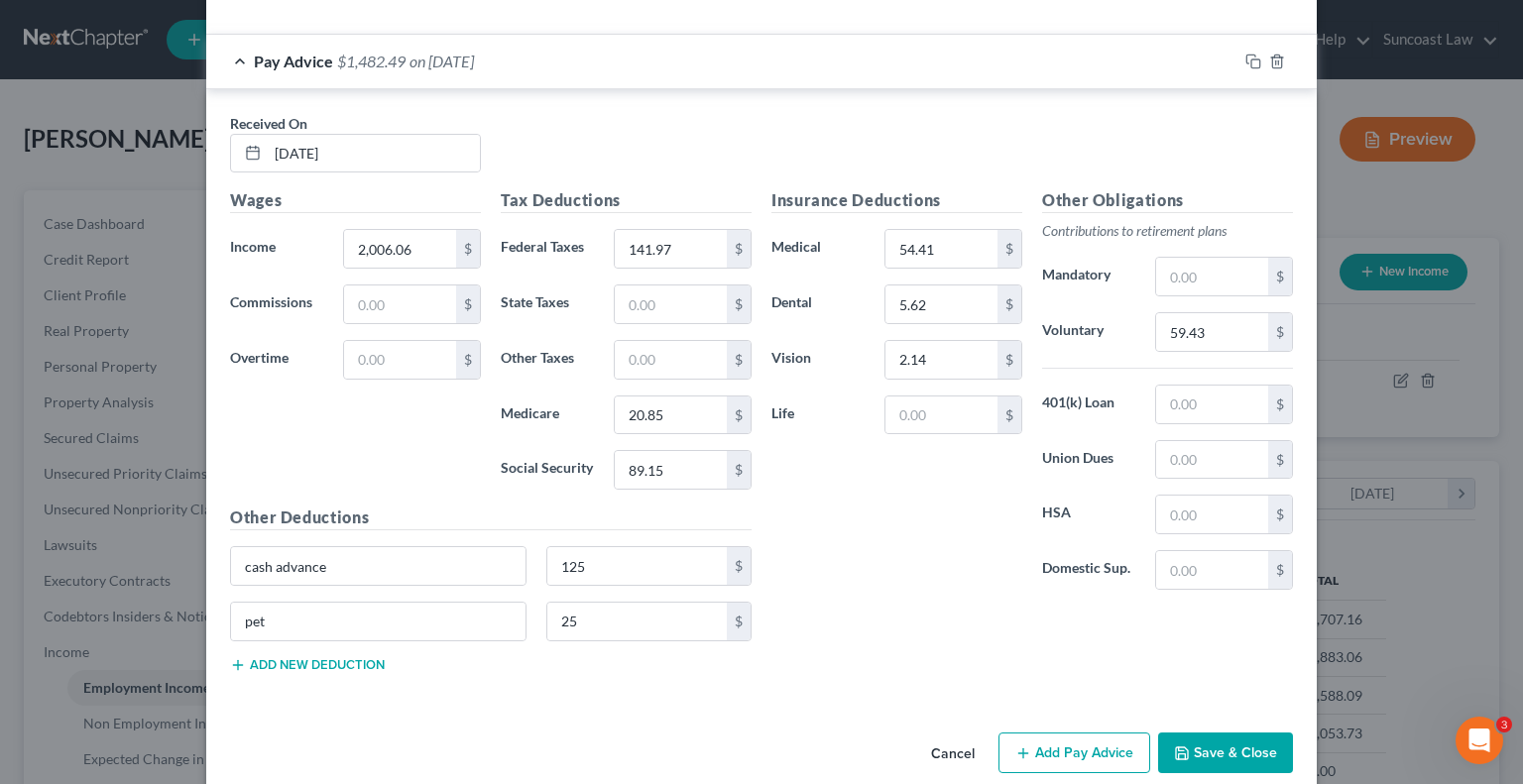 click on "Add Pay Advice" at bounding box center [1074, 753] 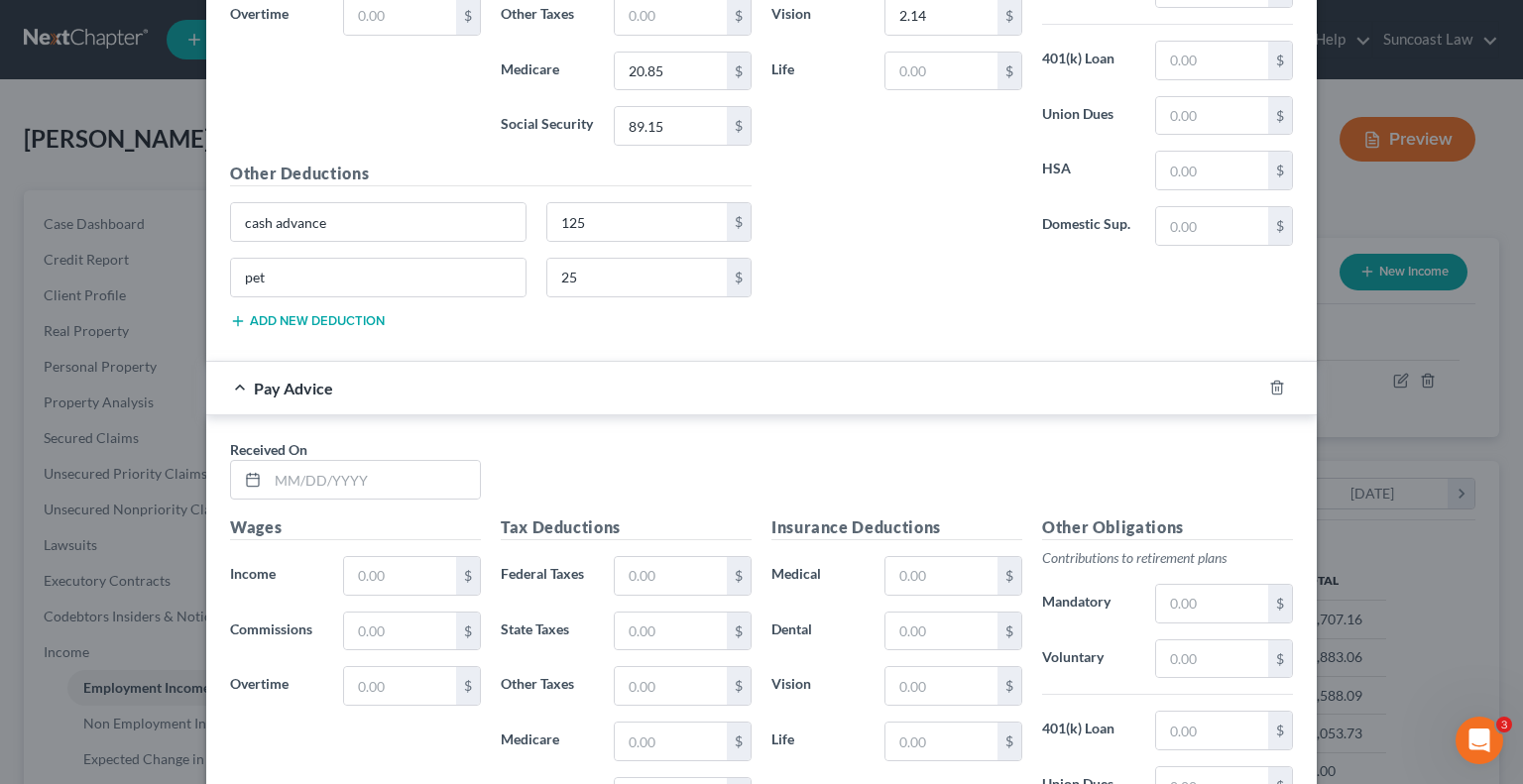 scroll, scrollTop: 5846, scrollLeft: 0, axis: vertical 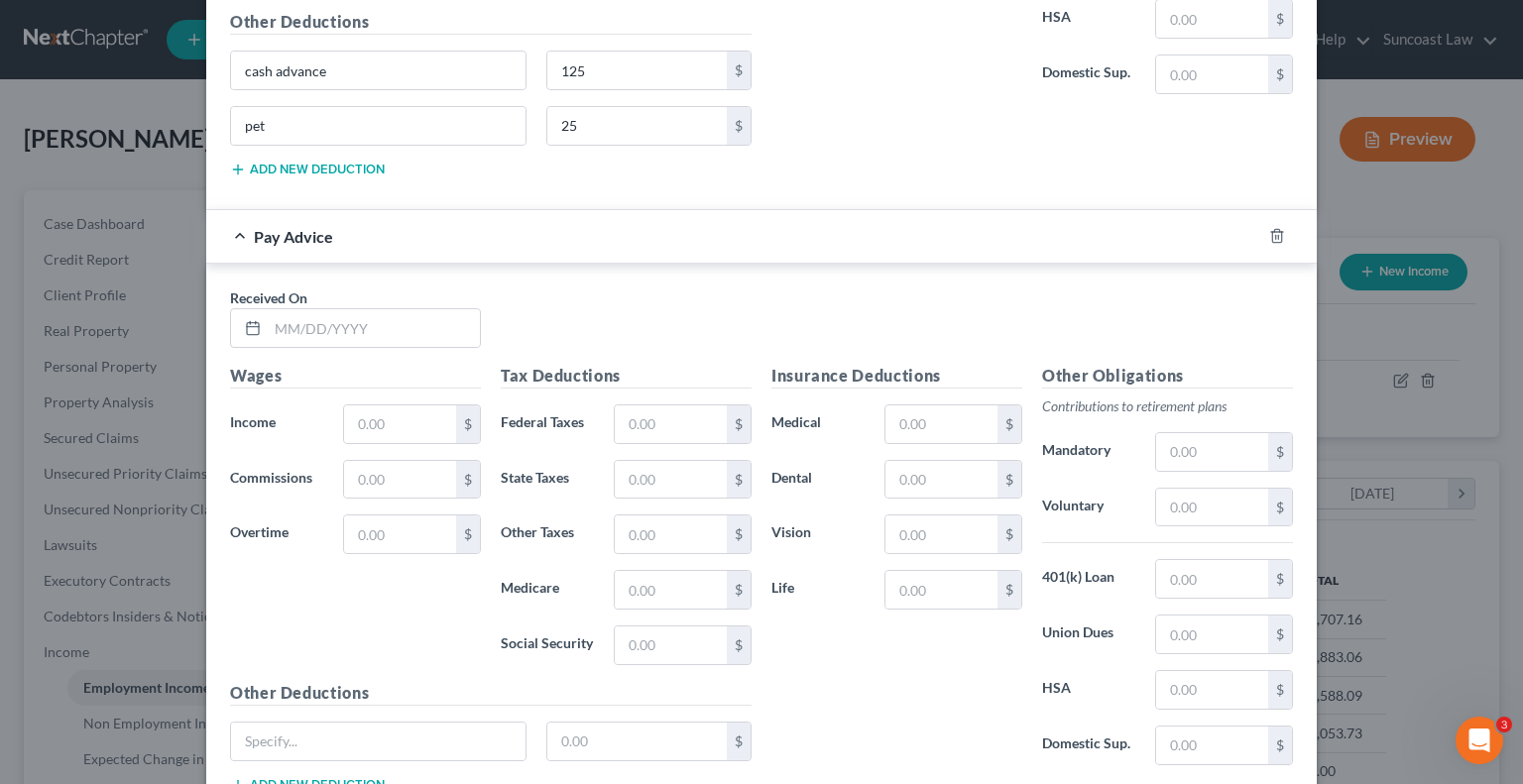 drag, startPoint x: 362, startPoint y: 277, endPoint x: 364, endPoint y: 292, distance: 15.132746 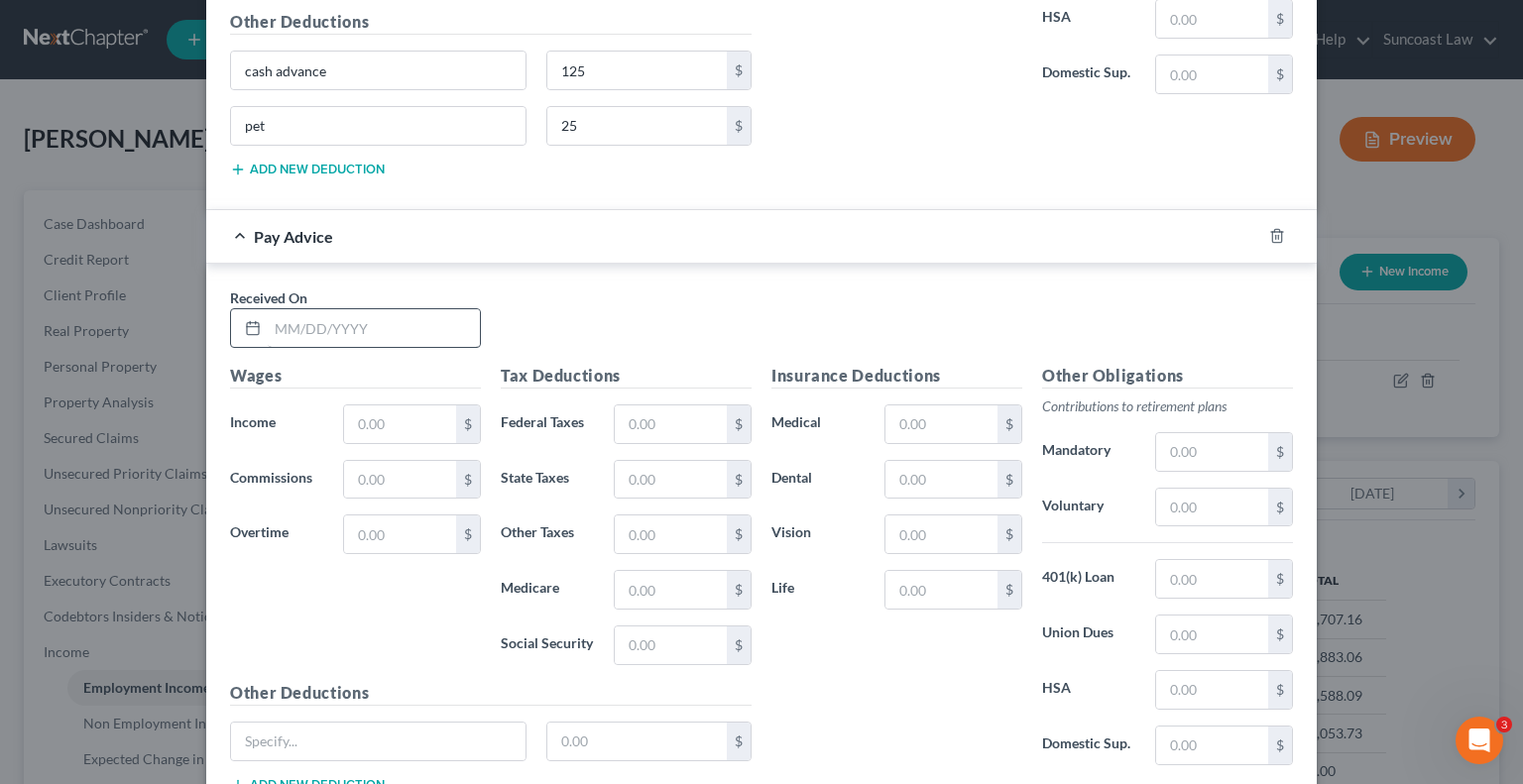 click on "Received On
*" at bounding box center (355, 317) 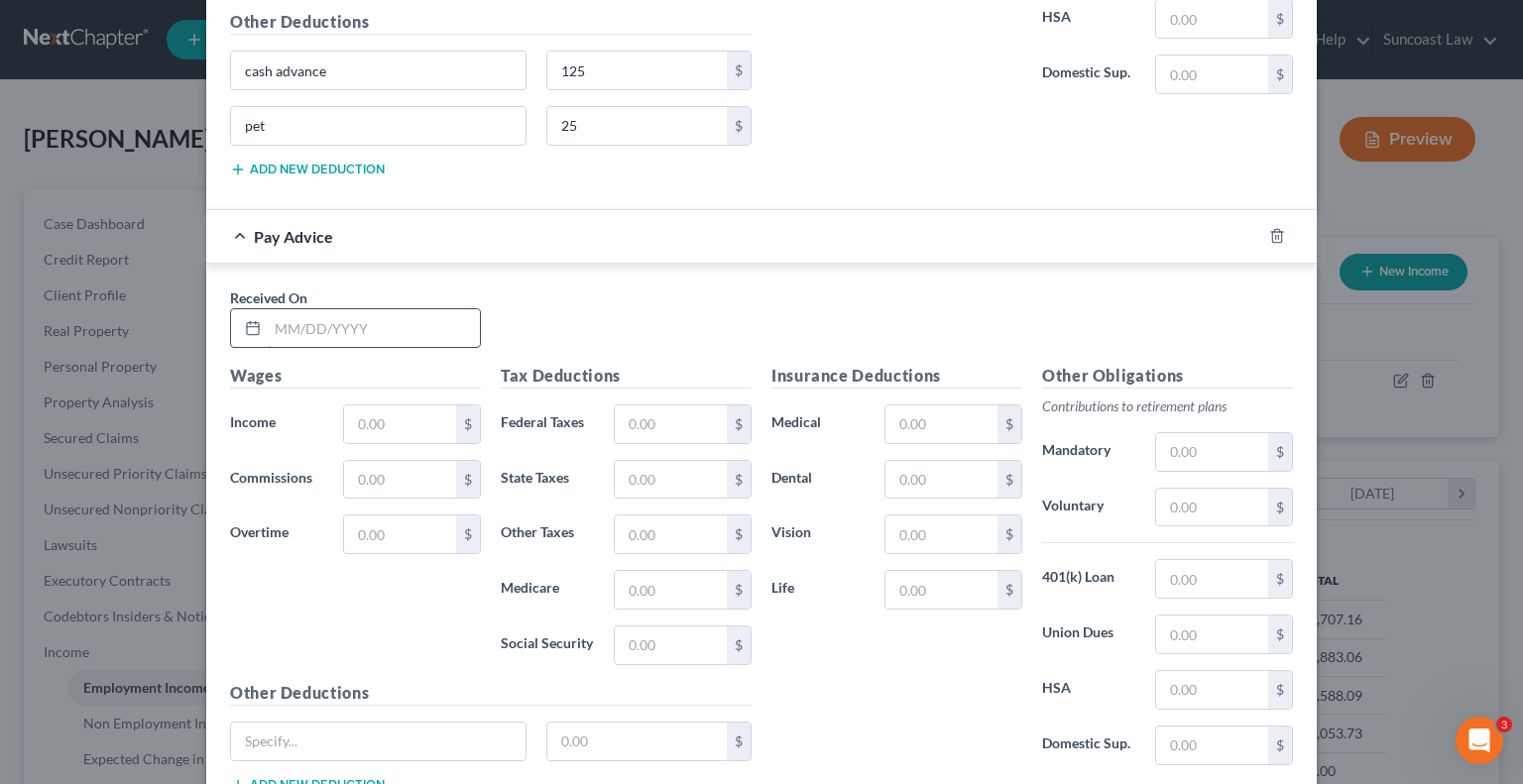 click at bounding box center [374, 328] 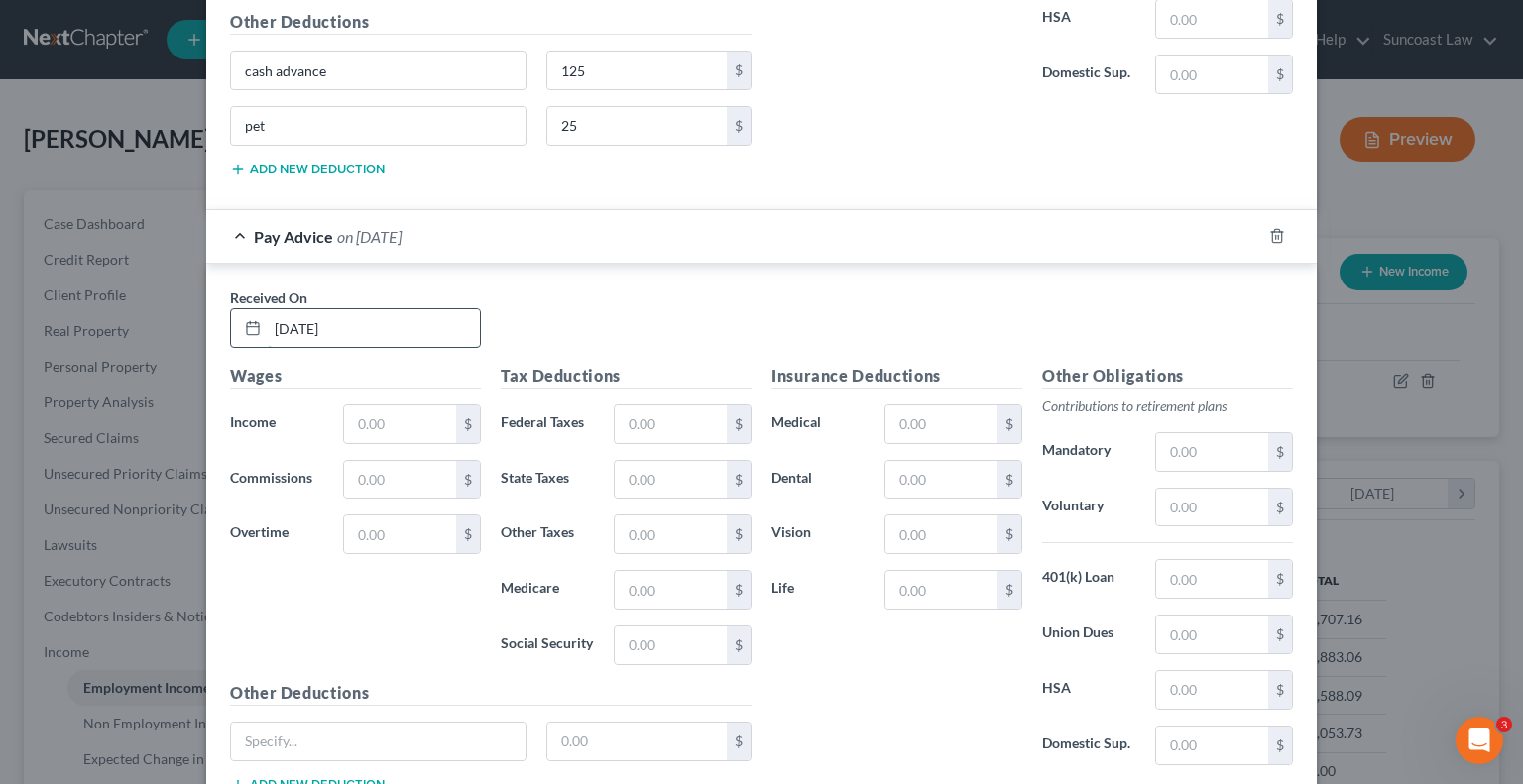 type on "[DATE]" 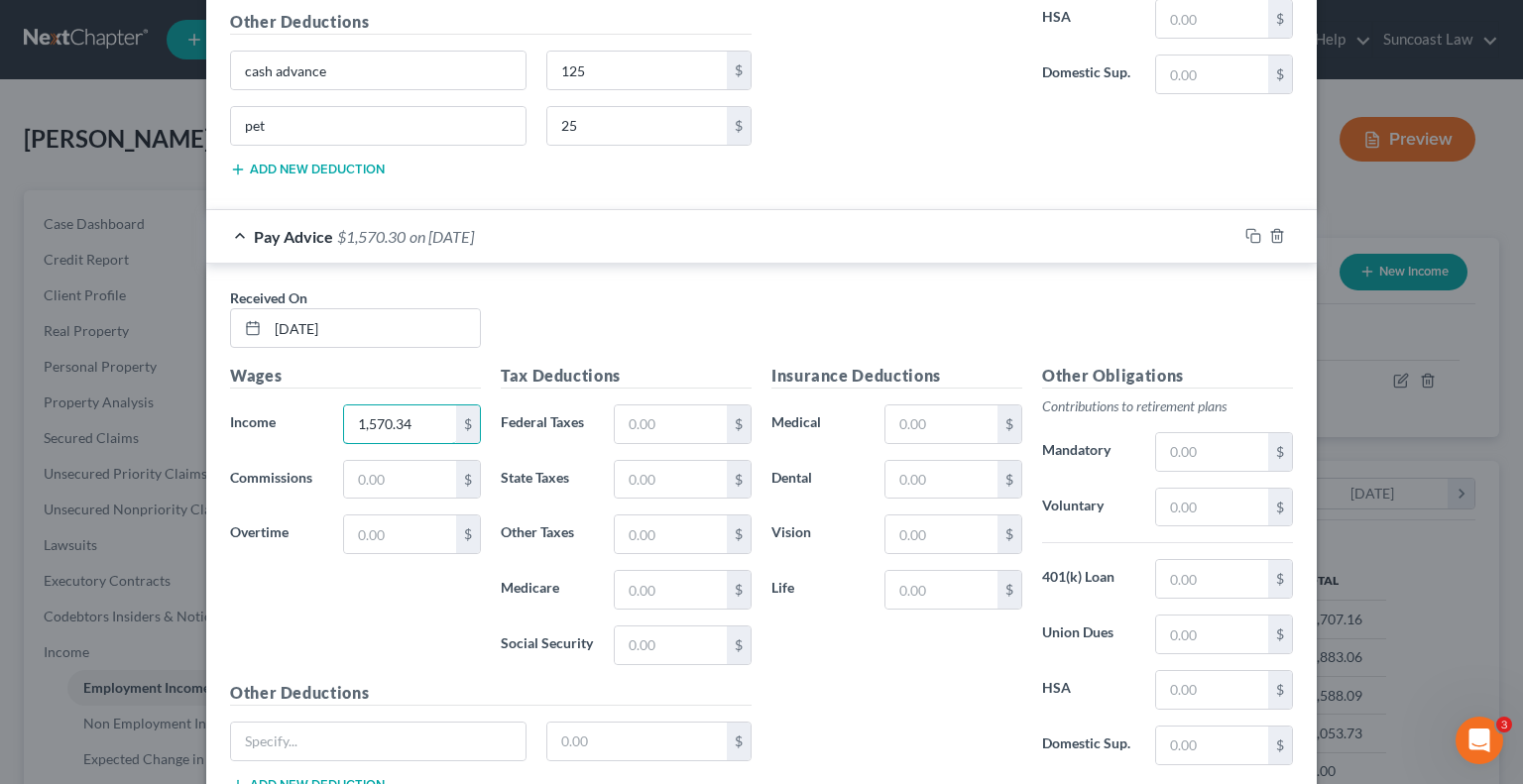 type on "1,570.34" 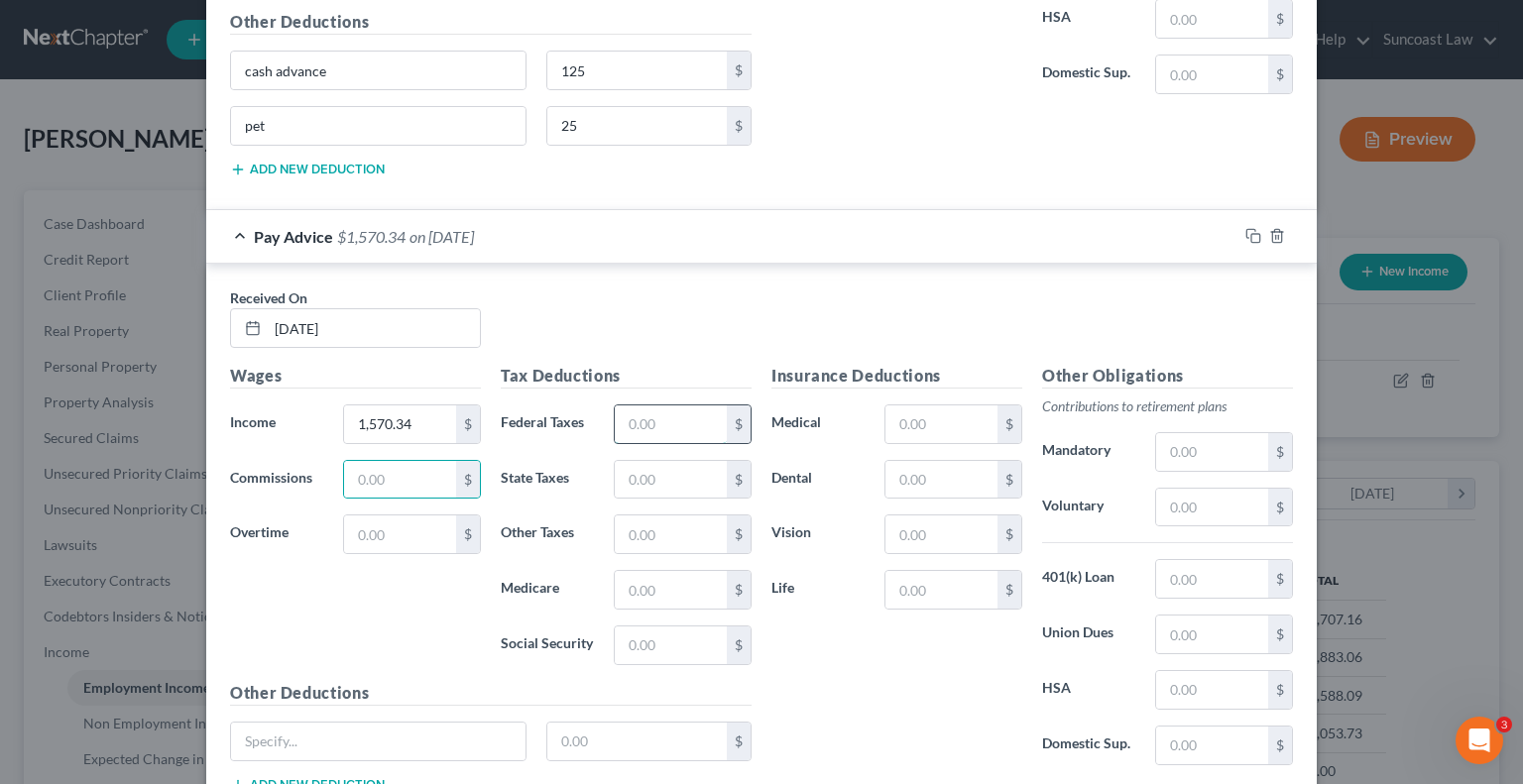 click at bounding box center [670, 424] 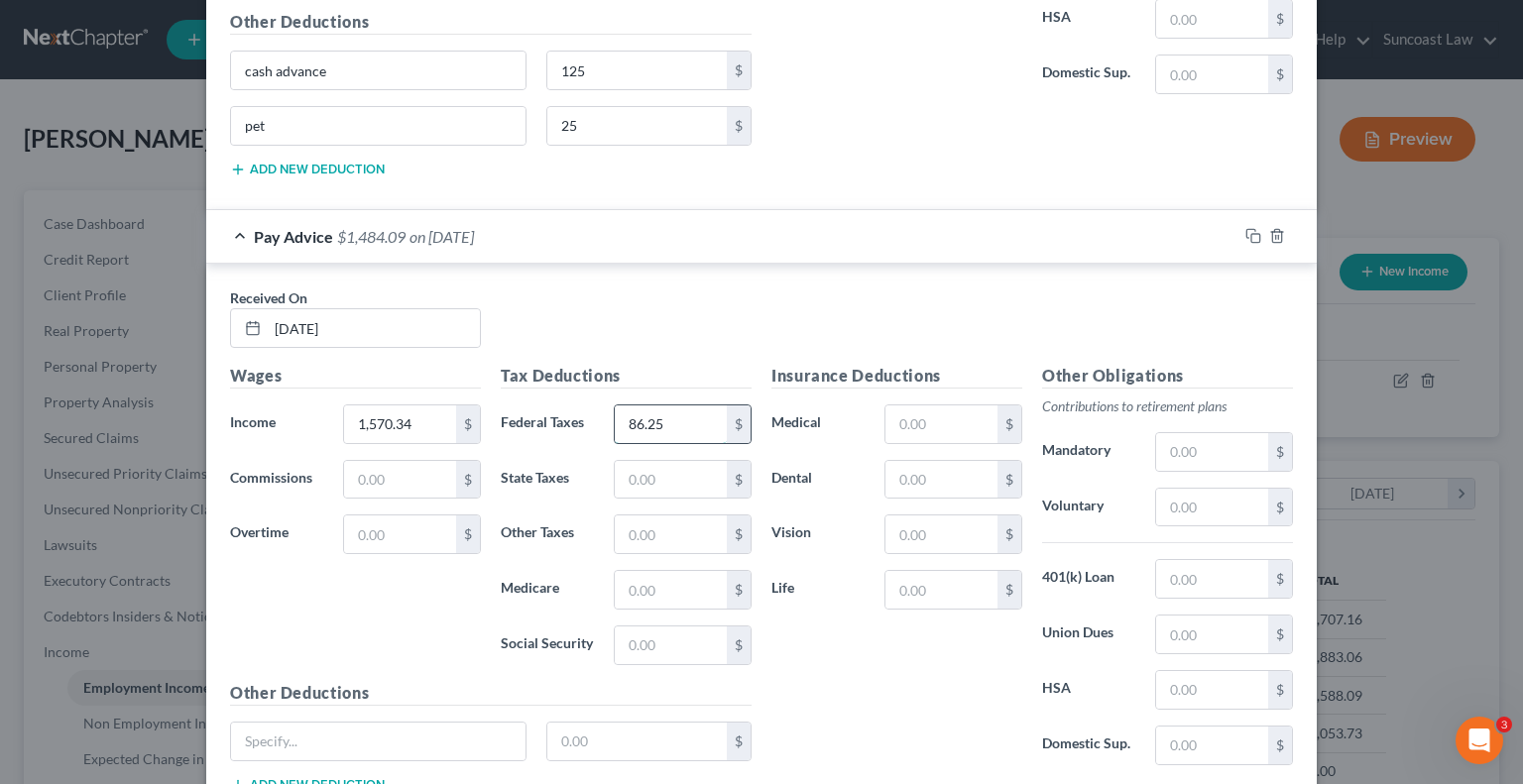 type on "86.25" 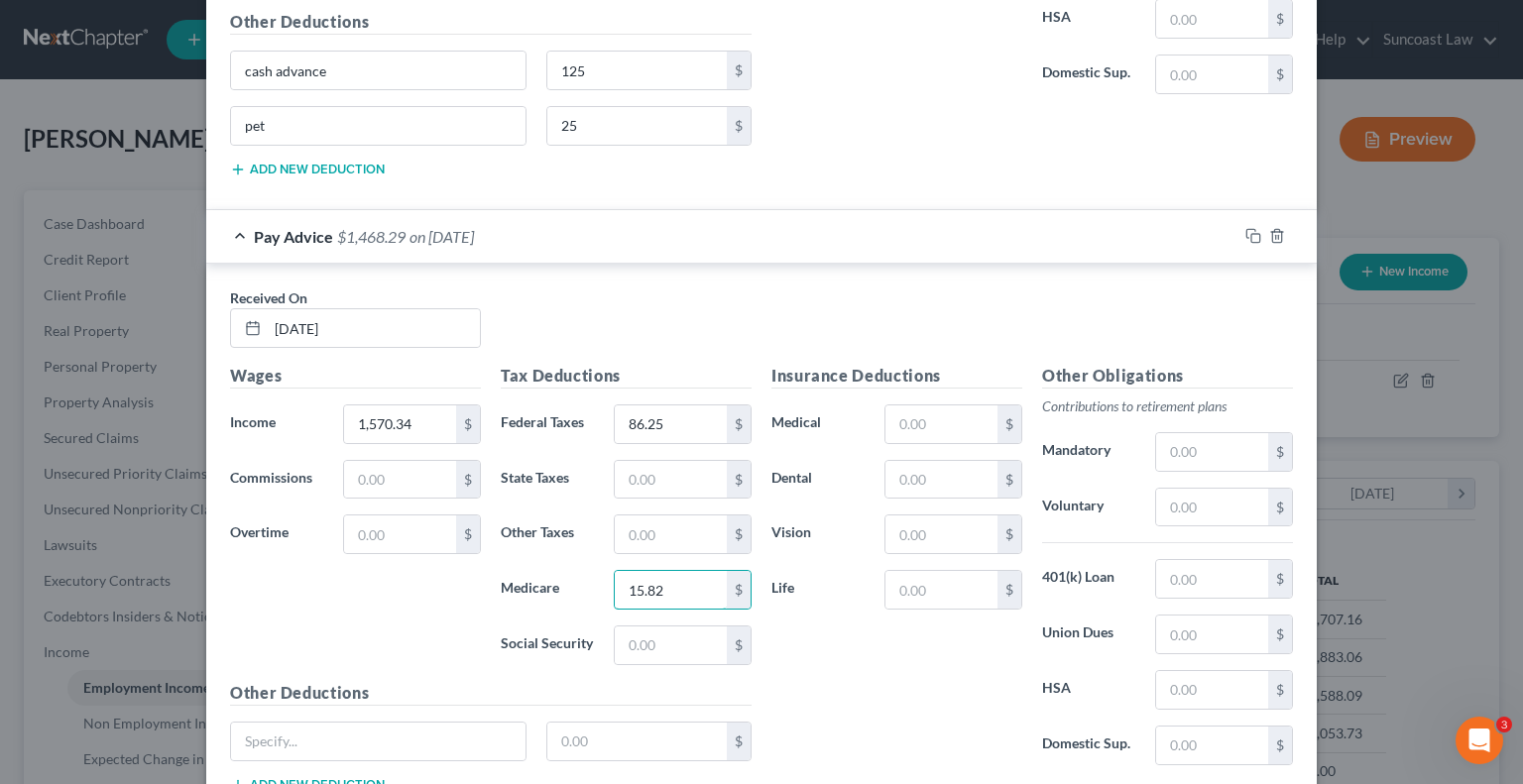 type on "15.82" 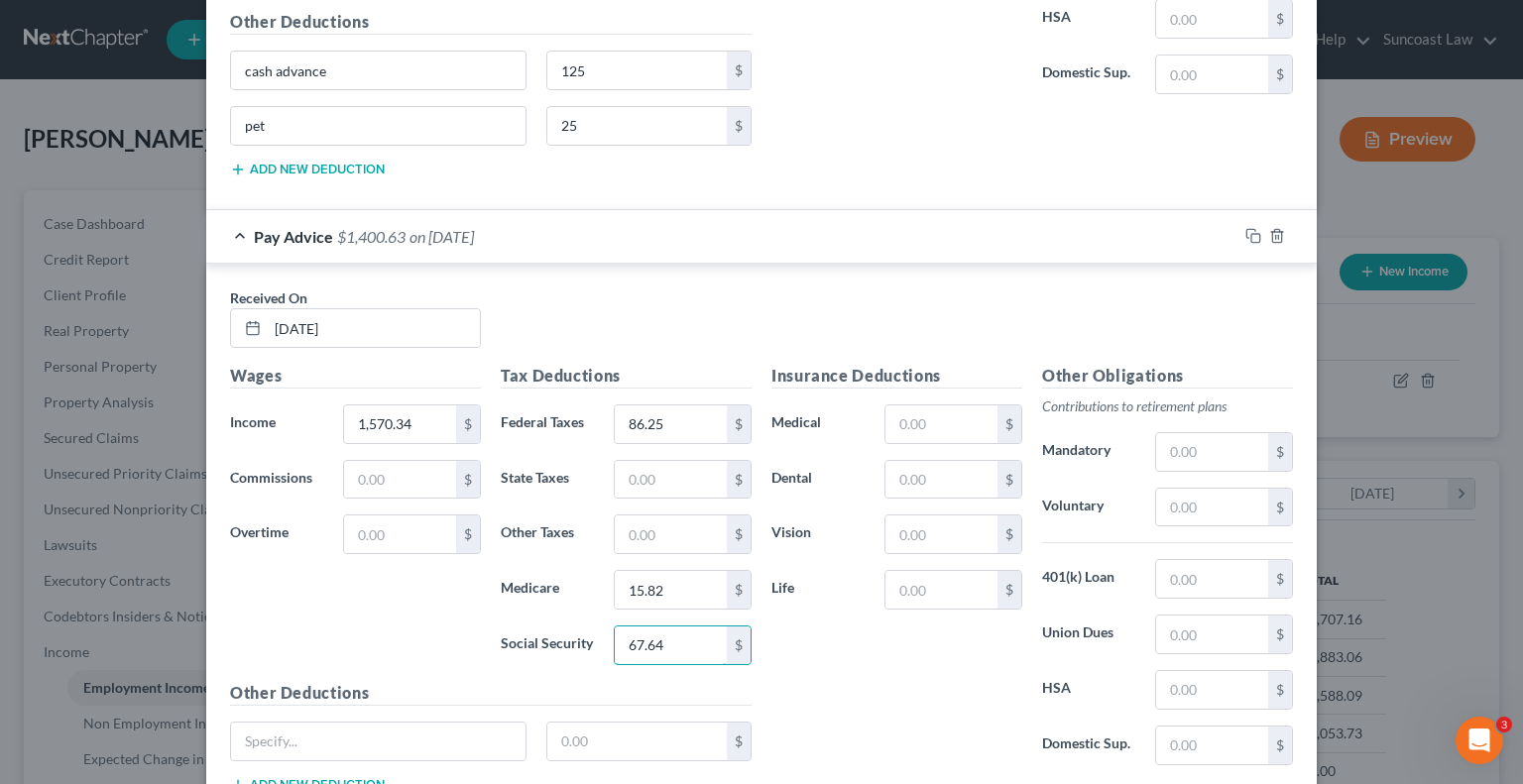 type on "67.64" 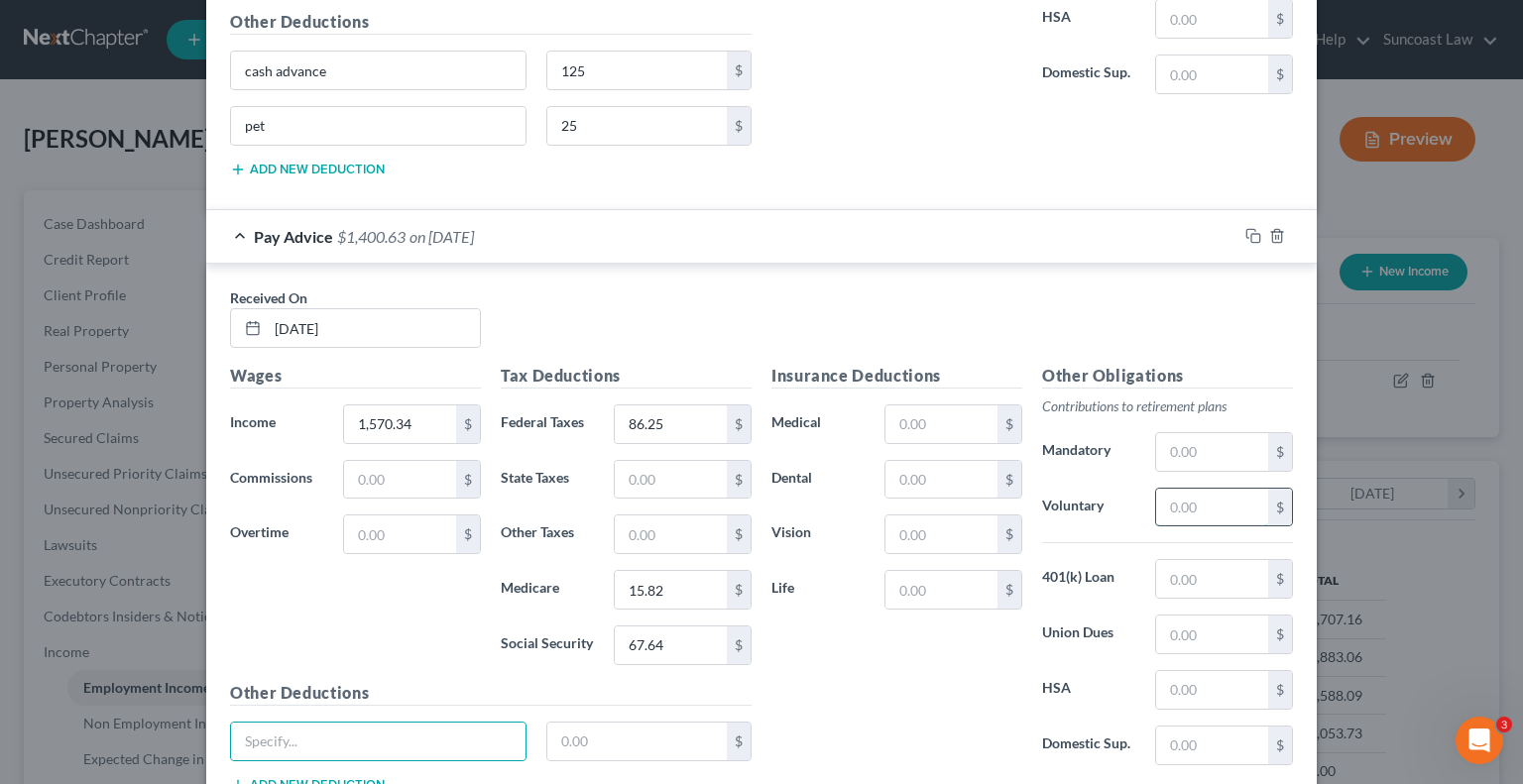click at bounding box center (1212, 507) 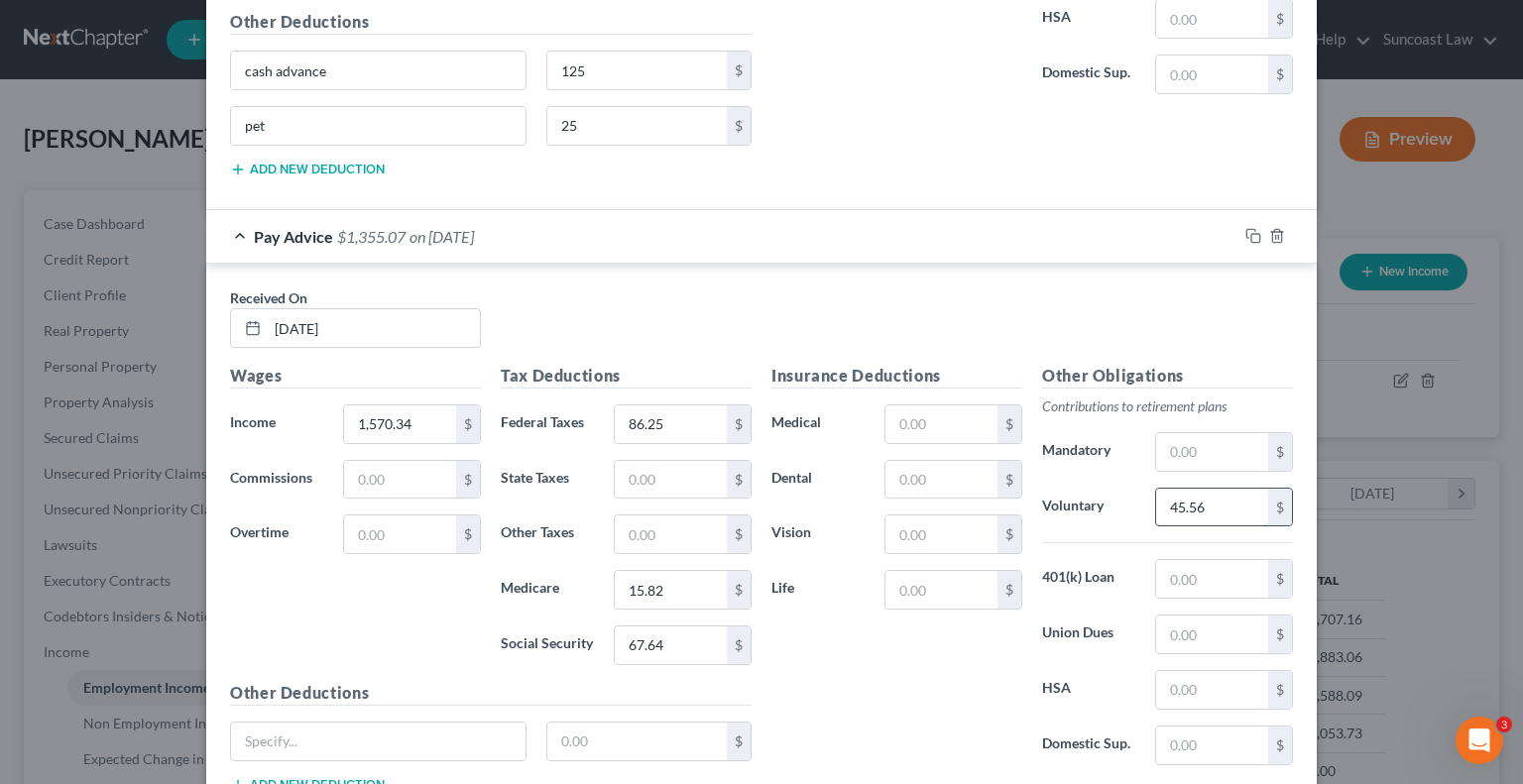 type on "45.56" 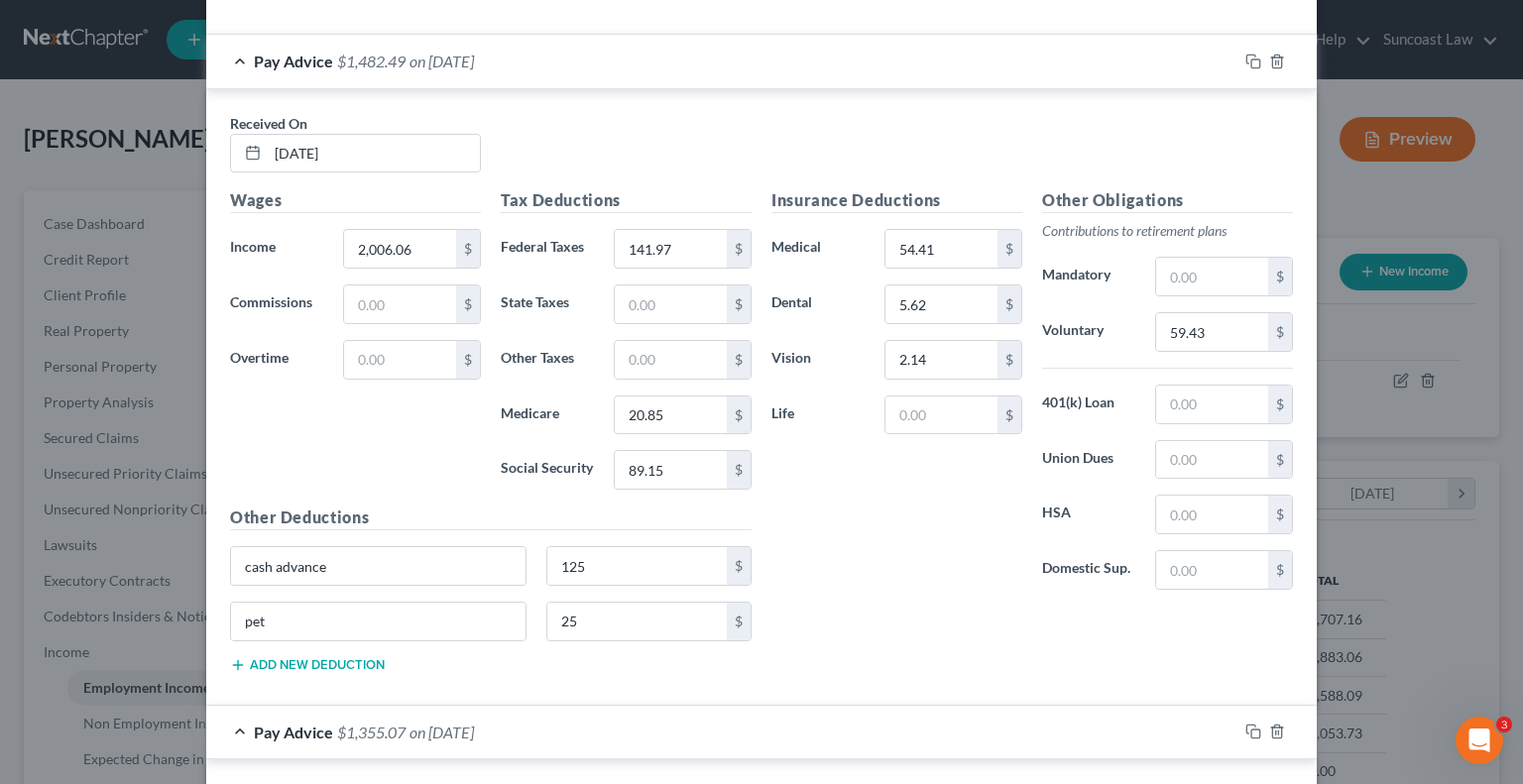 scroll, scrollTop: 5747, scrollLeft: 0, axis: vertical 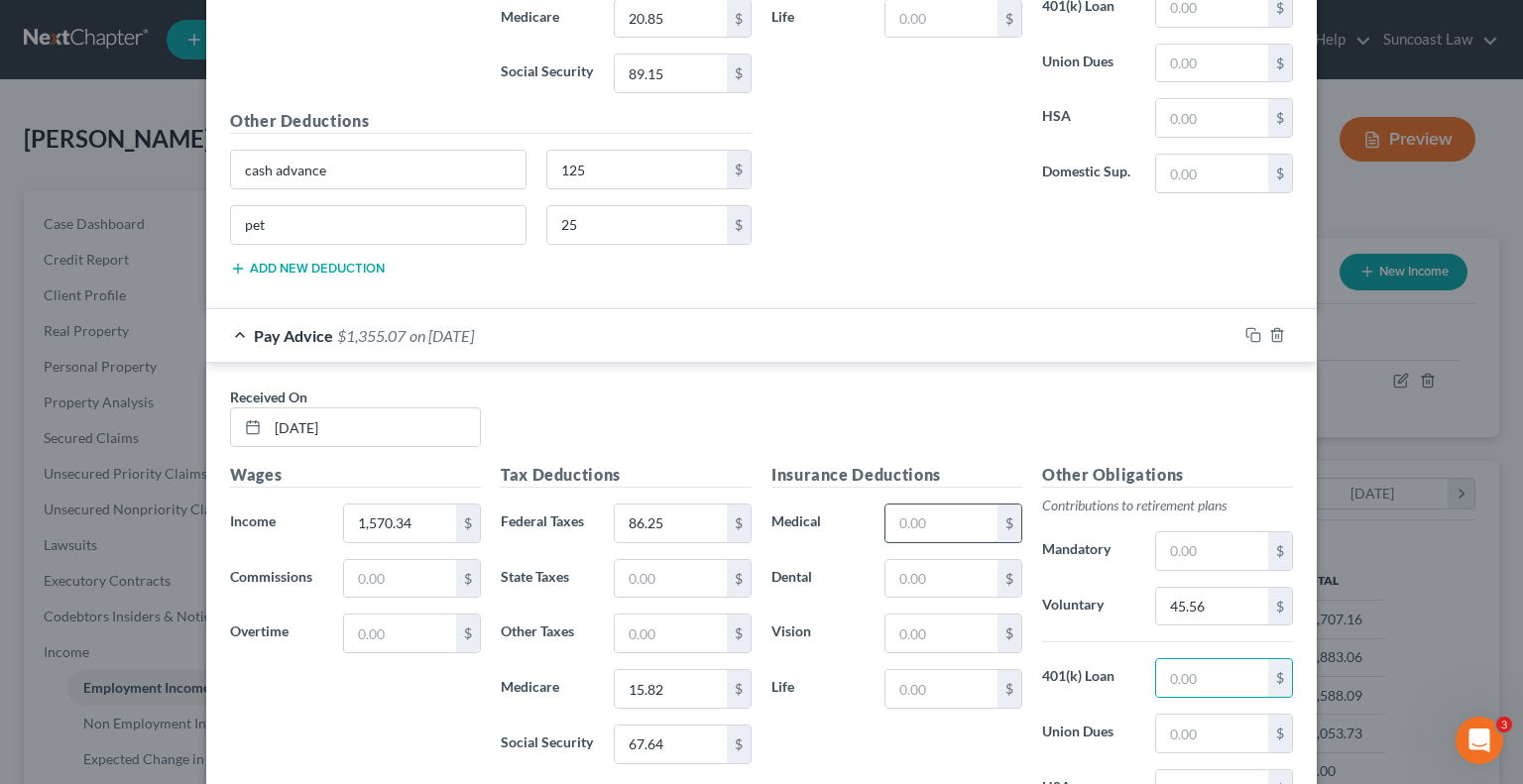 click at bounding box center (941, 523) 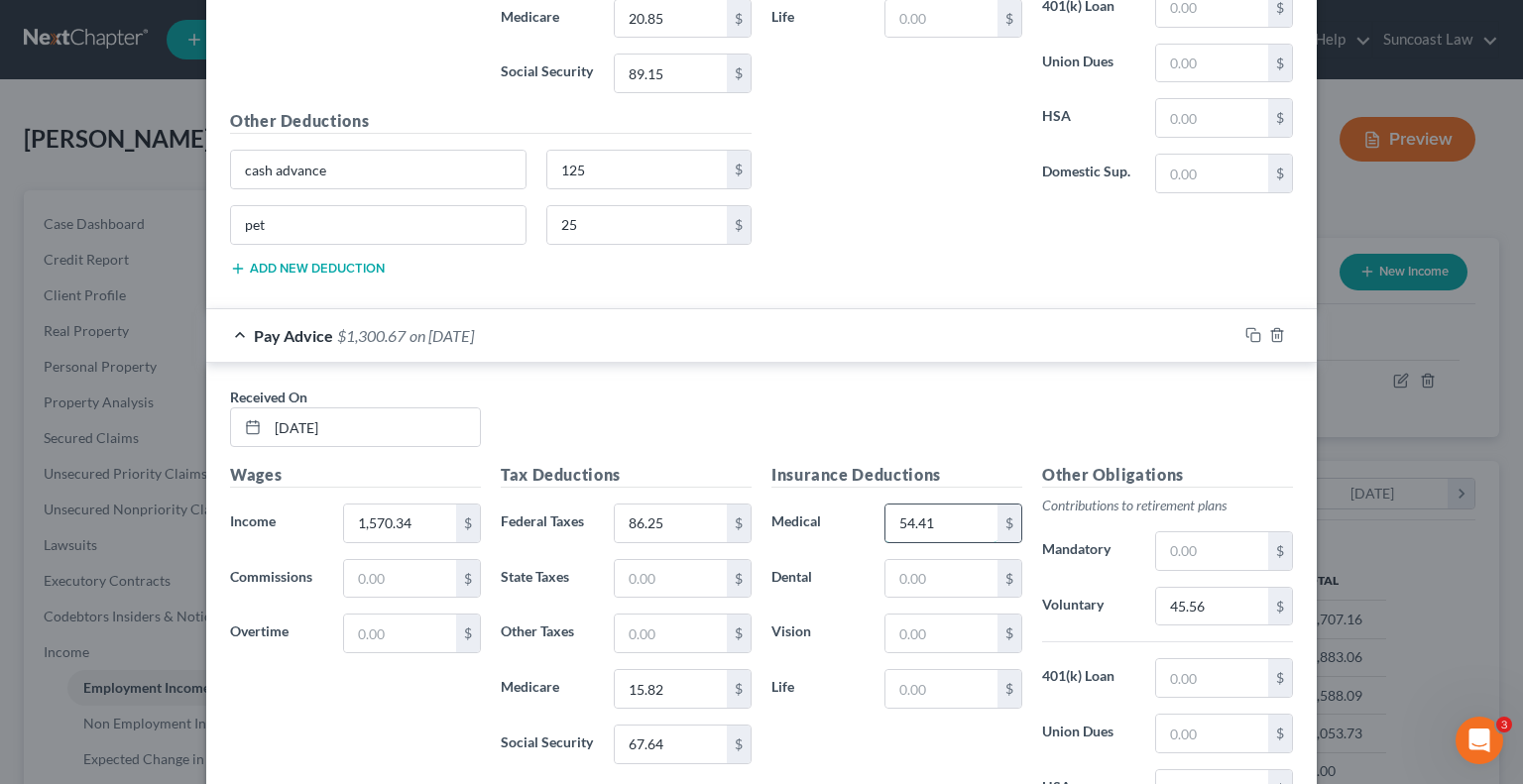 type on "54.41" 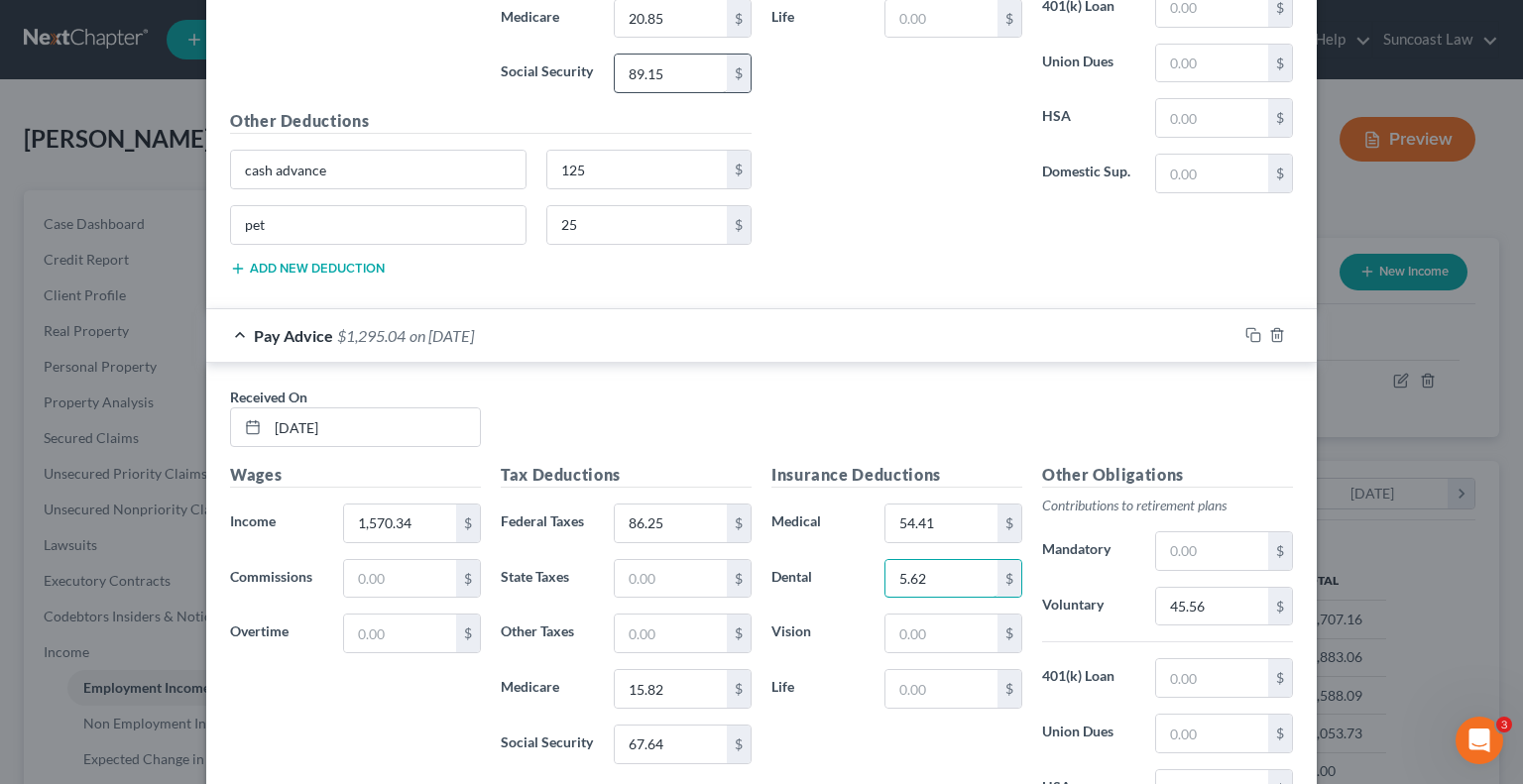 type on "5.62" 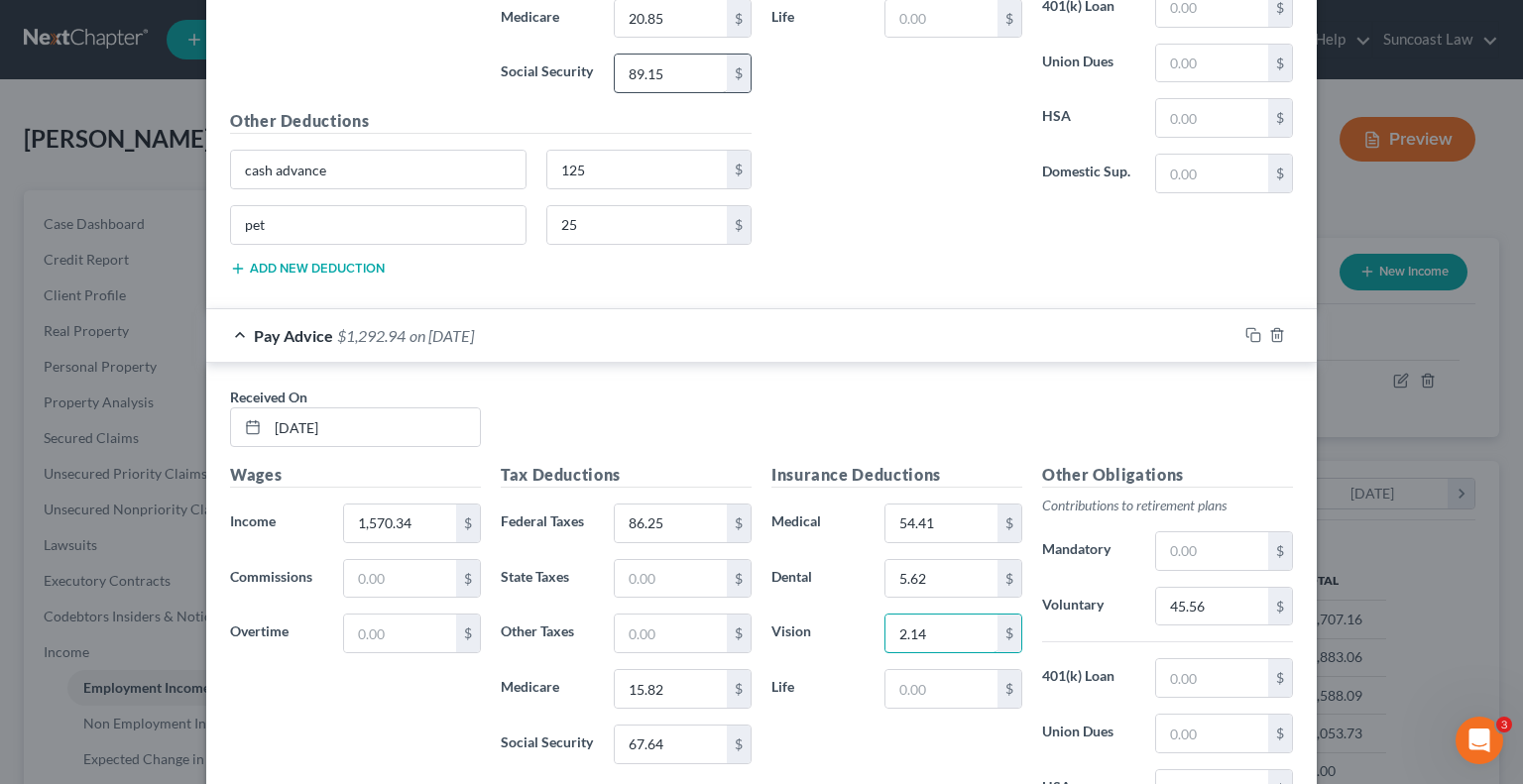 type on "2.14" 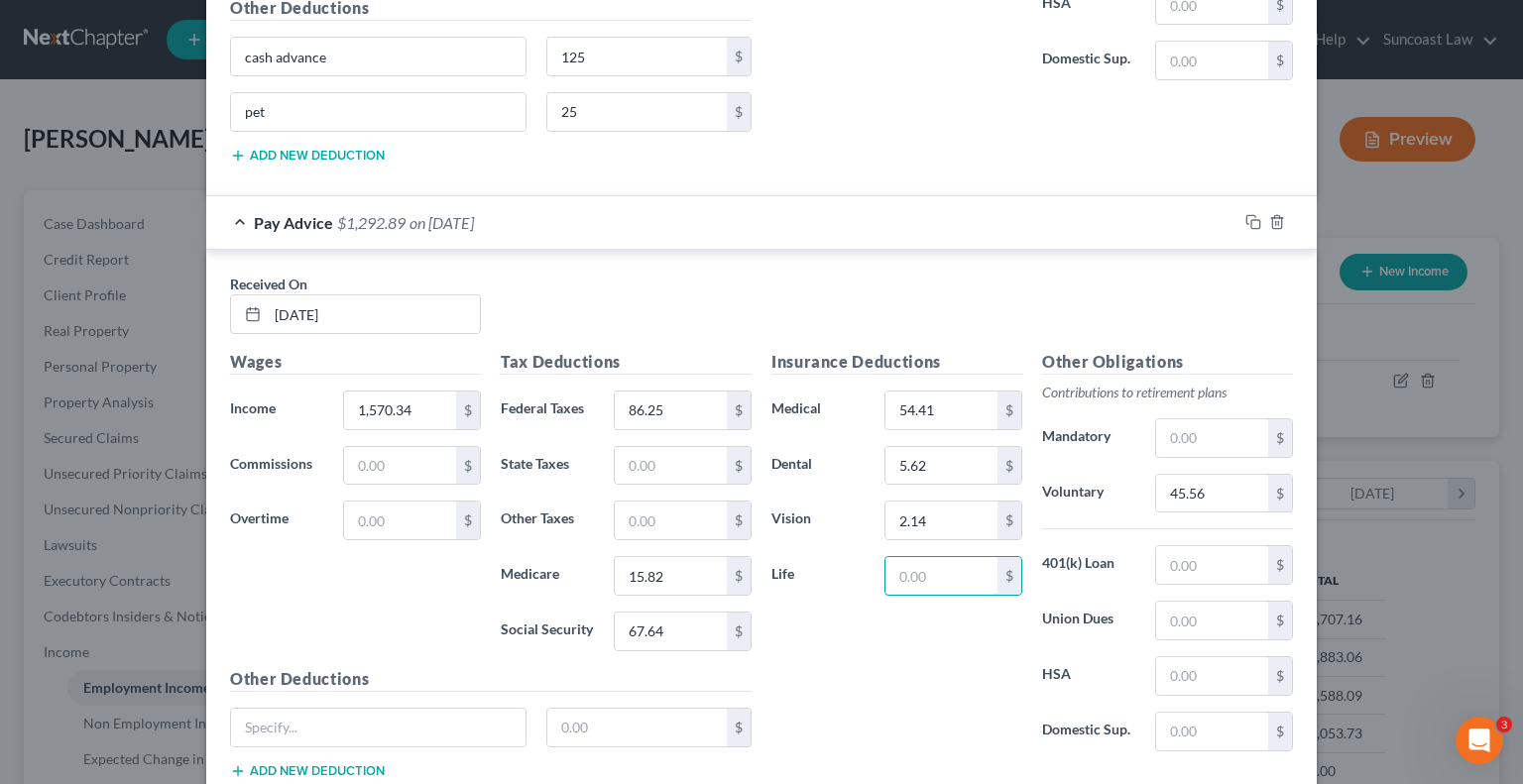 scroll, scrollTop: 5962, scrollLeft: 0, axis: vertical 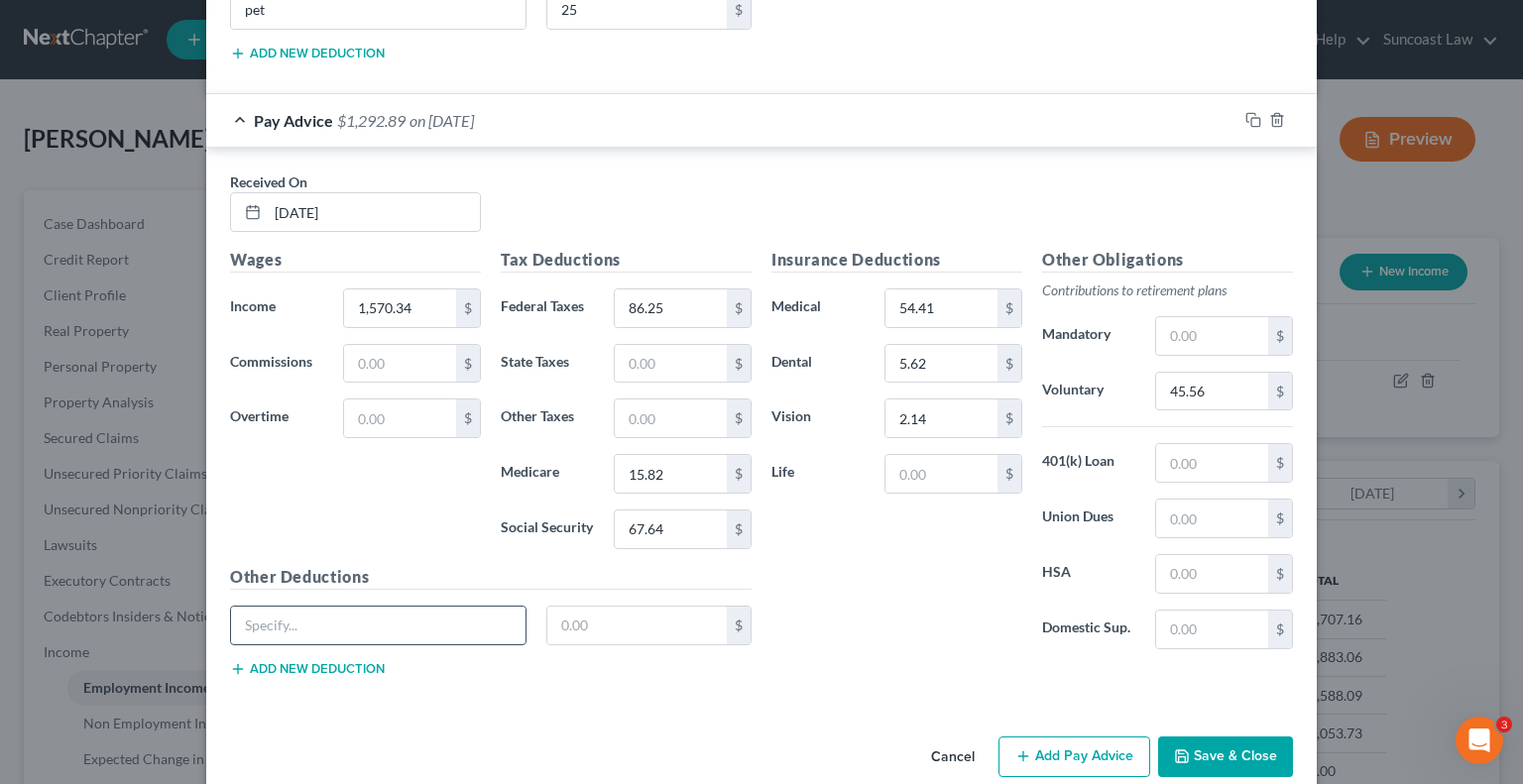 click at bounding box center (378, 625) 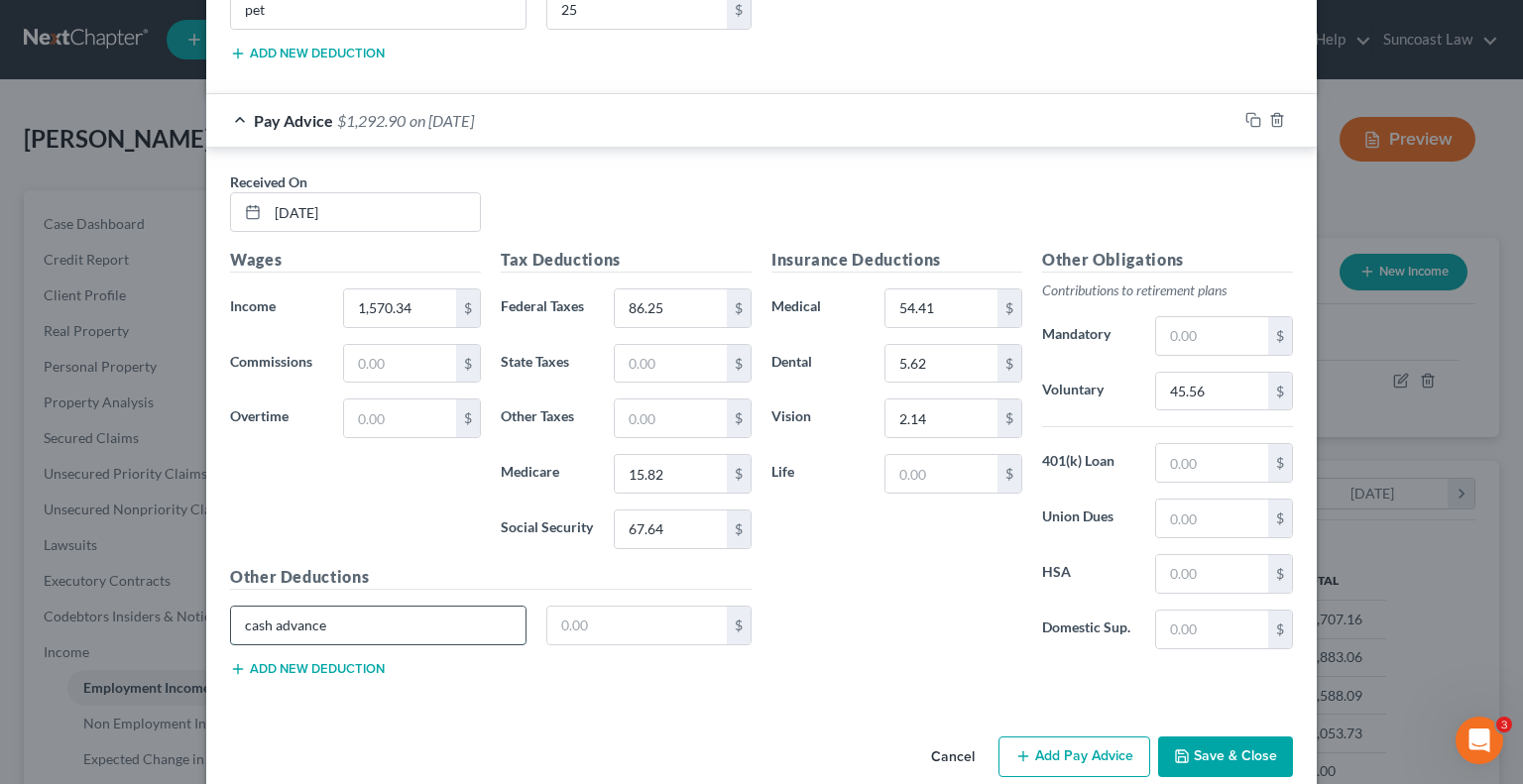 type on "cash advance" 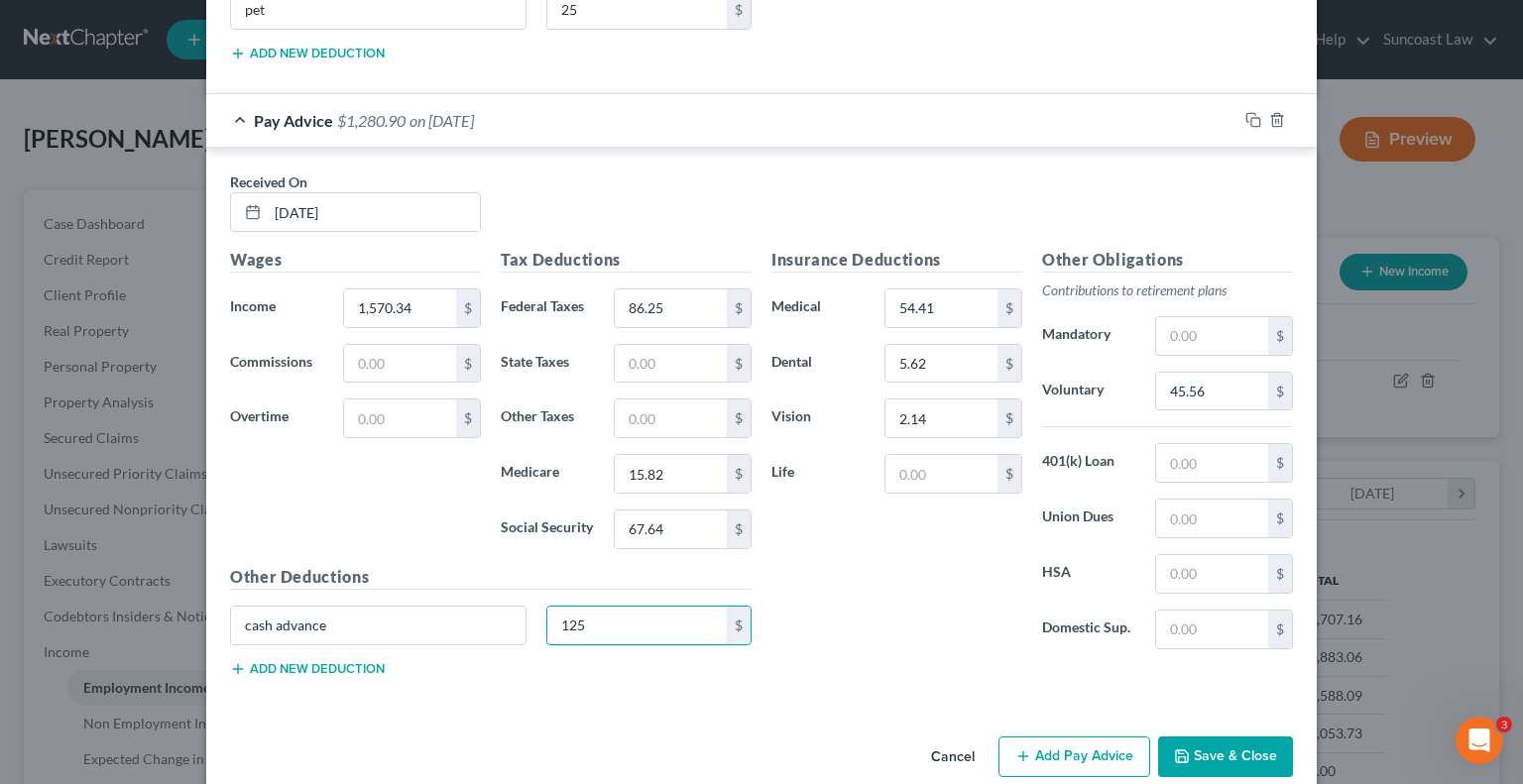 type on "125" 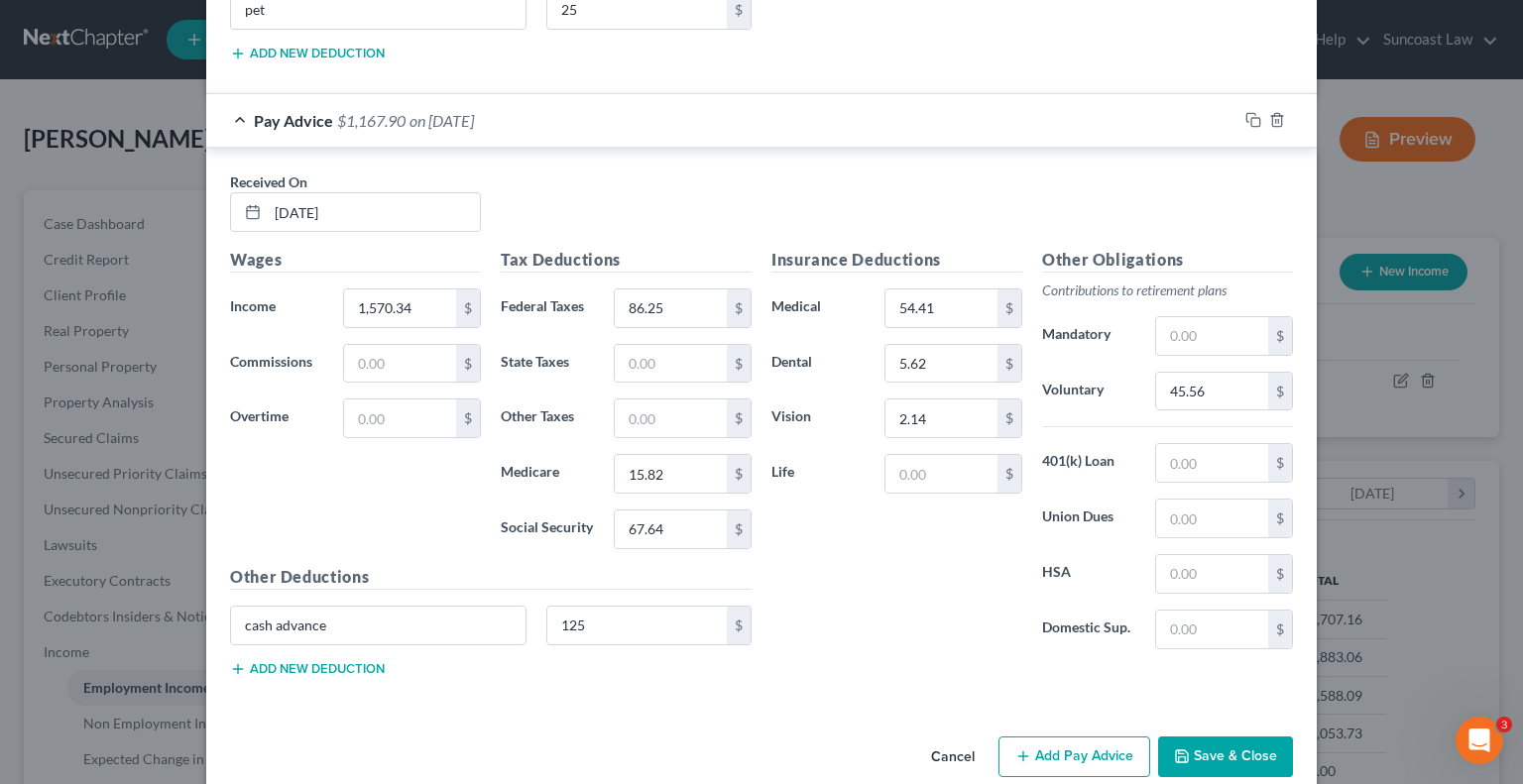 type 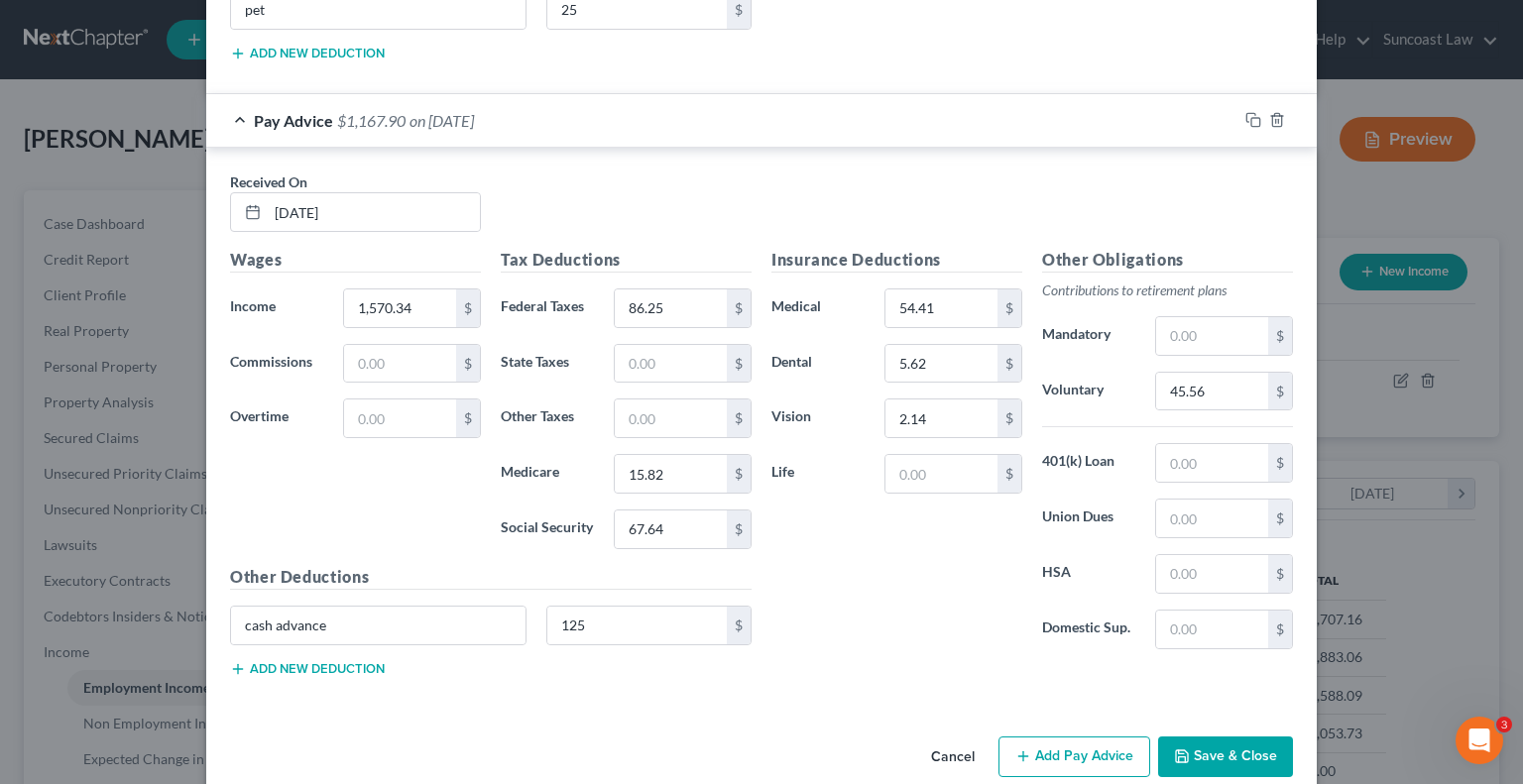 click on "Add new deduction" at bounding box center (307, 669) 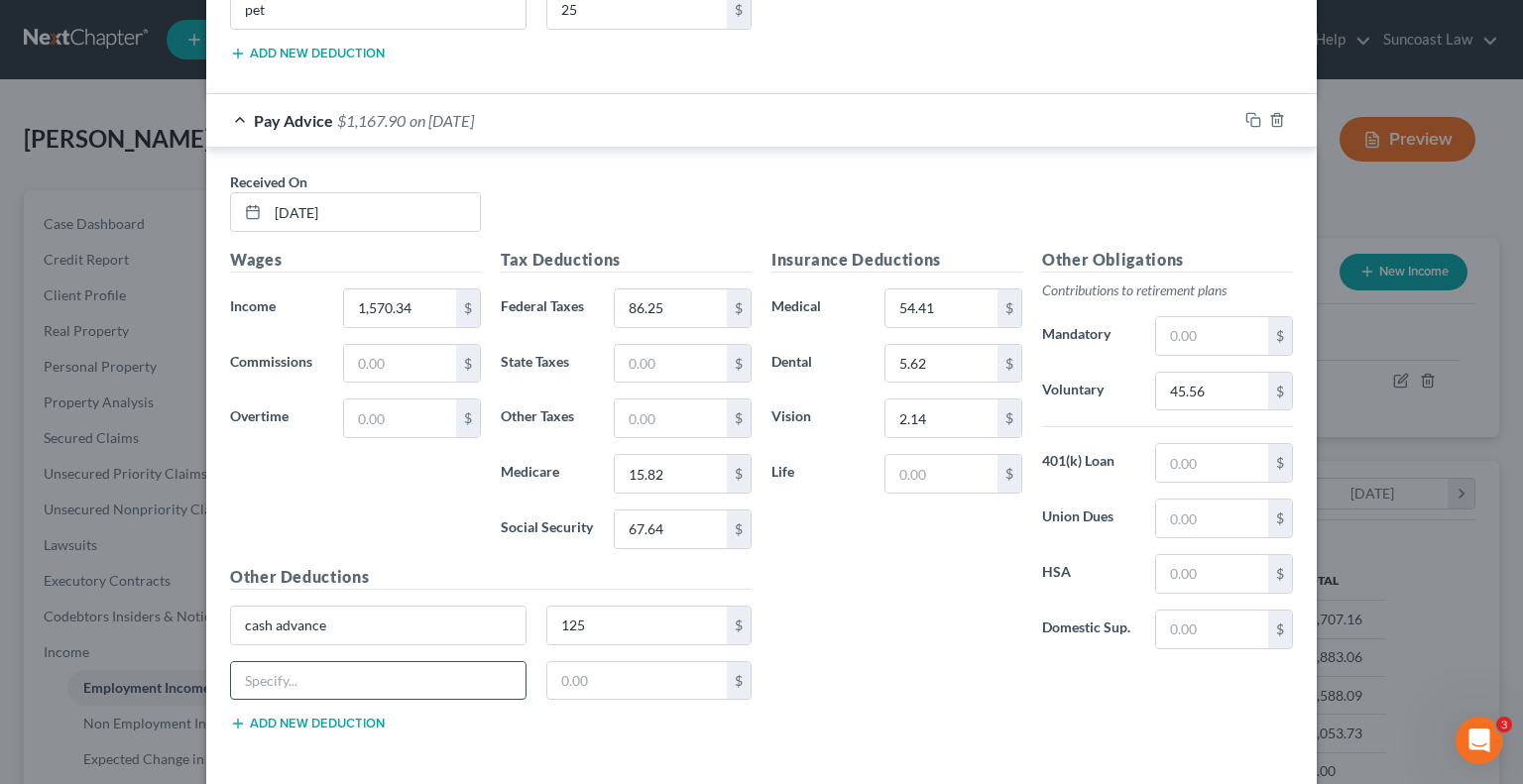 click at bounding box center (378, 681) 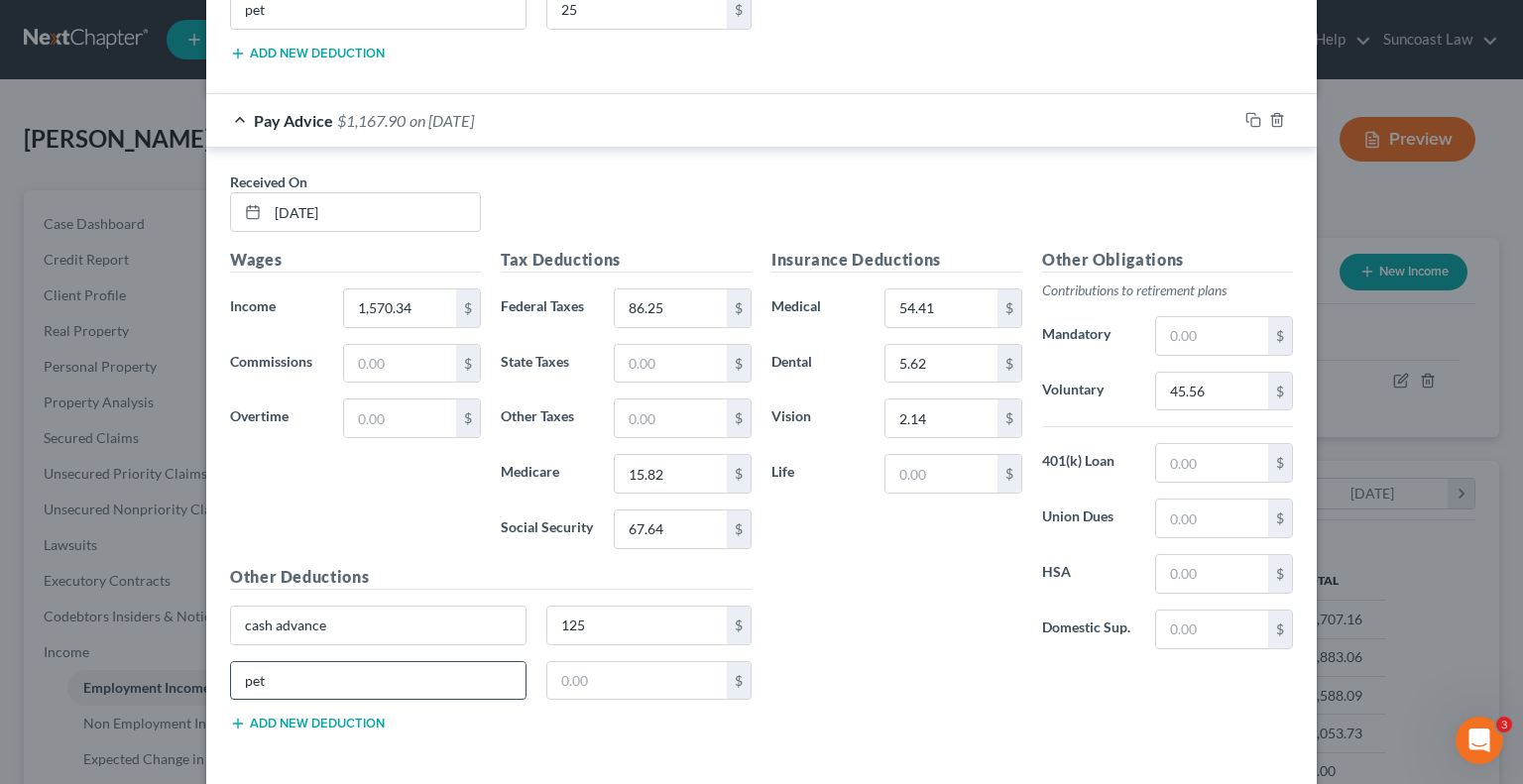 type on "pet" 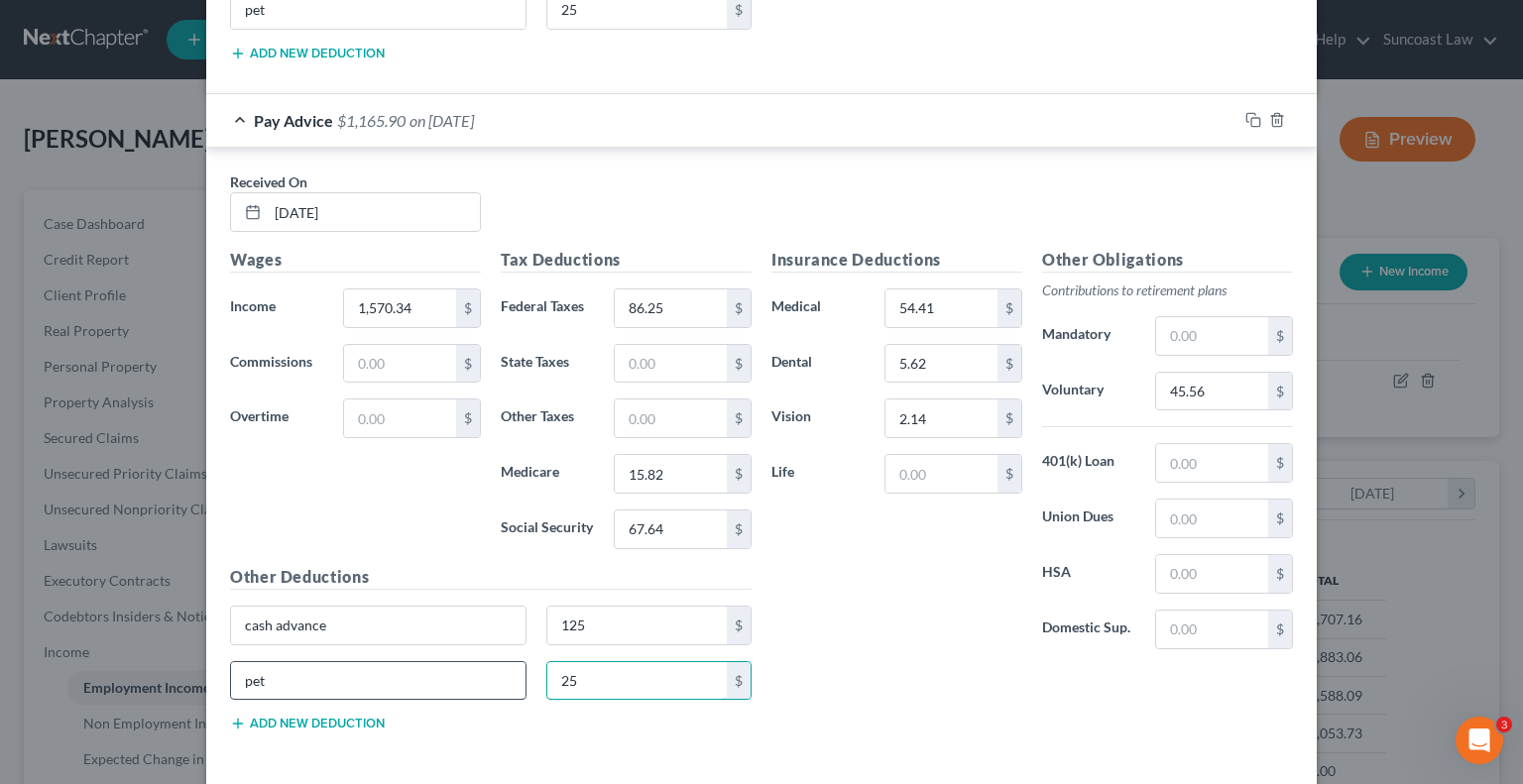 type on "25" 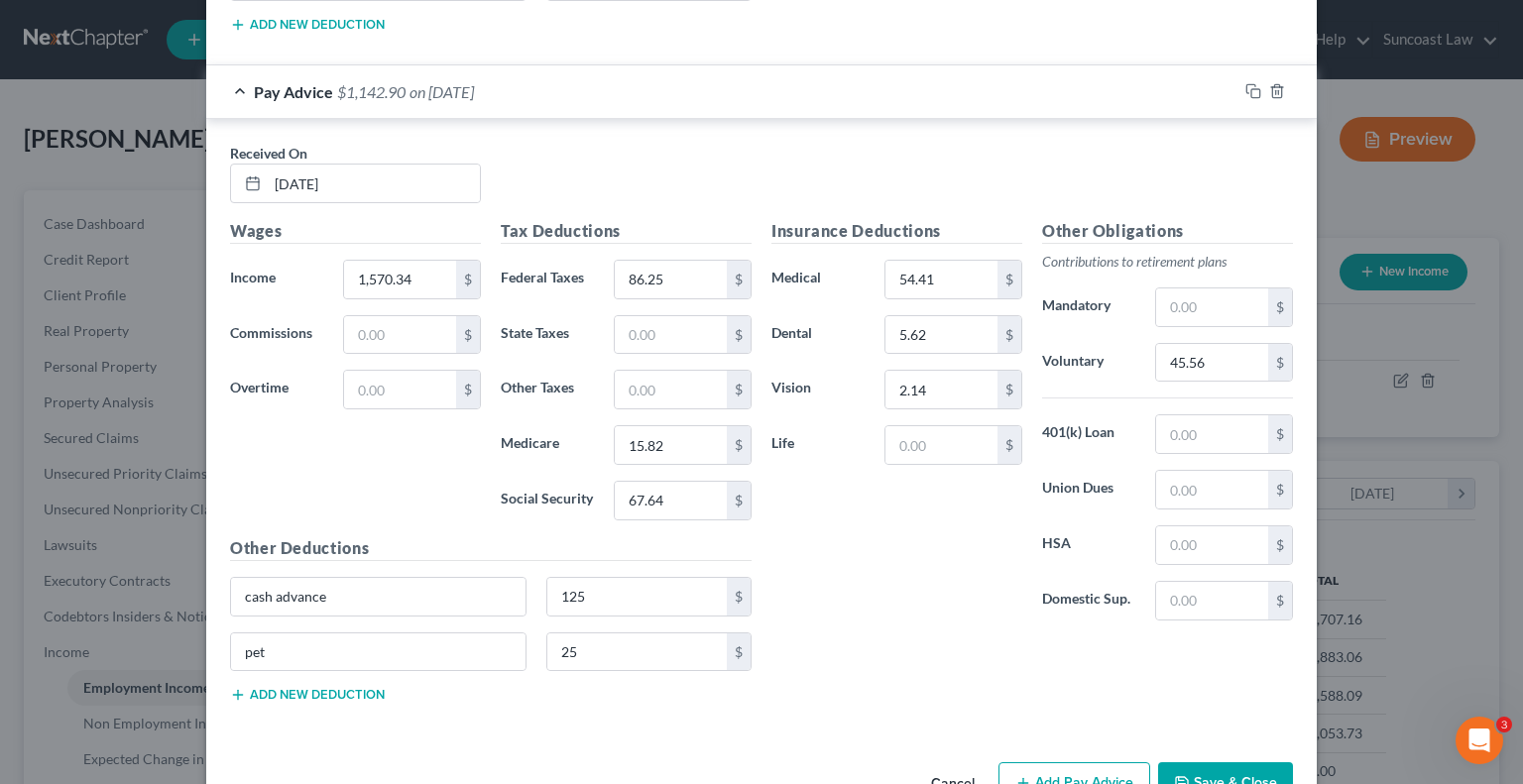 scroll, scrollTop: 6017, scrollLeft: 0, axis: vertical 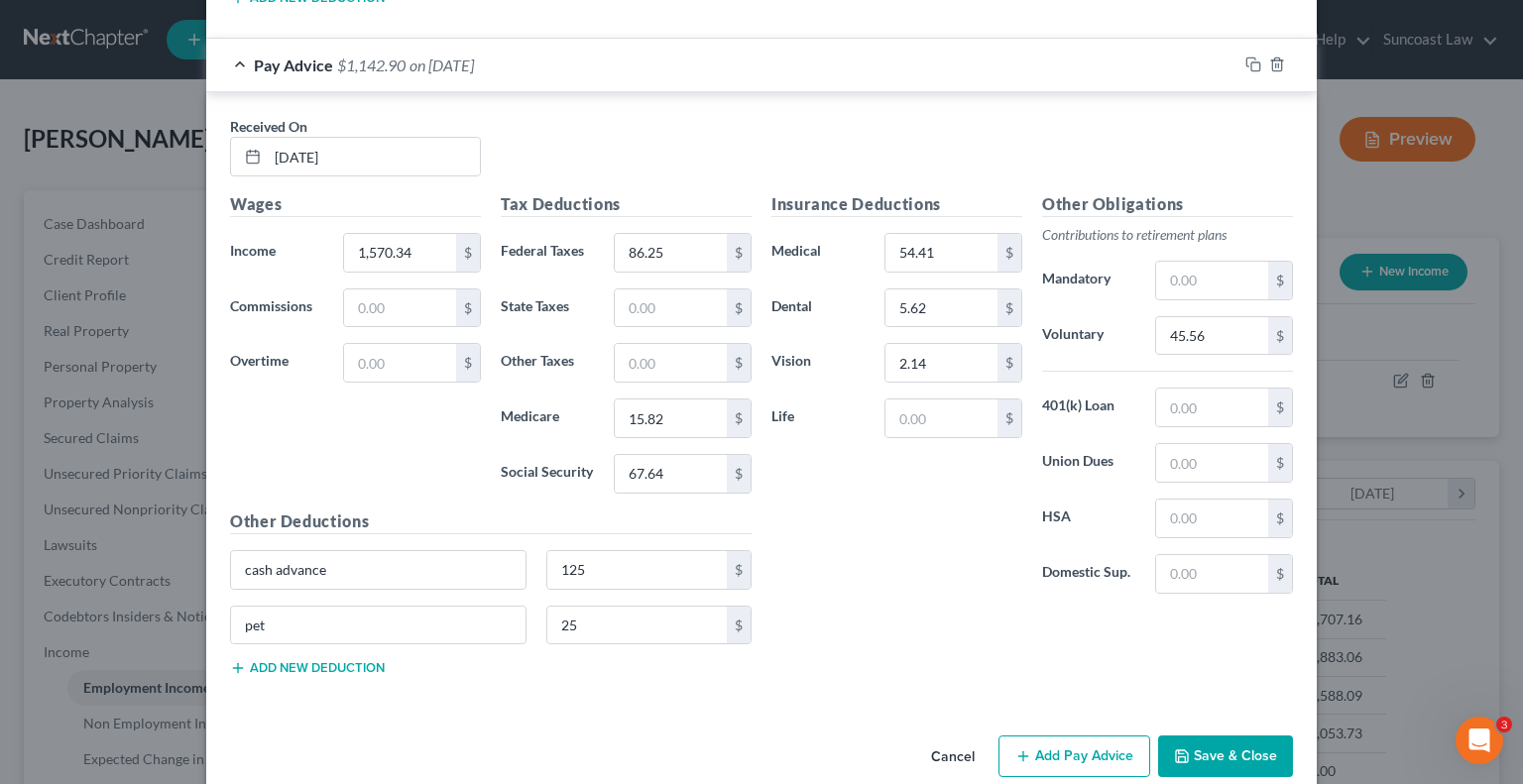 click on "Add Pay Advice" at bounding box center [1074, 756] 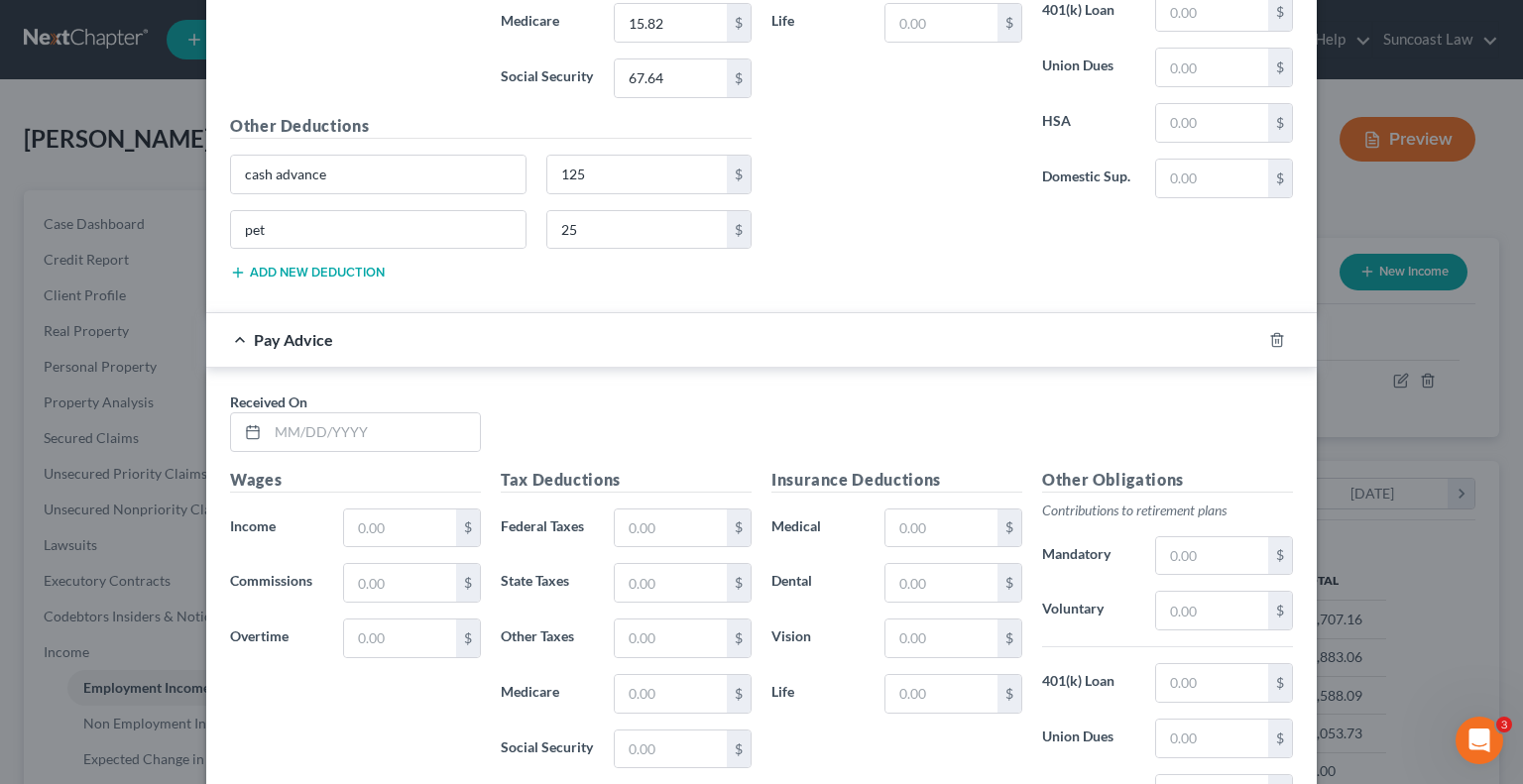 scroll, scrollTop: 6414, scrollLeft: 0, axis: vertical 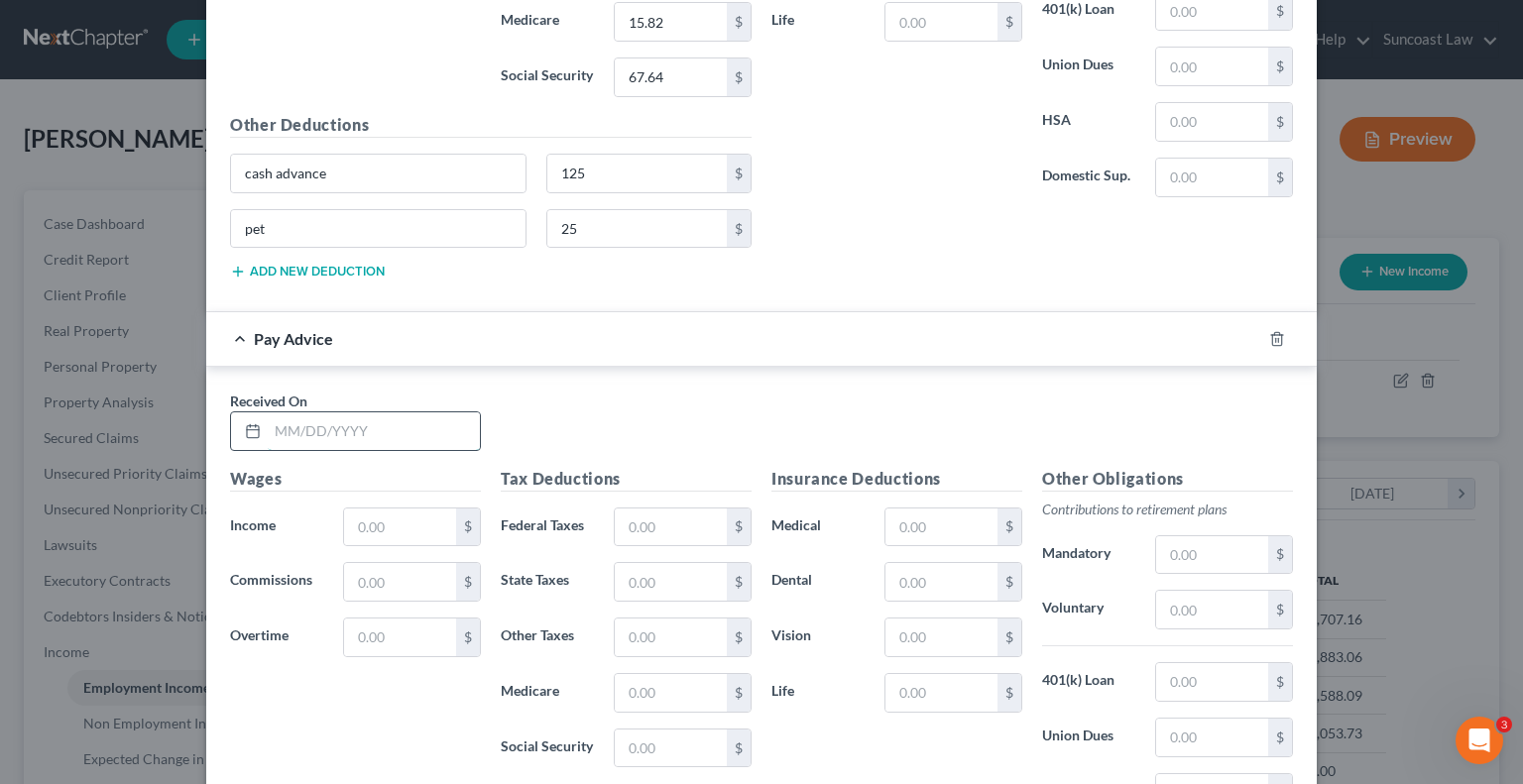 click at bounding box center [374, 431] 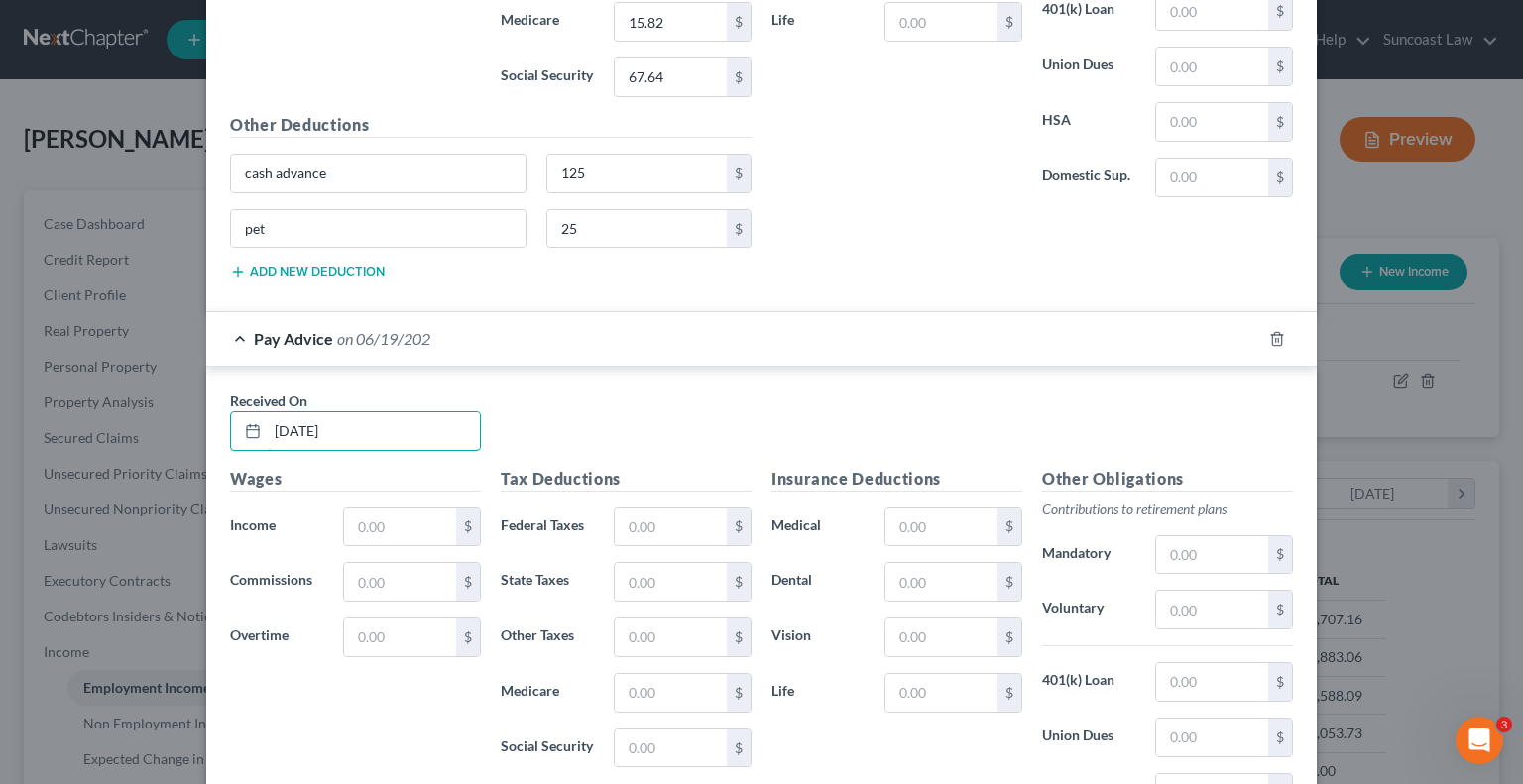 type on "[DATE]" 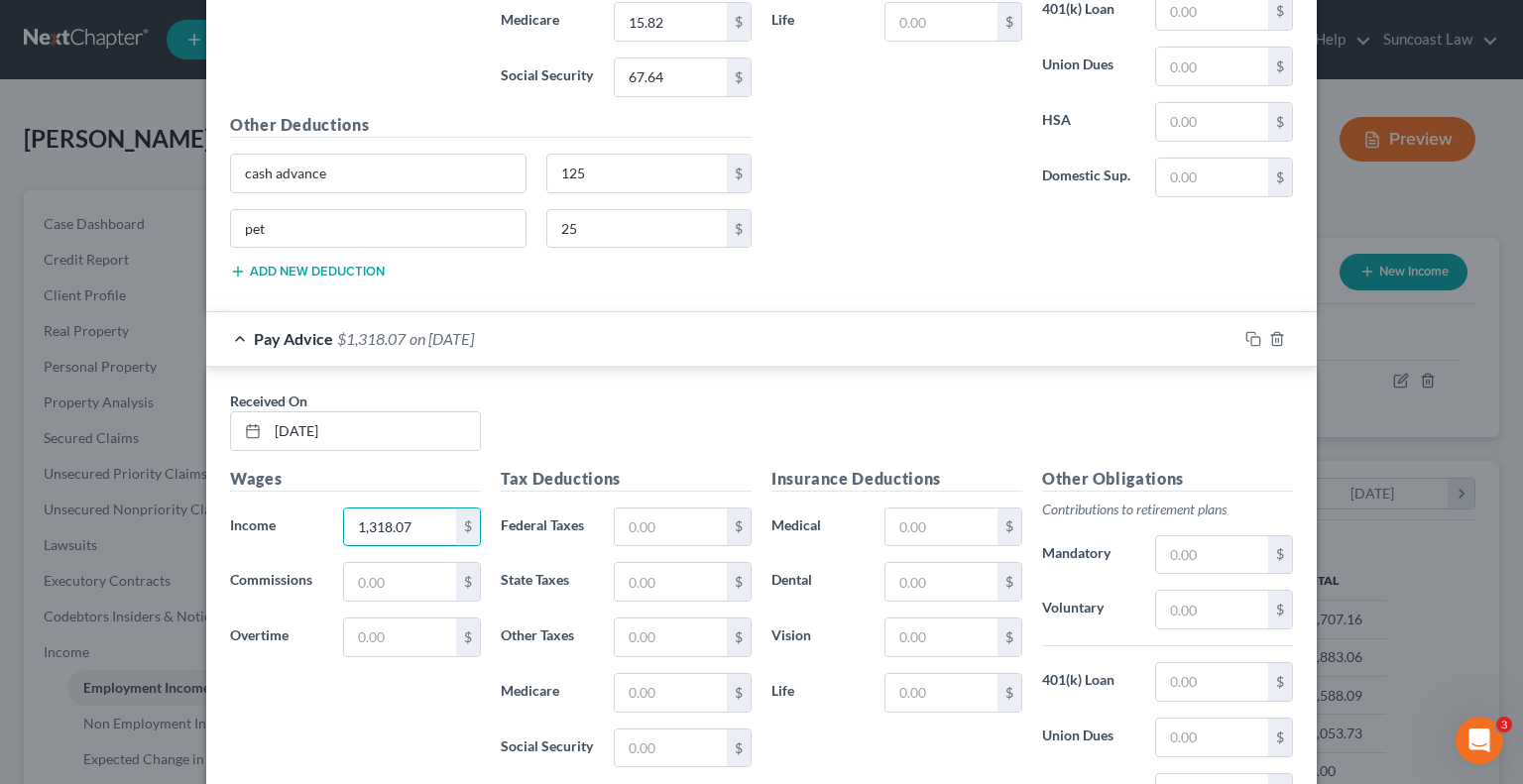 type on "1,318.07" 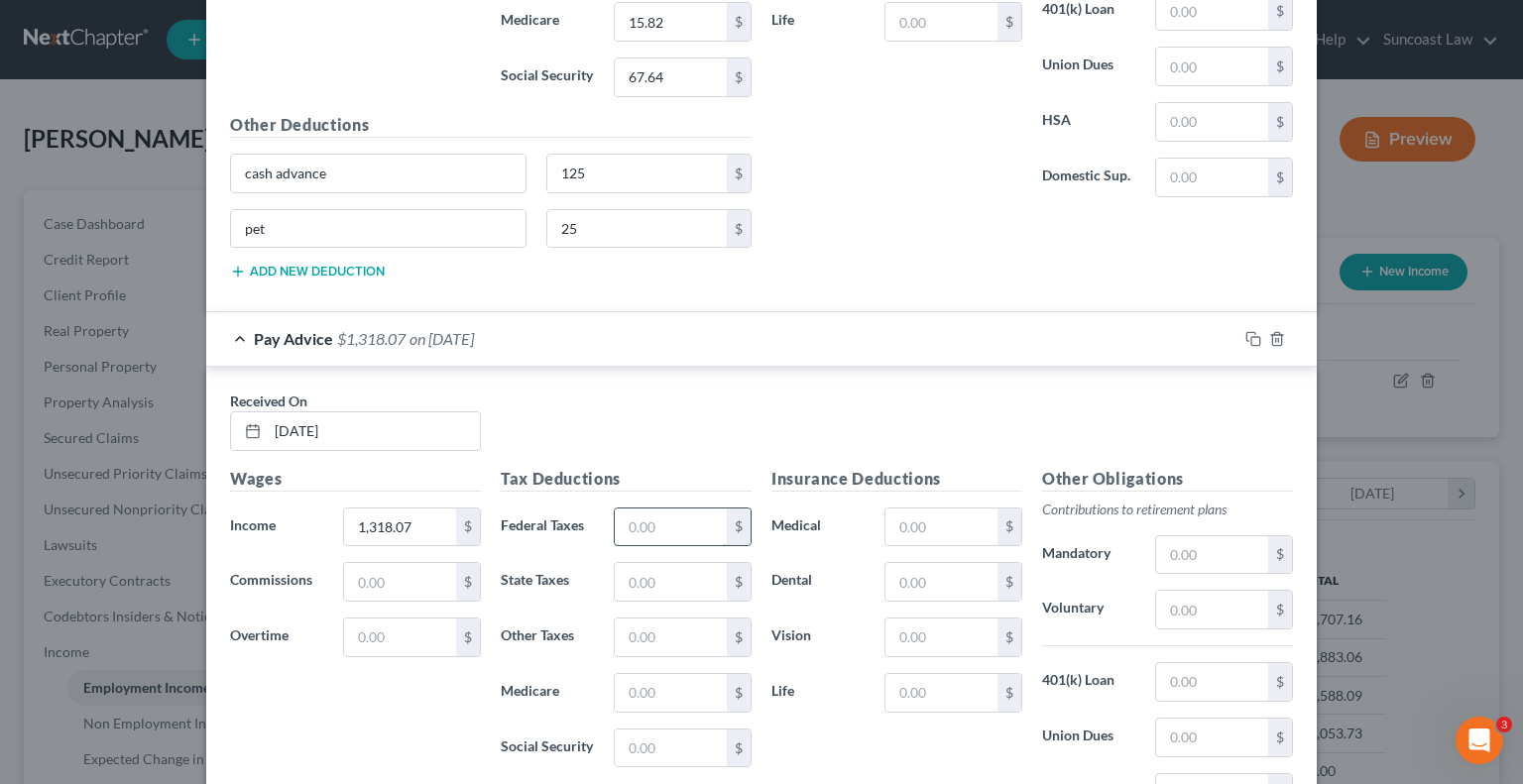click at bounding box center (670, 527) 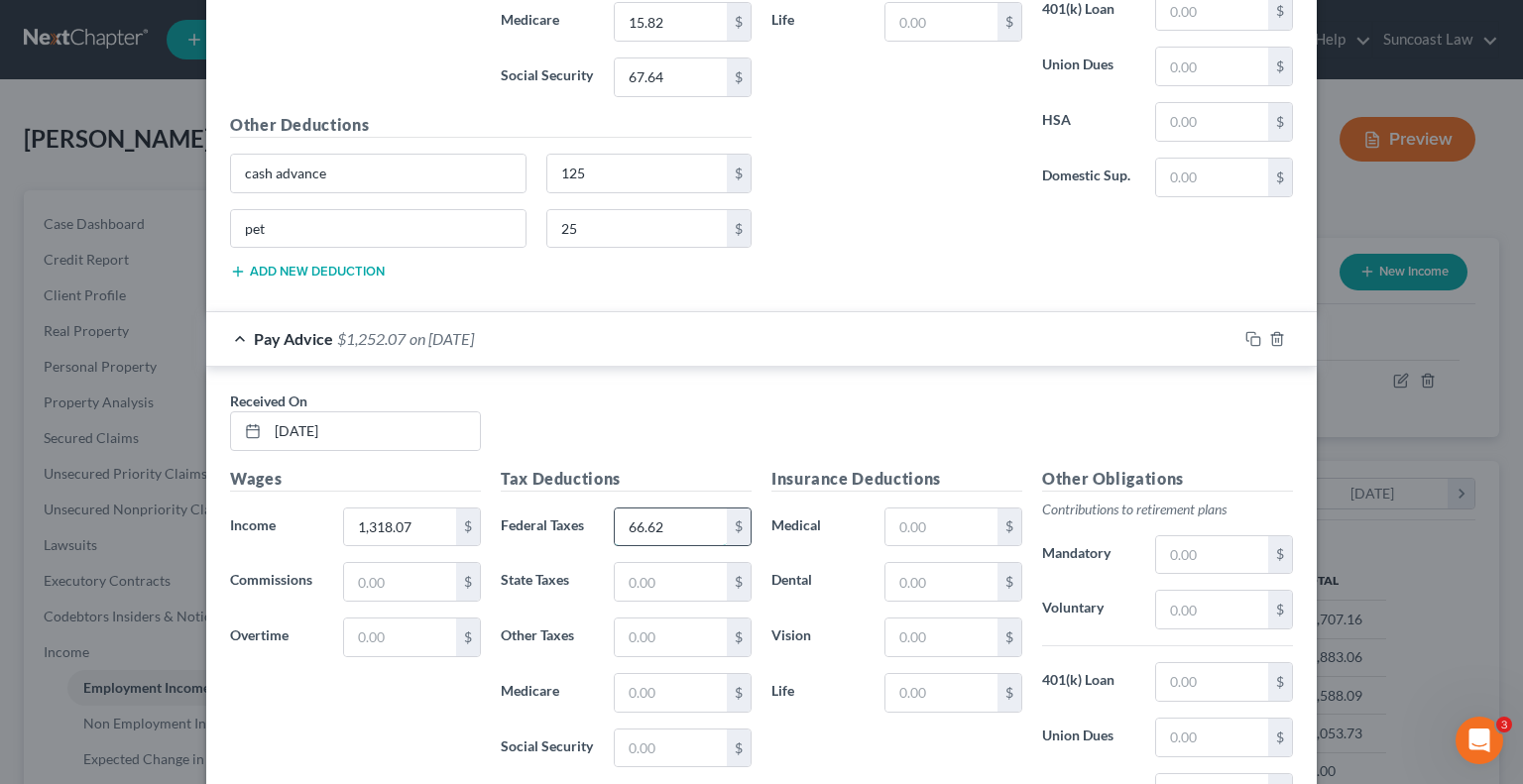 type on "66.62" 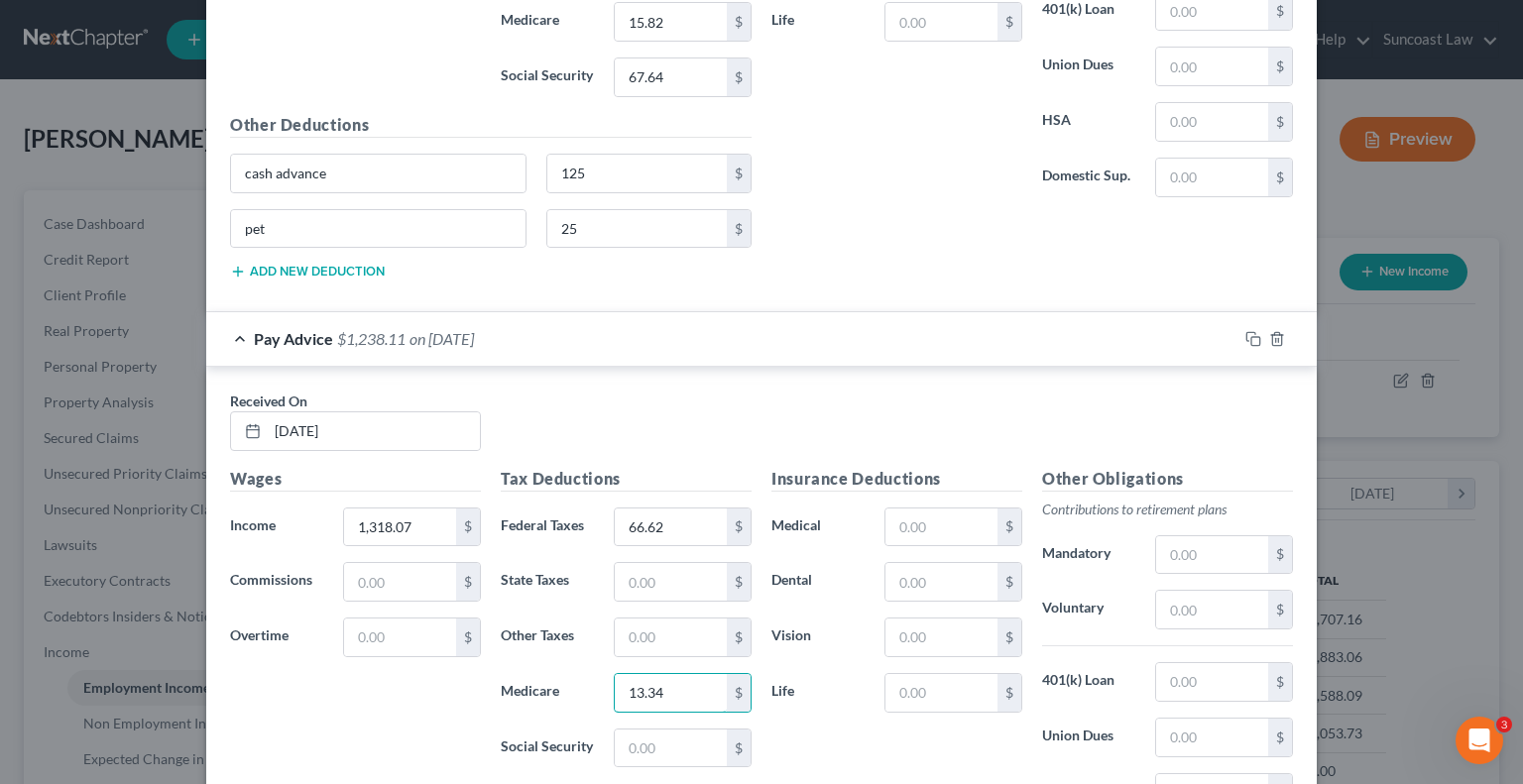 type on "13.34" 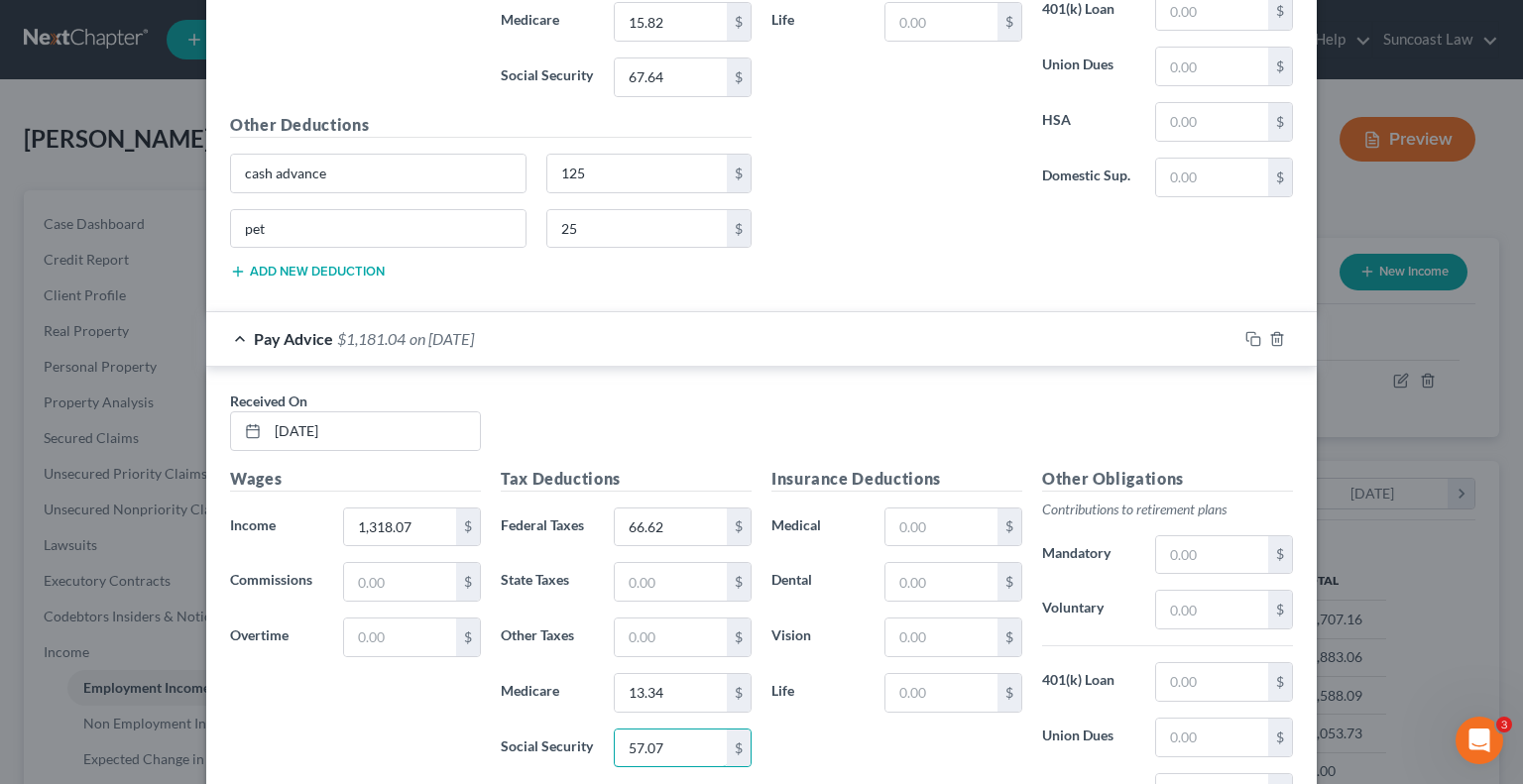 type on "57.07" 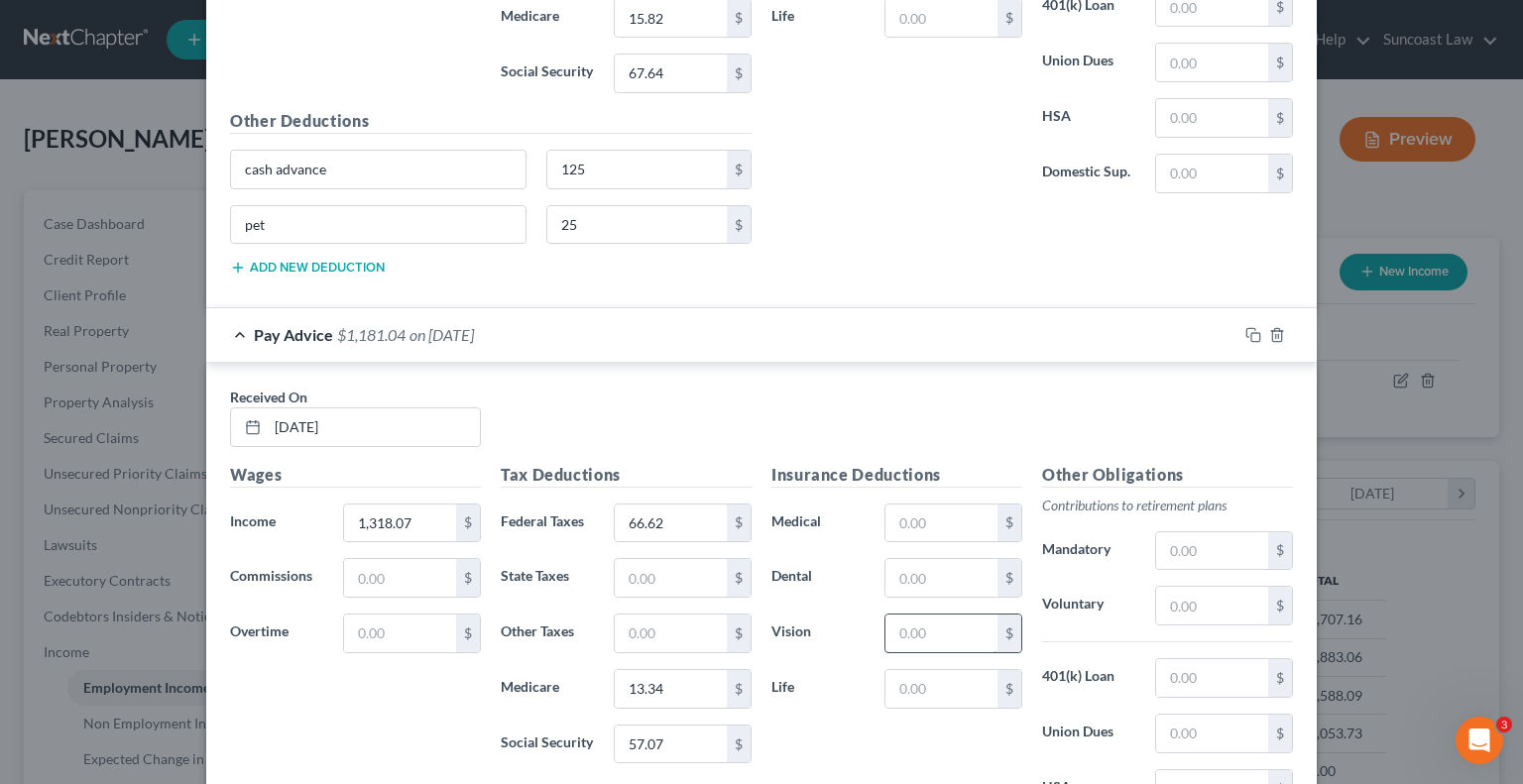 scroll, scrollTop: 6431, scrollLeft: 0, axis: vertical 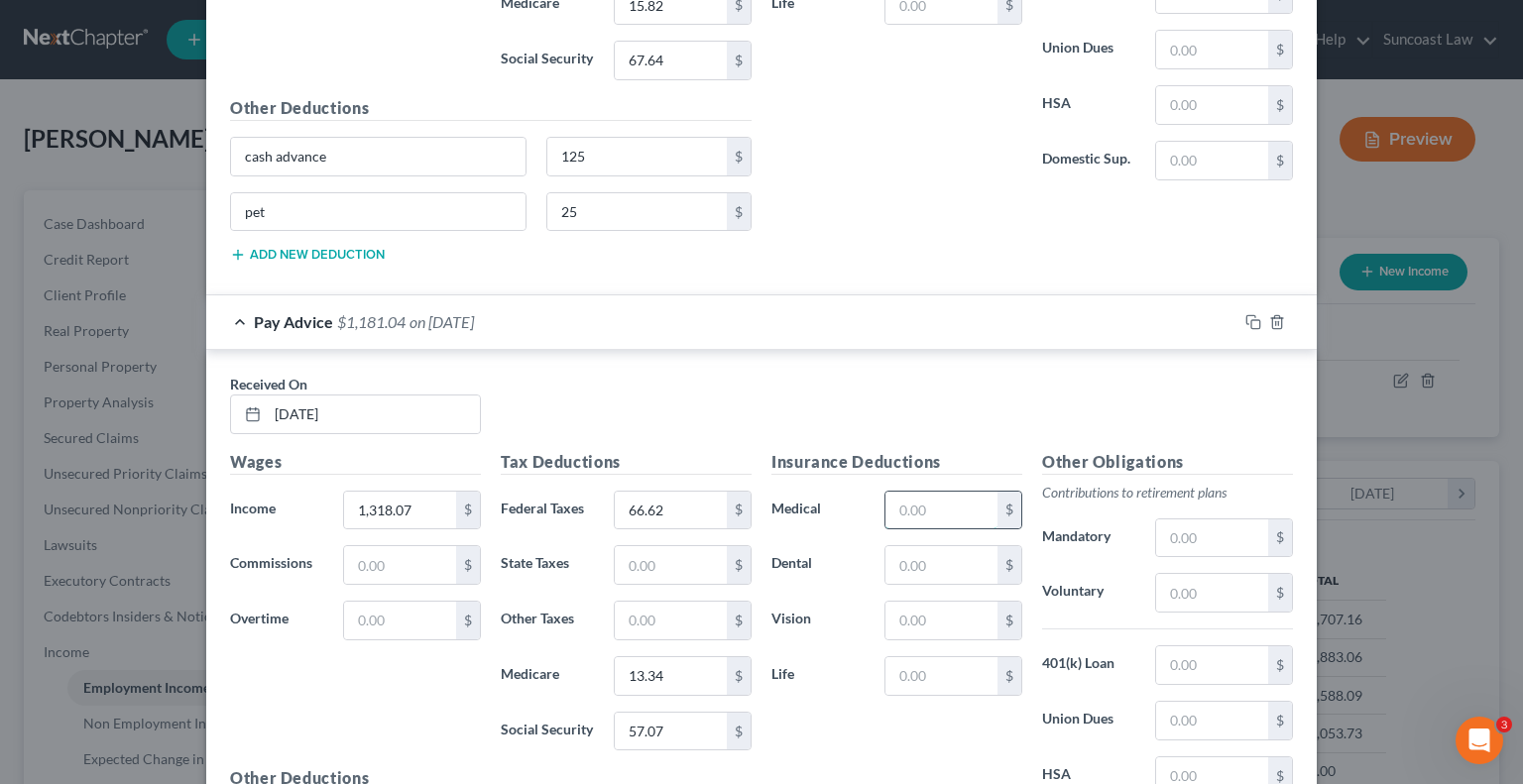 drag, startPoint x: 937, startPoint y: 467, endPoint x: 956, endPoint y: 463, distance: 19.416488 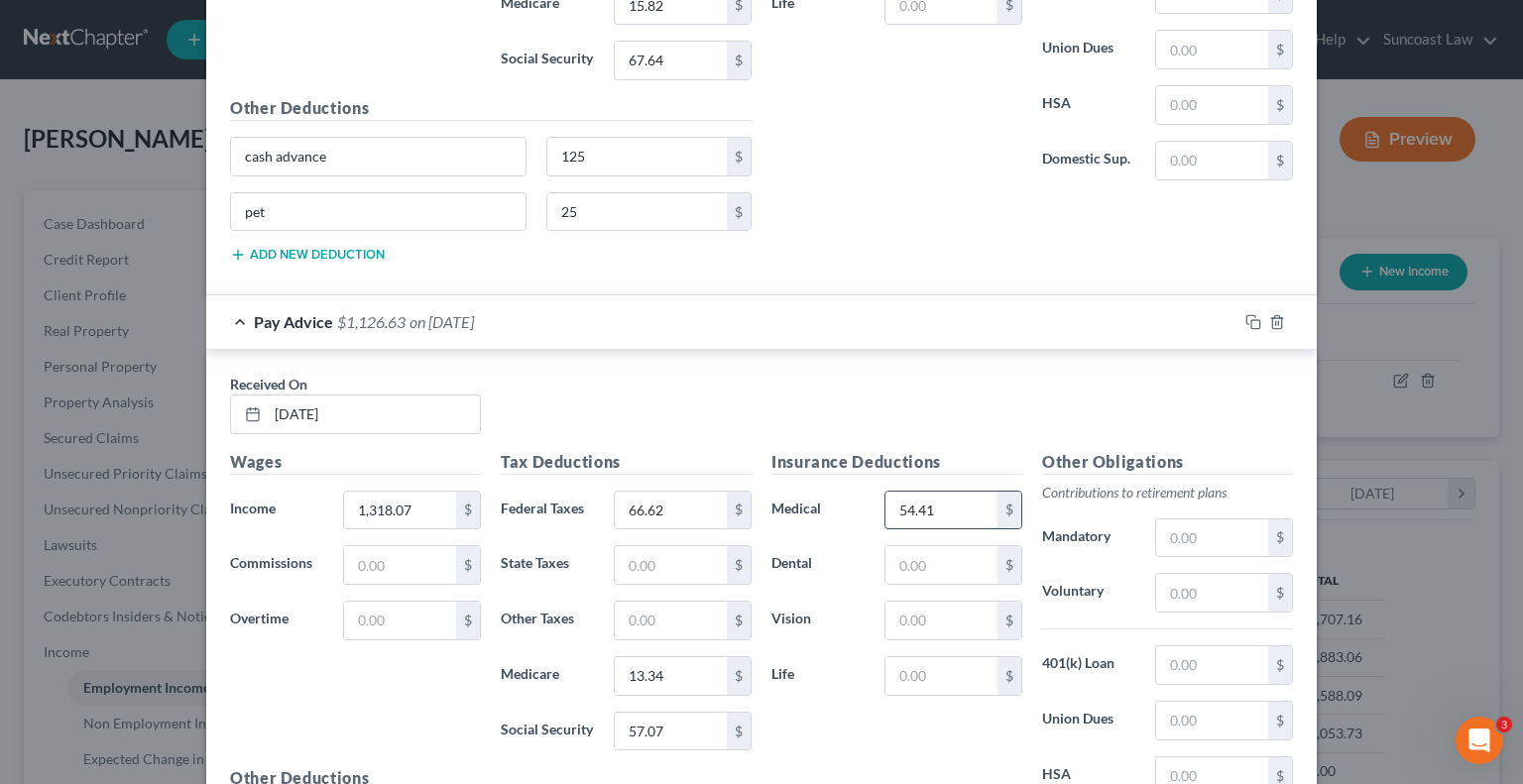 type on "54.41" 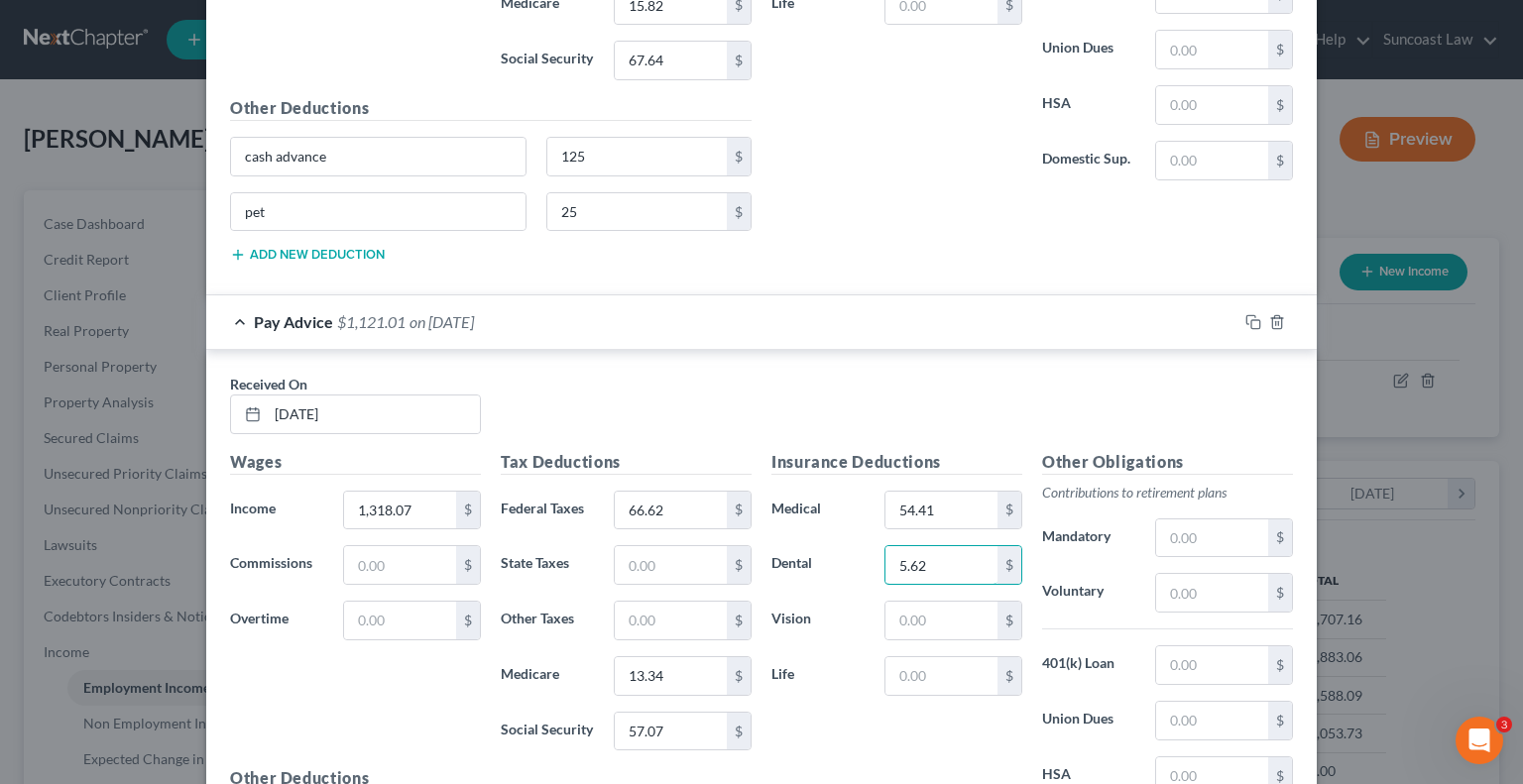 type on "5.62" 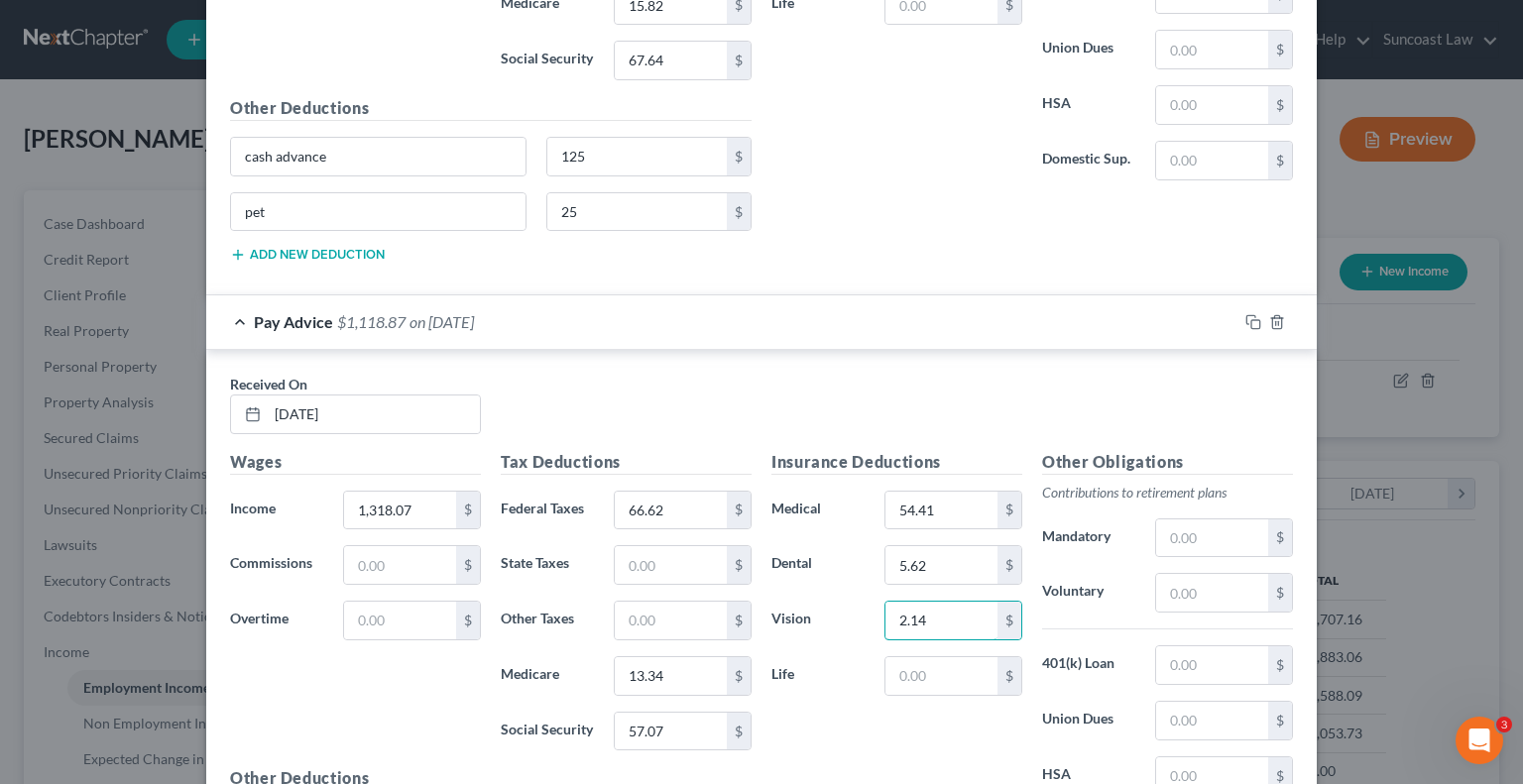 type on "2.14" 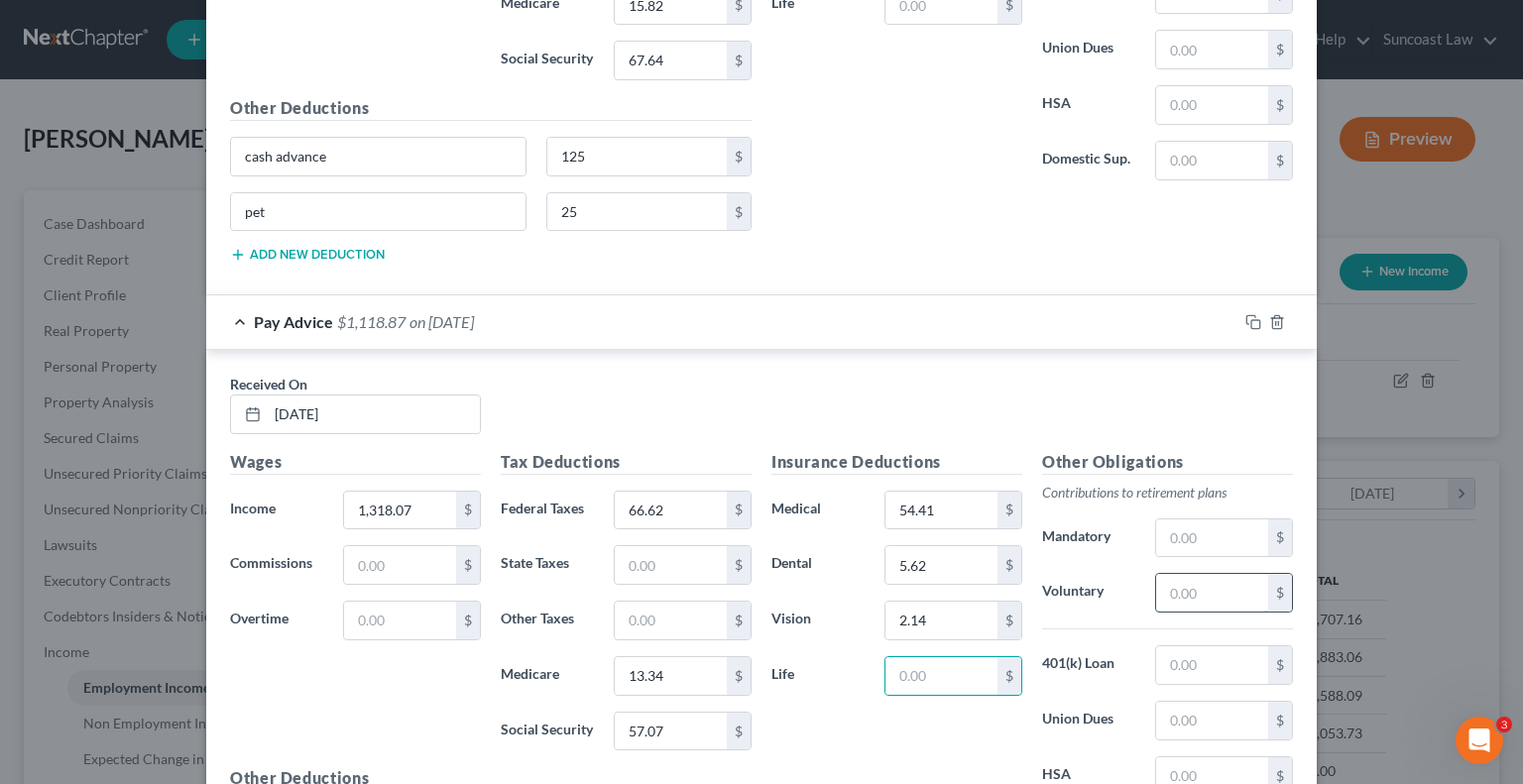 drag, startPoint x: 1208, startPoint y: 555, endPoint x: 1198, endPoint y: 576, distance: 23.259407 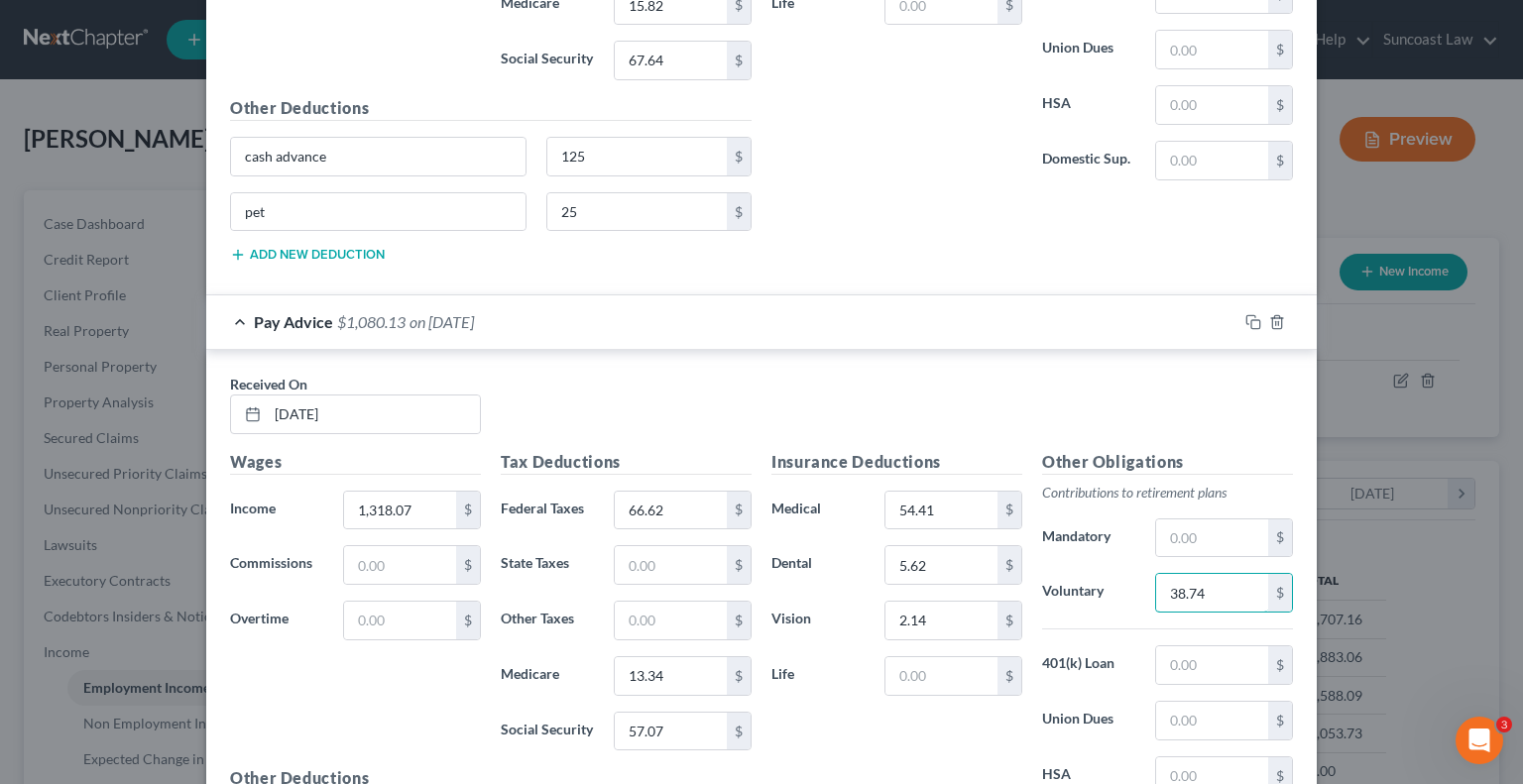 type on "38.74" 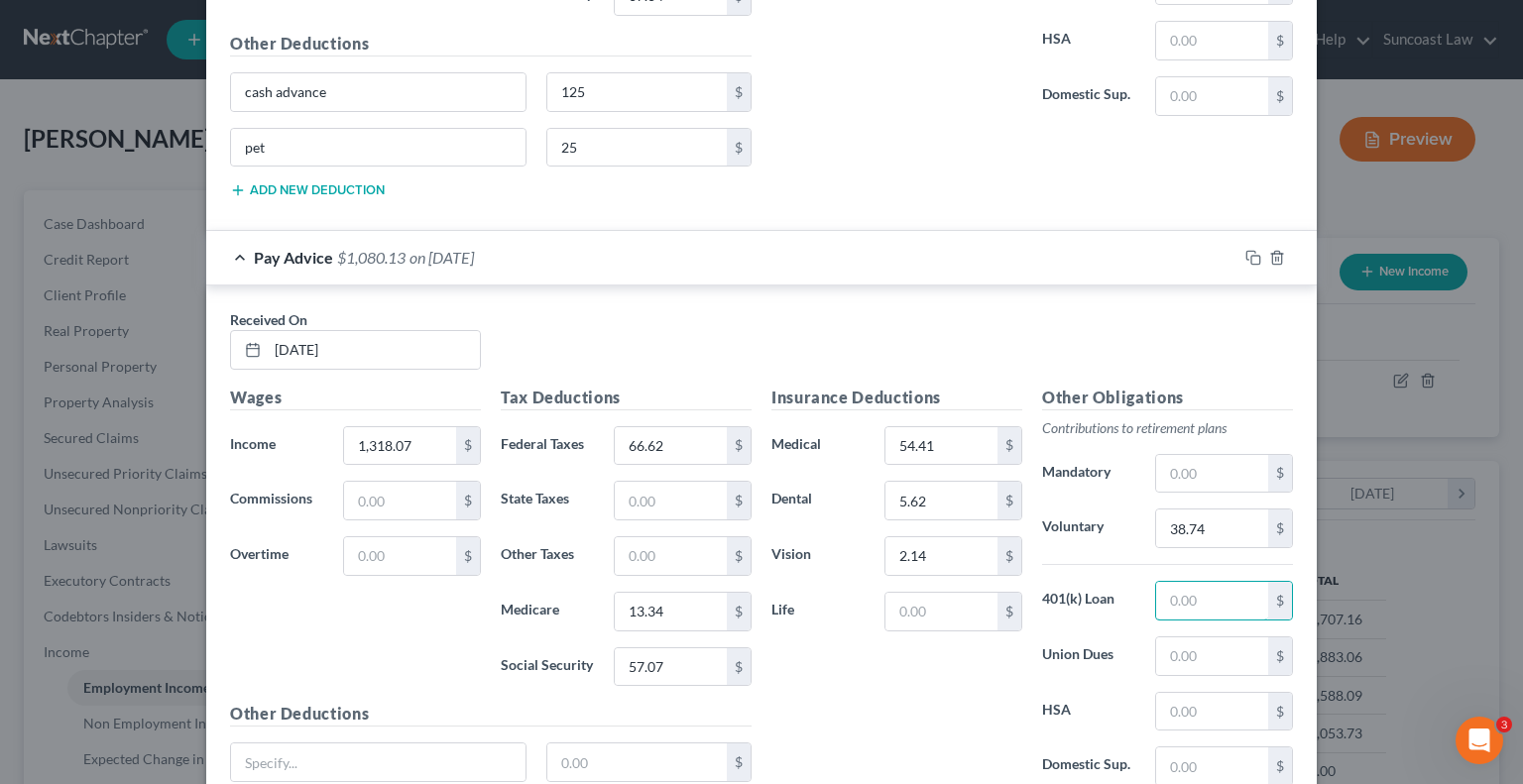 scroll, scrollTop: 6530, scrollLeft: 0, axis: vertical 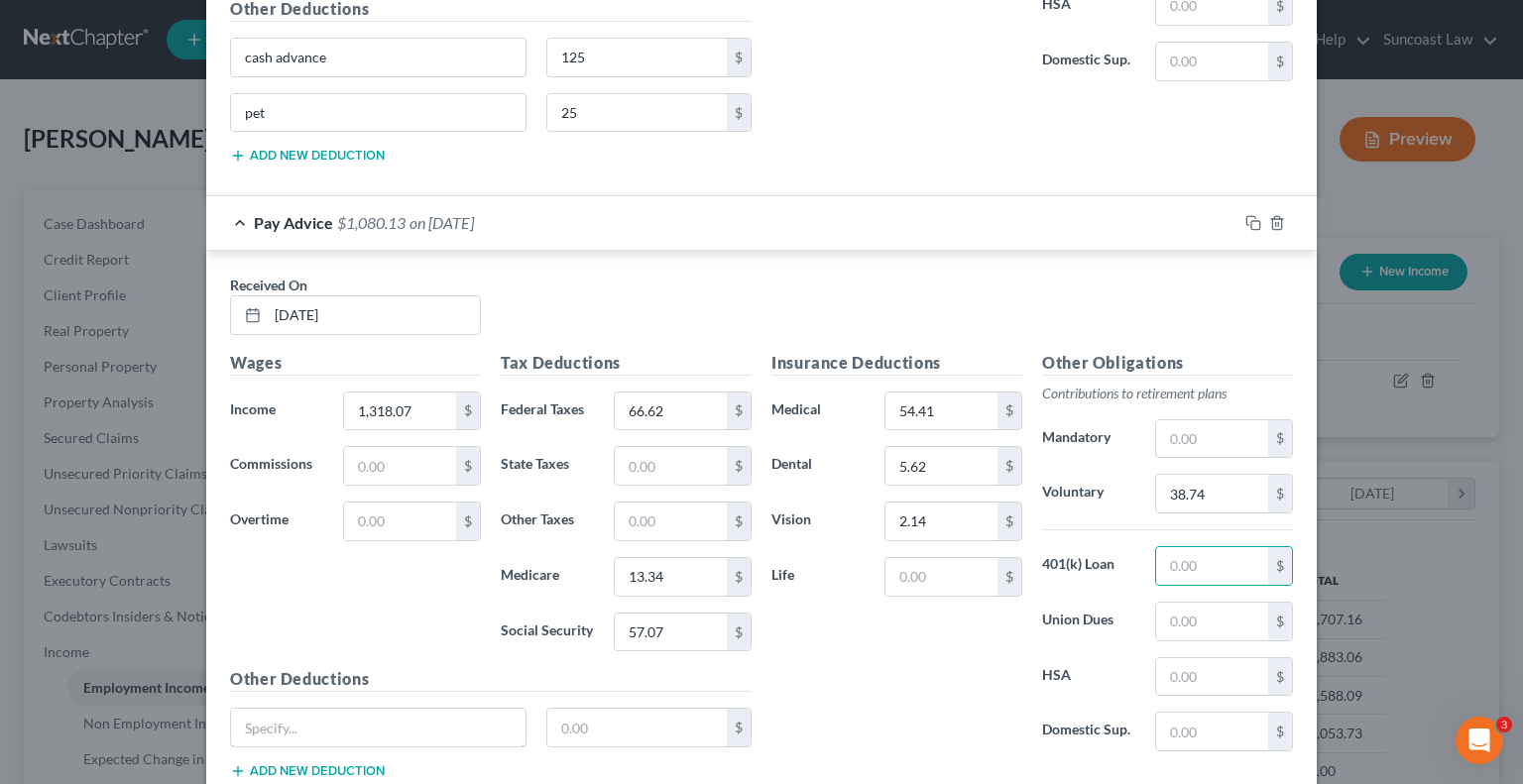 drag, startPoint x: 352, startPoint y: 696, endPoint x: 488, endPoint y: 560, distance: 192.33304 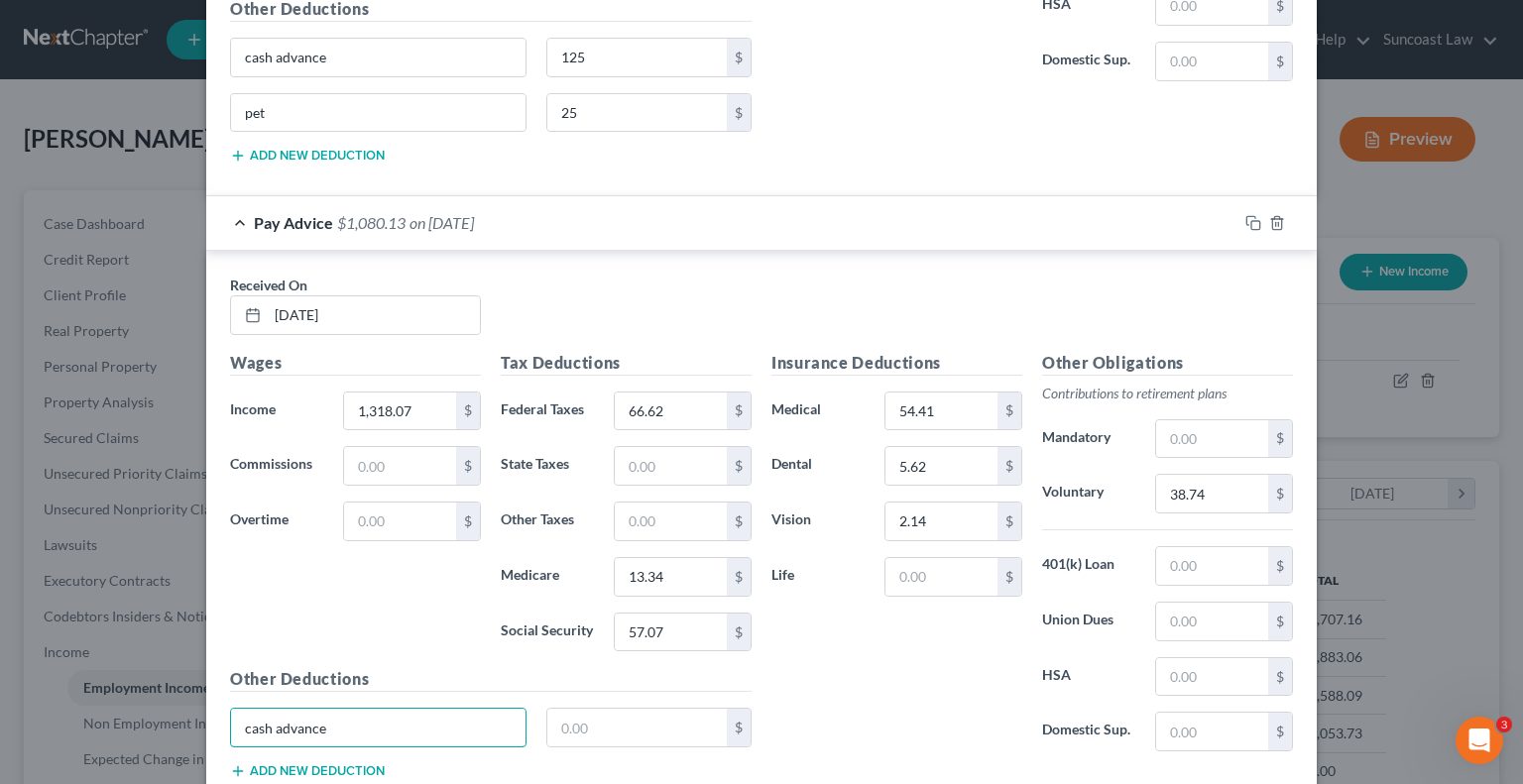 type on "cash advance" 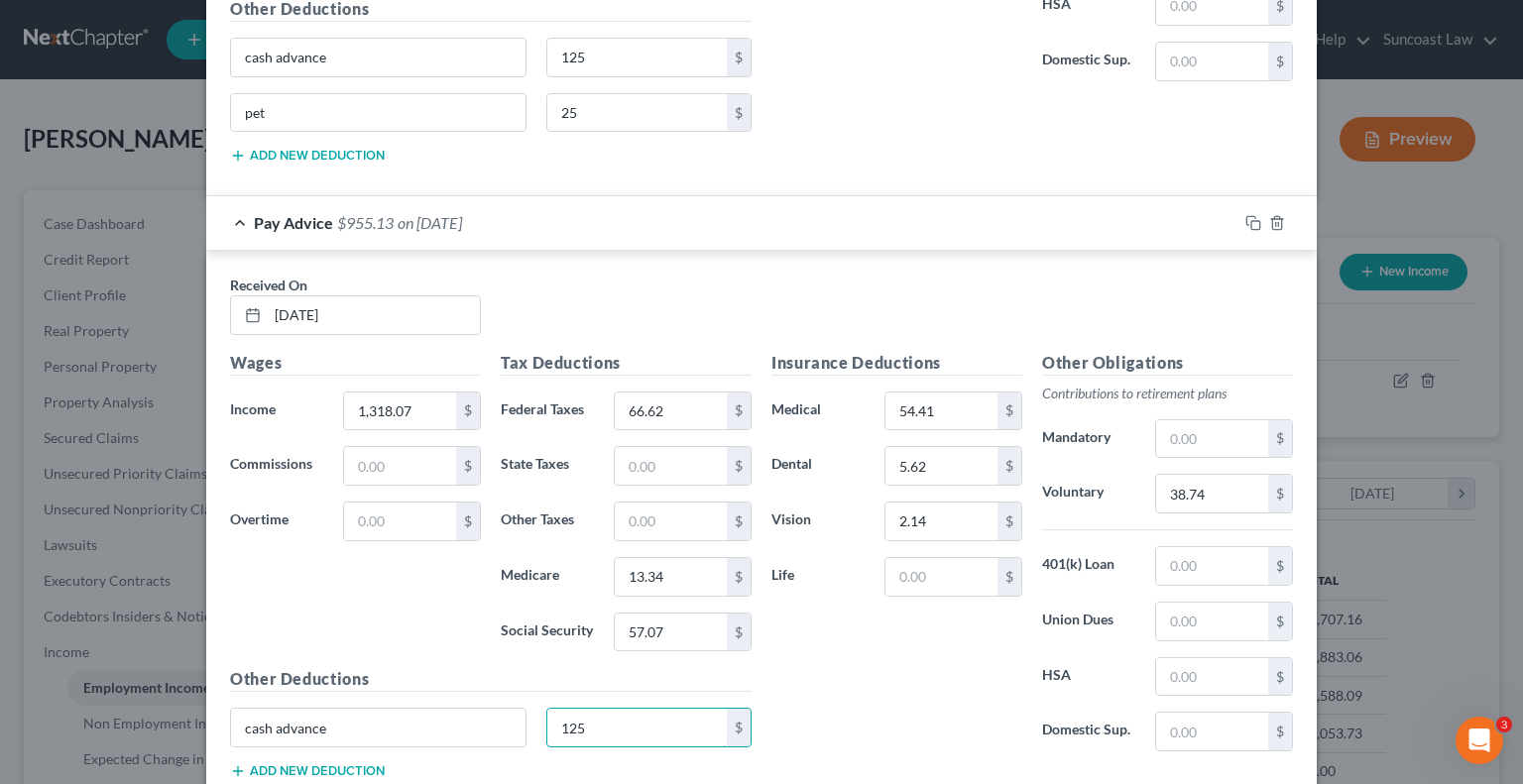 type on "125" 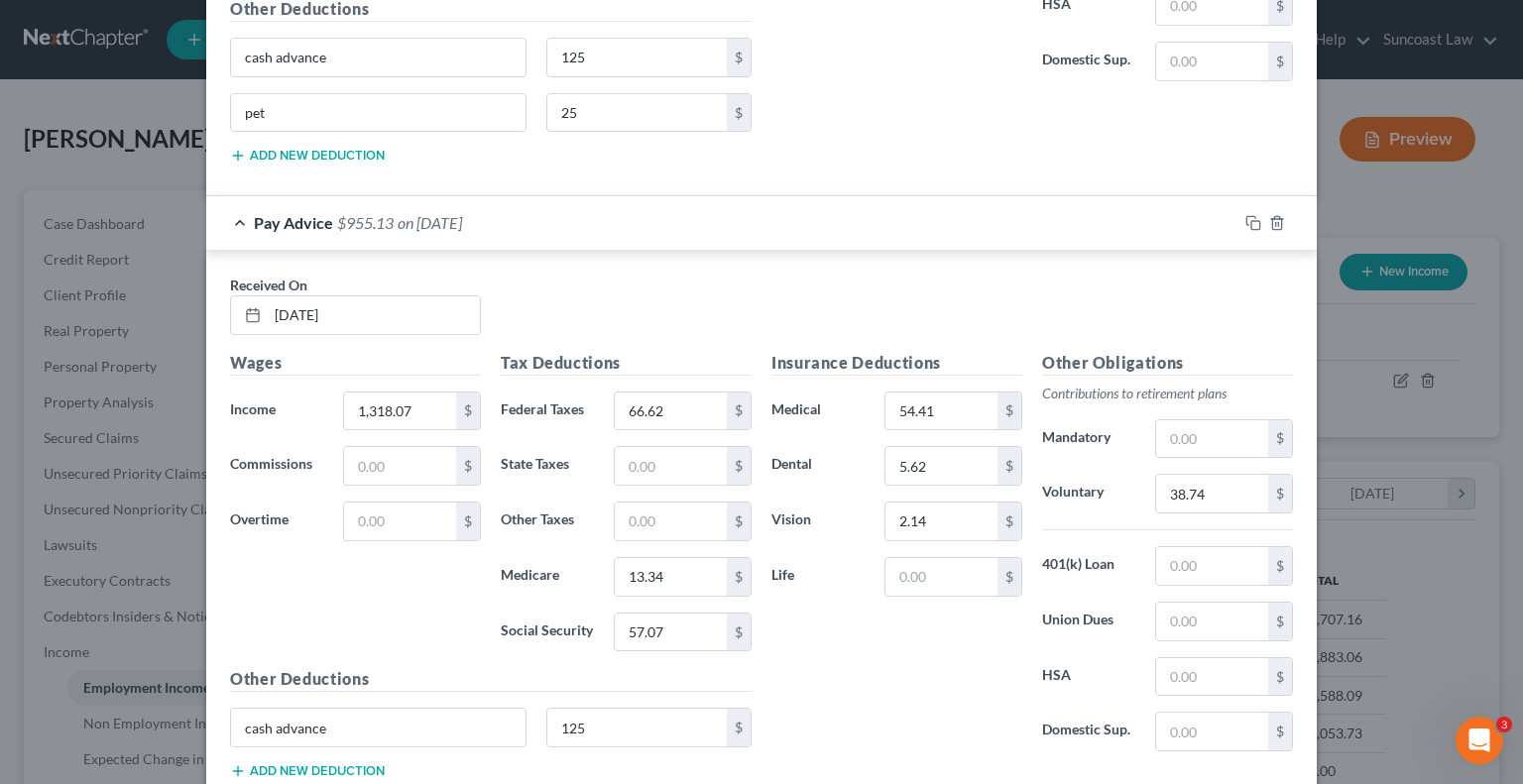 click on "Add new deduction" at bounding box center [307, 771] 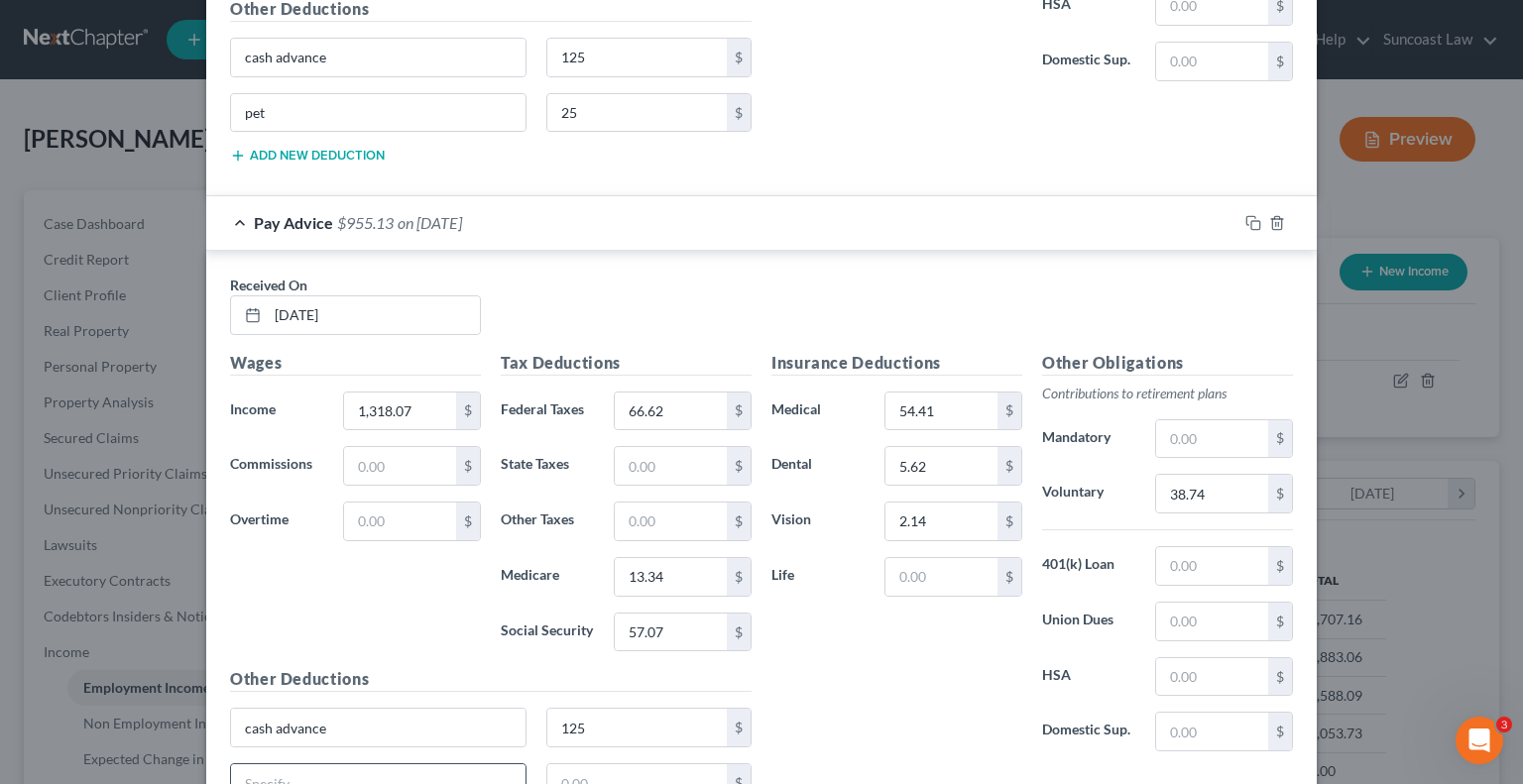 click at bounding box center (378, 783) 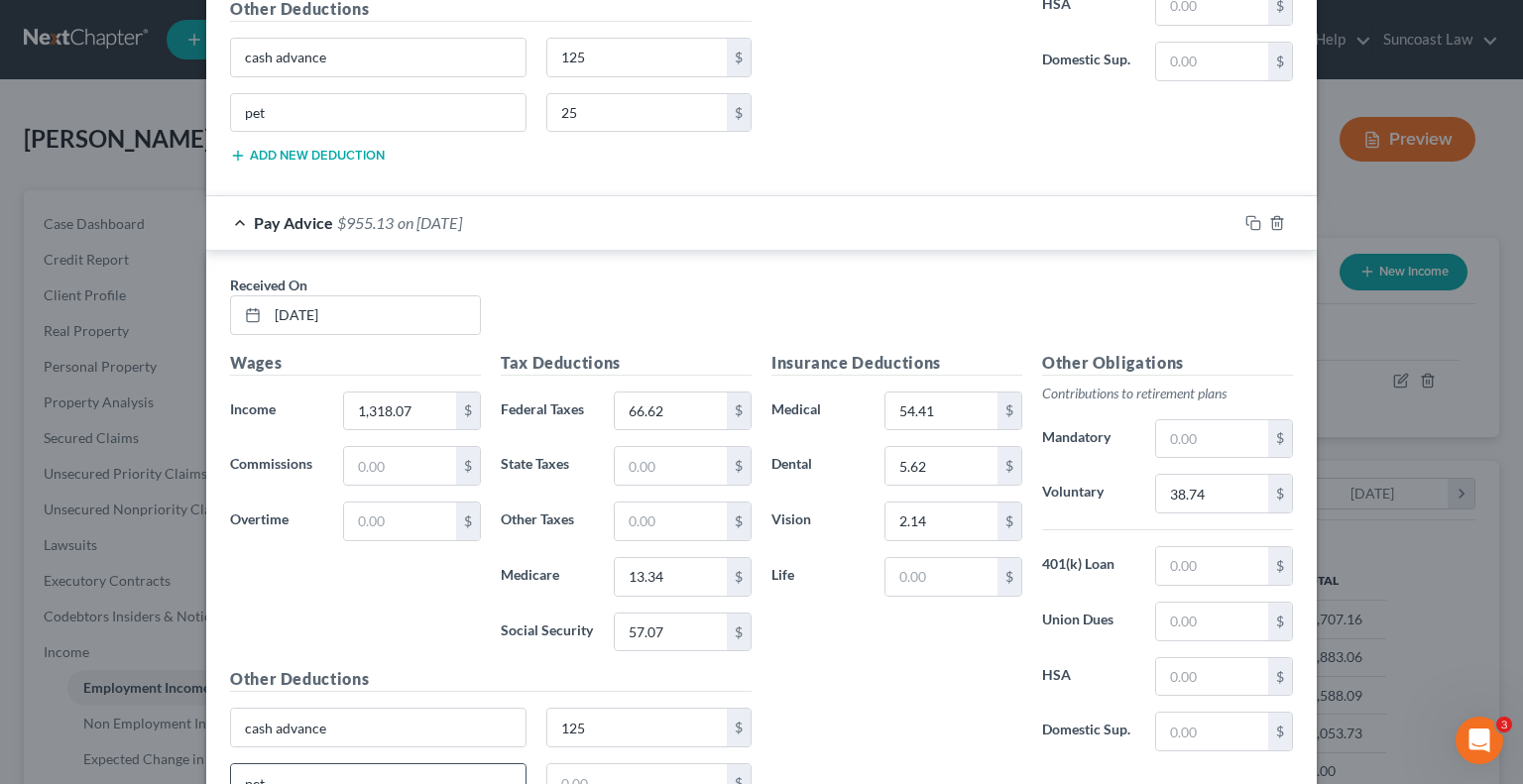 type on "pet" 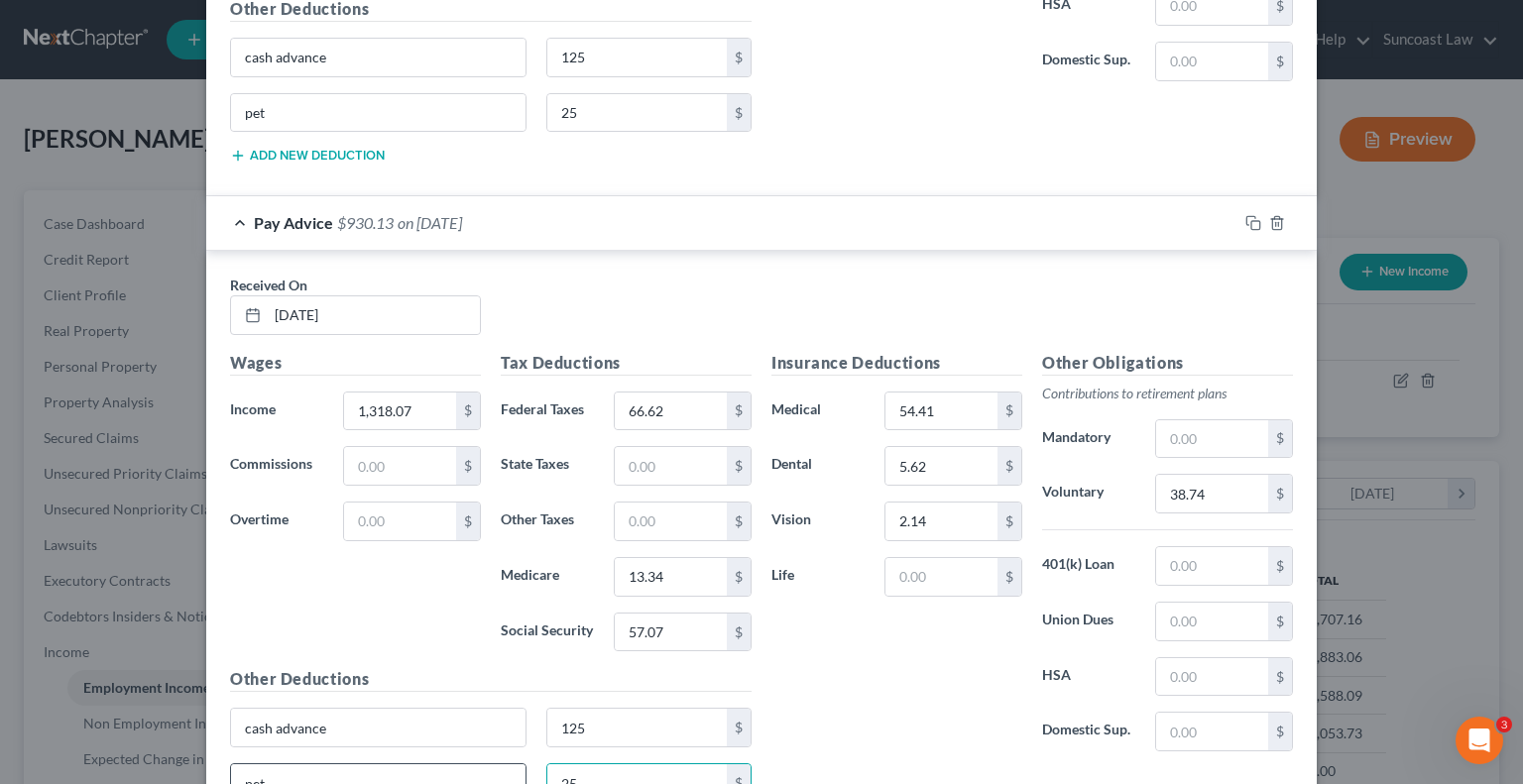 type on "25" 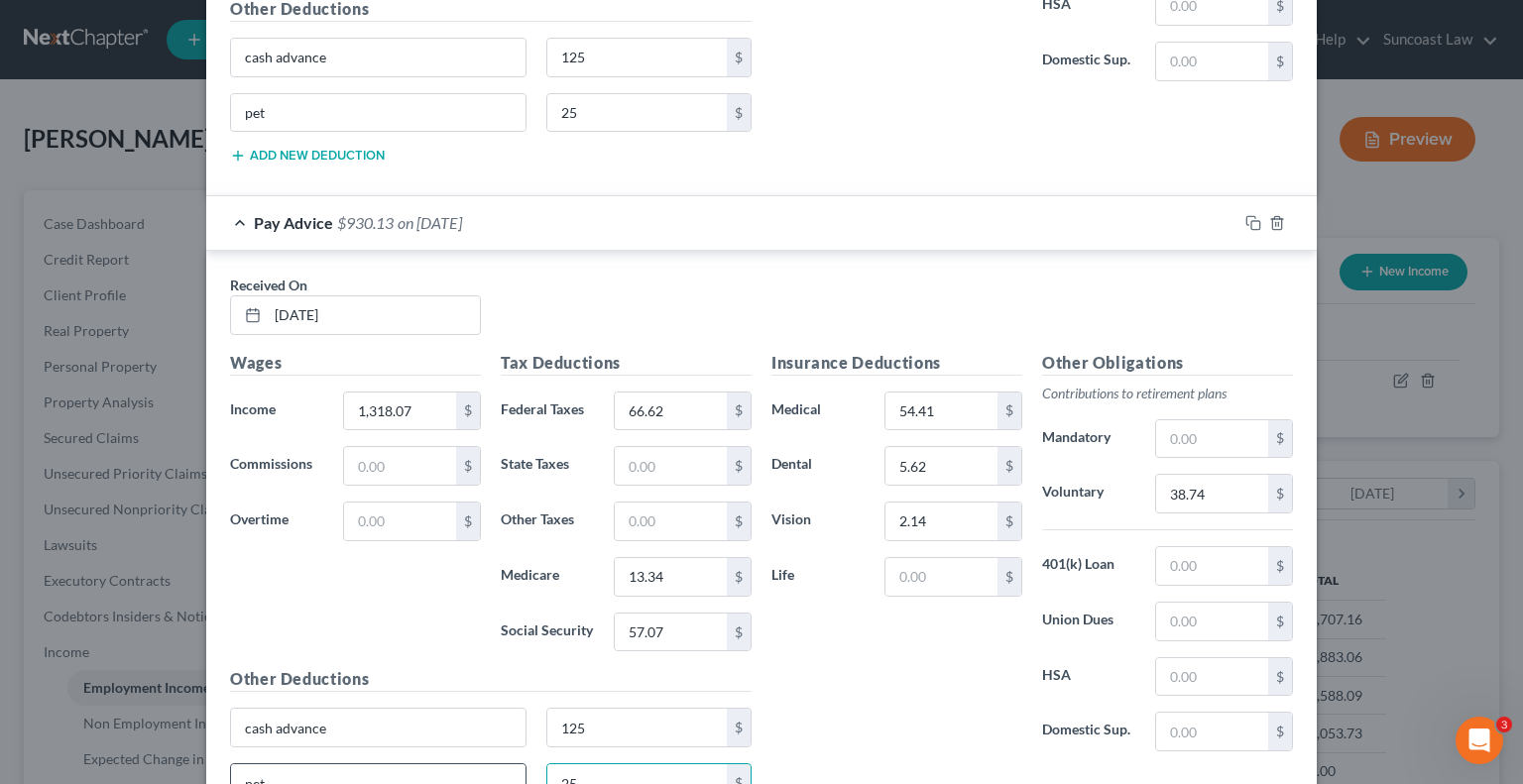 scroll, scrollTop: 6543, scrollLeft: 0, axis: vertical 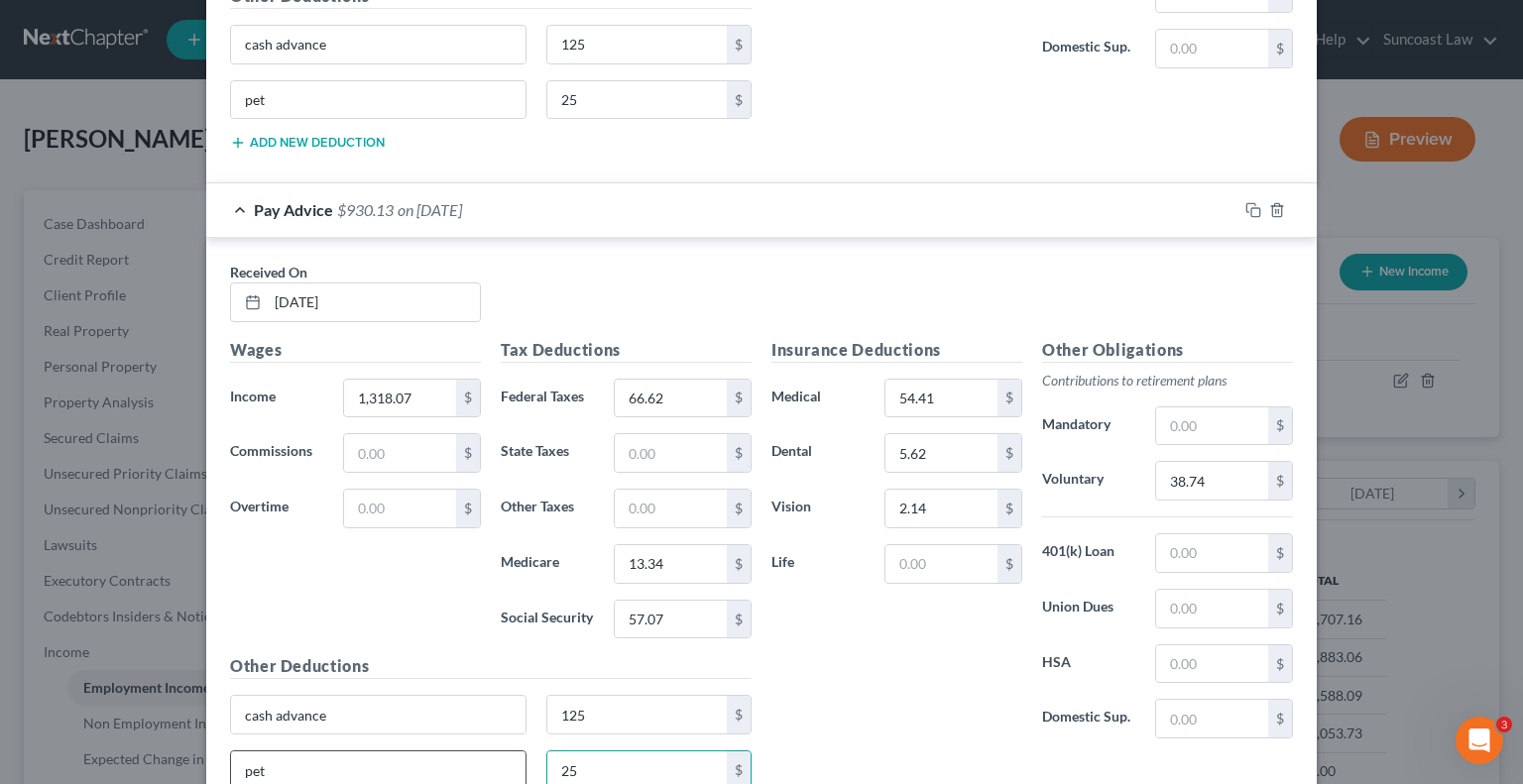 type 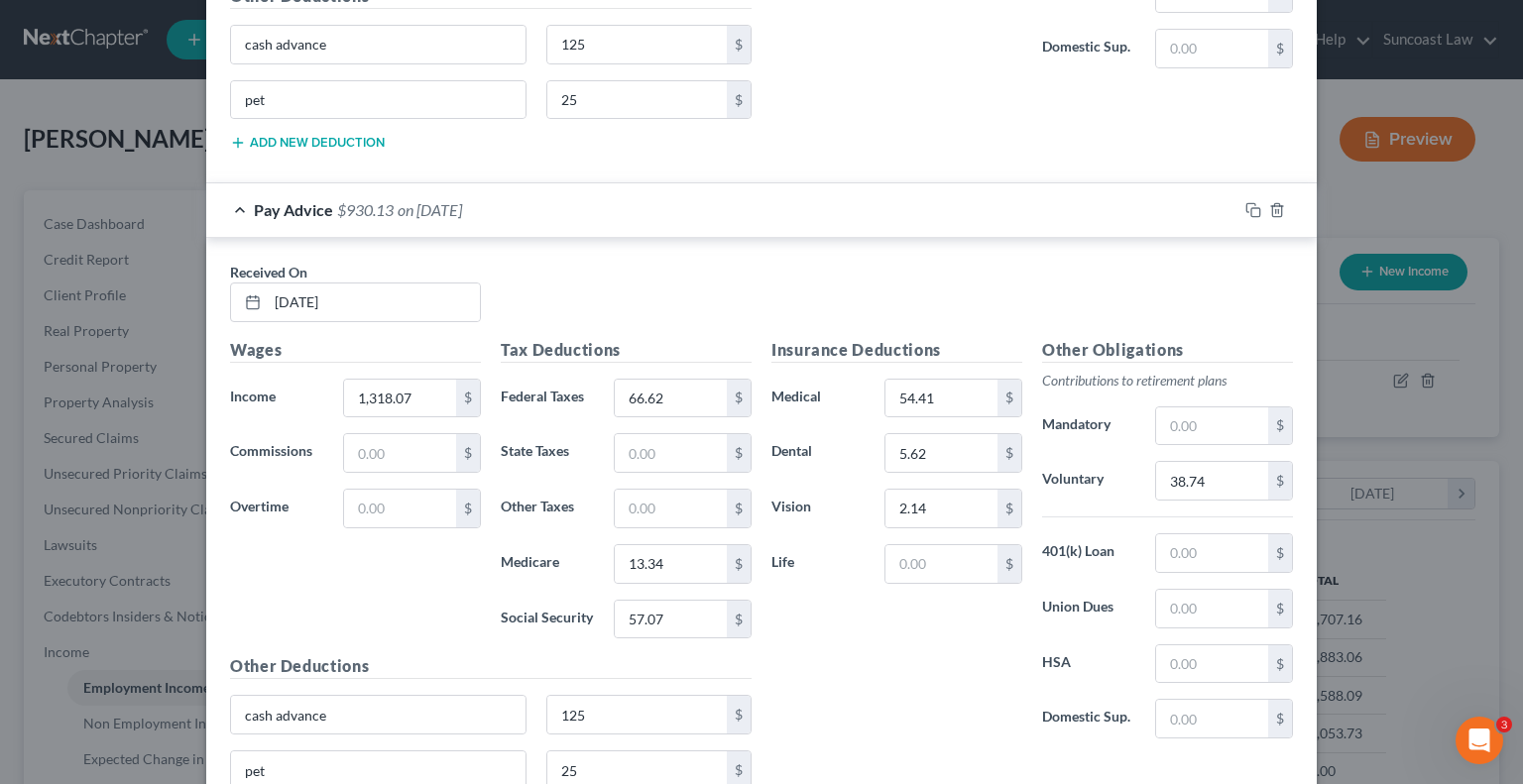 scroll, scrollTop: 6683, scrollLeft: 0, axis: vertical 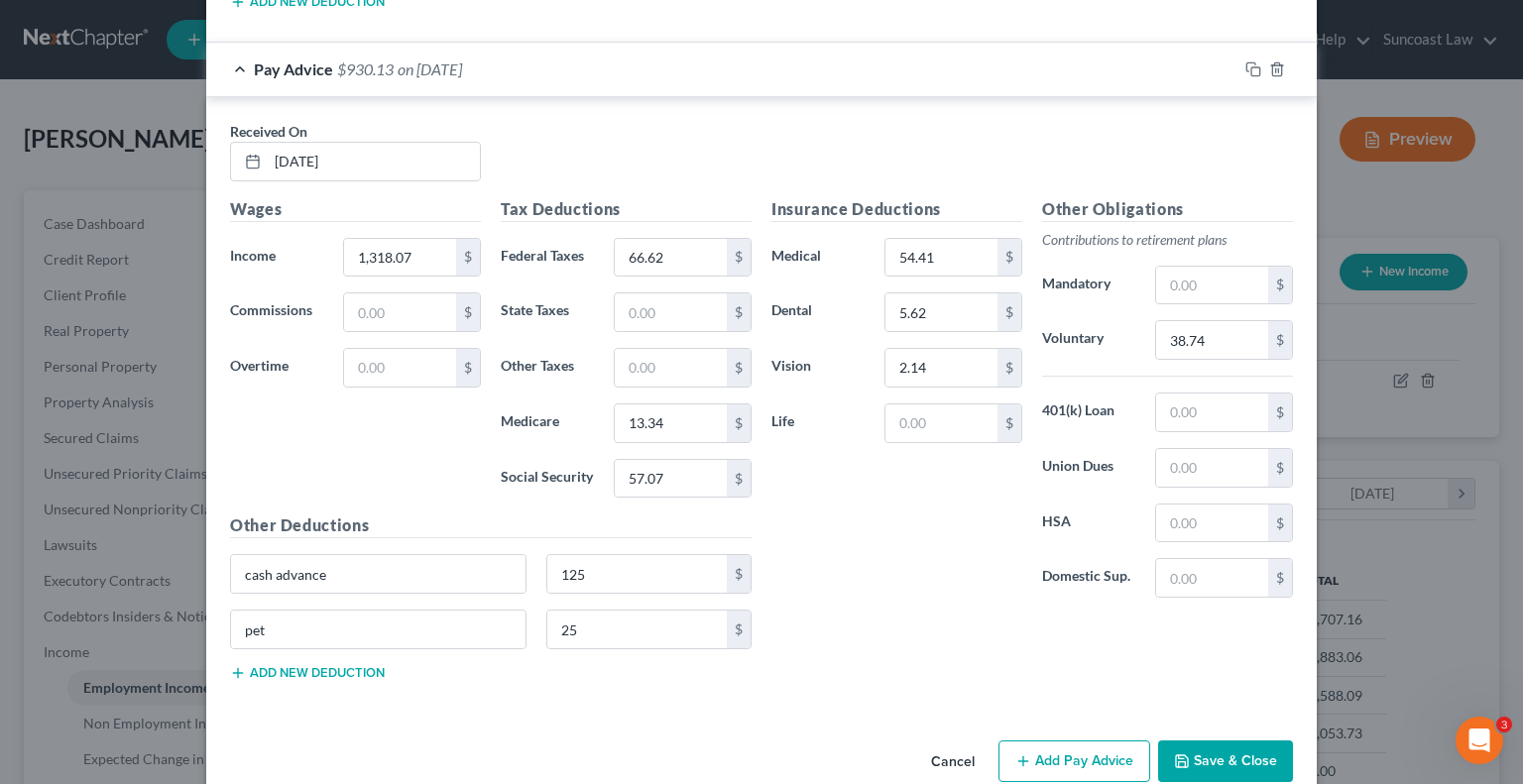 click on "Add Pay Advice" at bounding box center [1074, 761] 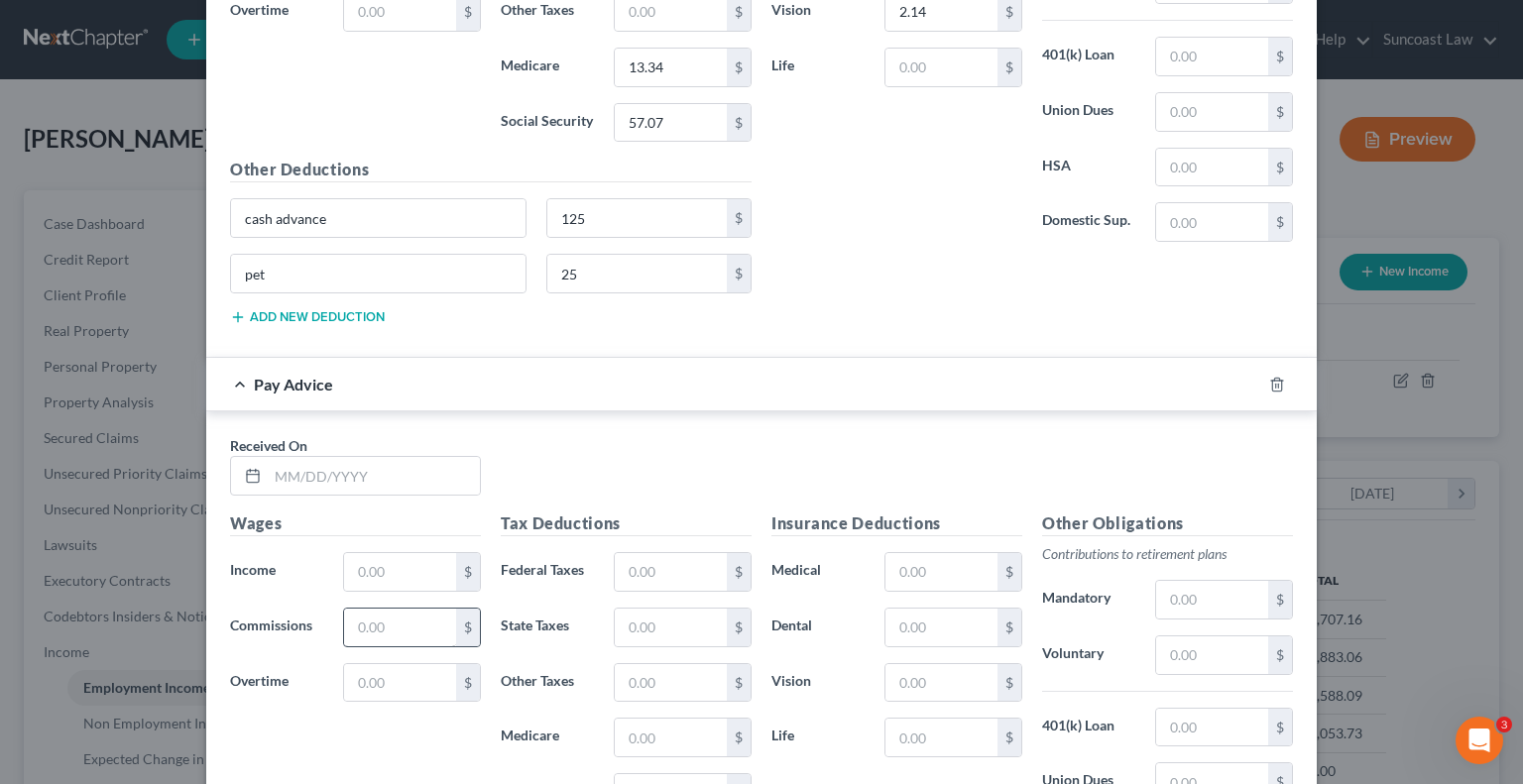 scroll, scrollTop: 7080, scrollLeft: 0, axis: vertical 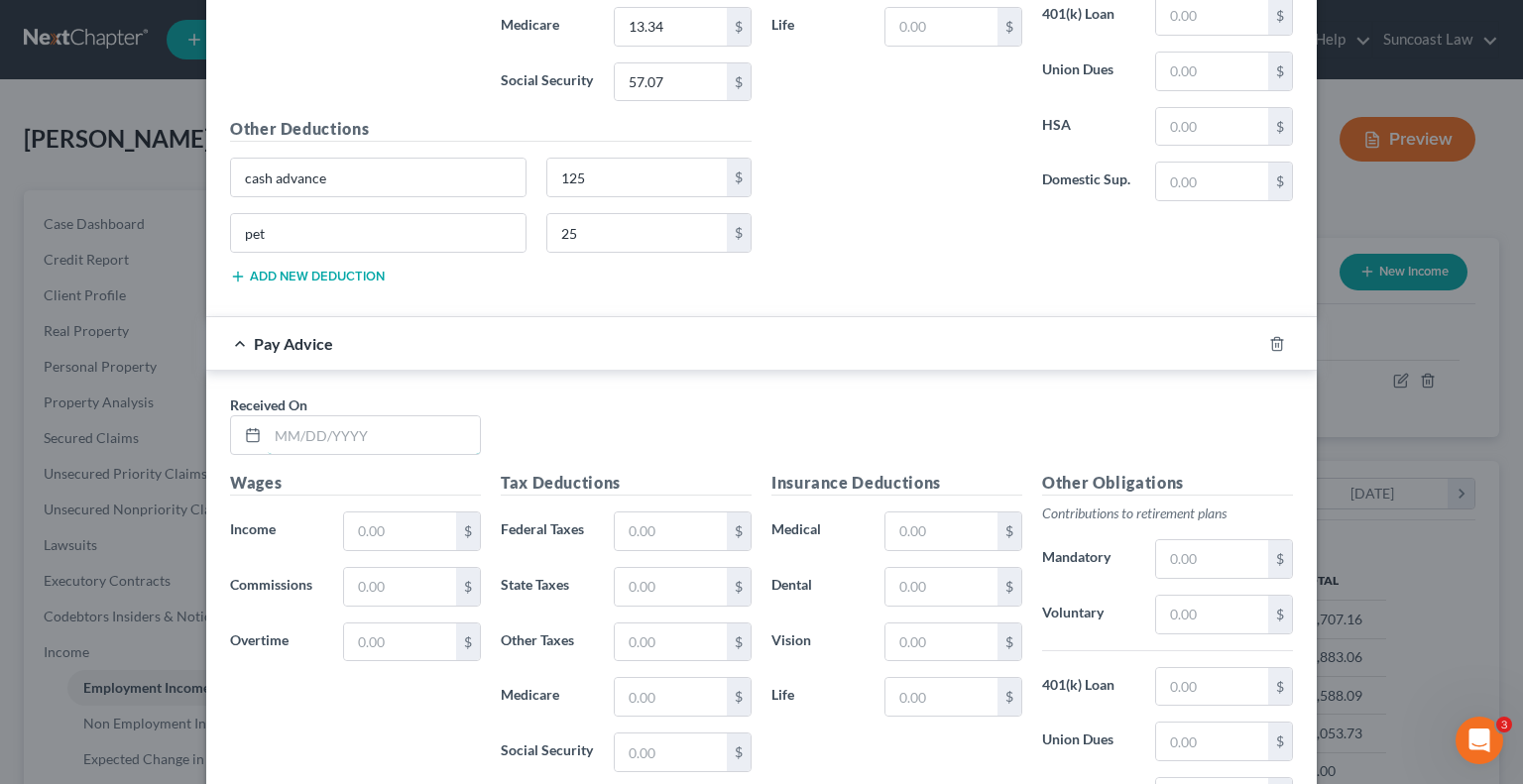 drag, startPoint x: 347, startPoint y: 407, endPoint x: 318, endPoint y: 356, distance: 58.6686 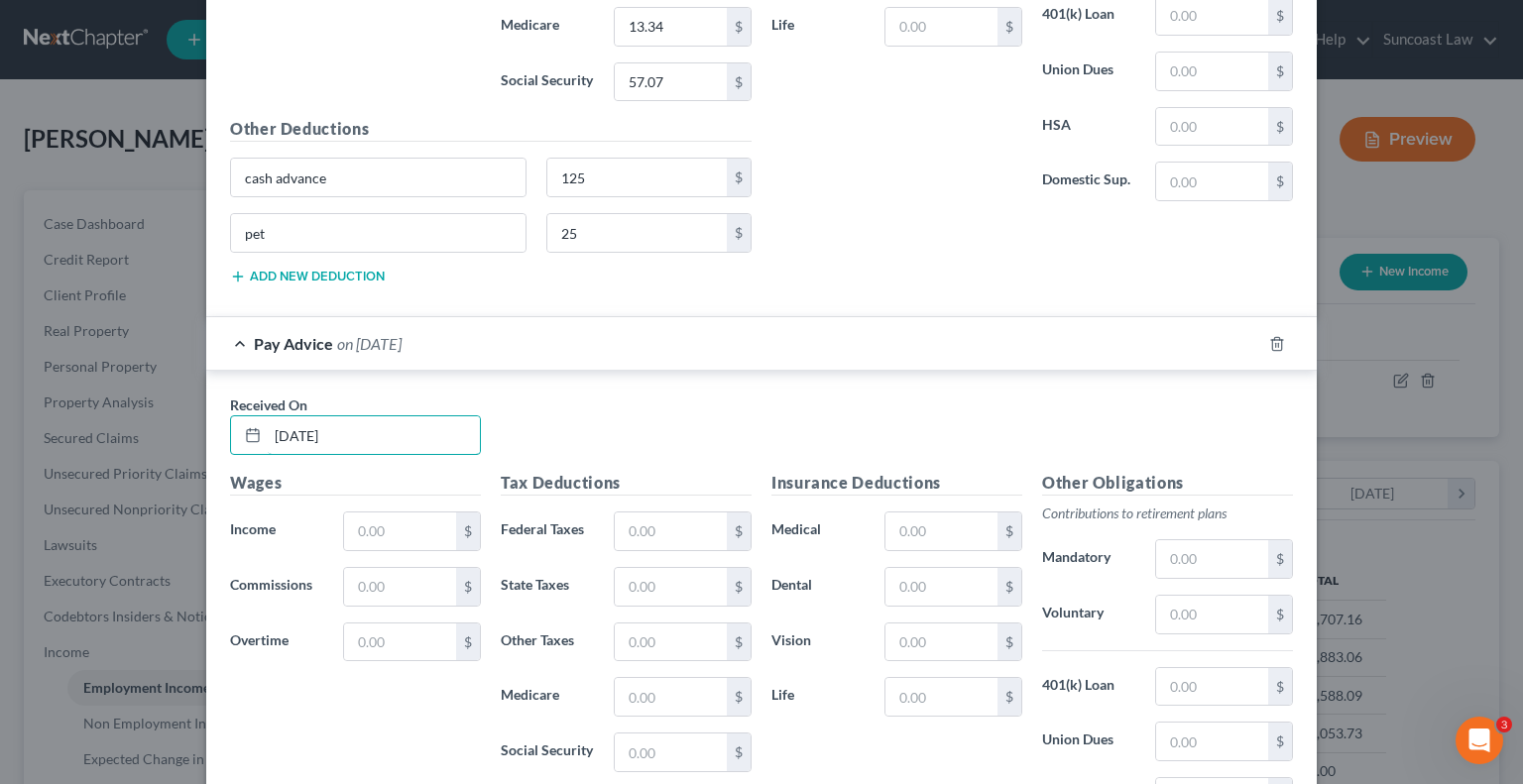 type on "[DATE]" 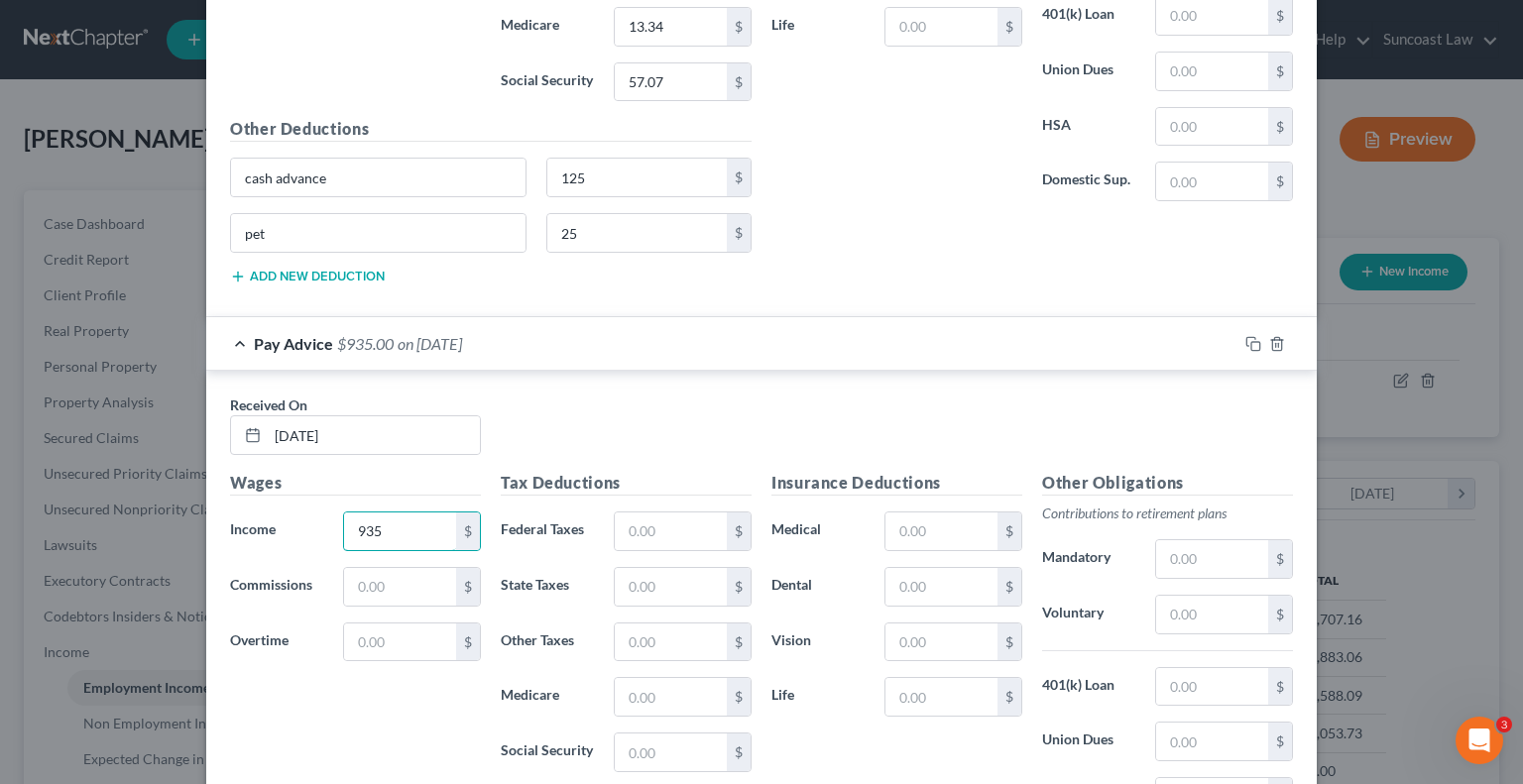 type on "935" 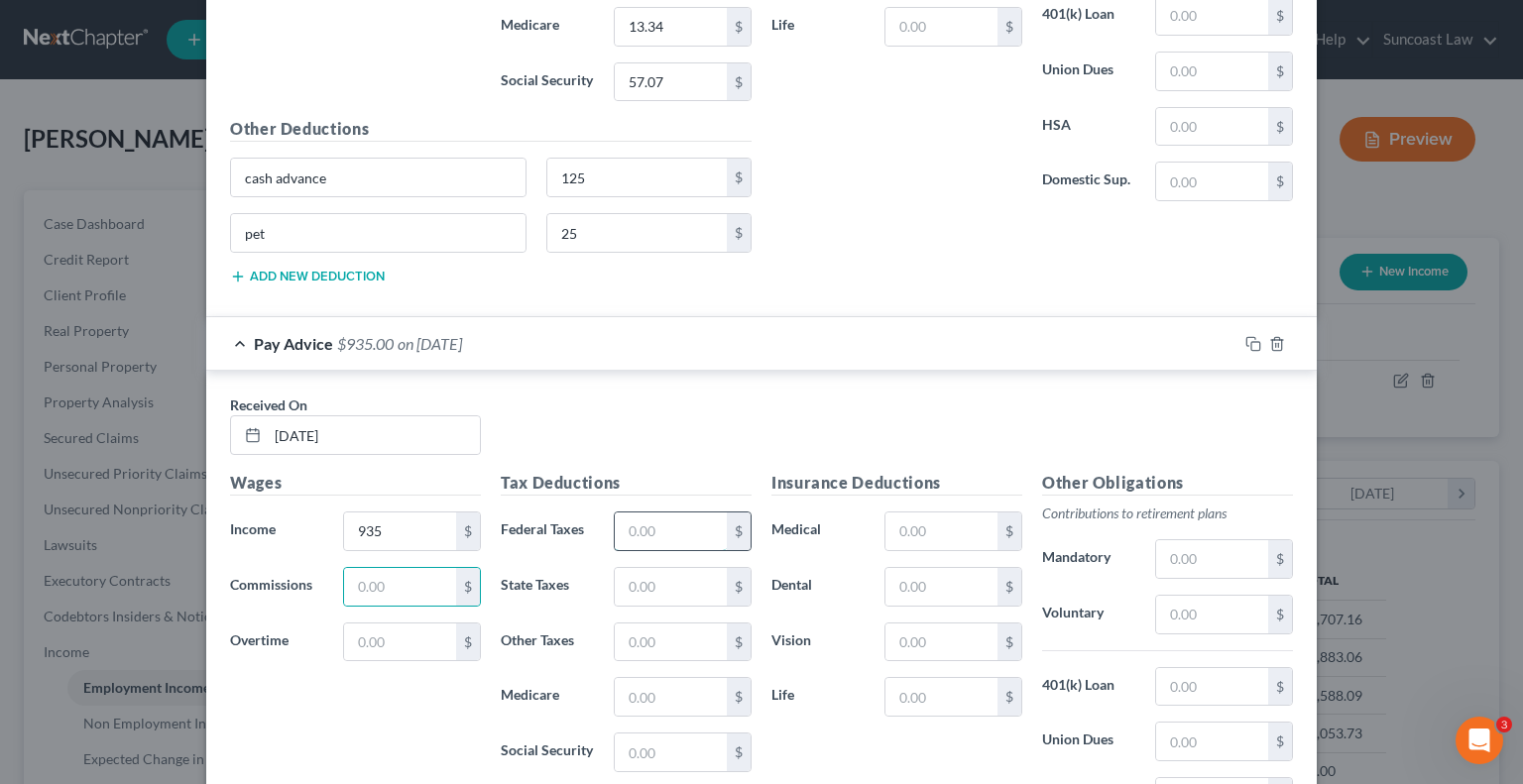 click at bounding box center [670, 531] 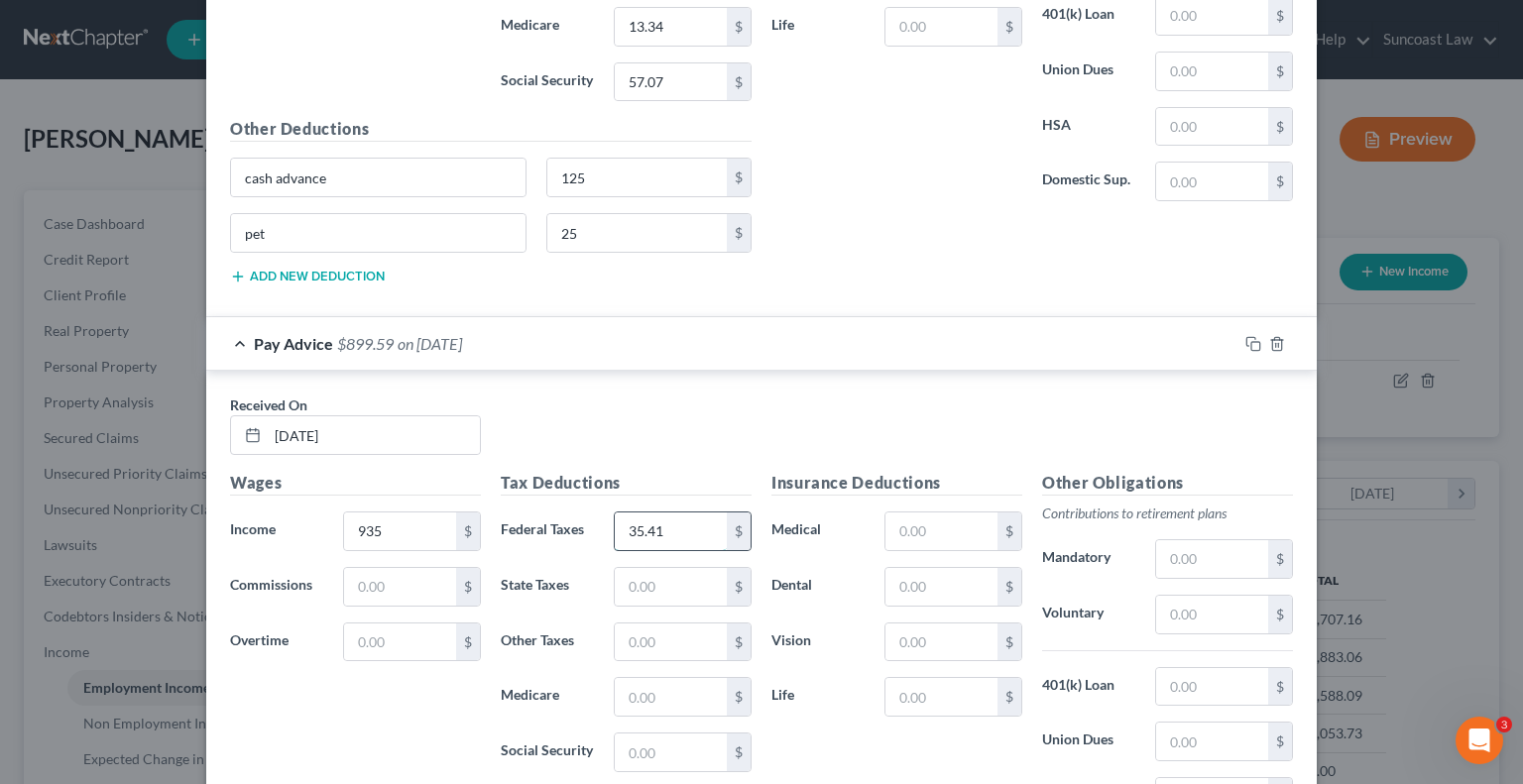 type on "35.41" 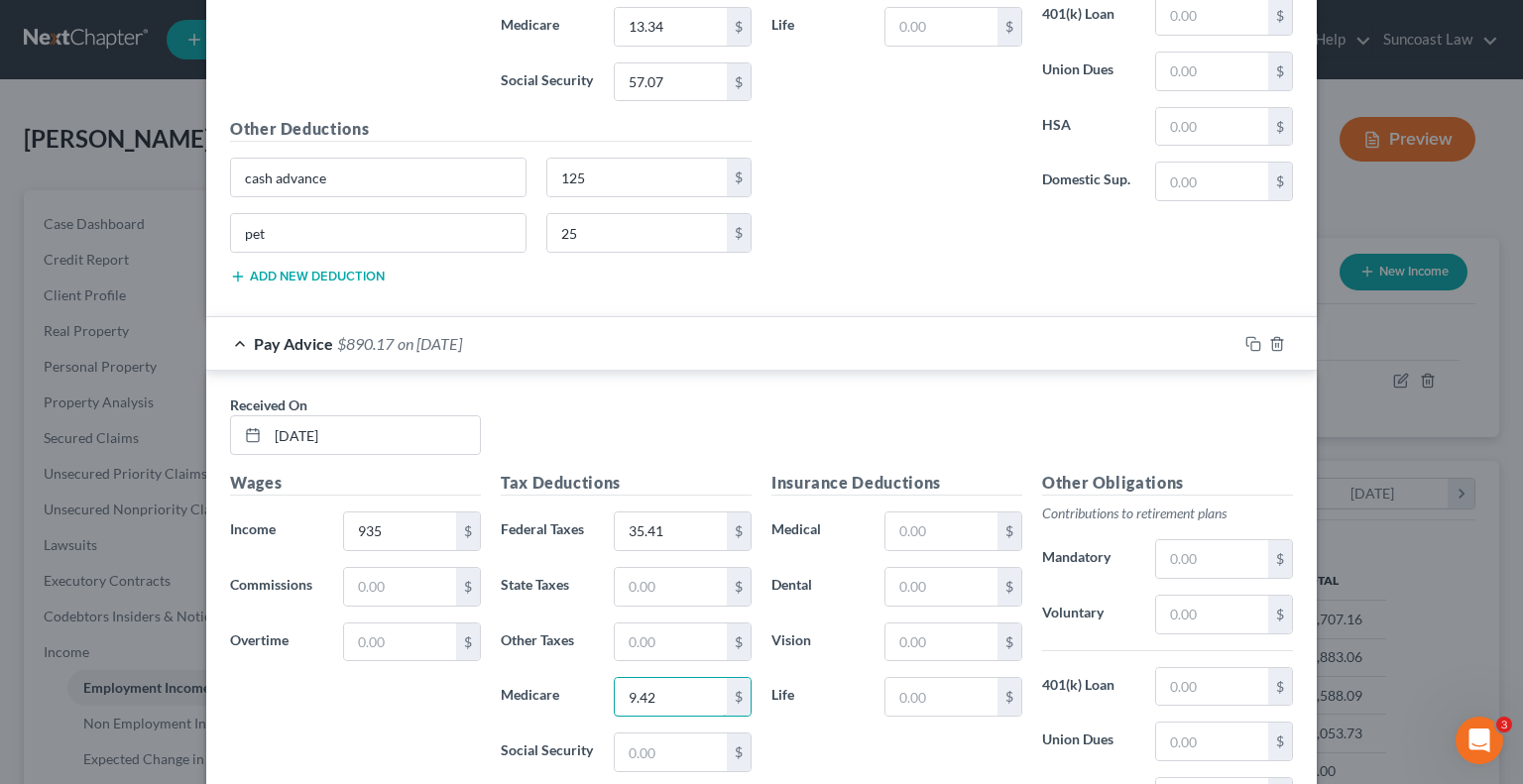 type on "9.42" 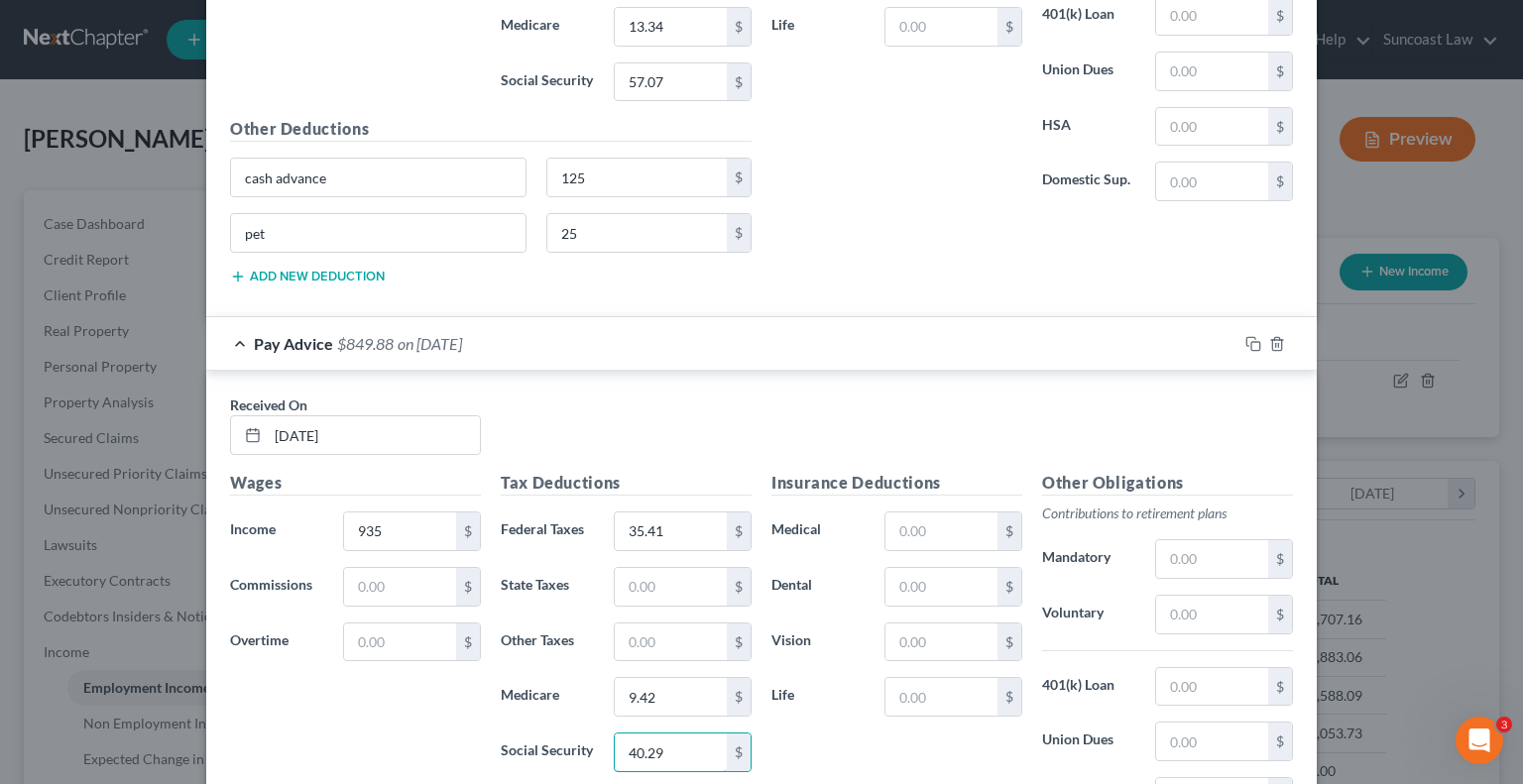 type on "40.29" 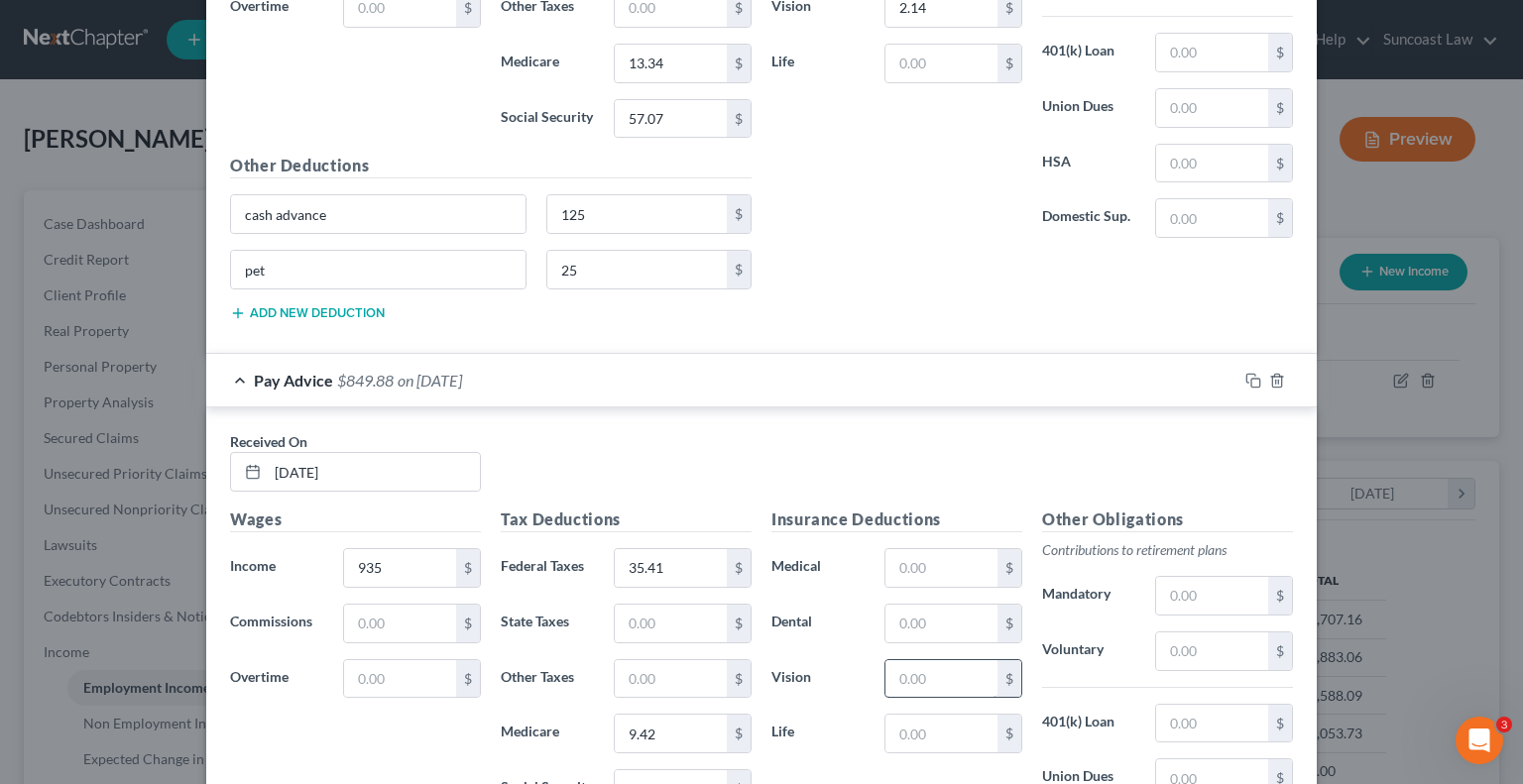 scroll, scrollTop: 7097, scrollLeft: 0, axis: vertical 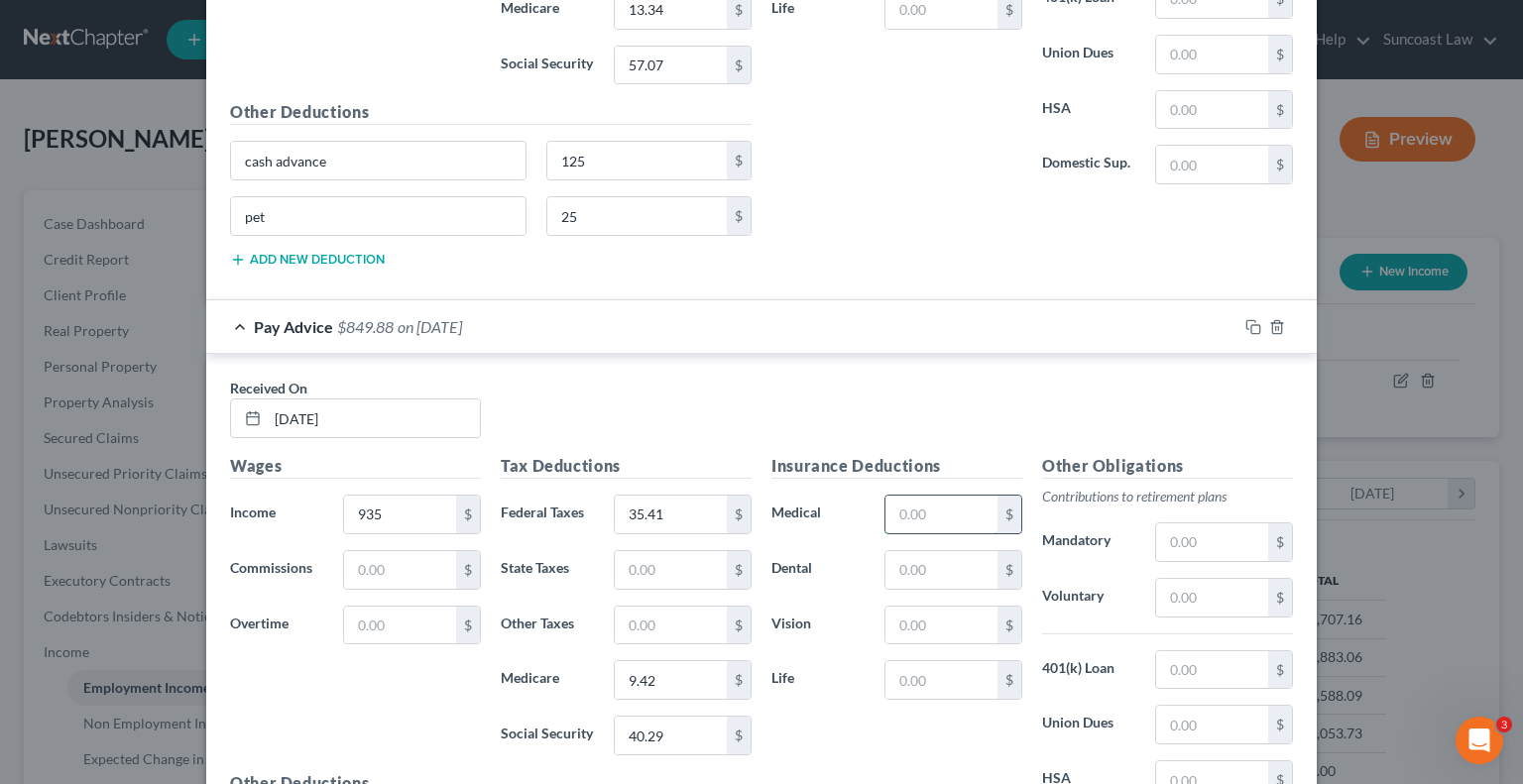click at bounding box center (941, 514) 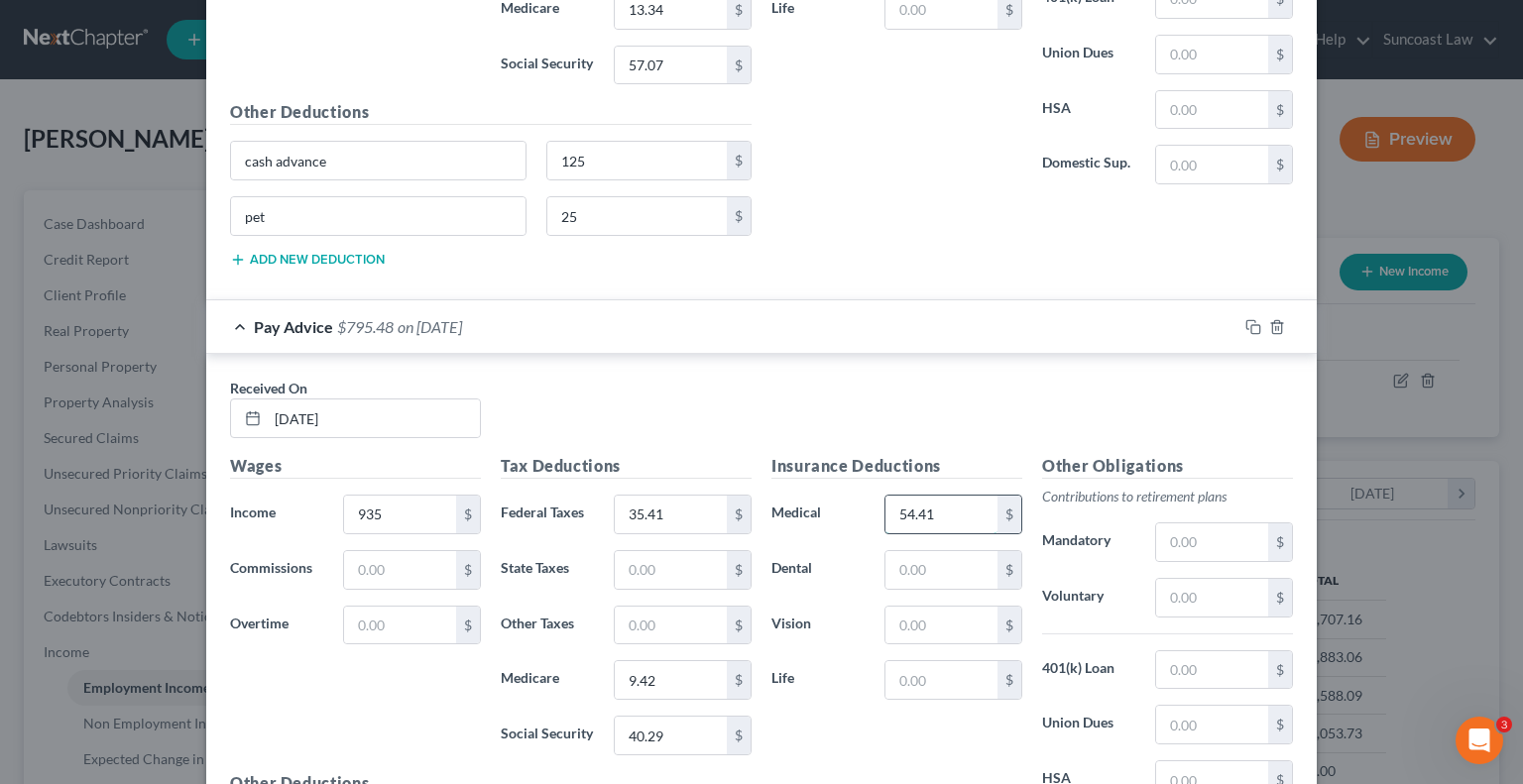 type on "54.41" 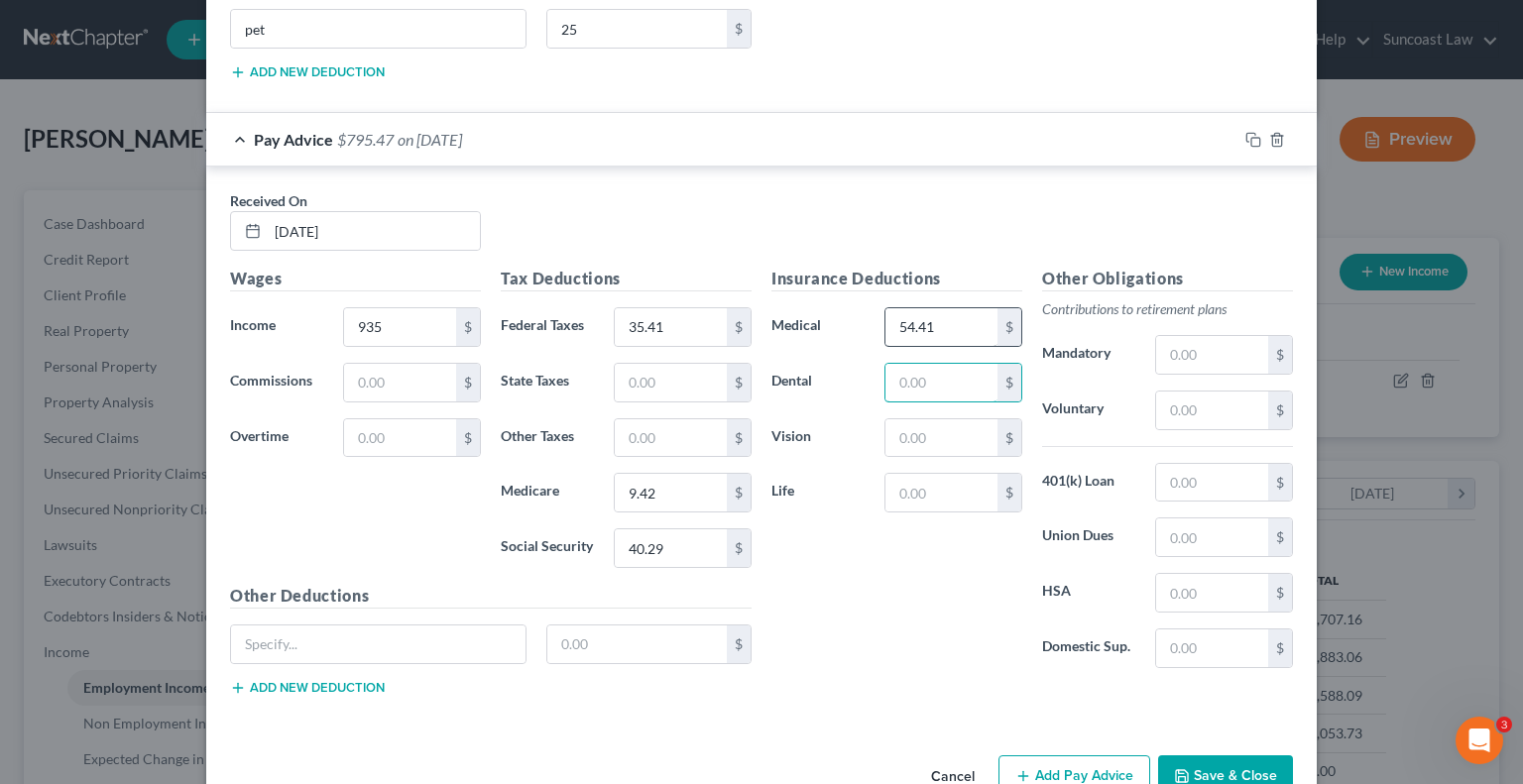 scroll, scrollTop: 7295, scrollLeft: 0, axis: vertical 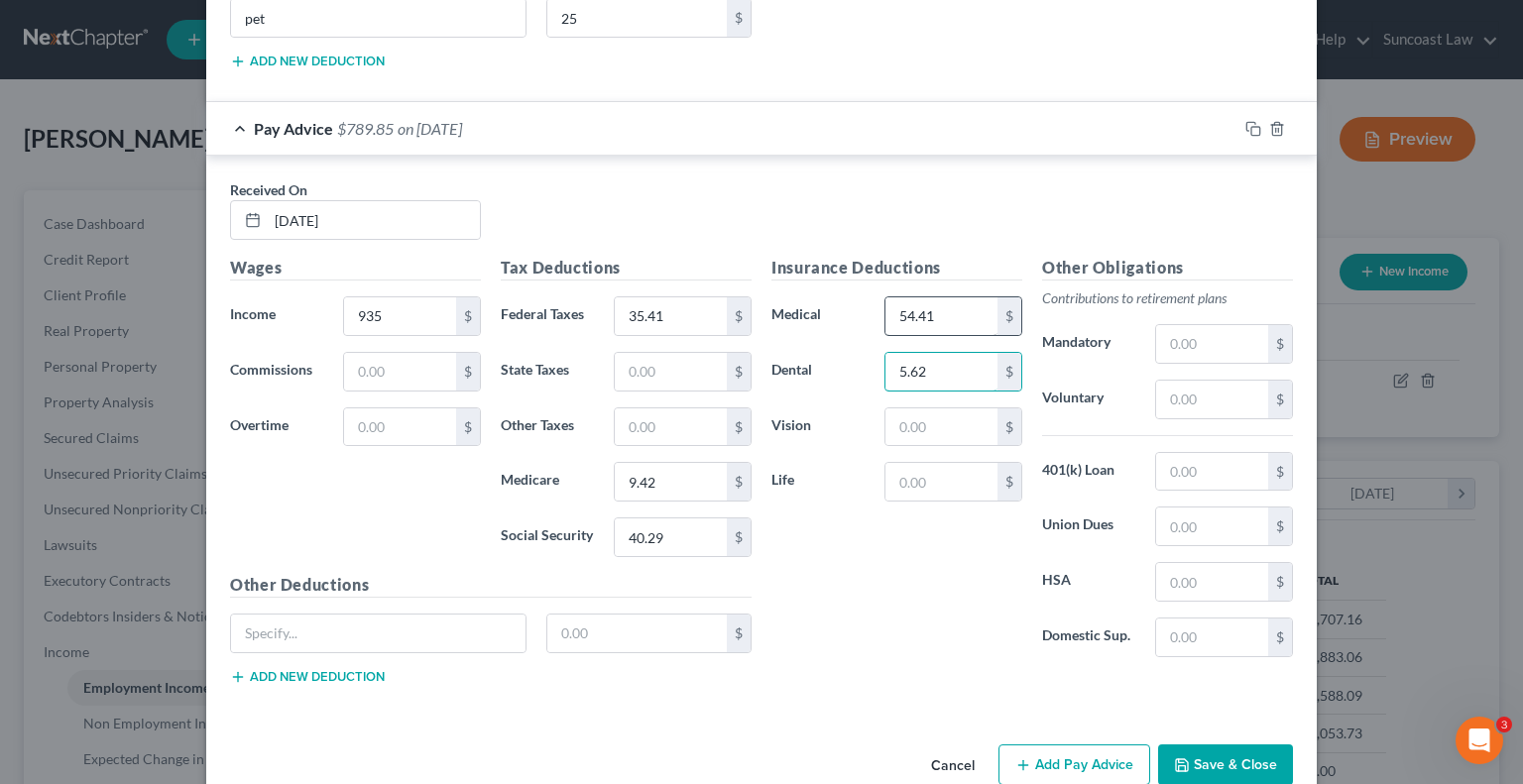 type on "5.62" 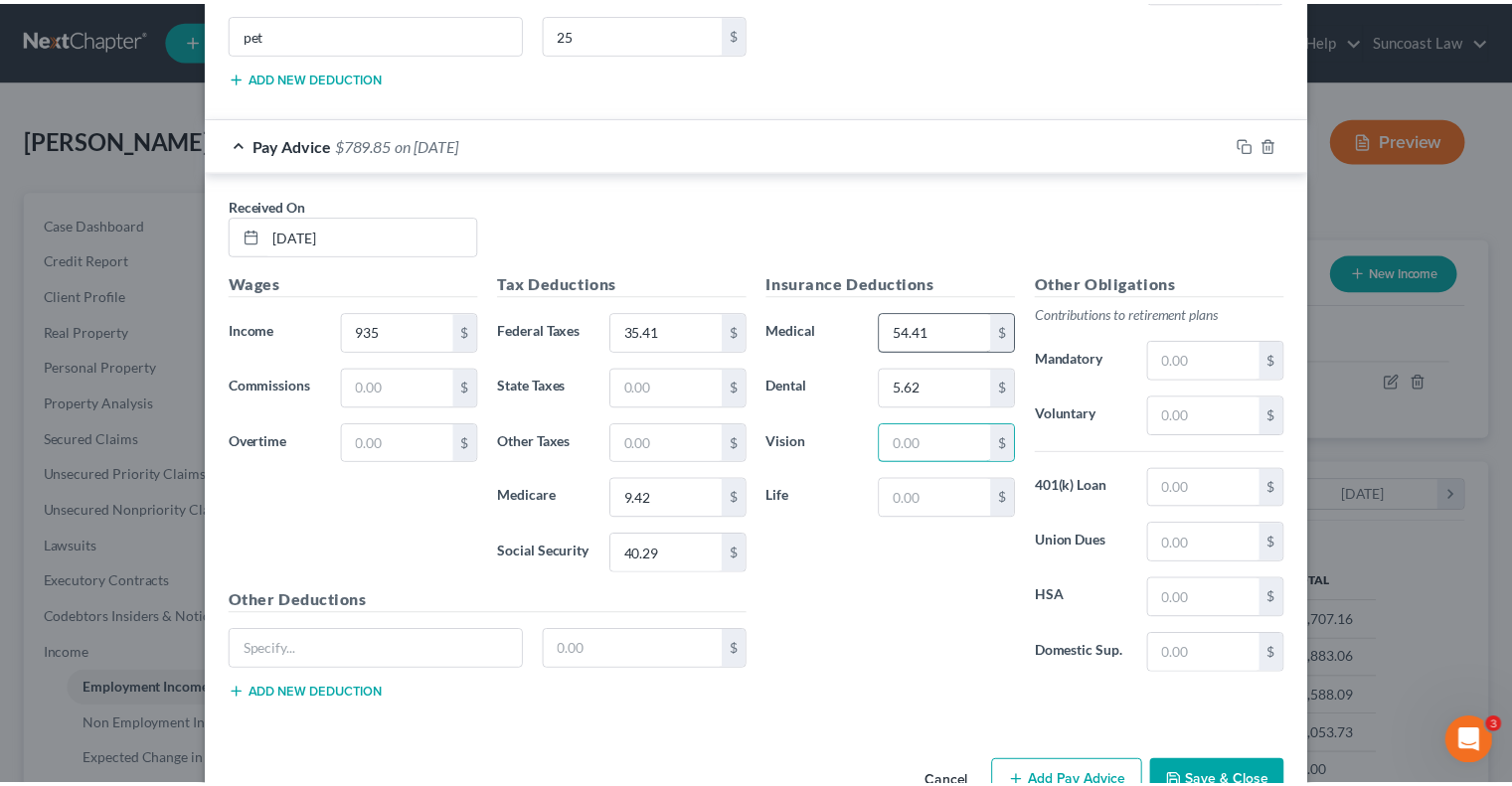 scroll, scrollTop: 7313, scrollLeft: 0, axis: vertical 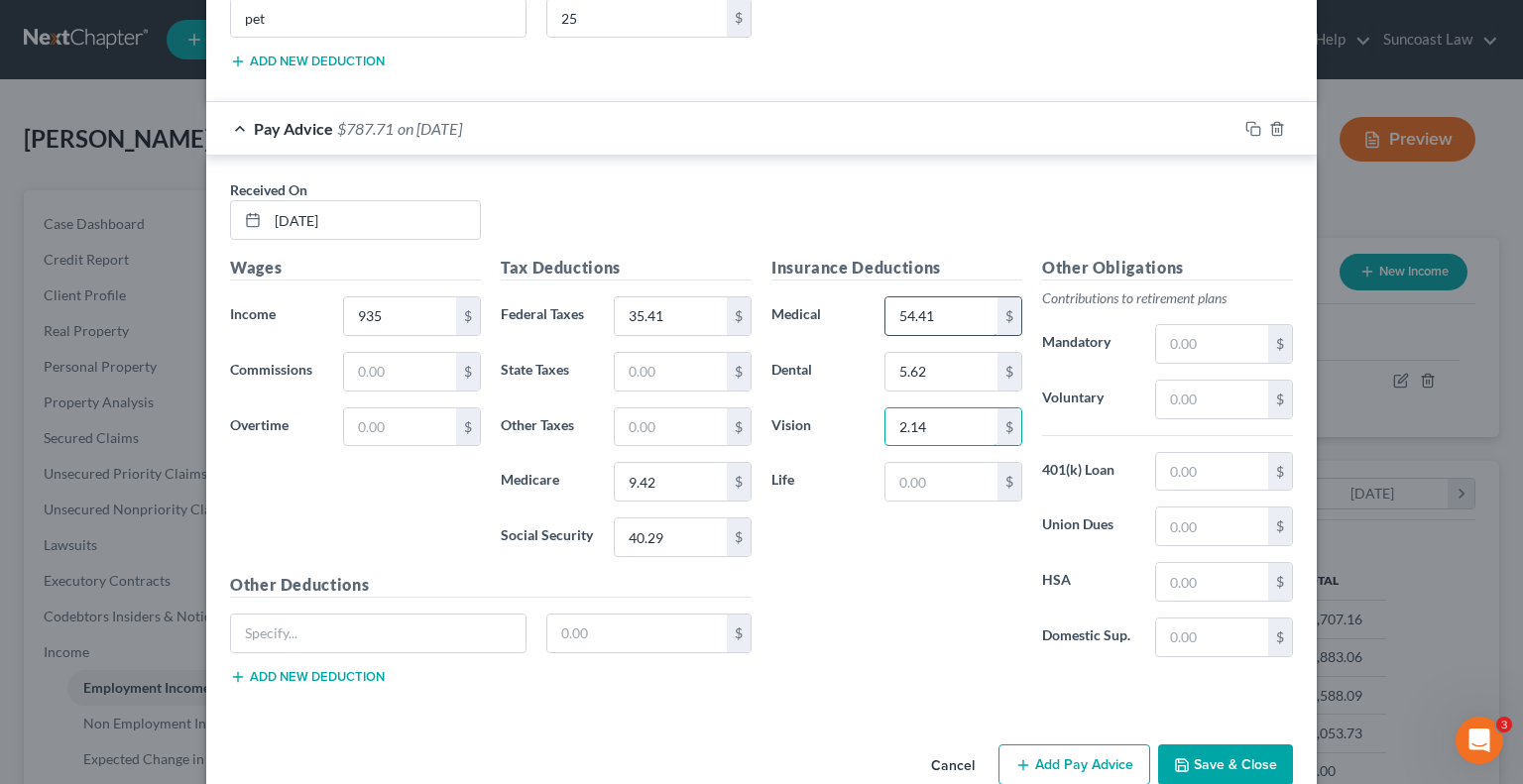 type on "2.14" 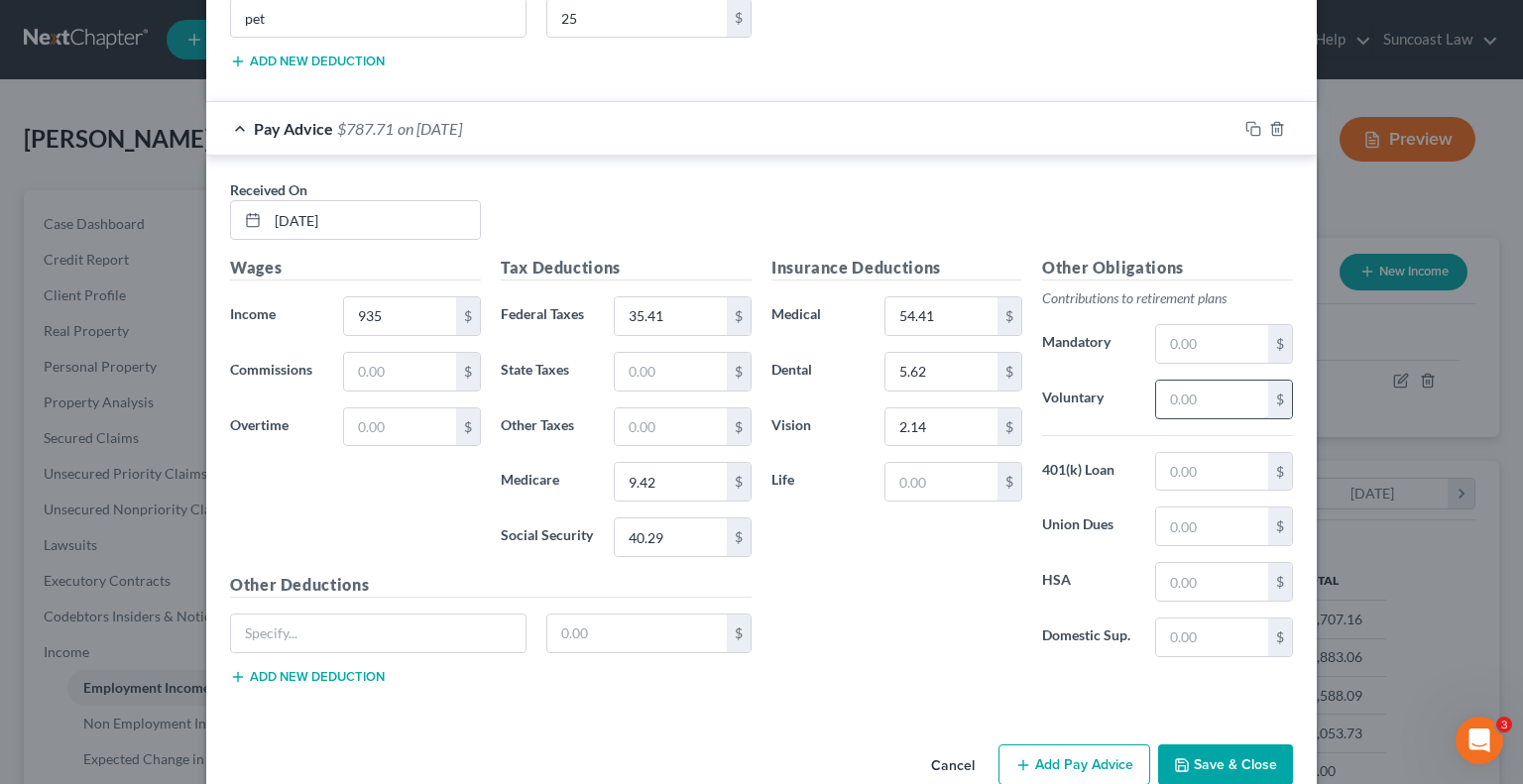 click at bounding box center (1212, 399) 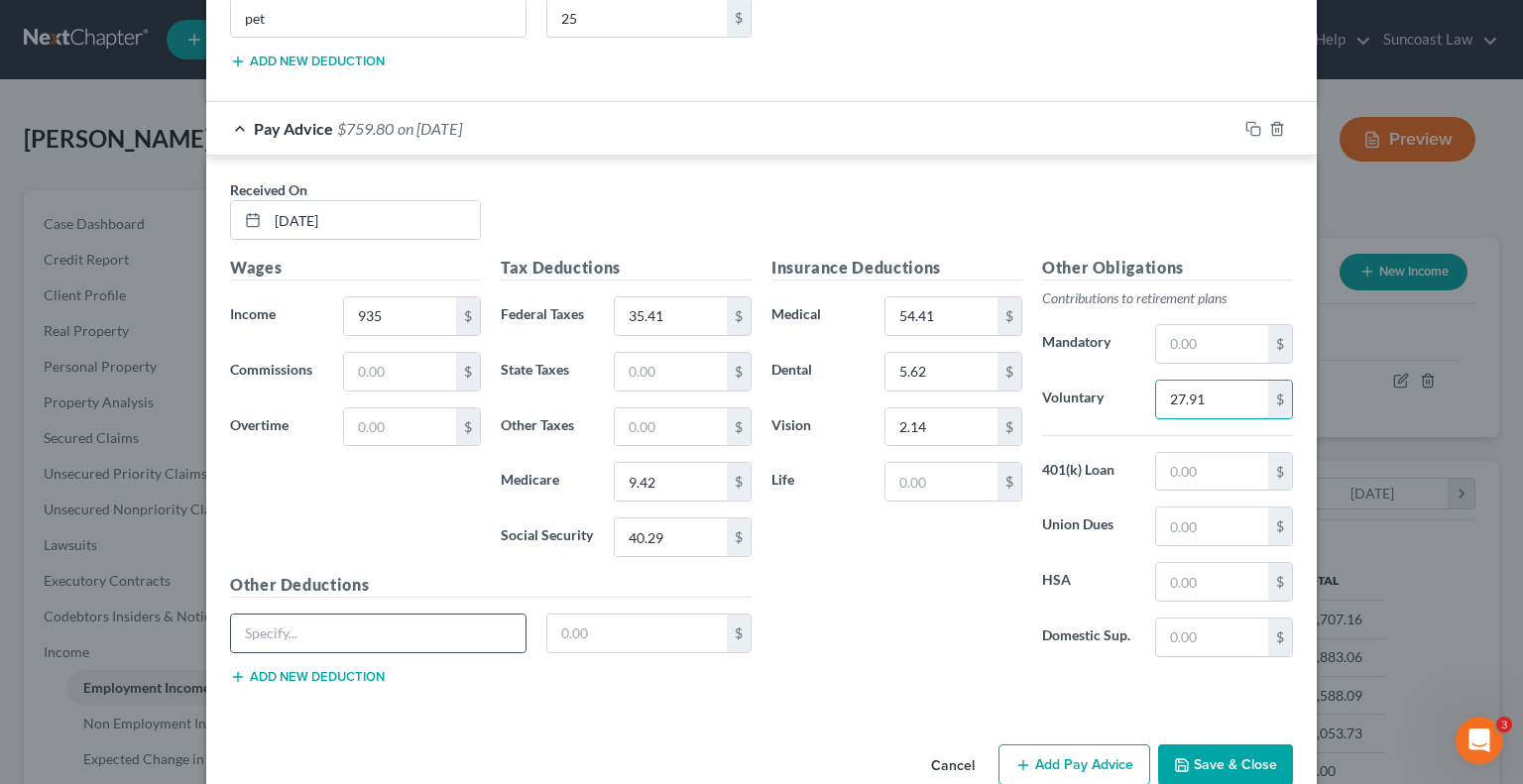 type on "27.91" 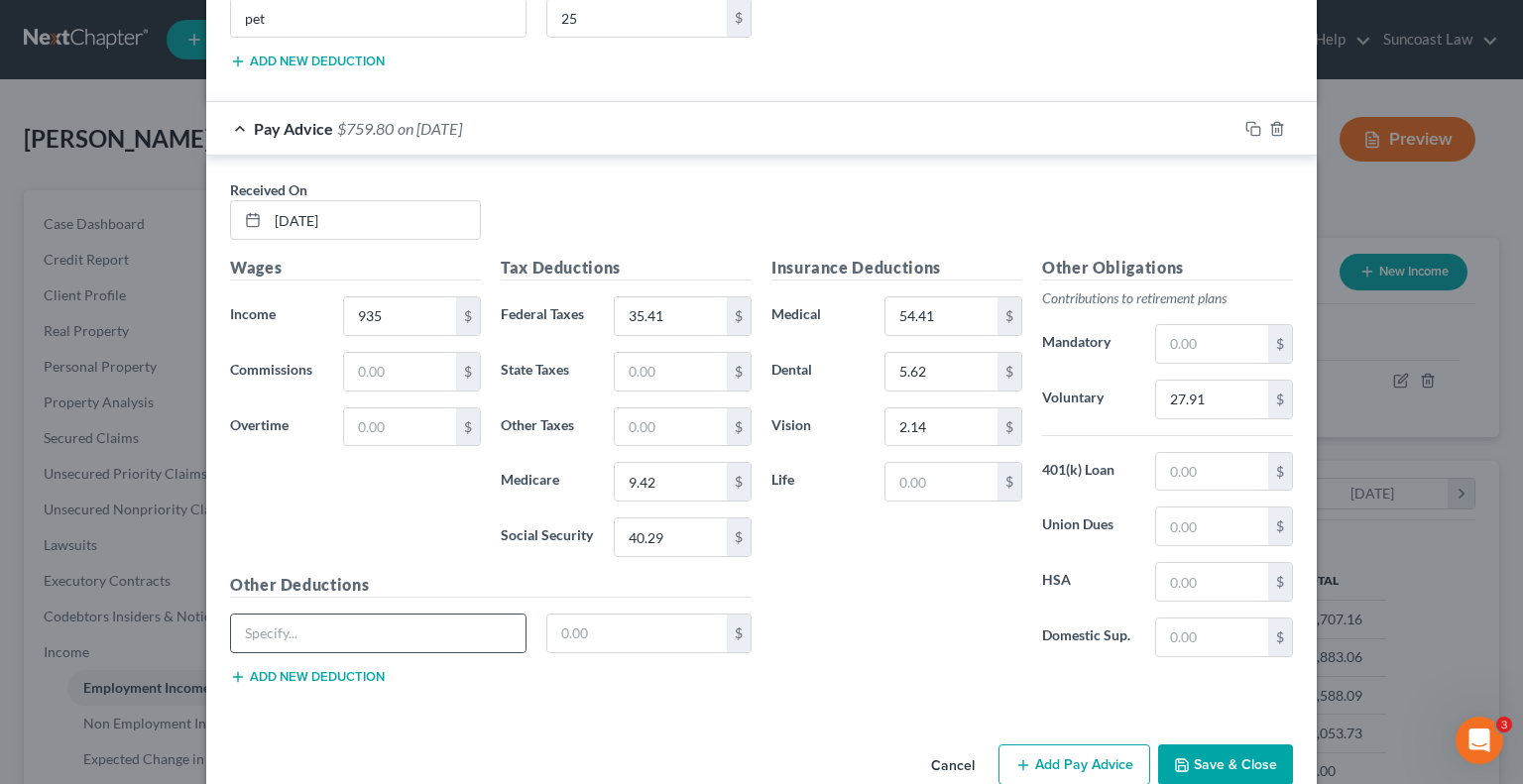 click at bounding box center (378, 633) 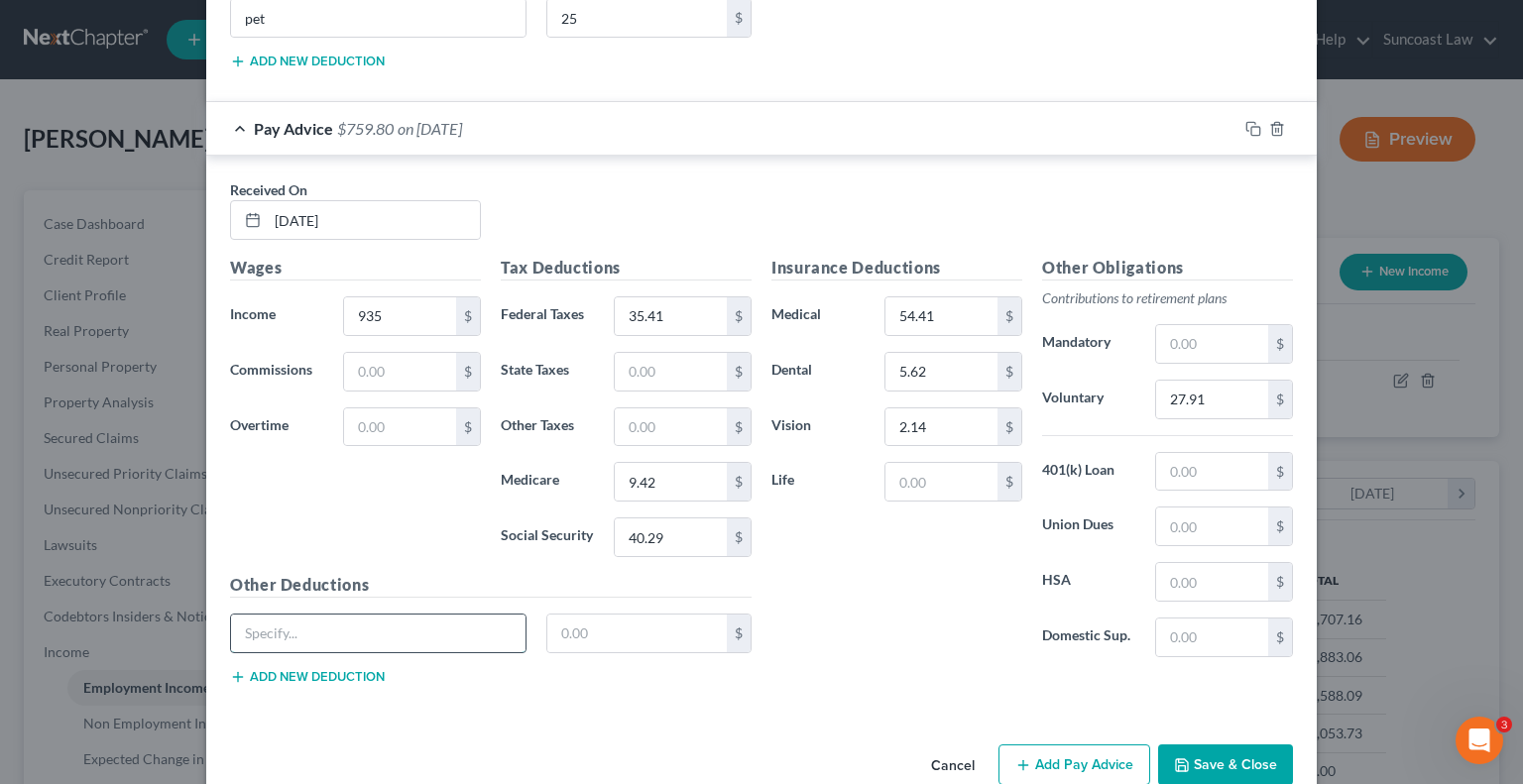 click at bounding box center [378, 633] 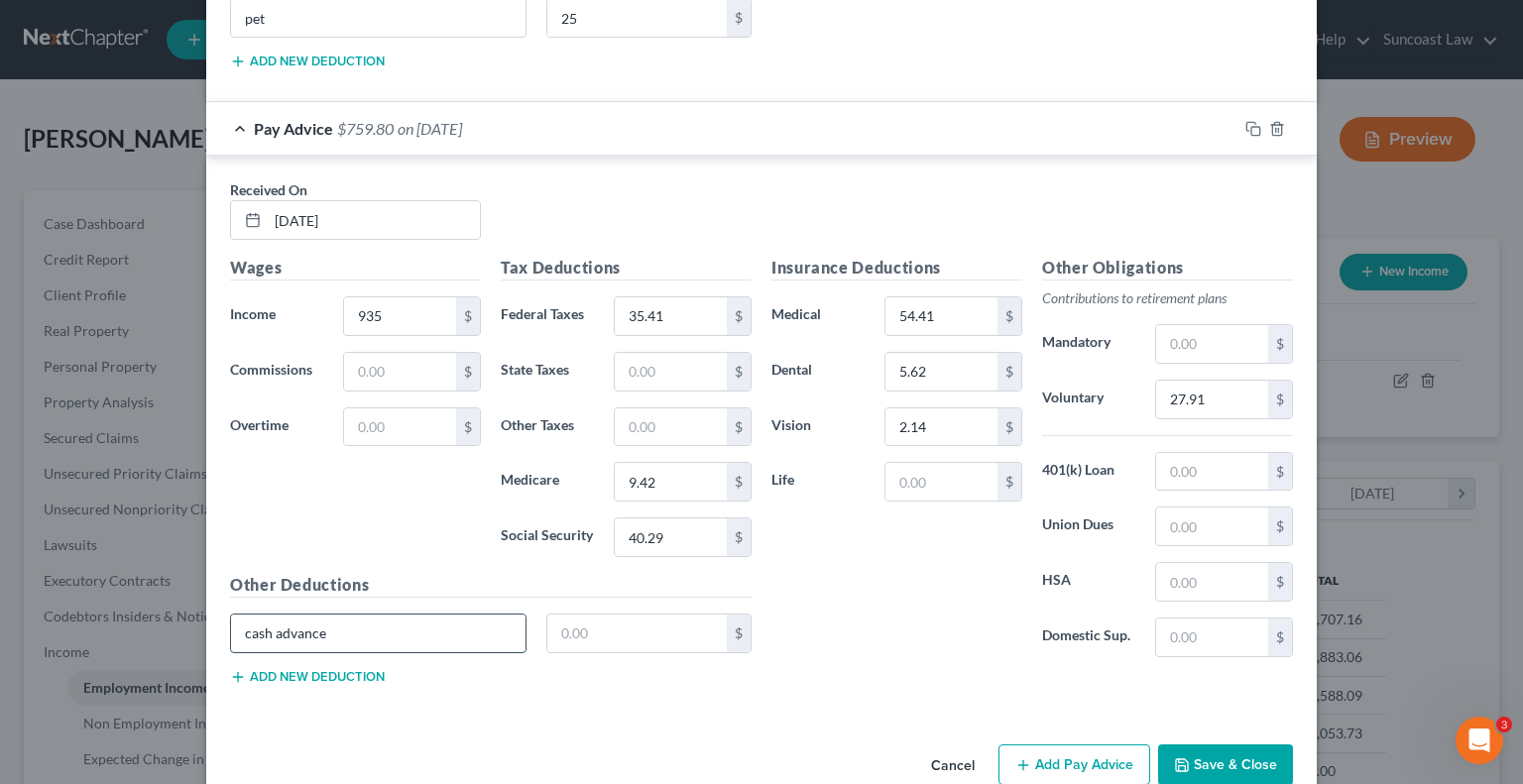 type on "cash advance" 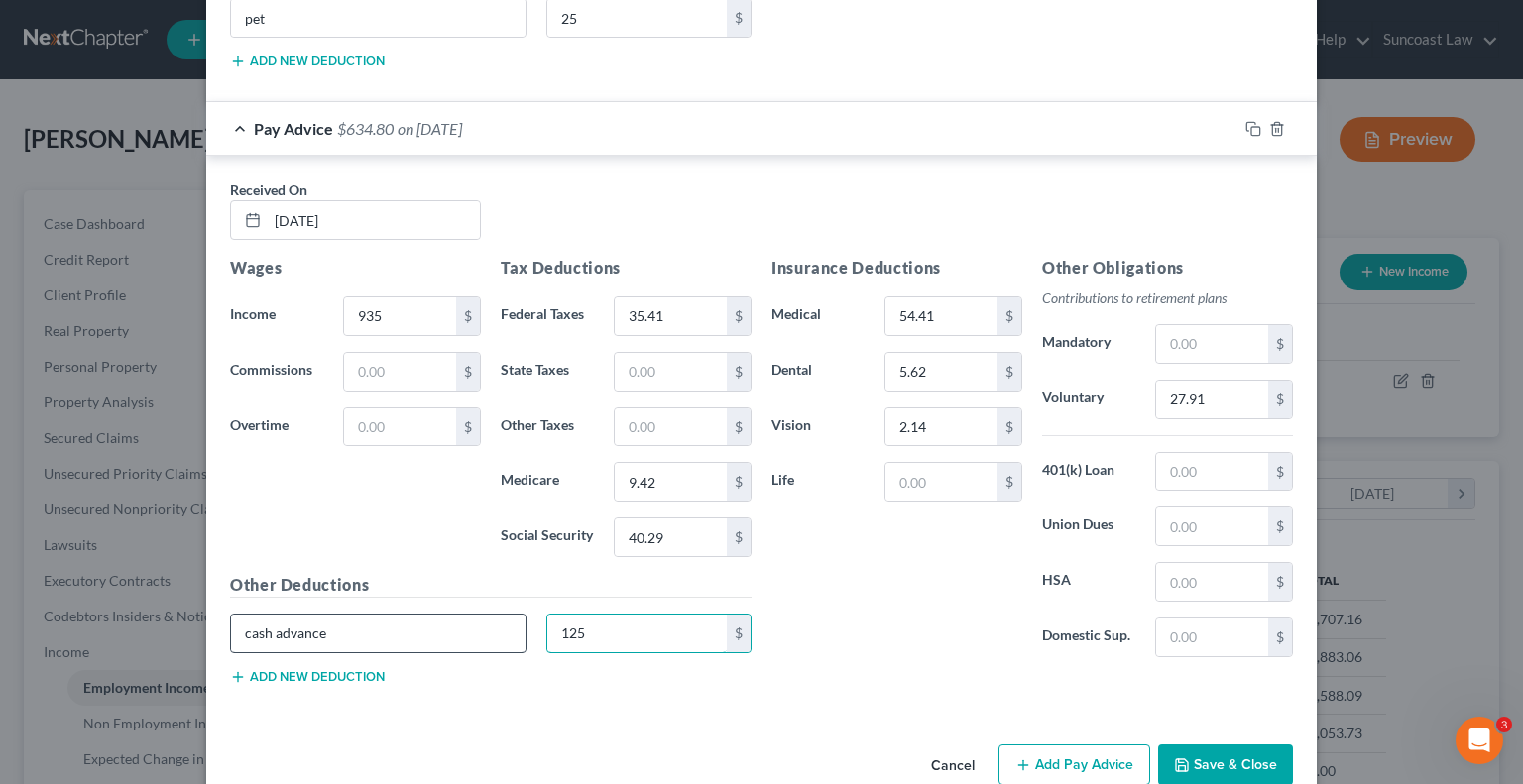 type on "125" 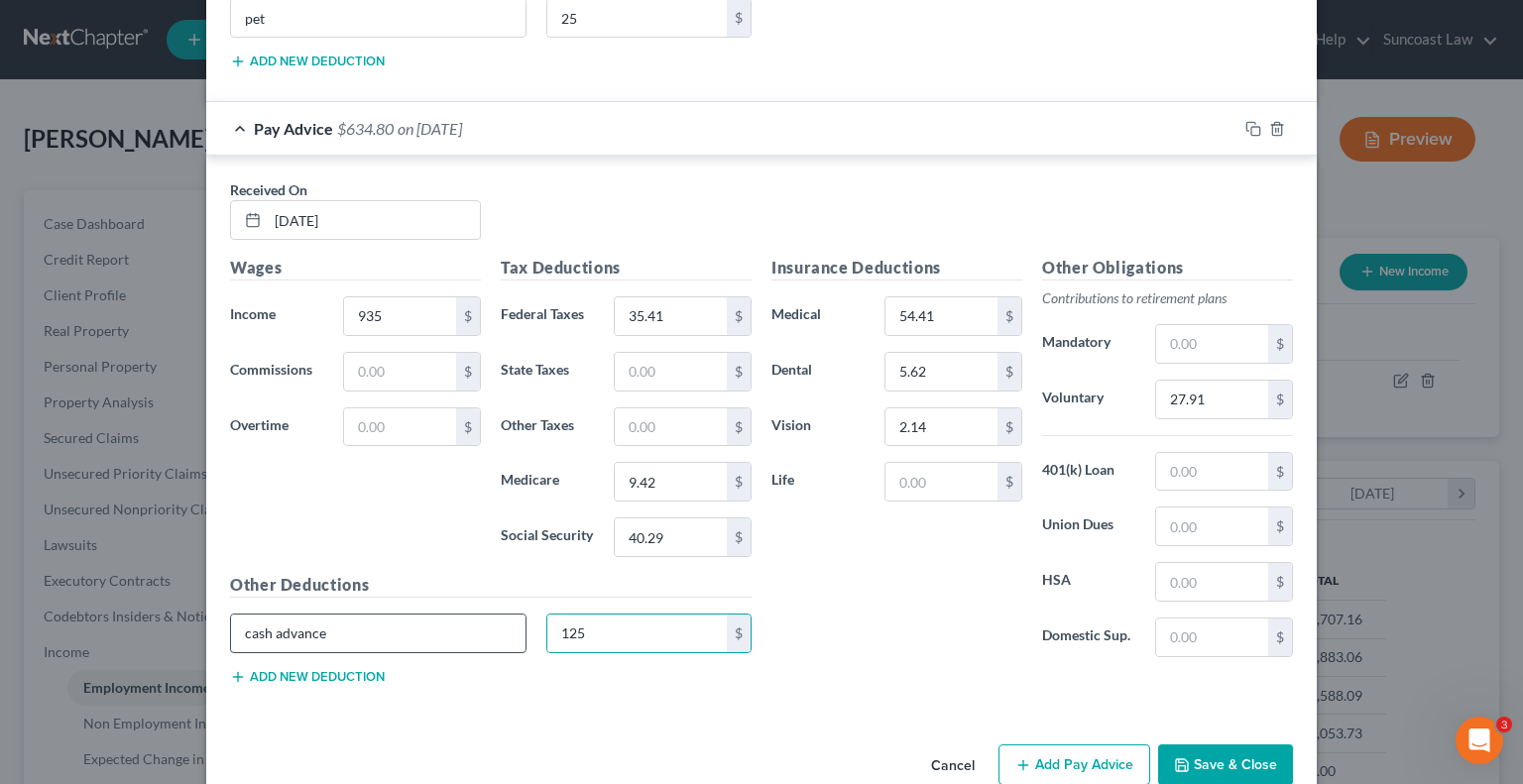 type 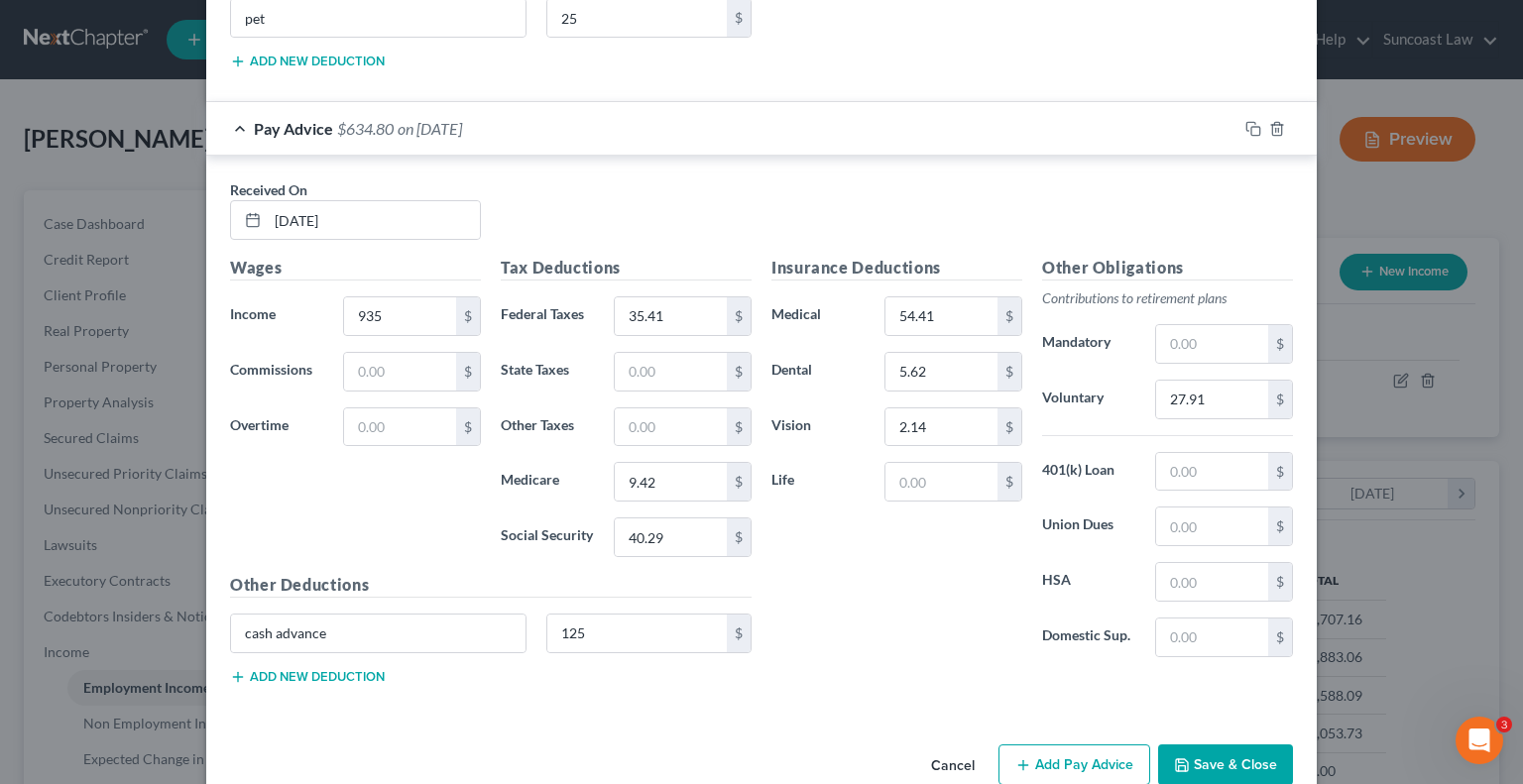 click on "Add new deduction" at bounding box center [307, 677] 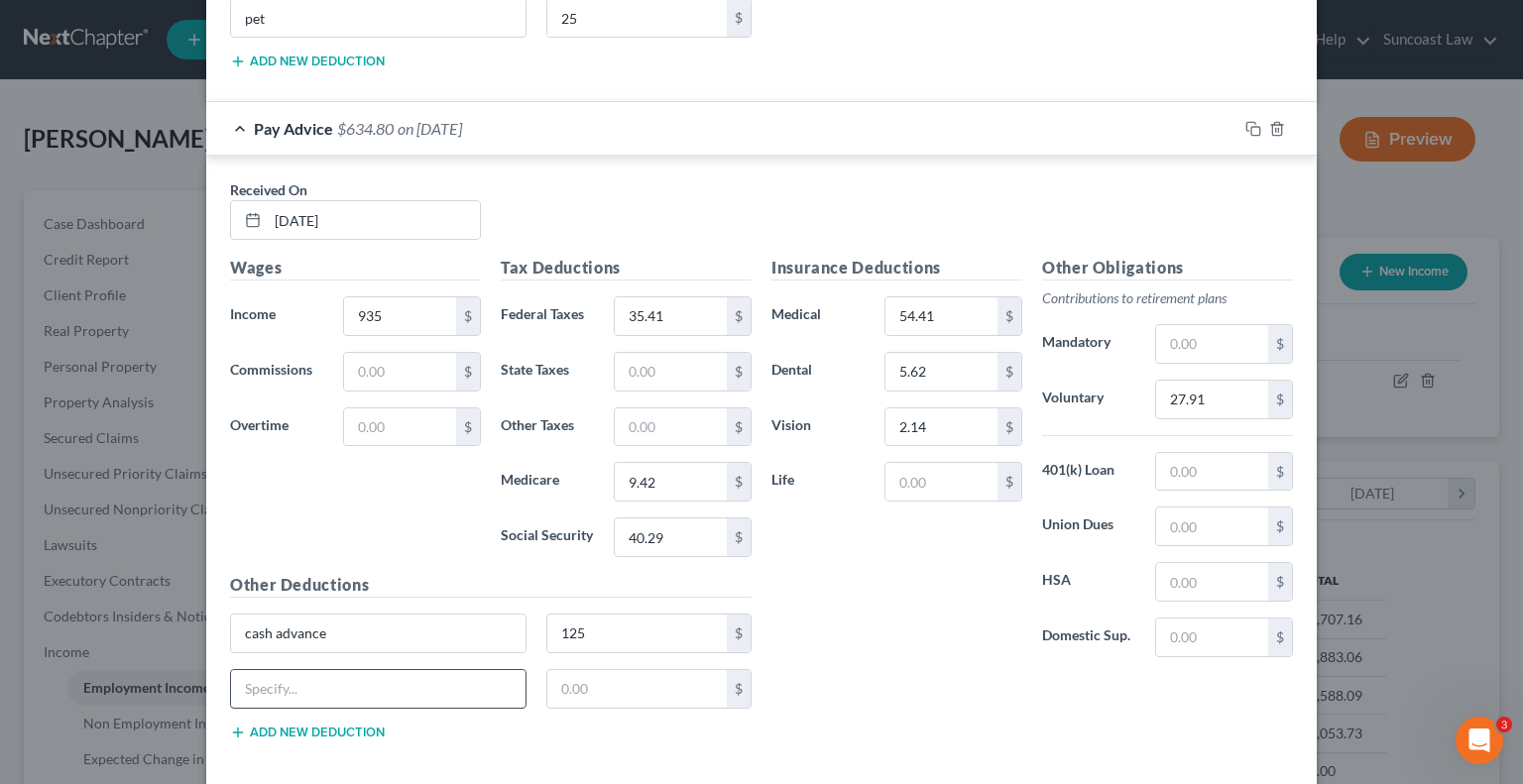 click at bounding box center (378, 689) 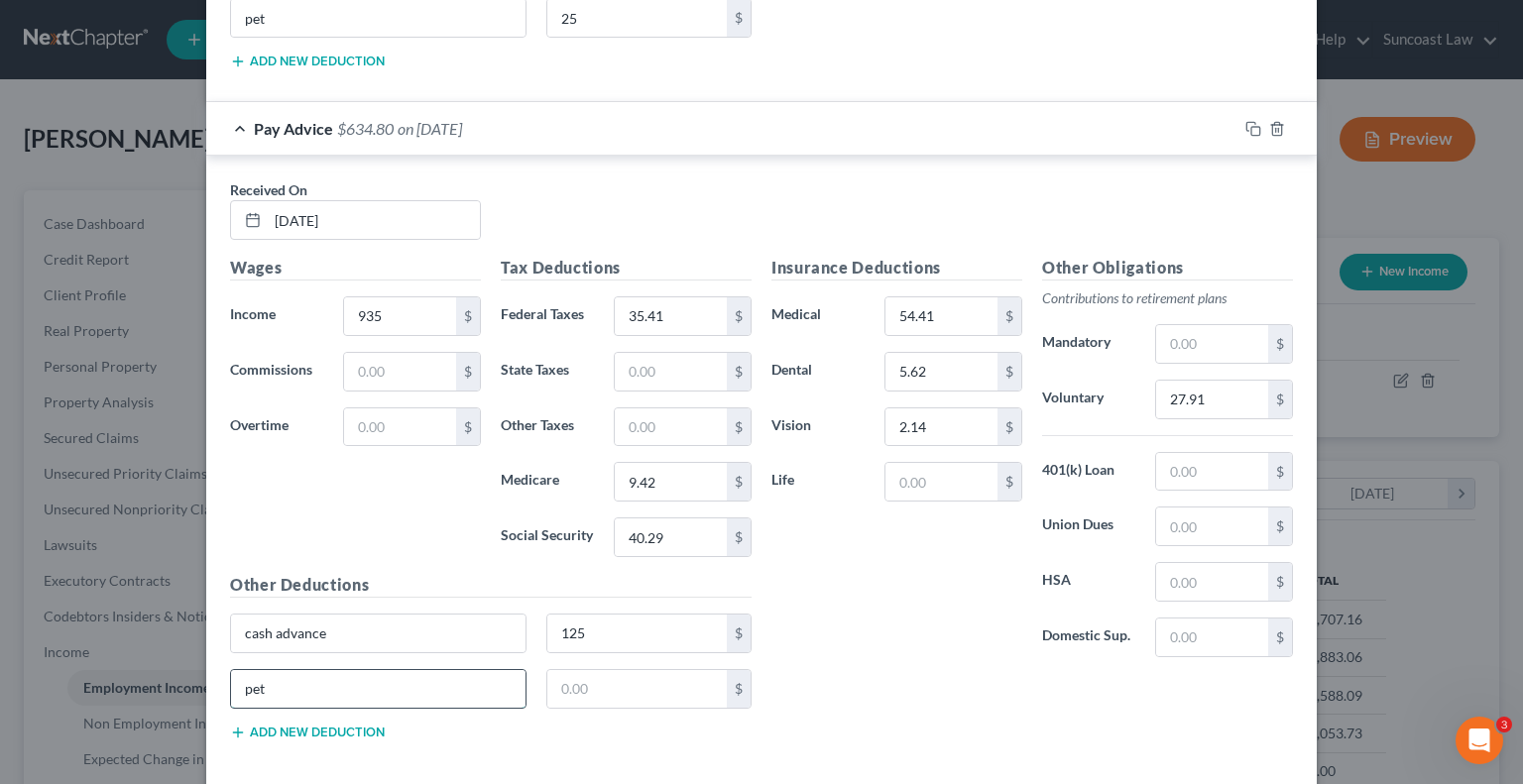 type on "pet" 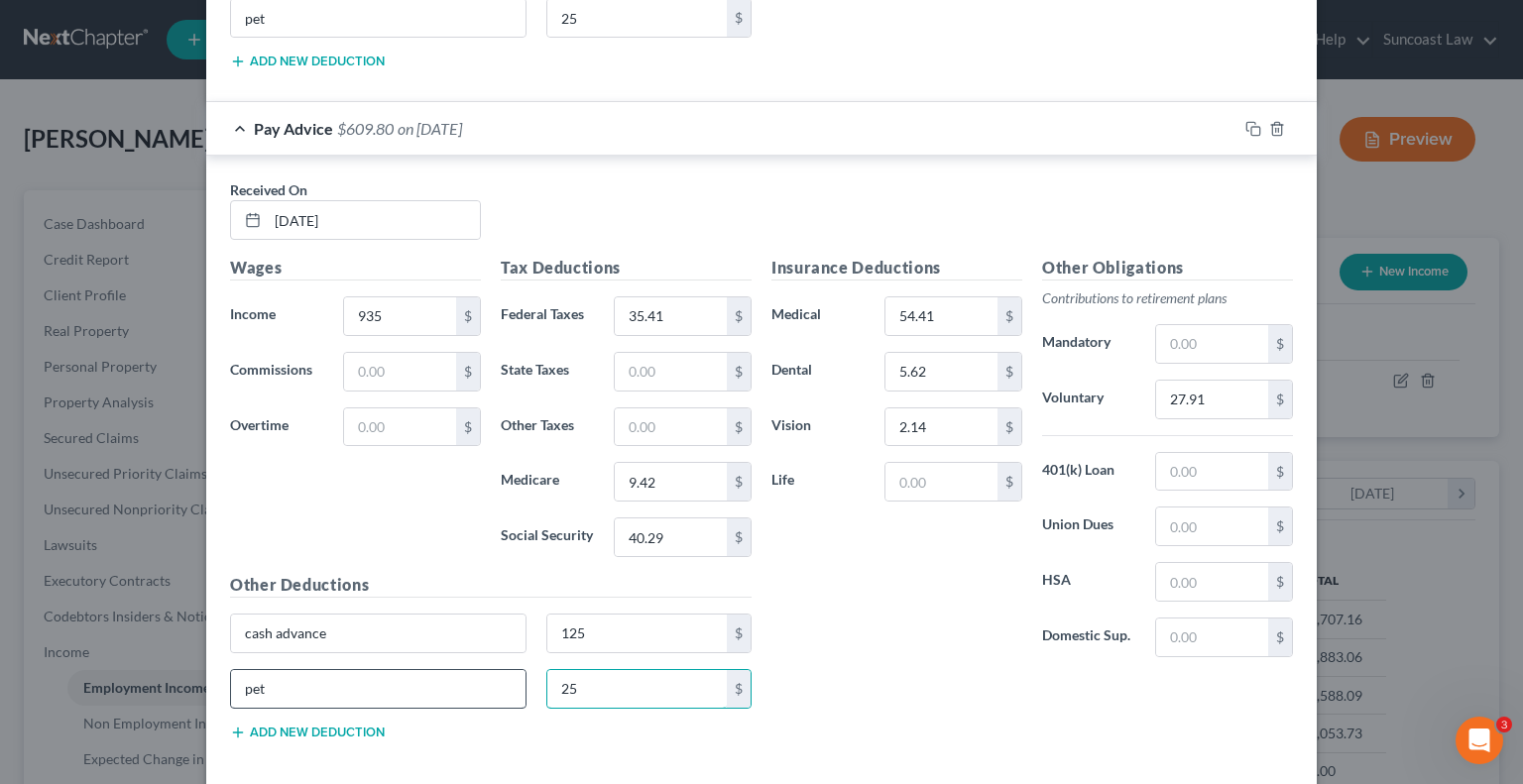 type on "25" 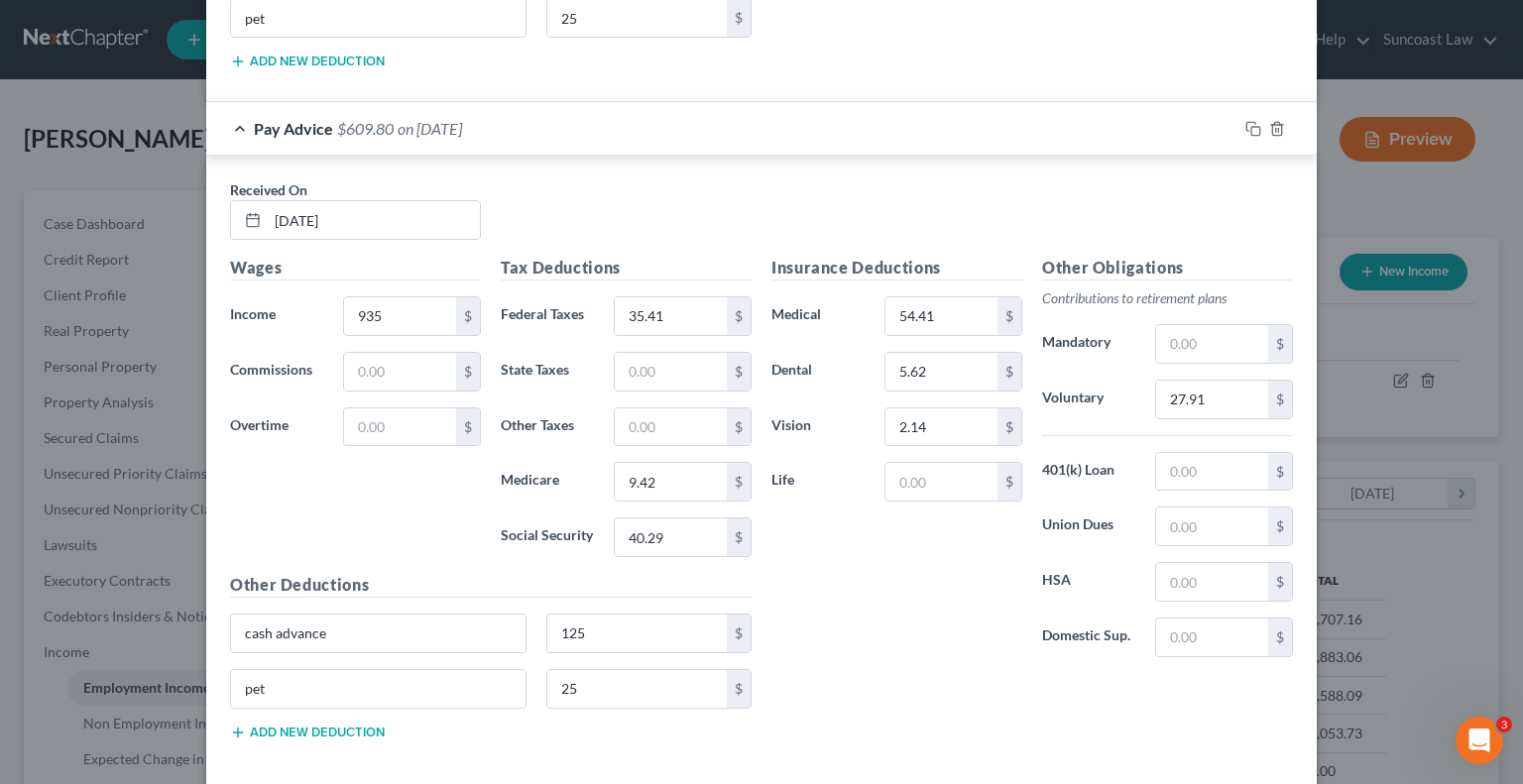 click on "Save & Close" at bounding box center (1226, 821) 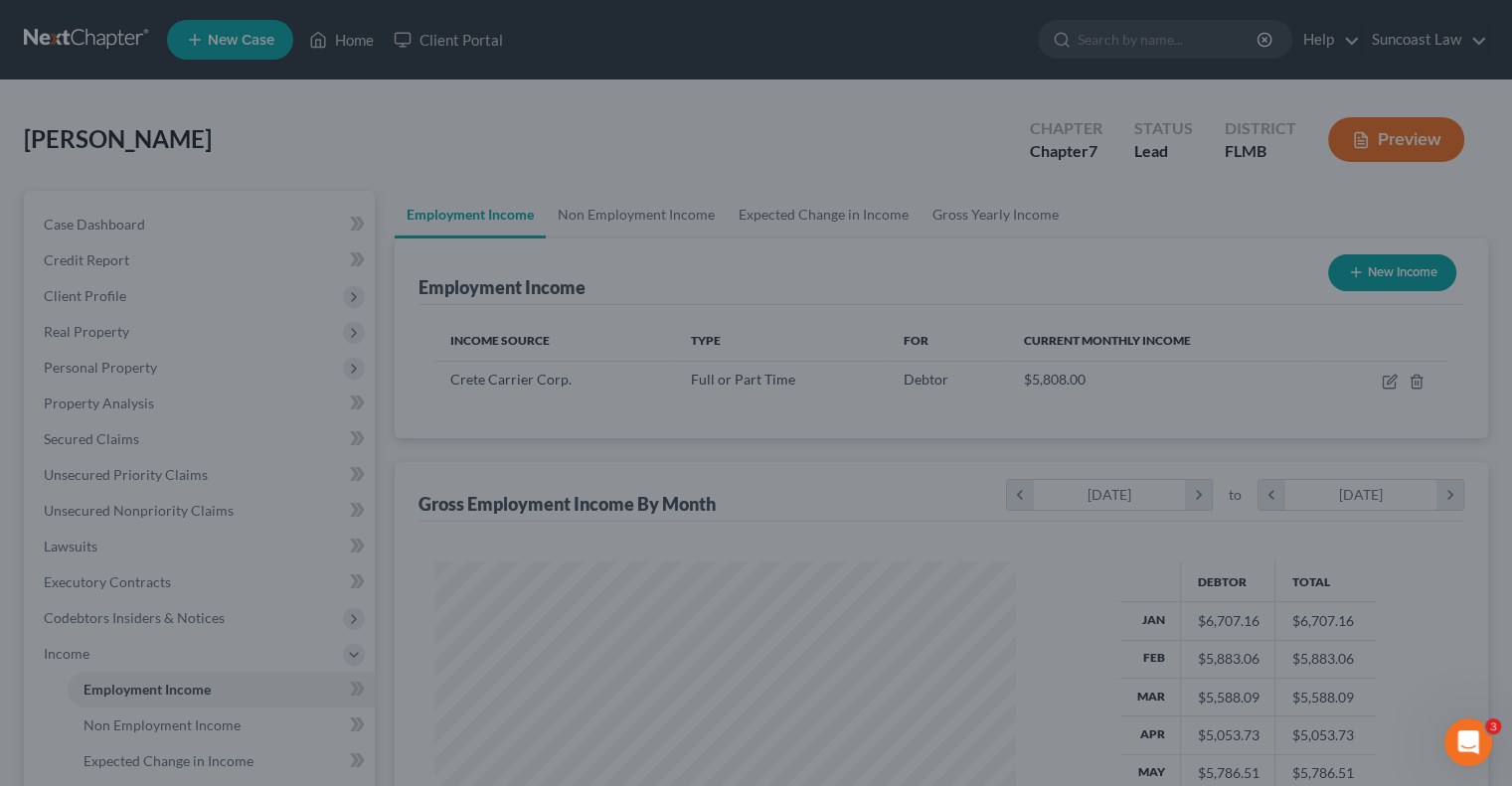 scroll, scrollTop: 354, scrollLeft: 613, axis: both 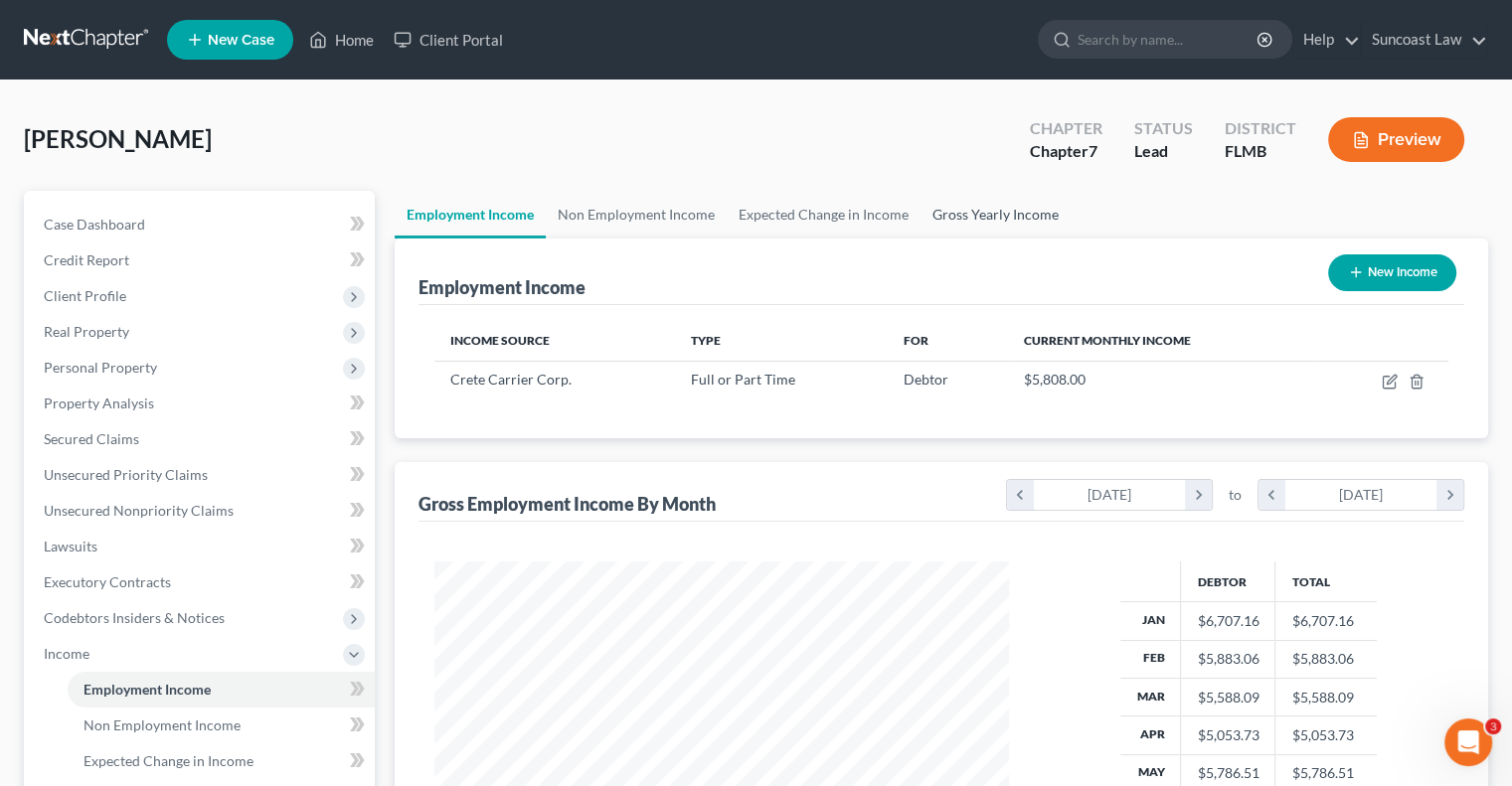 click on "Gross Yearly Income" at bounding box center [995, 215] 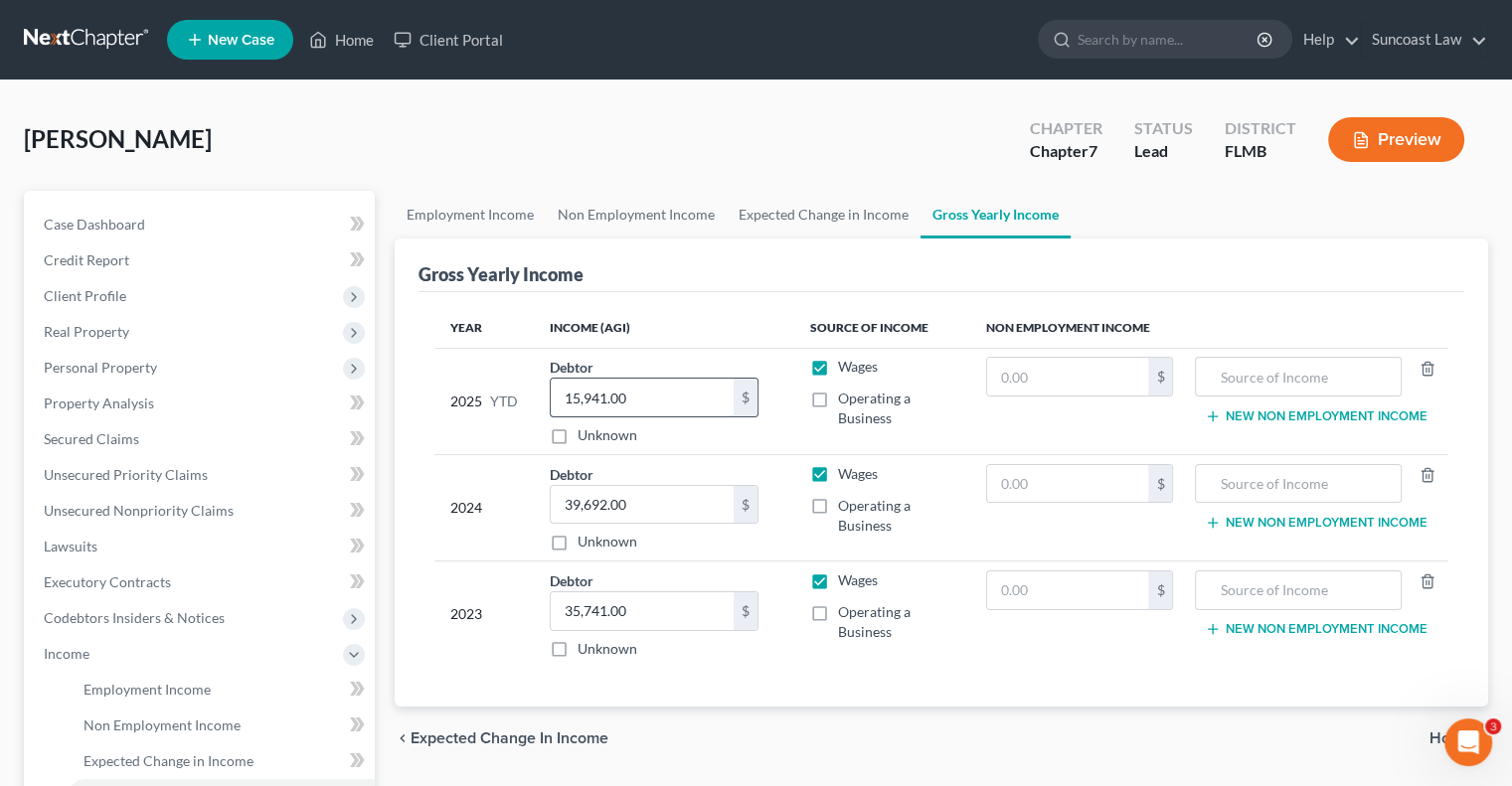 click on "15,941.00" at bounding box center (642, 397) 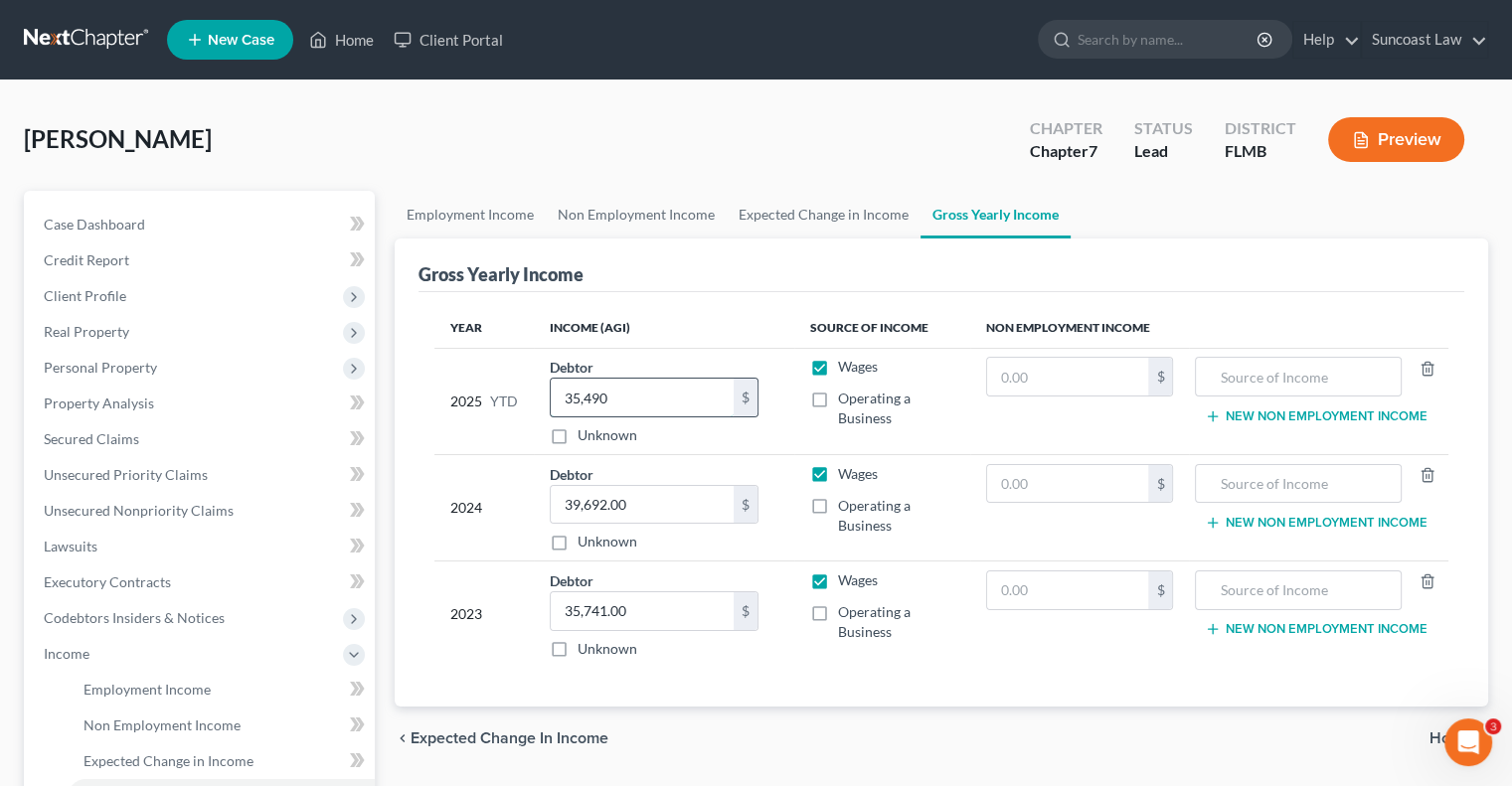 type on "35,490" 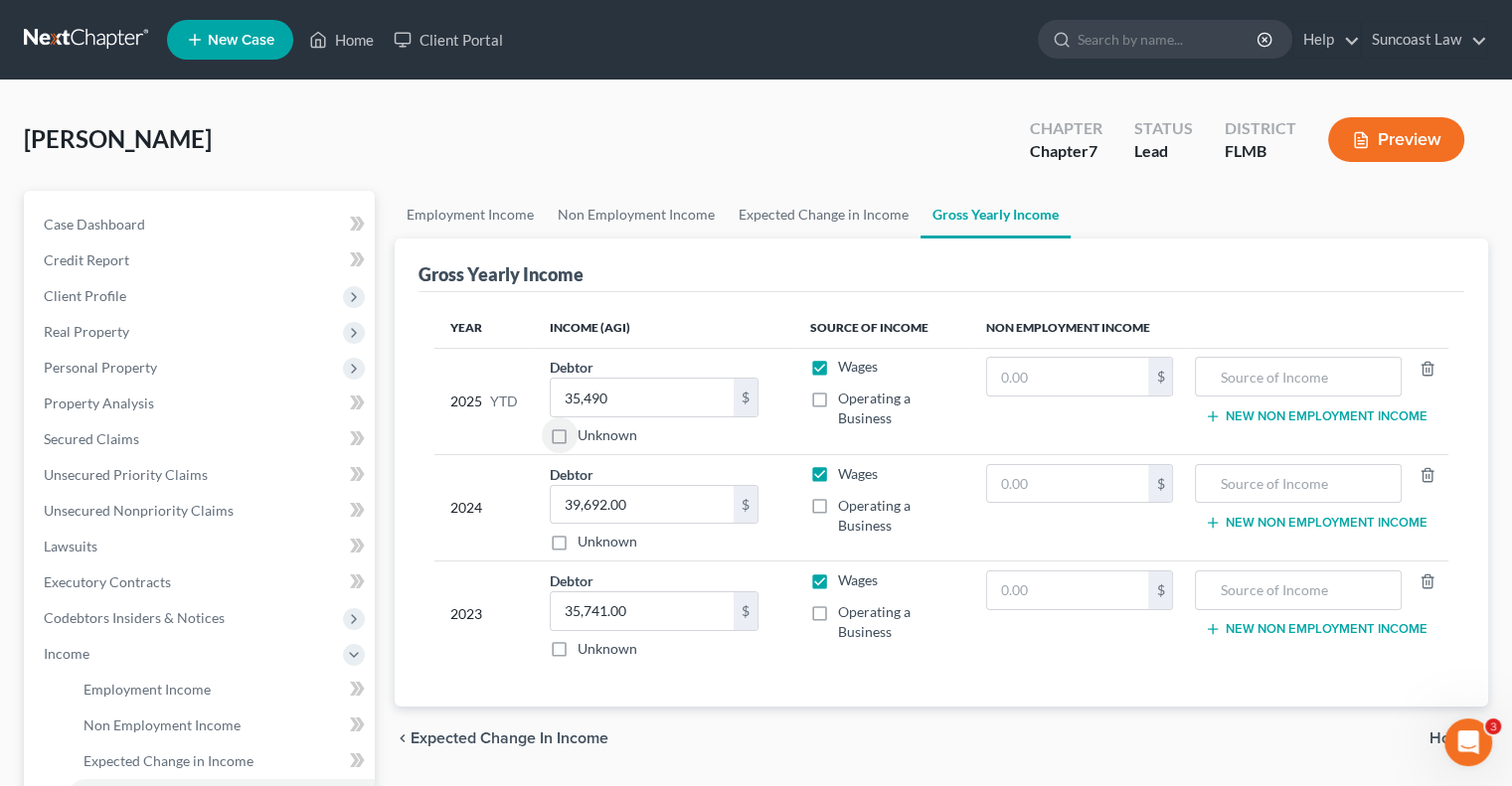 scroll, scrollTop: 397, scrollLeft: 0, axis: vertical 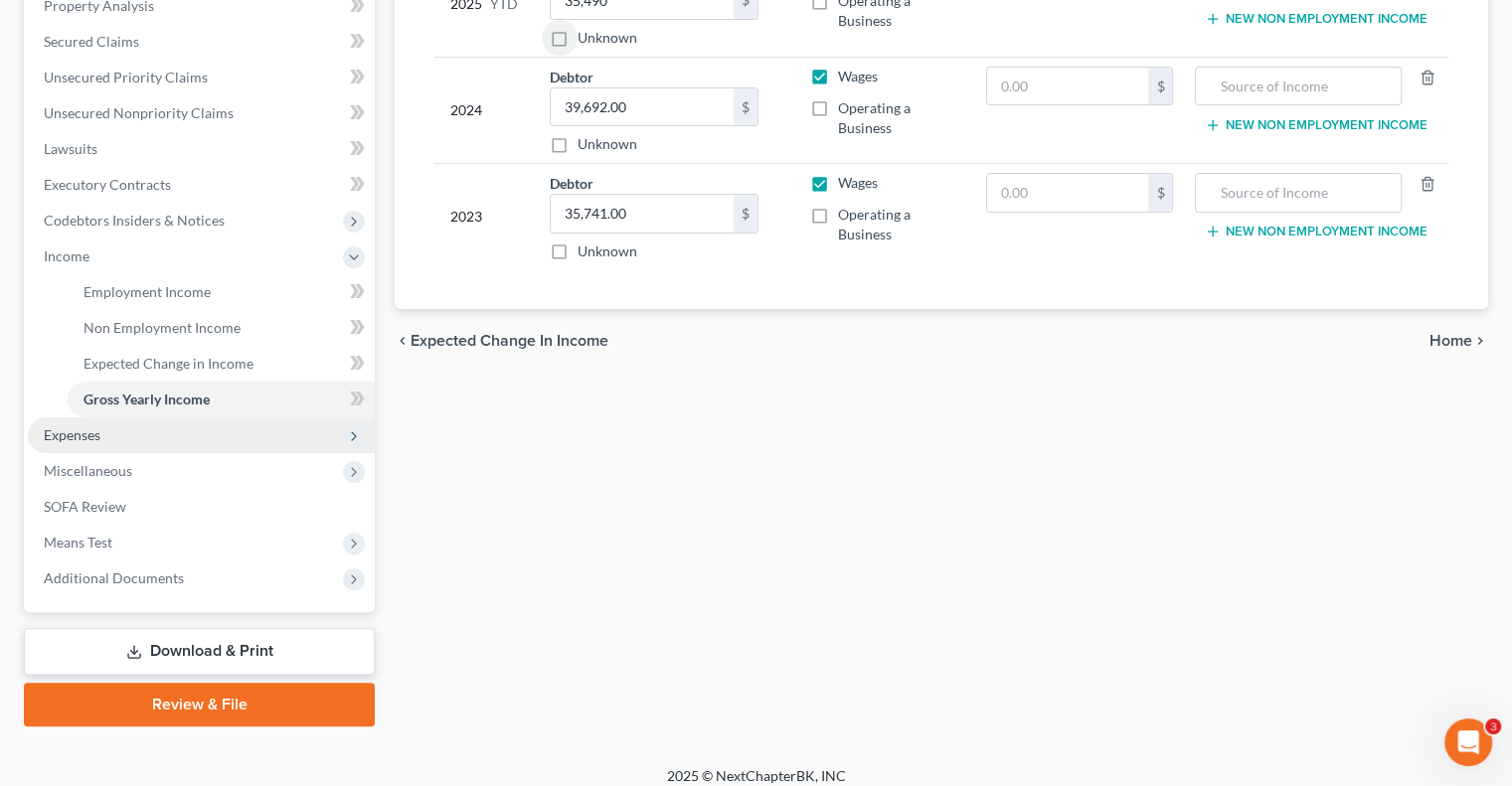 click on "Expenses" at bounding box center [201, 435] 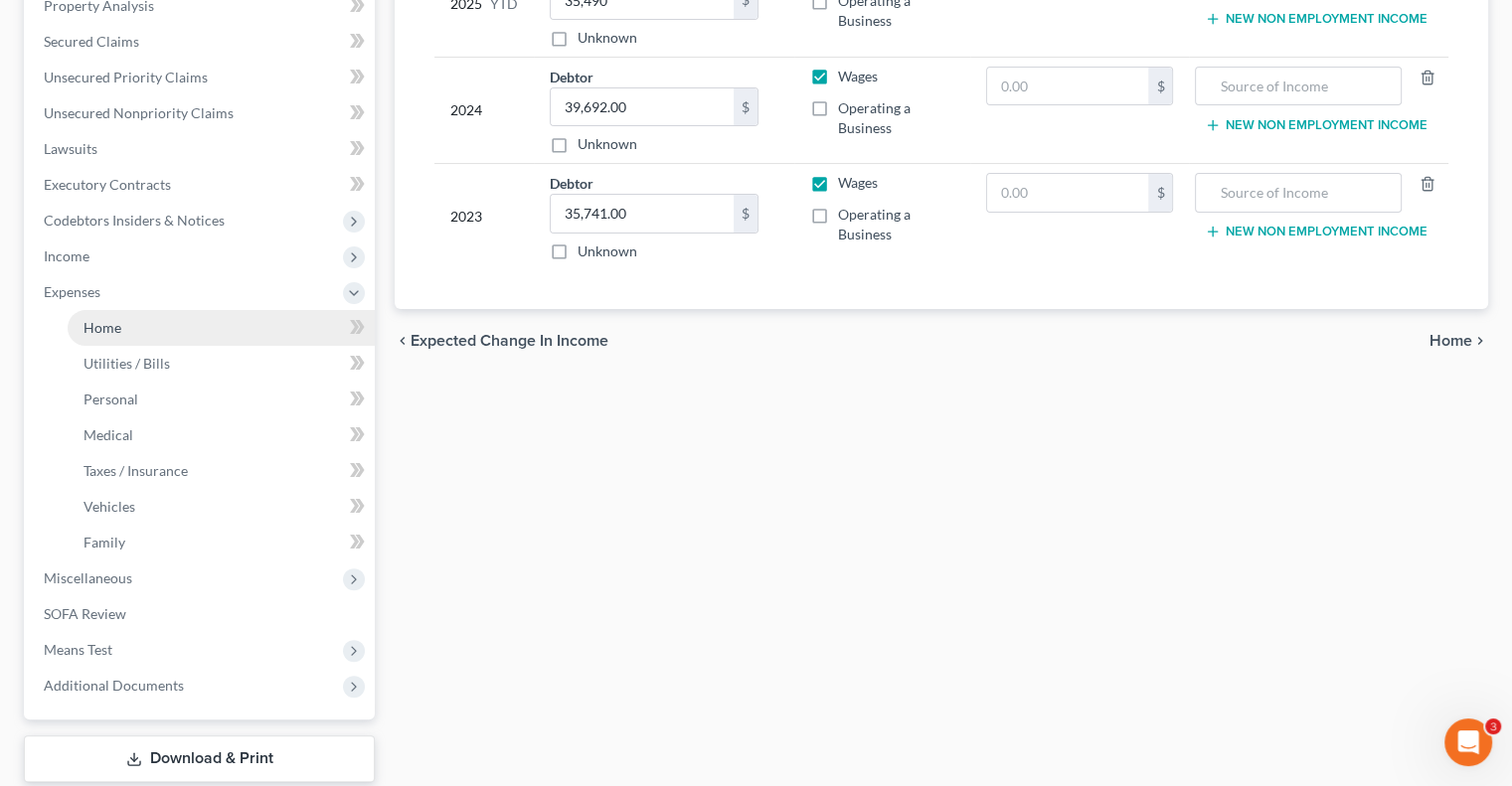 click on "Home" at bounding box center (221, 328) 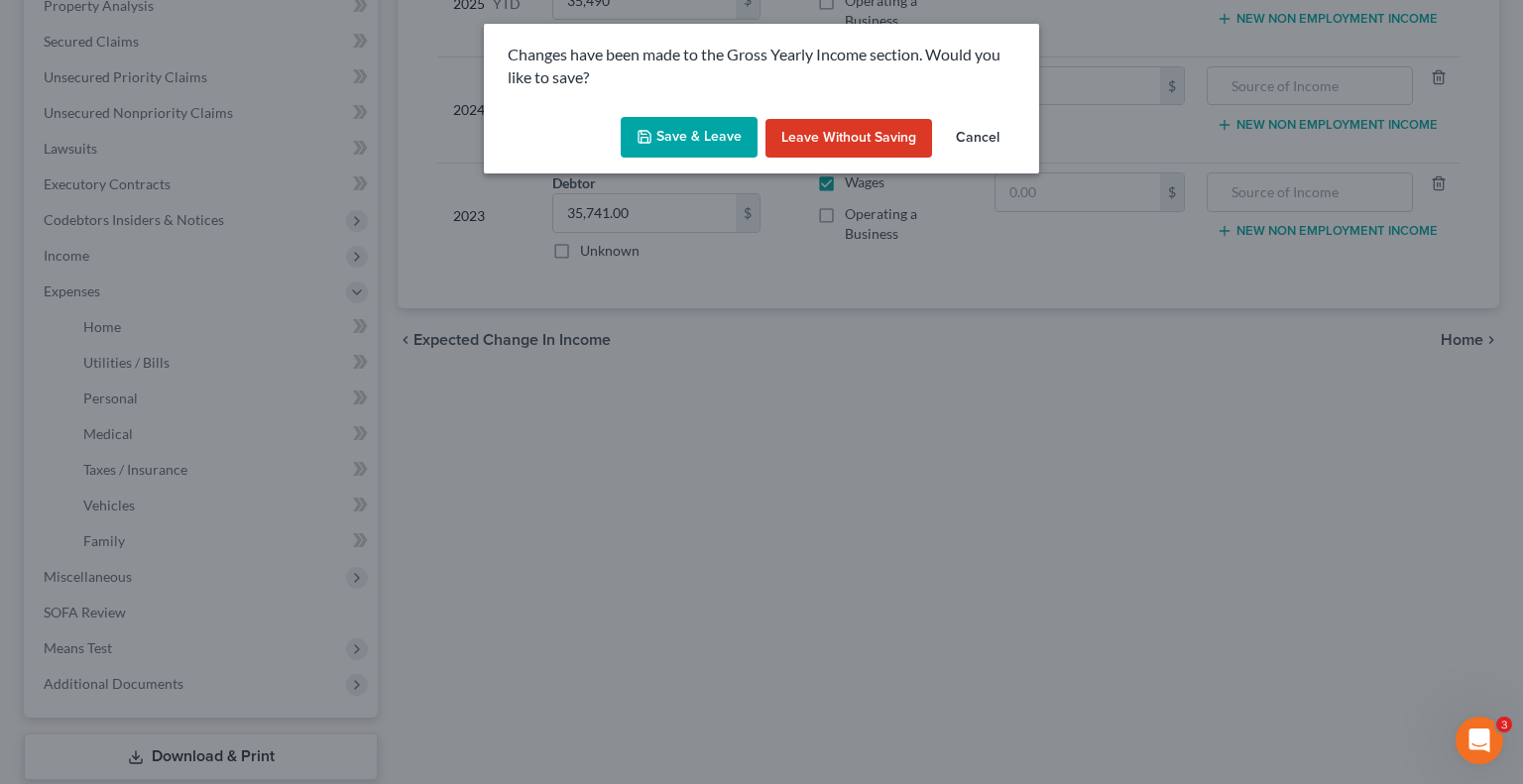 click on "Save & Leave" at bounding box center [689, 138] 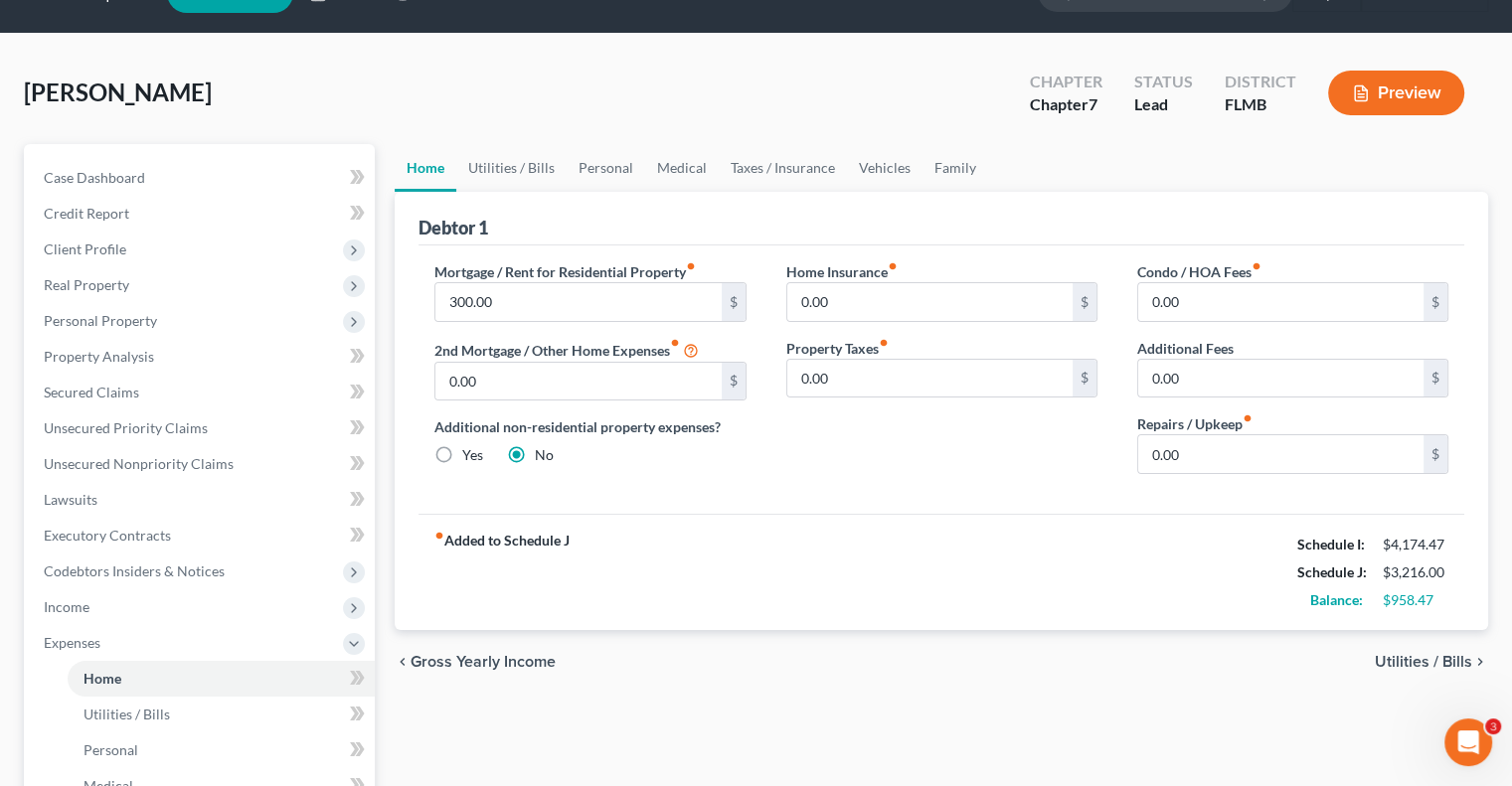 scroll, scrollTop: 0, scrollLeft: 0, axis: both 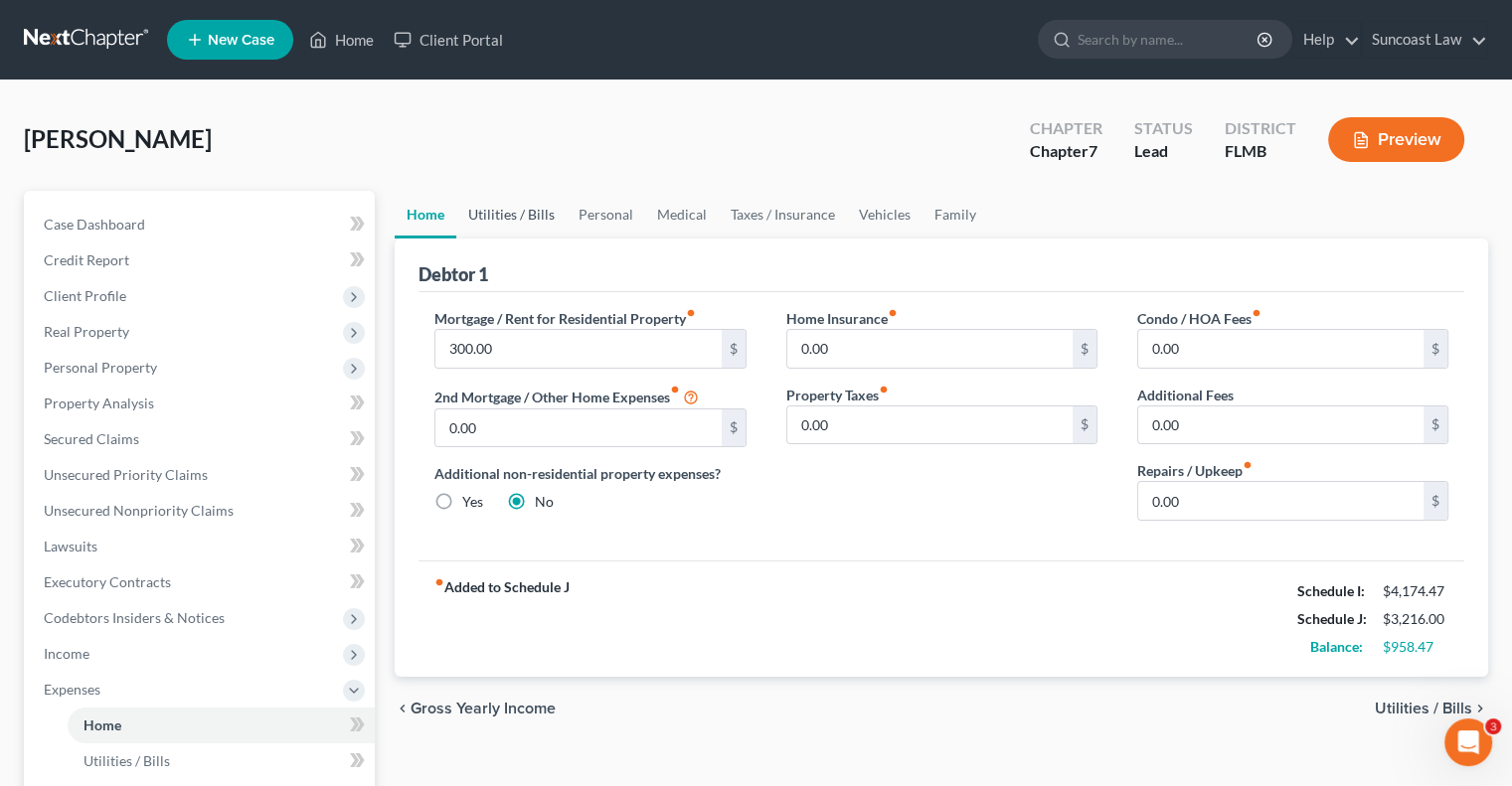 click on "Utilities / Bills" at bounding box center (511, 215) 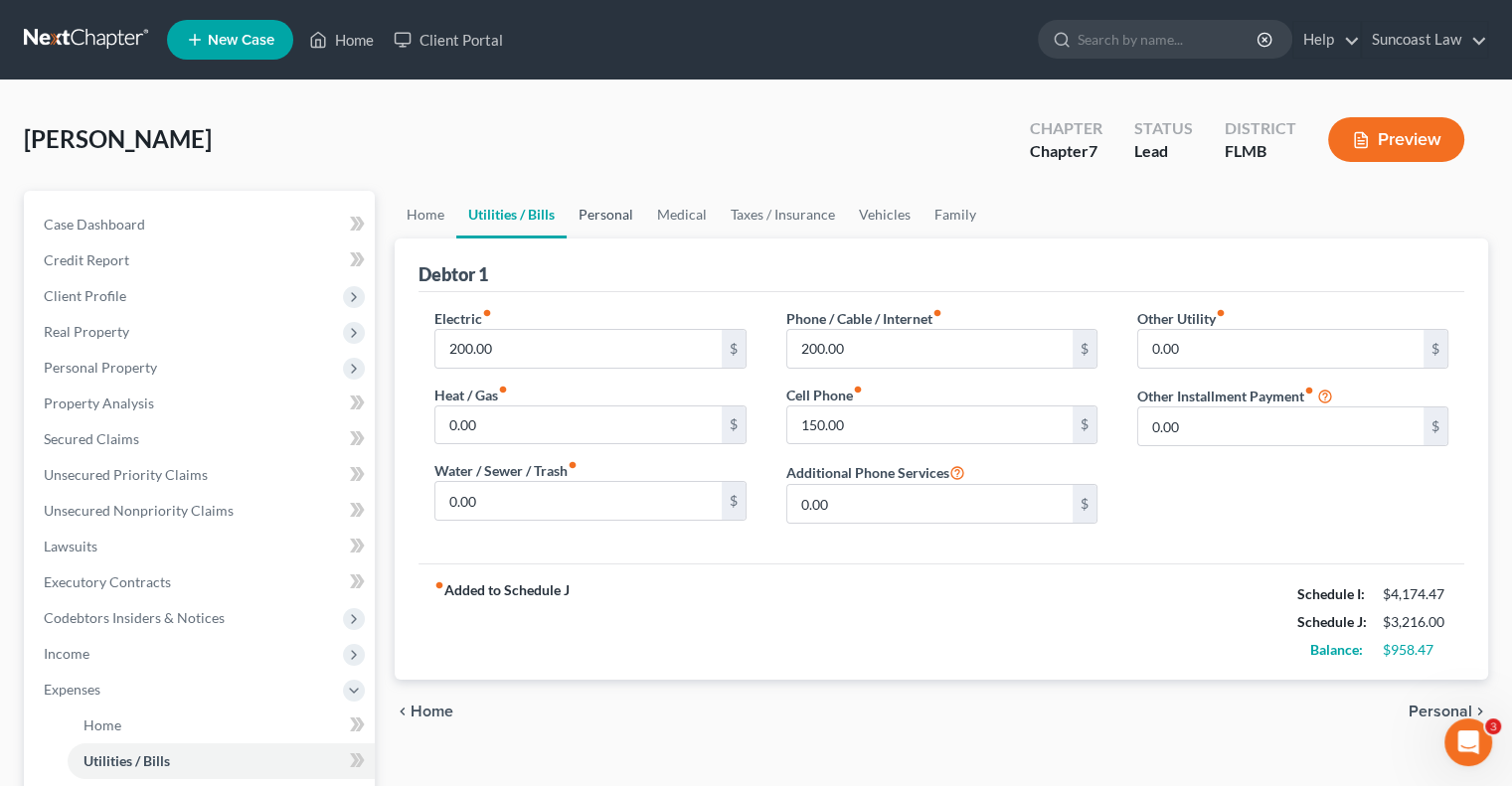 click on "Personal" at bounding box center (605, 215) 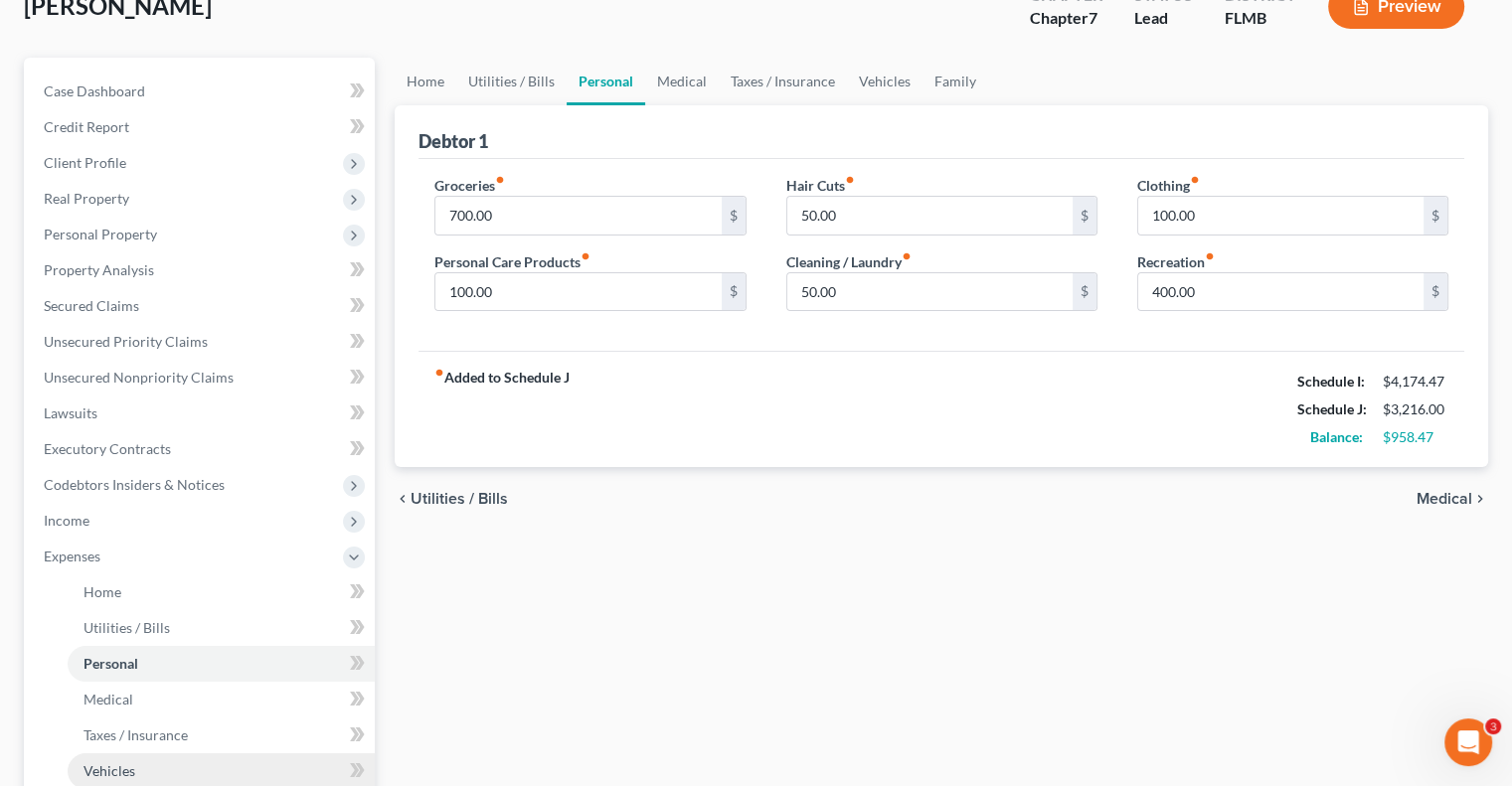 scroll, scrollTop: 397, scrollLeft: 0, axis: vertical 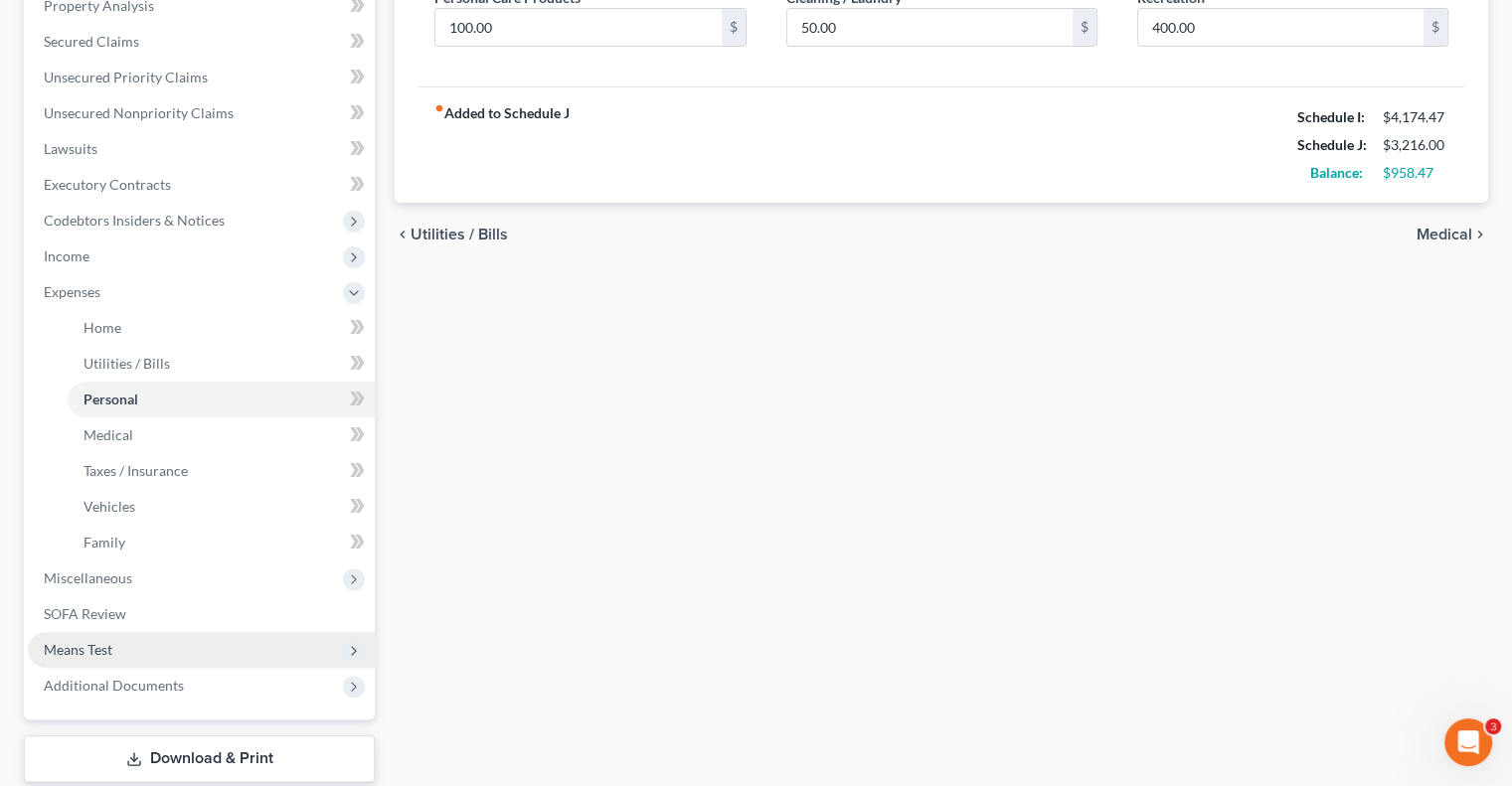 click on "Means Test" at bounding box center (78, 649) 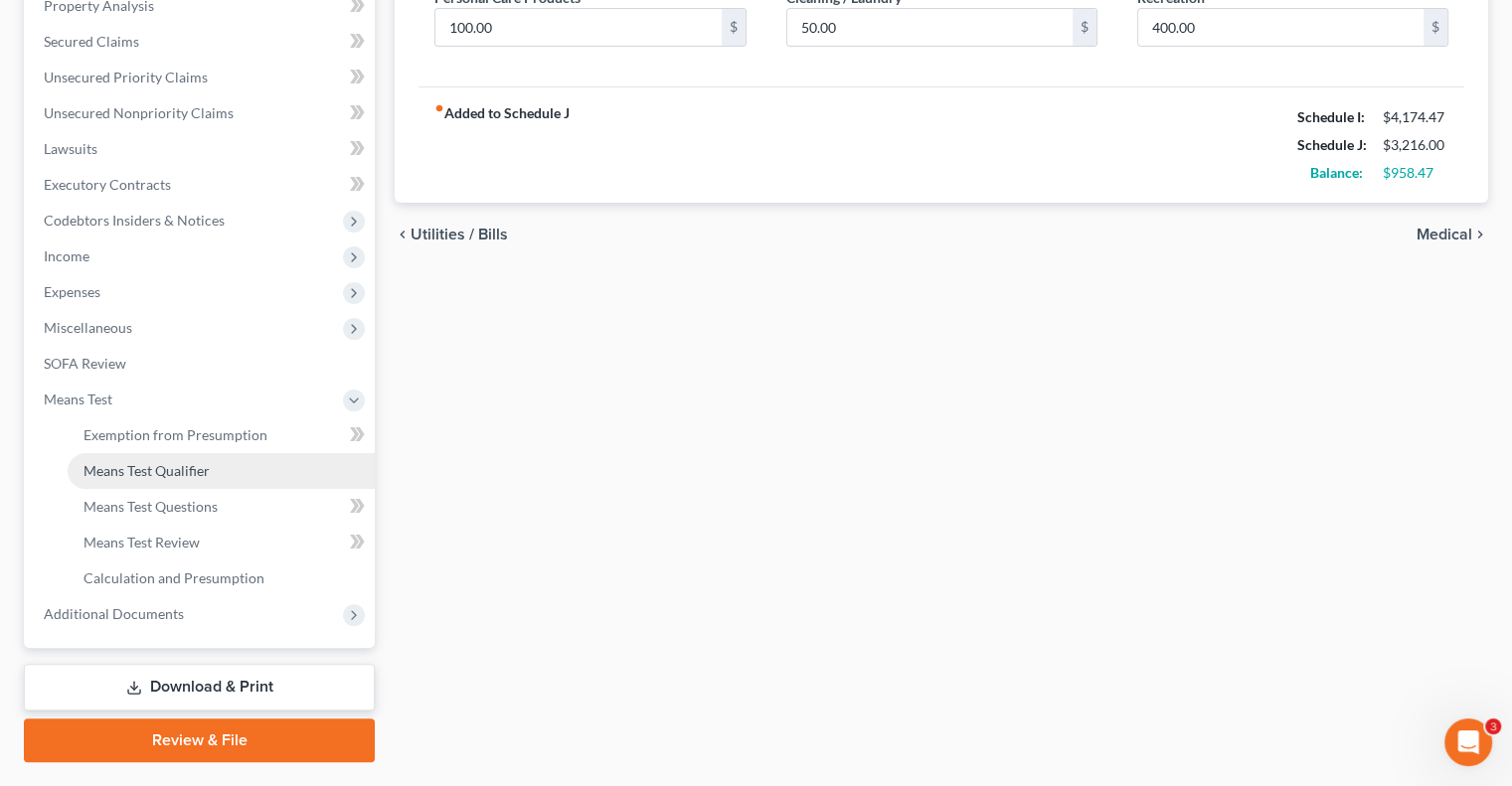 click on "Means Test Qualifier" at bounding box center (146, 470) 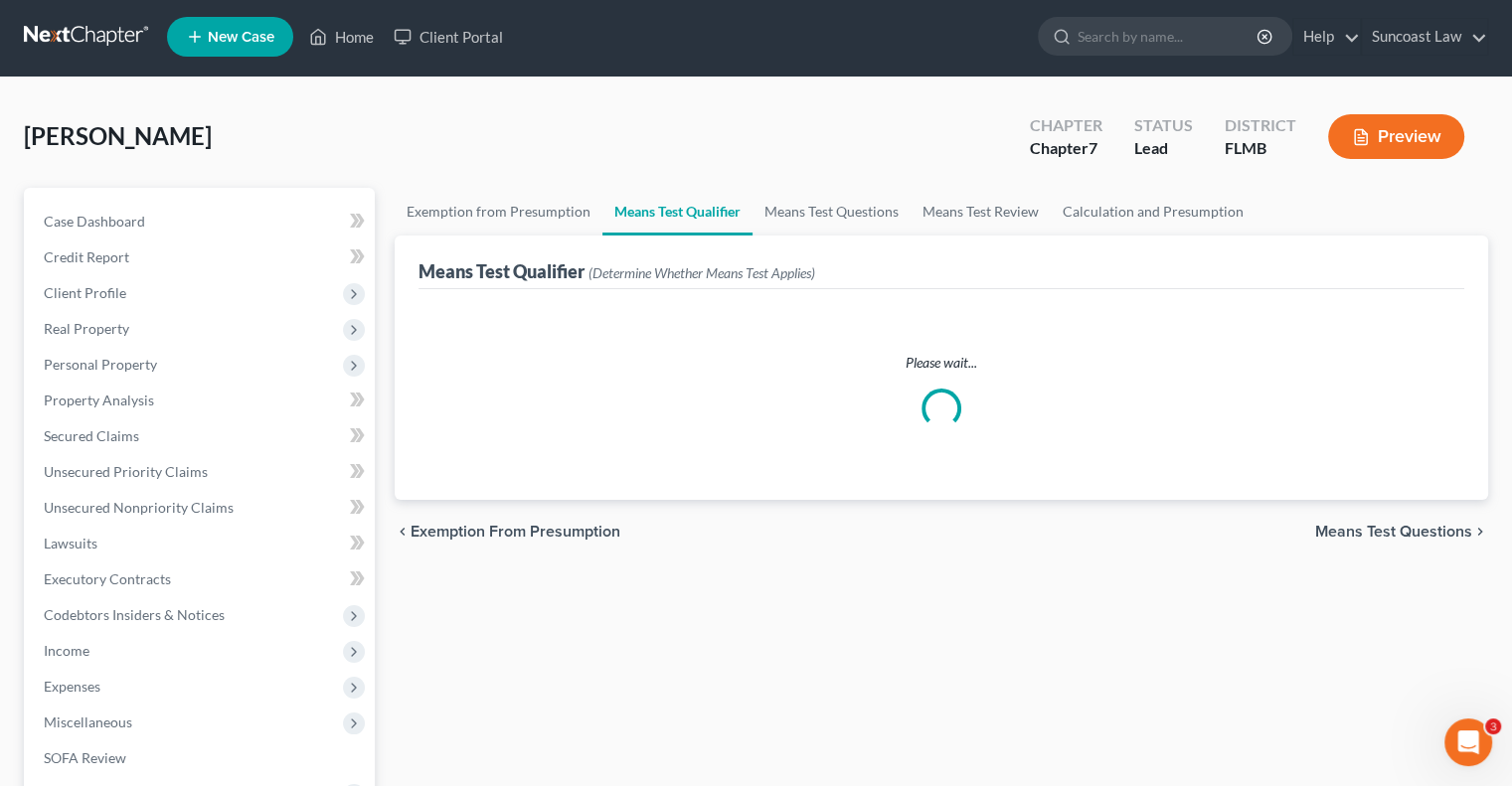 scroll, scrollTop: 0, scrollLeft: 0, axis: both 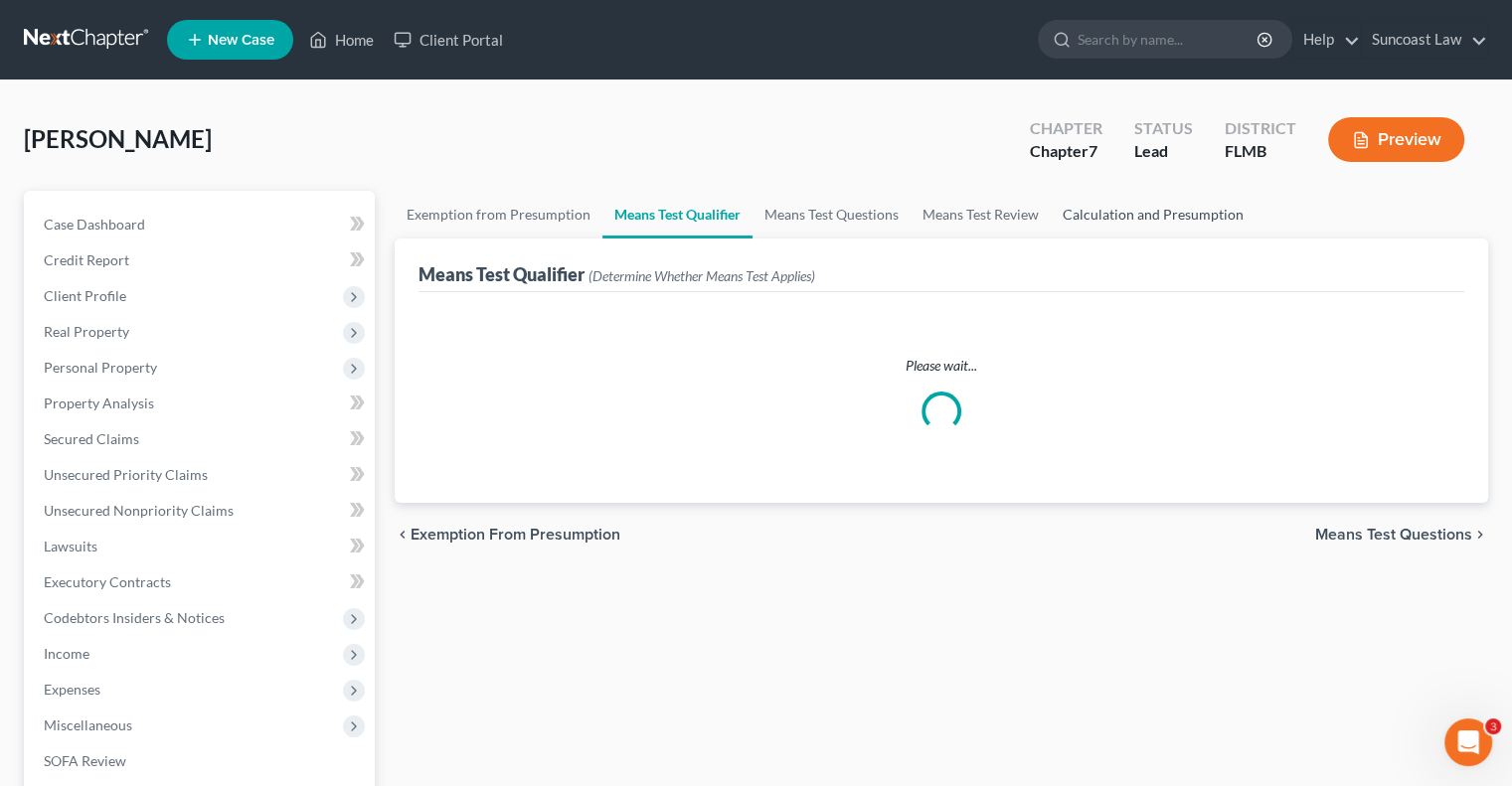 click on "Calculation and Presumption" at bounding box center [1153, 215] 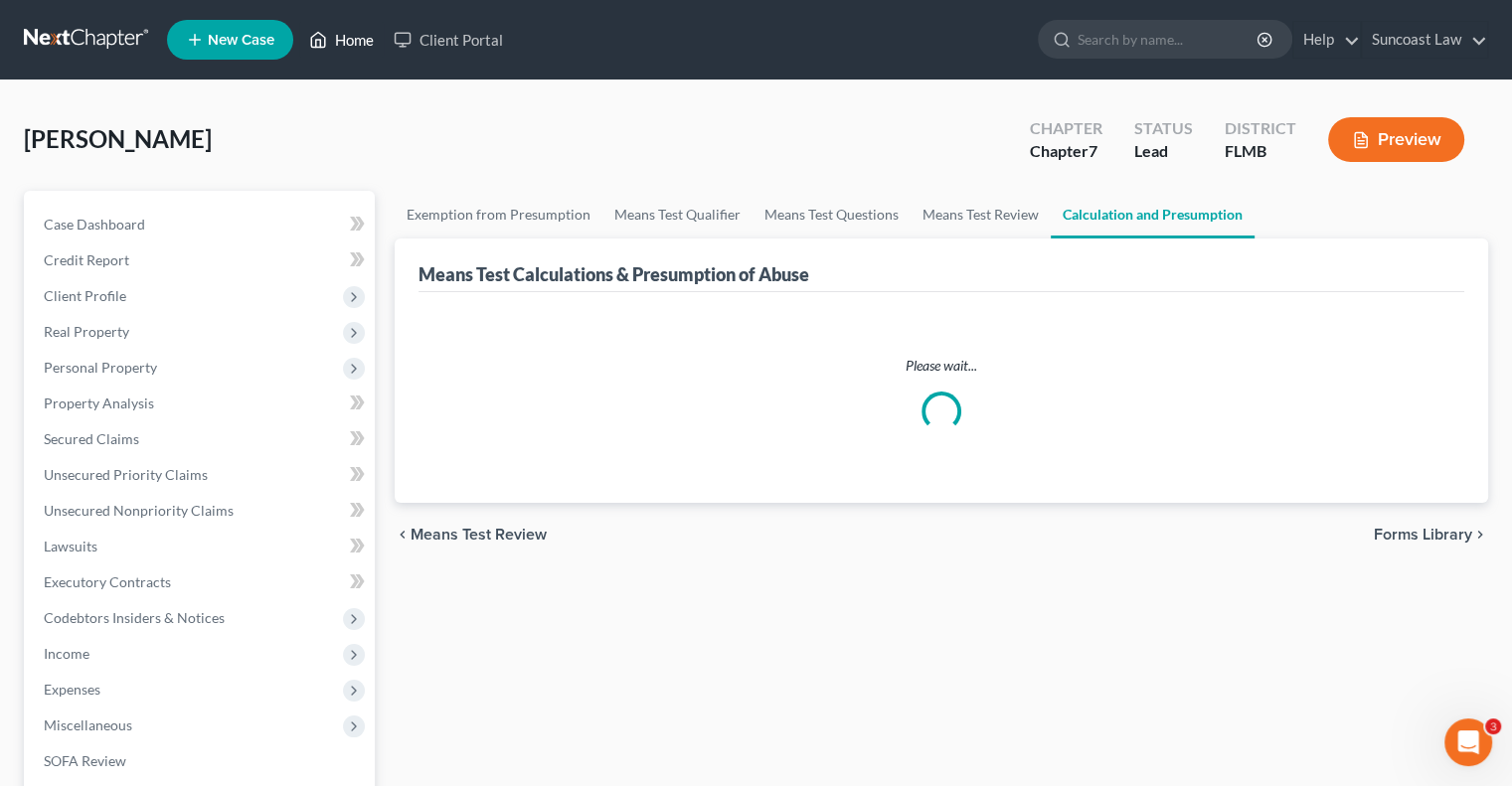 click on "Home" at bounding box center (341, 40) 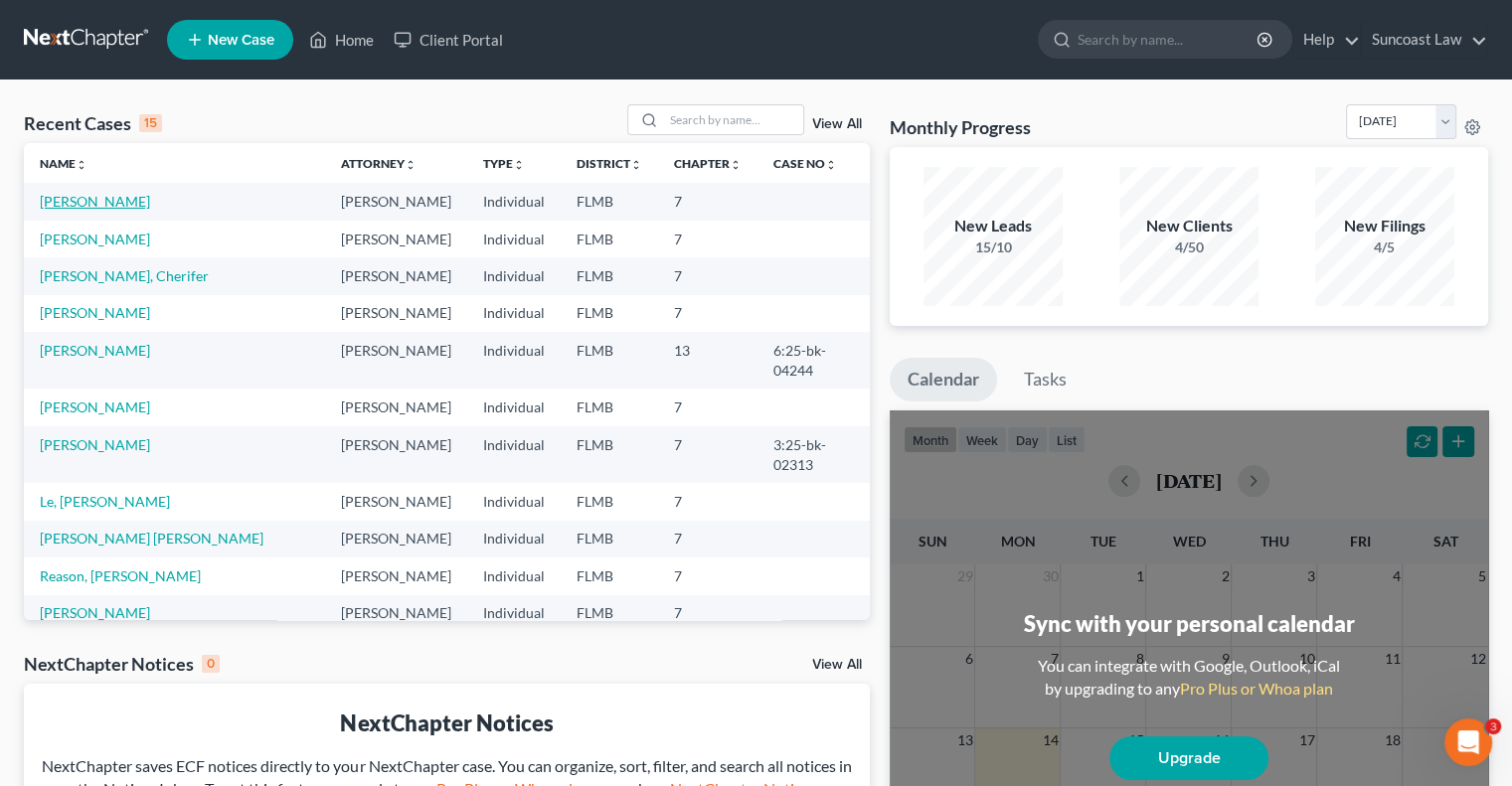 click on "[PERSON_NAME]" at bounding box center (94, 201) 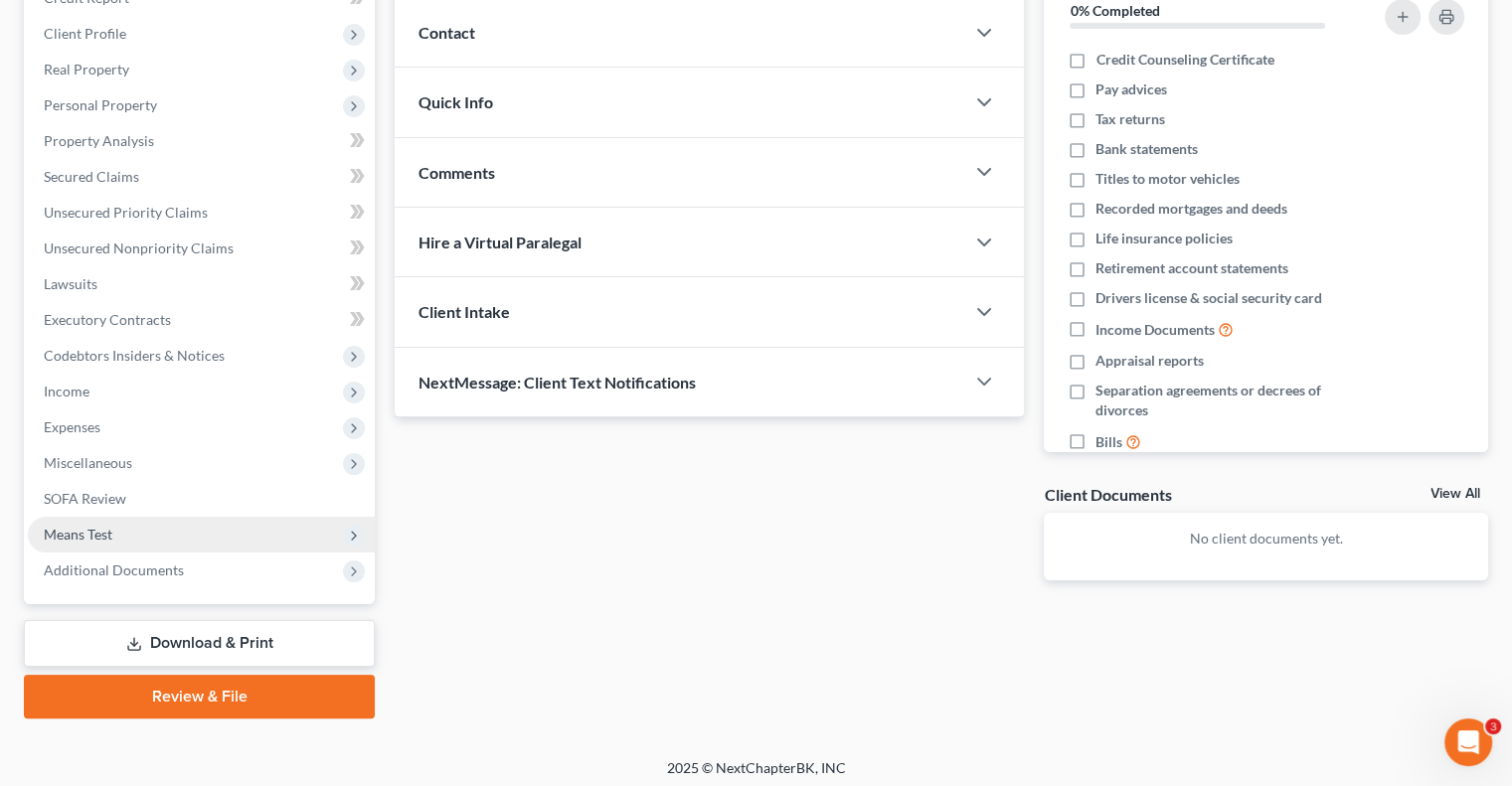 scroll, scrollTop: 268, scrollLeft: 0, axis: vertical 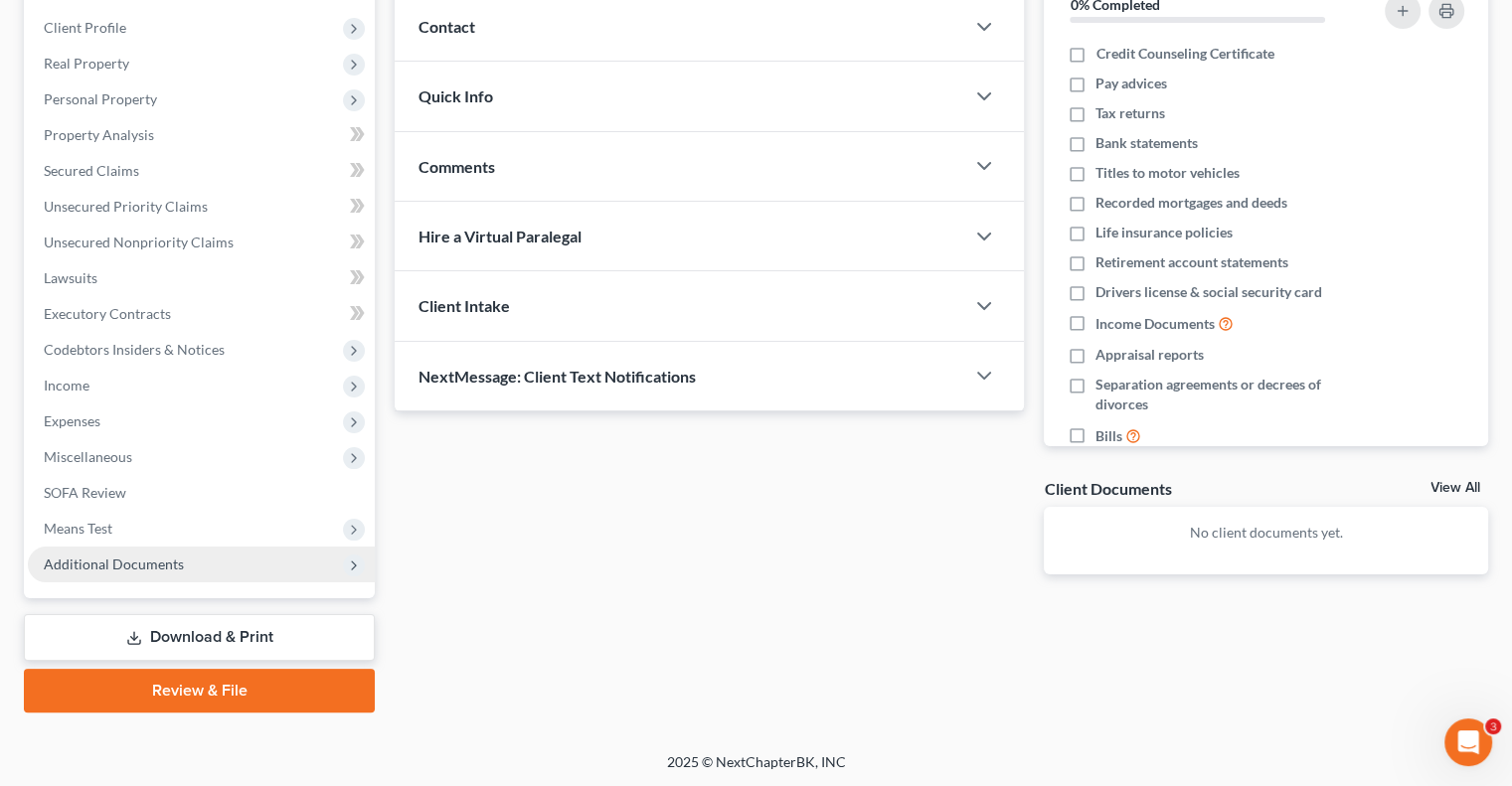 drag, startPoint x: 118, startPoint y: 534, endPoint x: 197, endPoint y: 555, distance: 81.743501 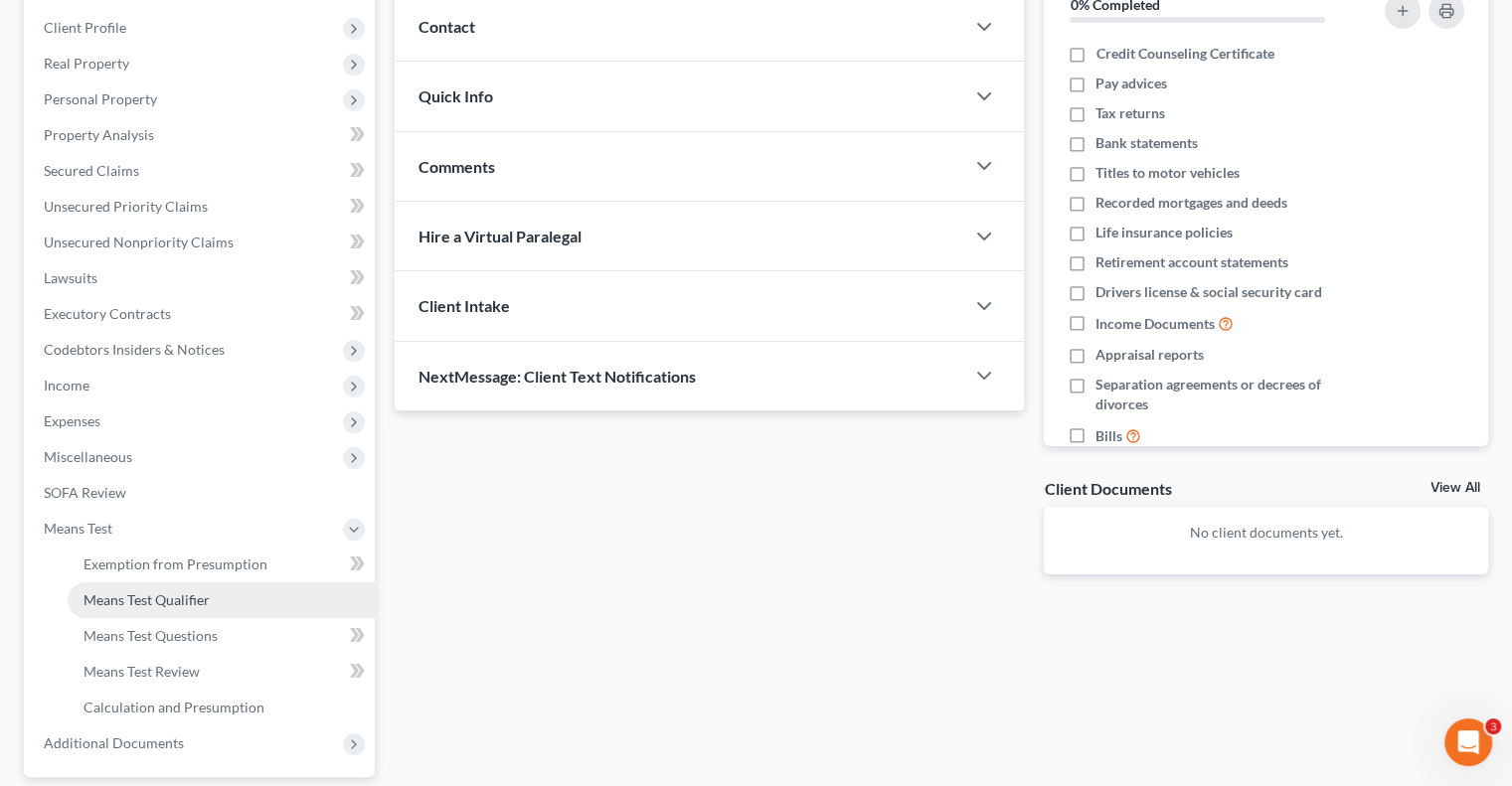 click on "Means Test Qualifier" at bounding box center (146, 599) 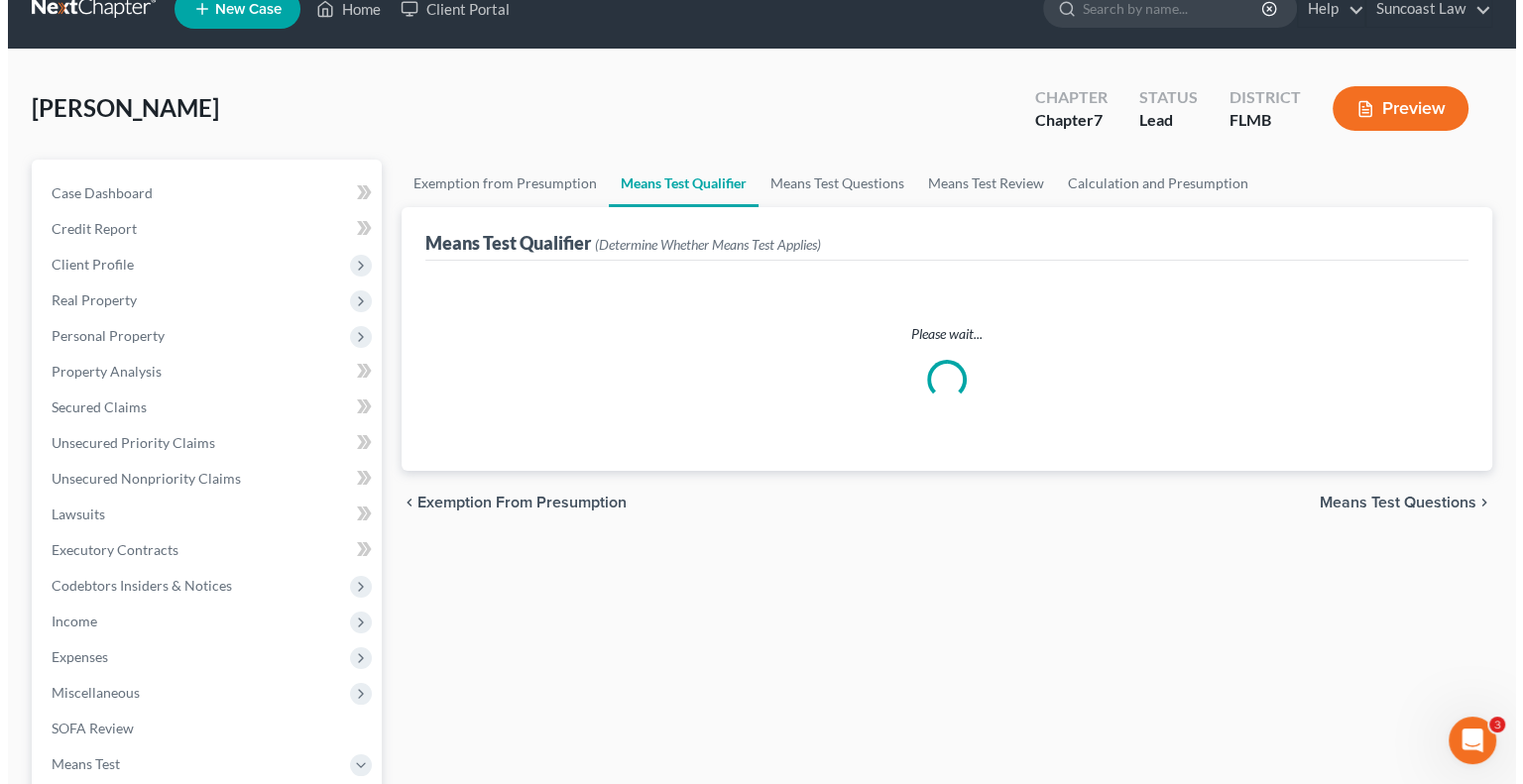 scroll, scrollTop: 0, scrollLeft: 0, axis: both 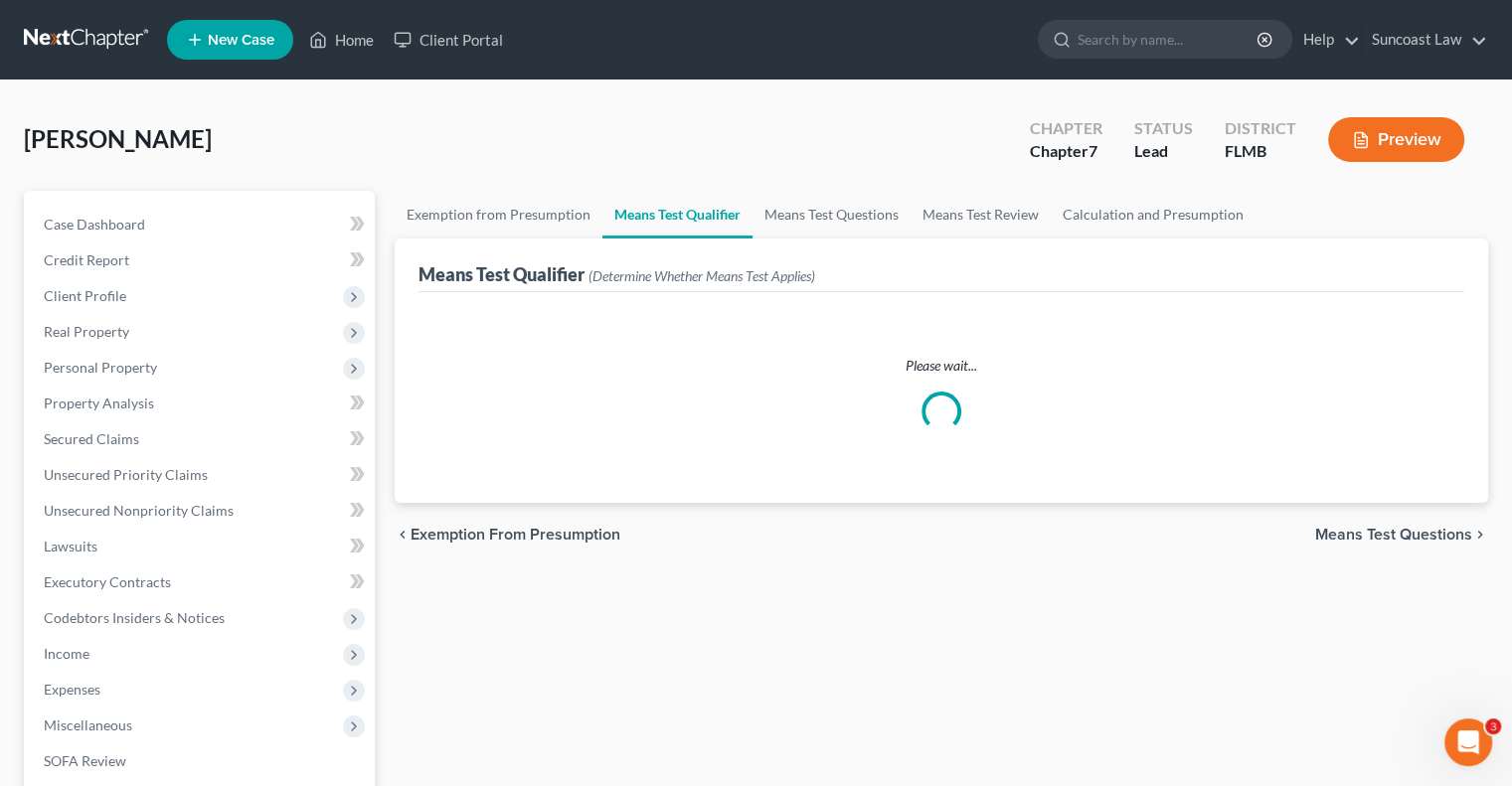 click on "Preview" at bounding box center [1400, 141] 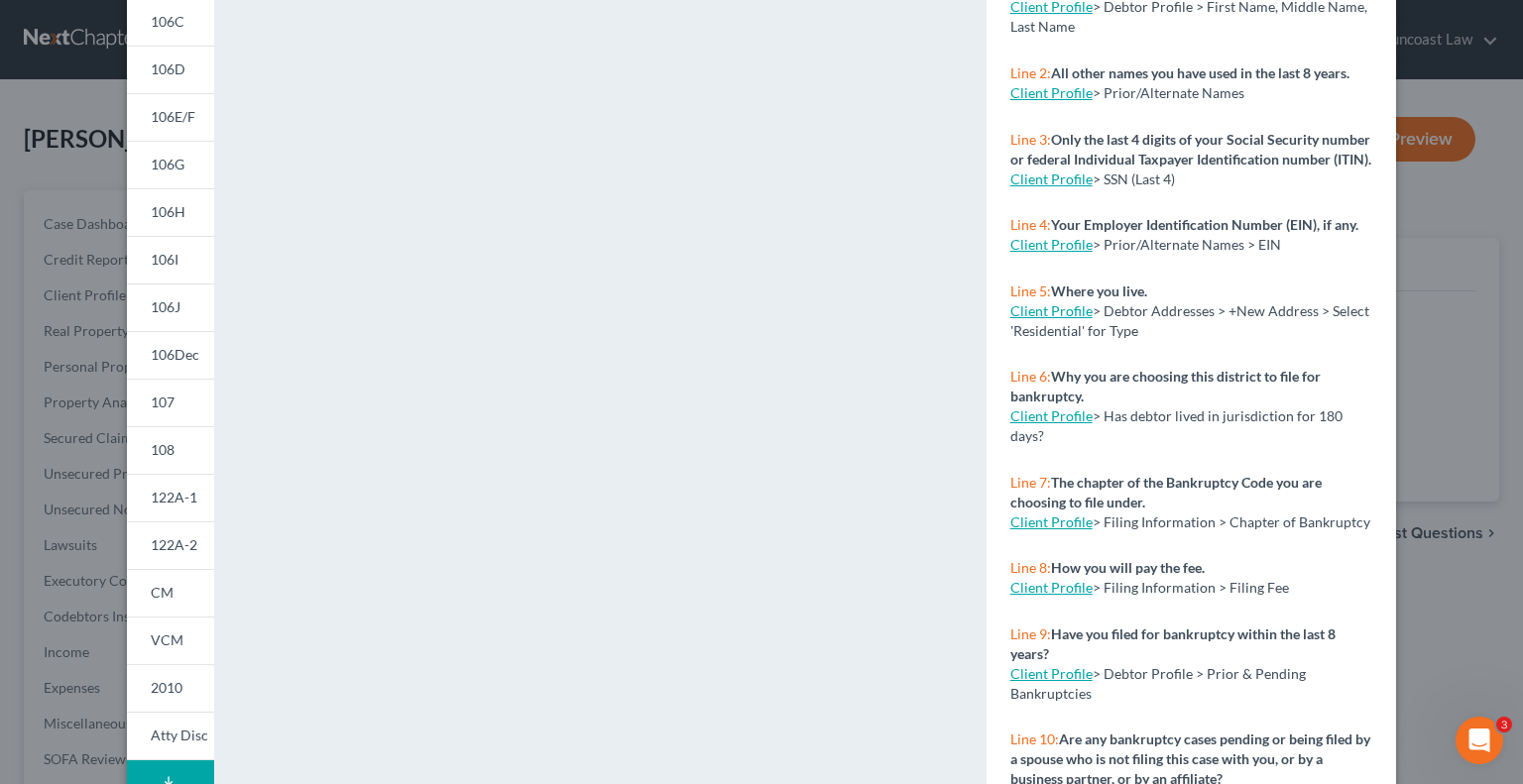 scroll, scrollTop: 297, scrollLeft: 0, axis: vertical 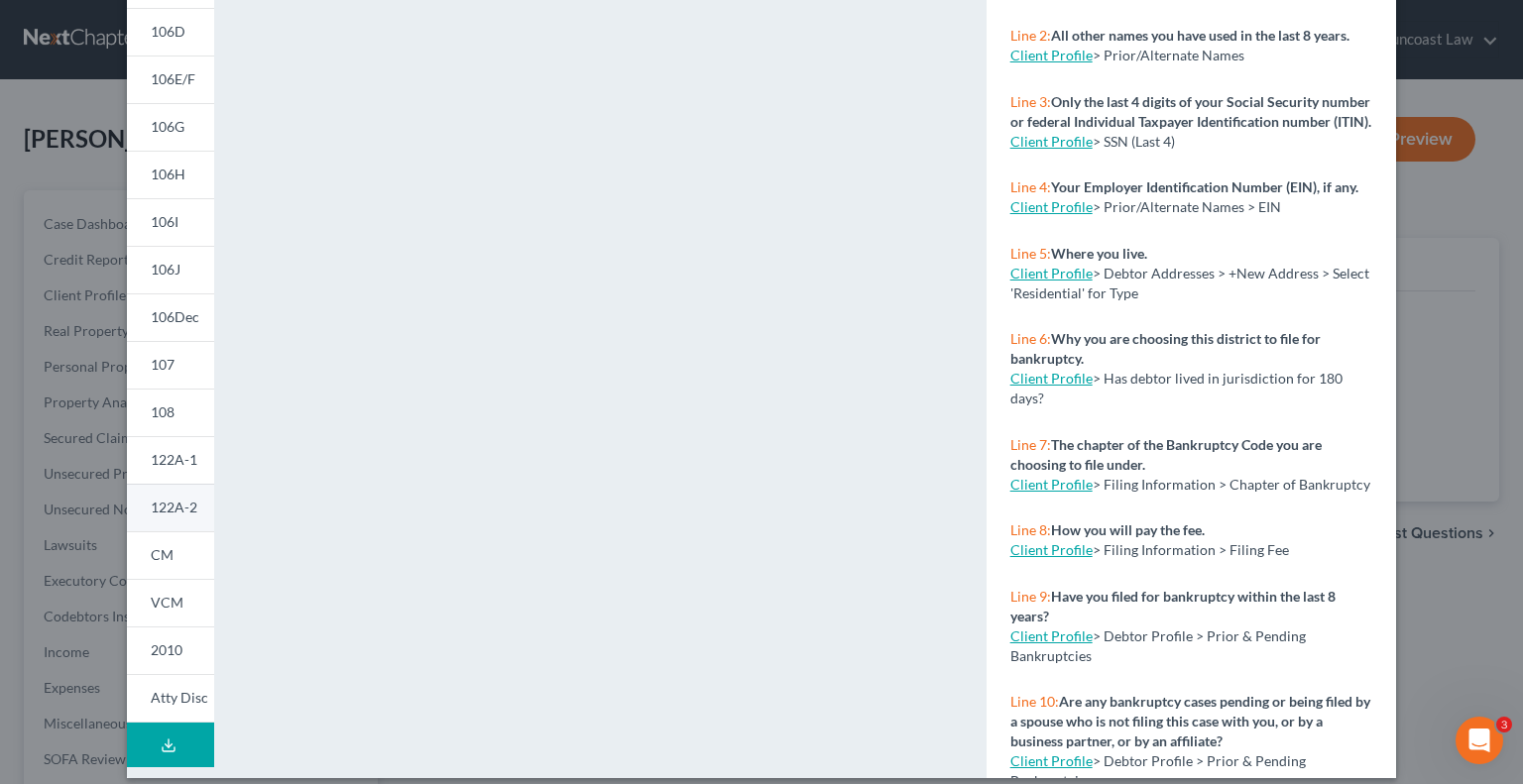 click on "122A-2" at bounding box center [174, 506] 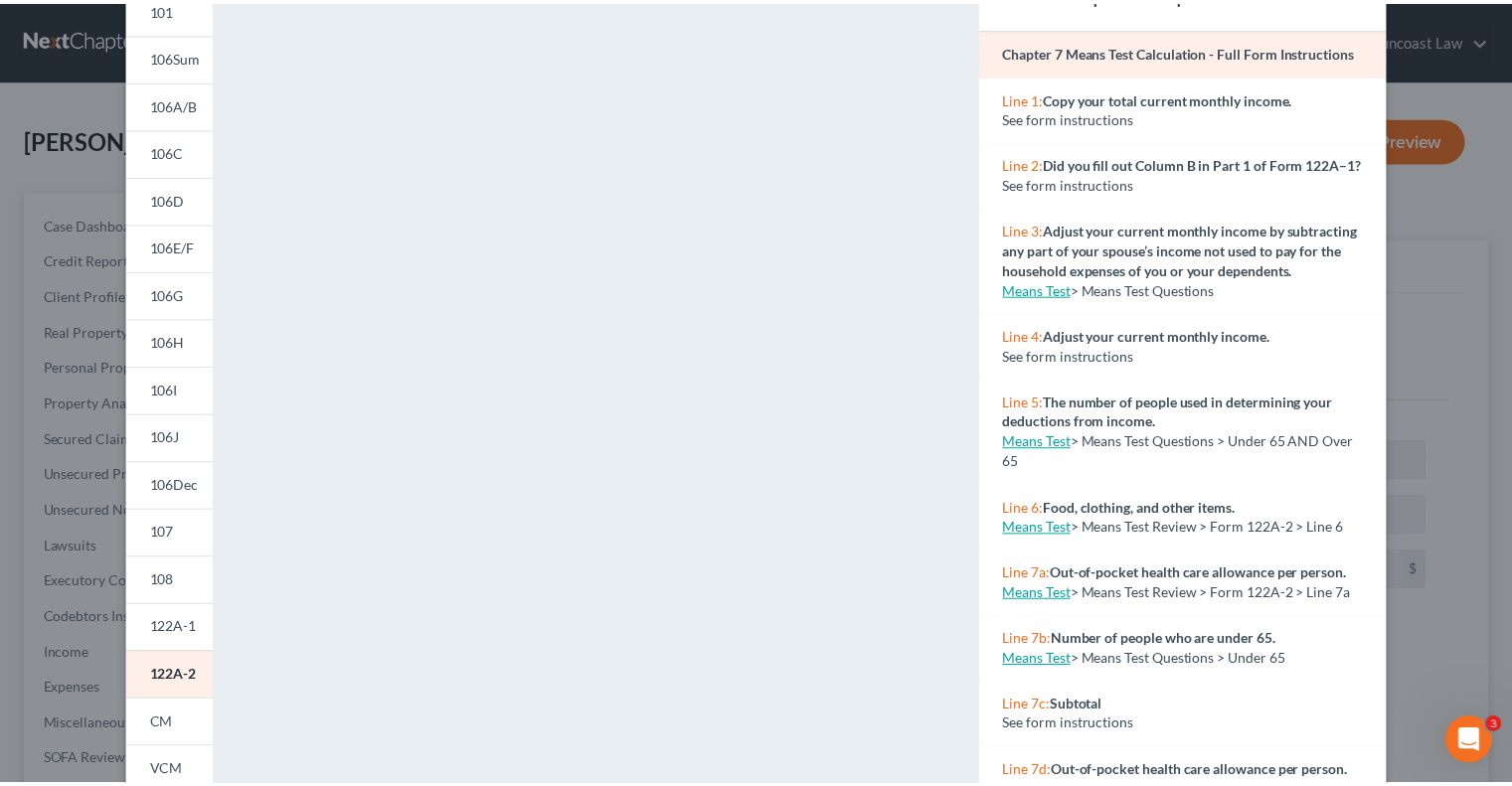 scroll, scrollTop: 0, scrollLeft: 0, axis: both 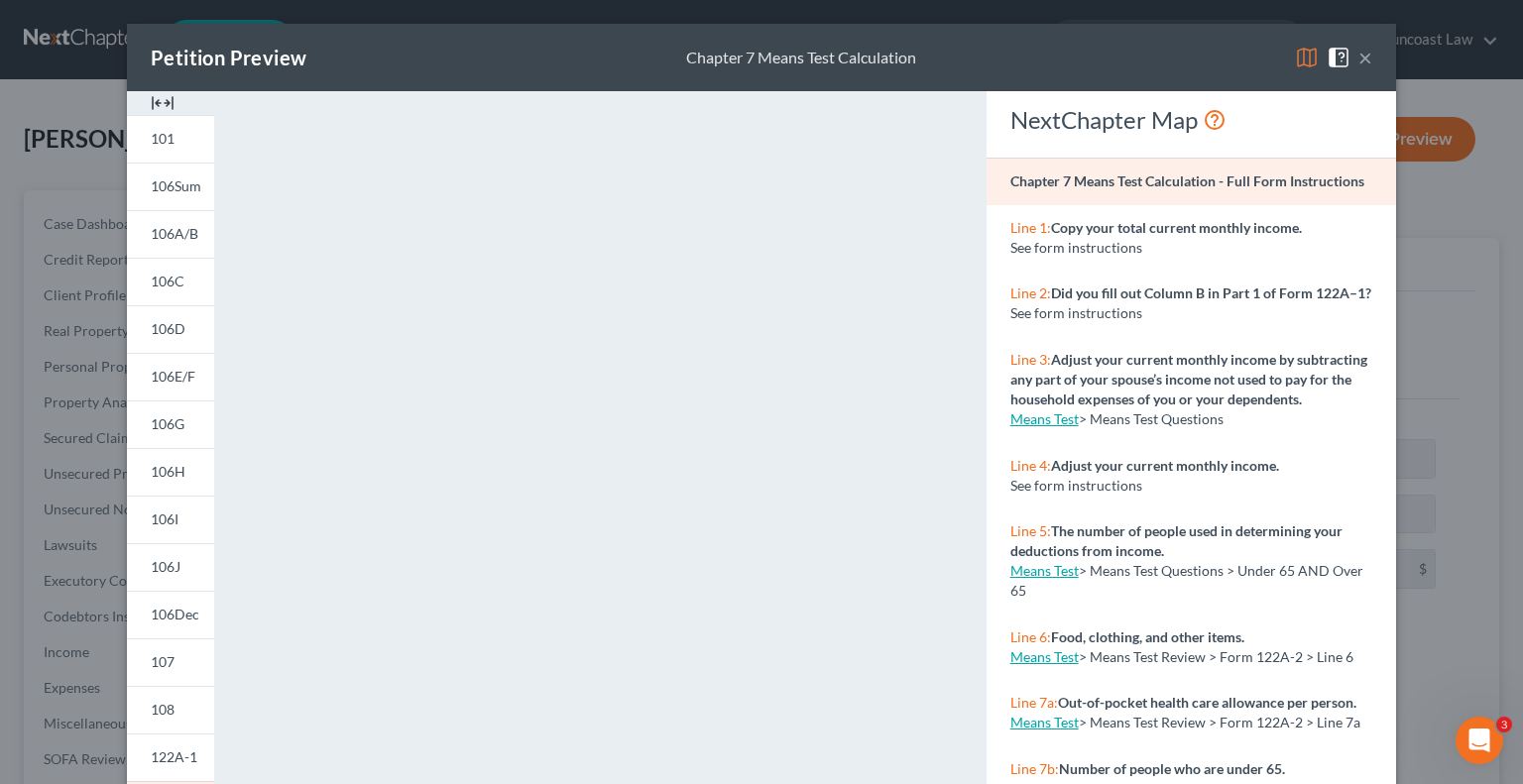 click on "×" at bounding box center (1365, 57) 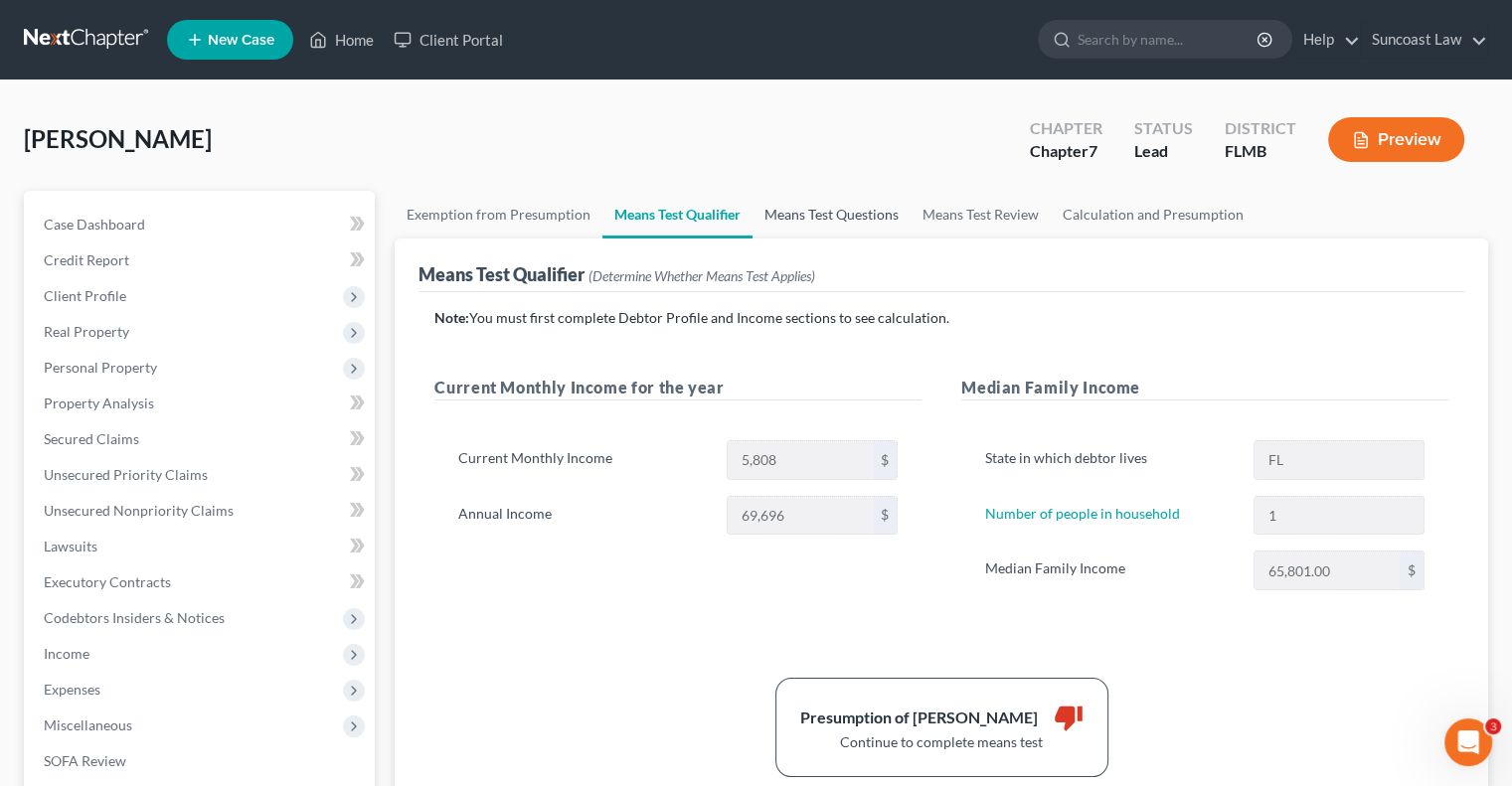 click on "Means Test Questions" at bounding box center (831, 215) 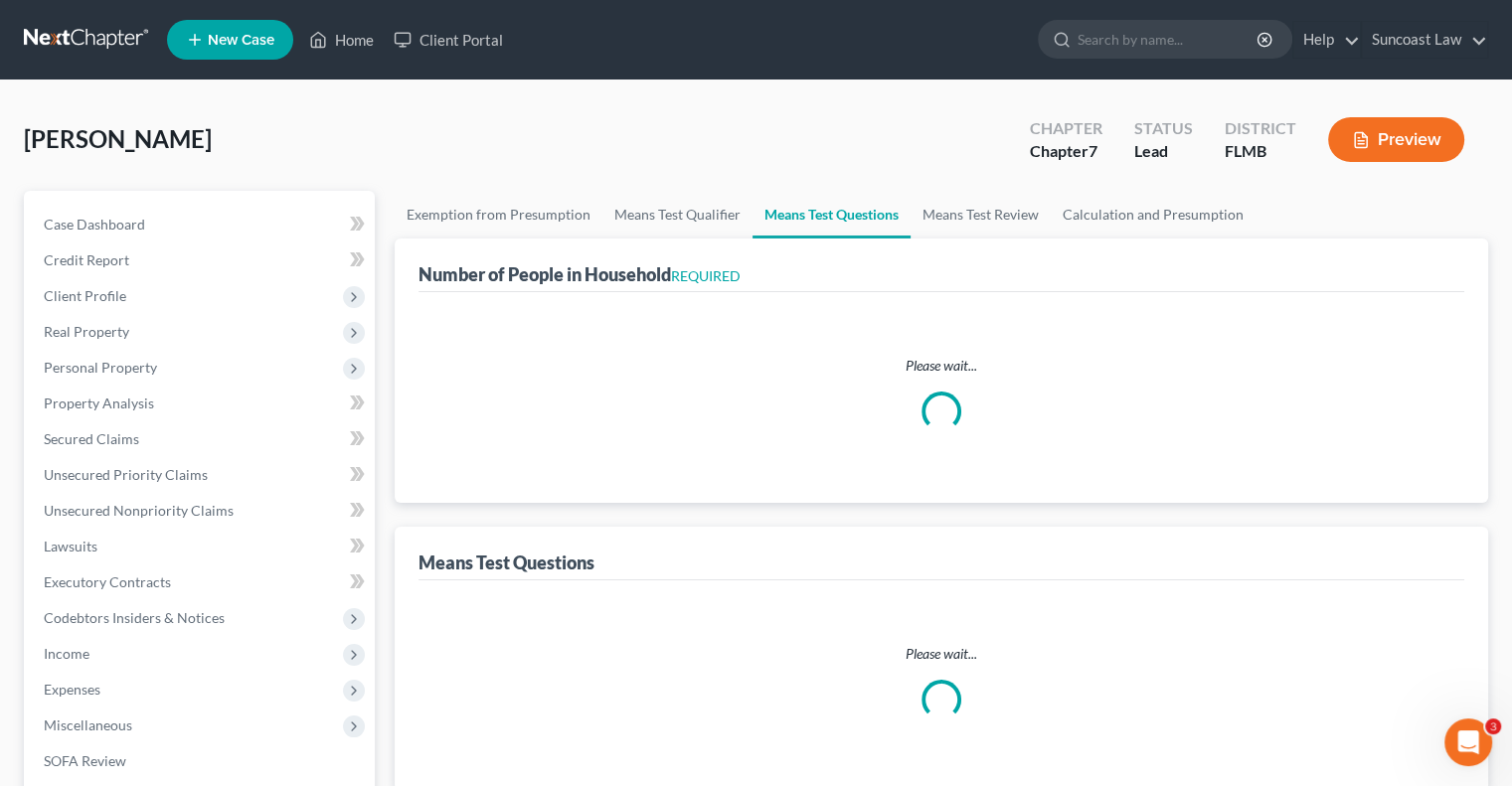 select on "1" 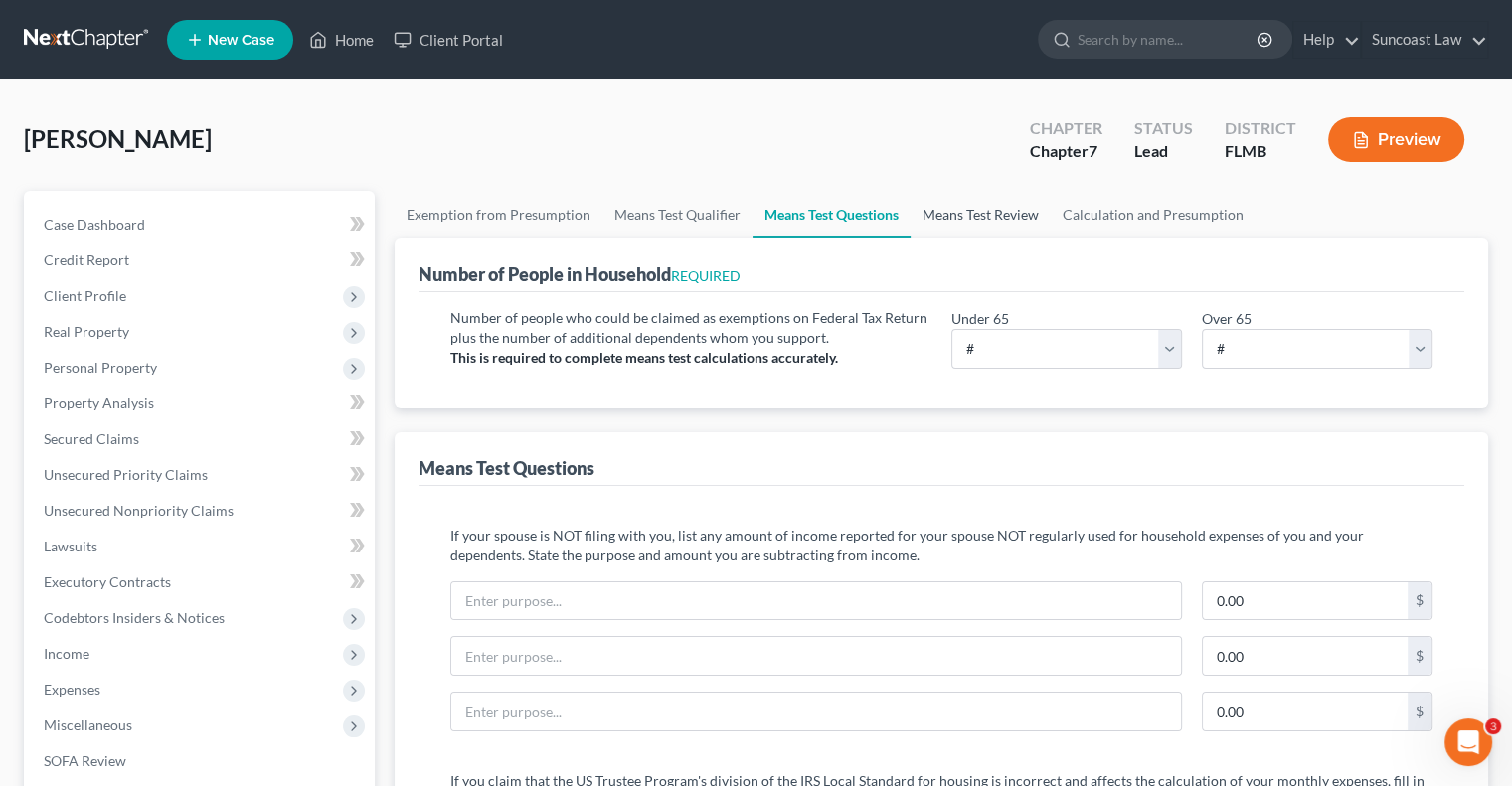 click on "Means Test Review" at bounding box center (980, 215) 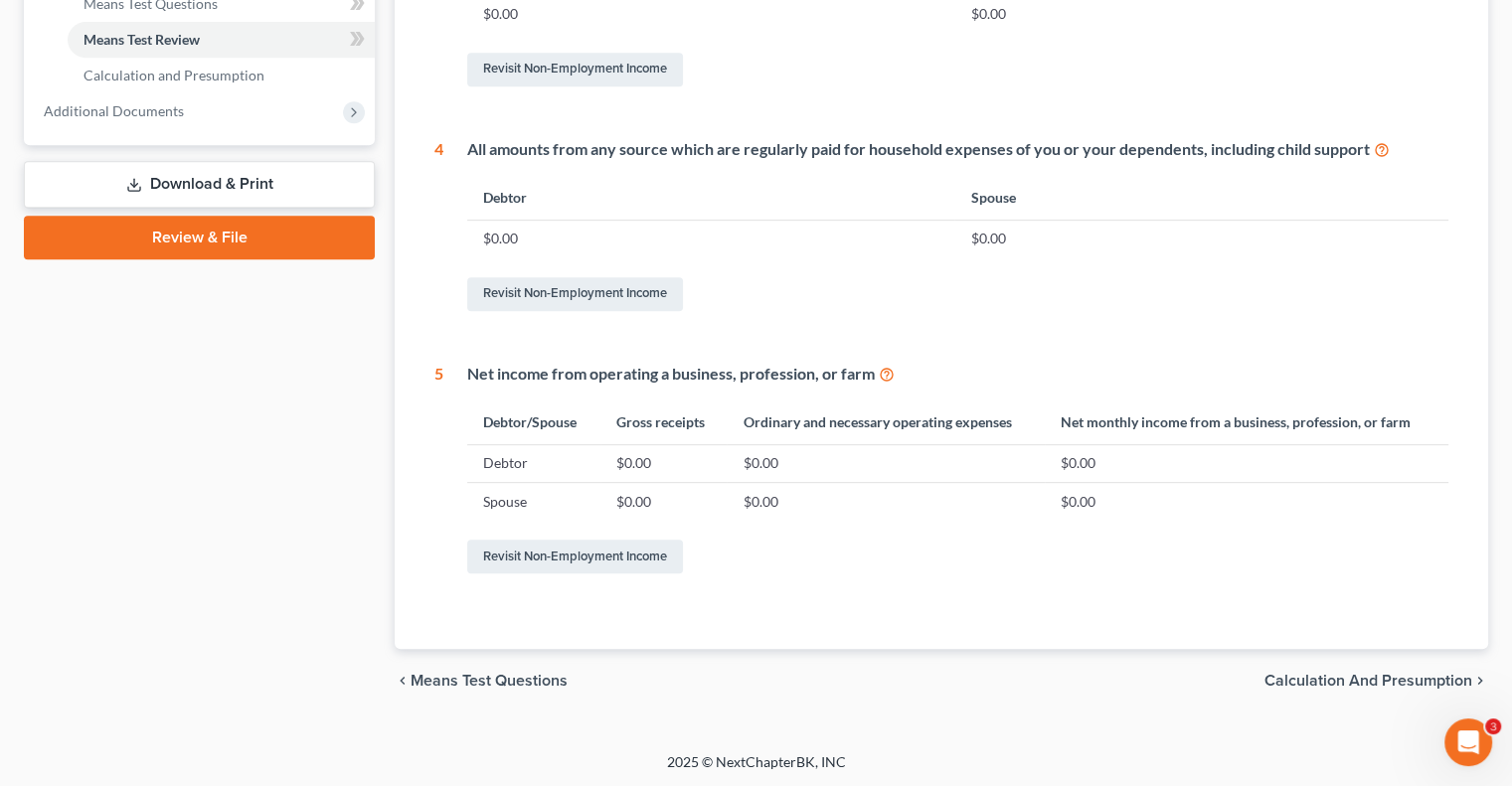 scroll, scrollTop: 304, scrollLeft: 0, axis: vertical 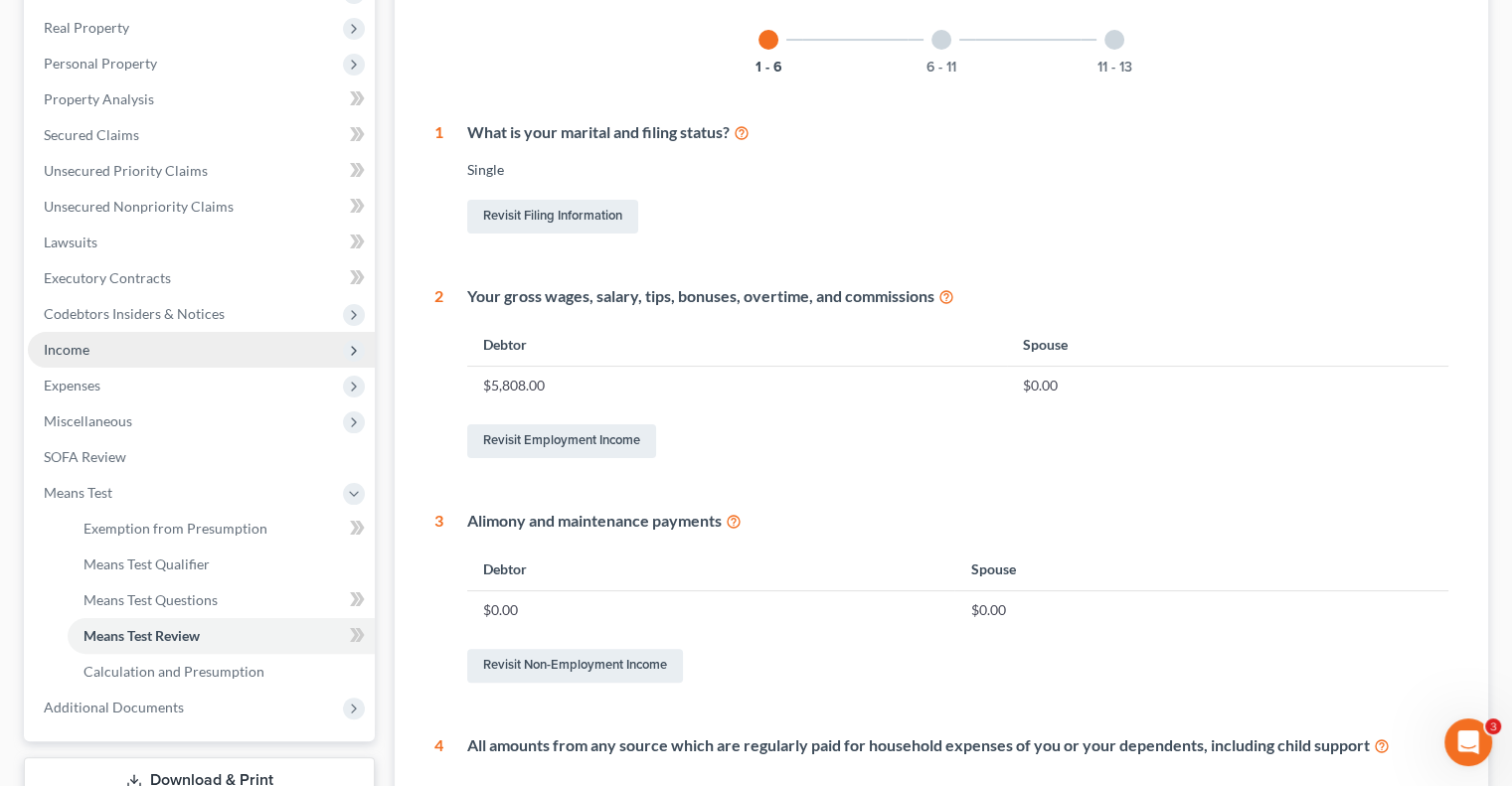 click on "Income" at bounding box center [201, 350] 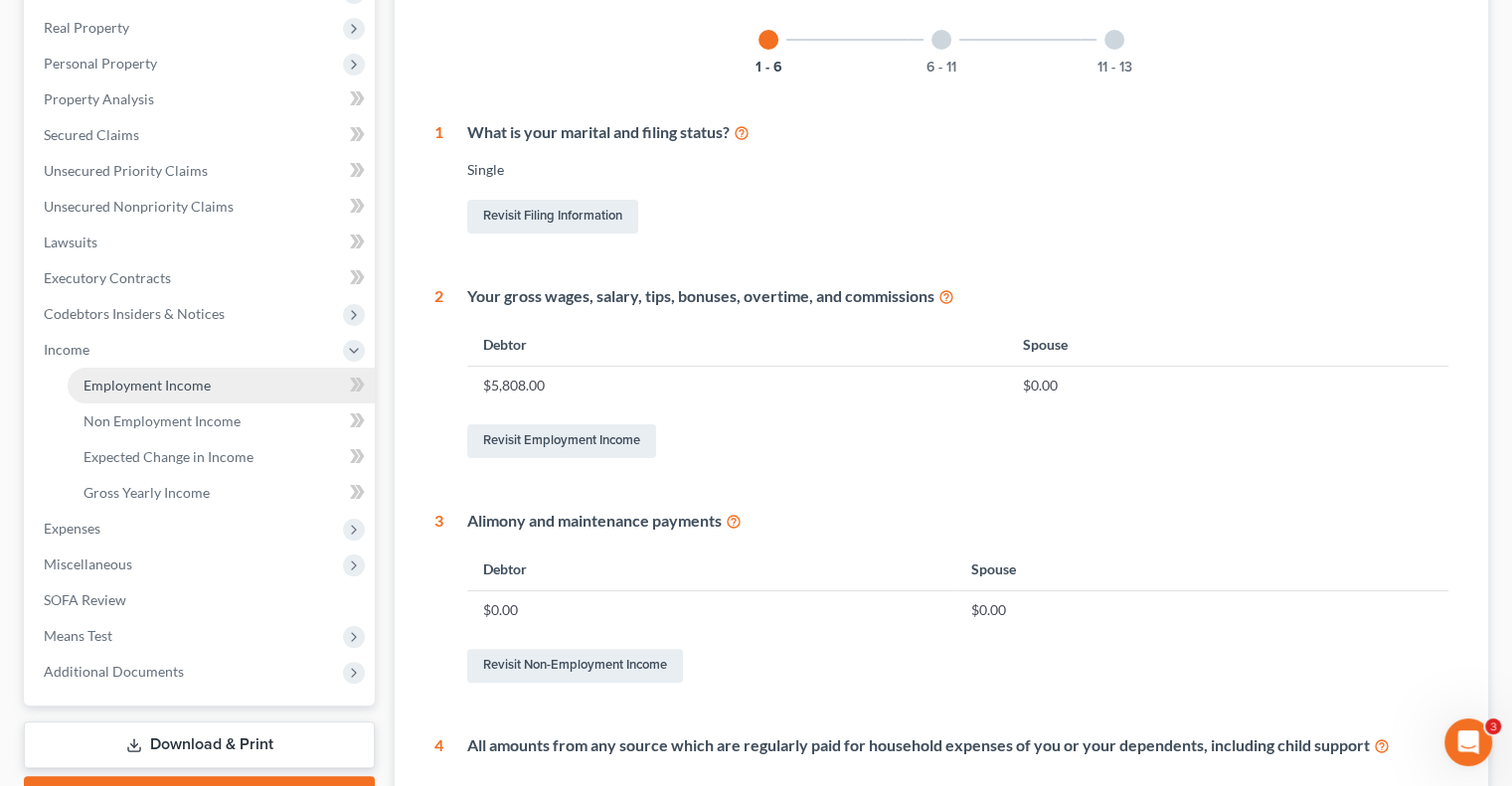 click on "Employment Income" at bounding box center [147, 385] 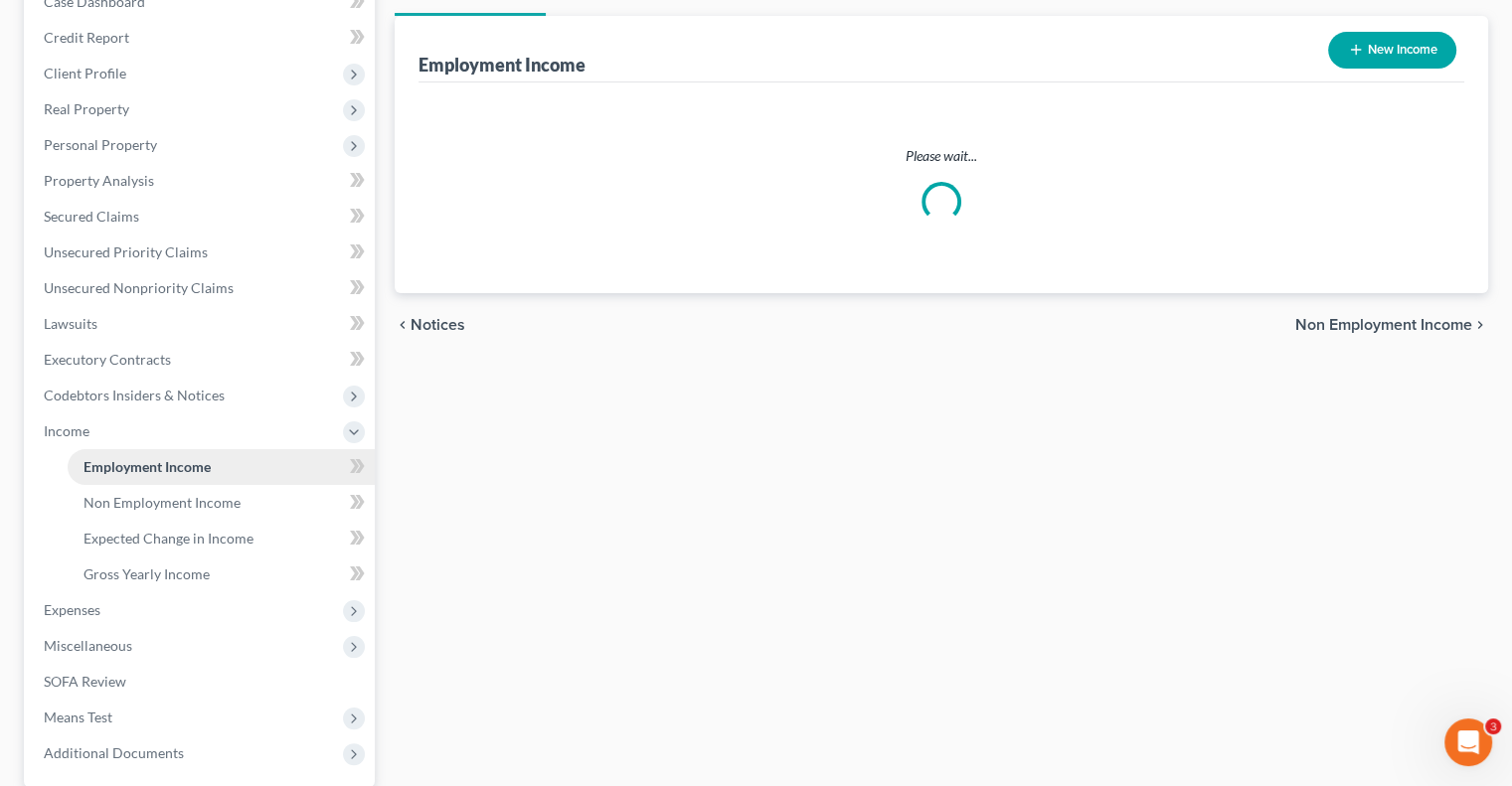 scroll, scrollTop: 0, scrollLeft: 0, axis: both 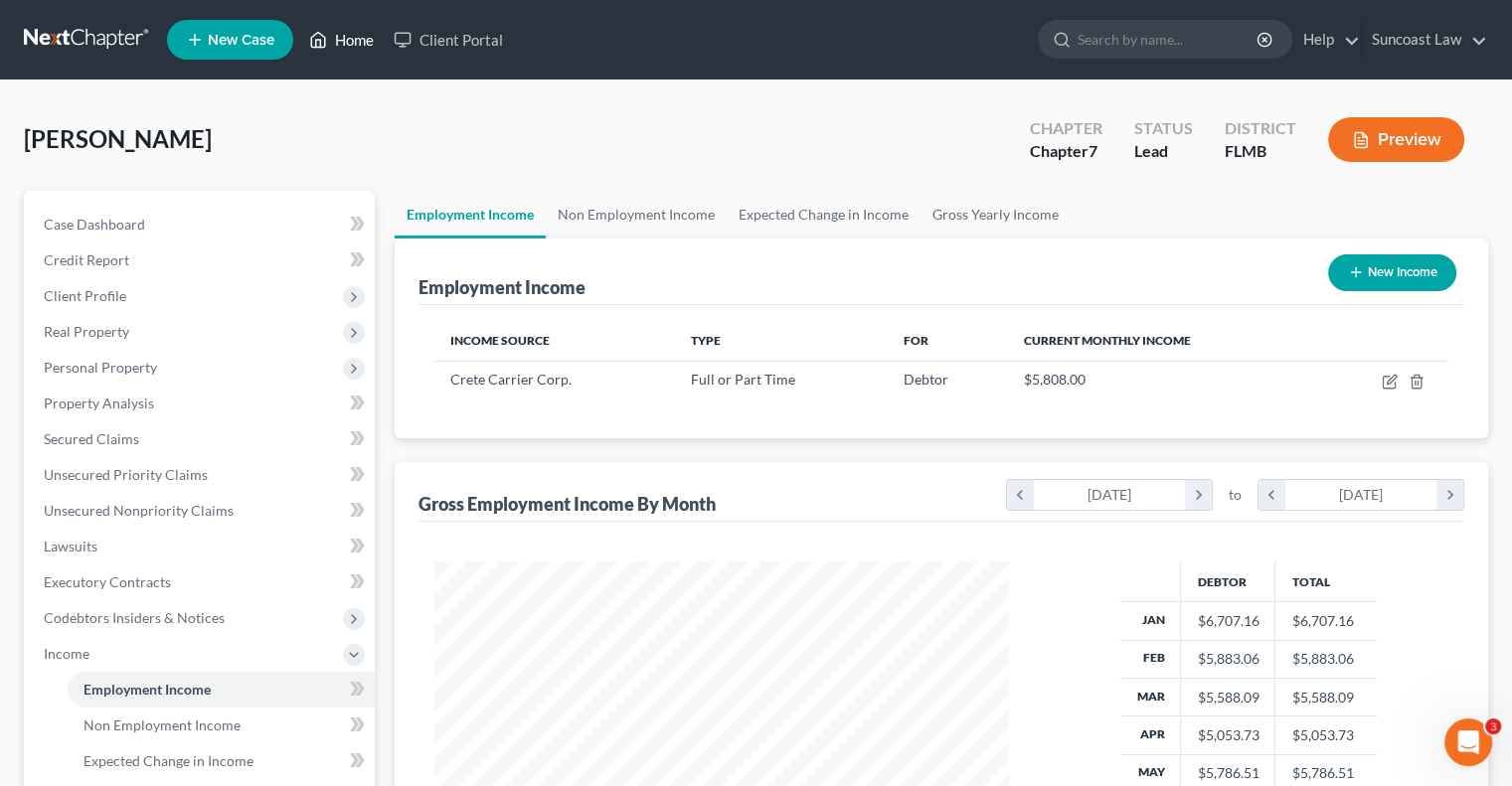 click on "Home" at bounding box center [341, 40] 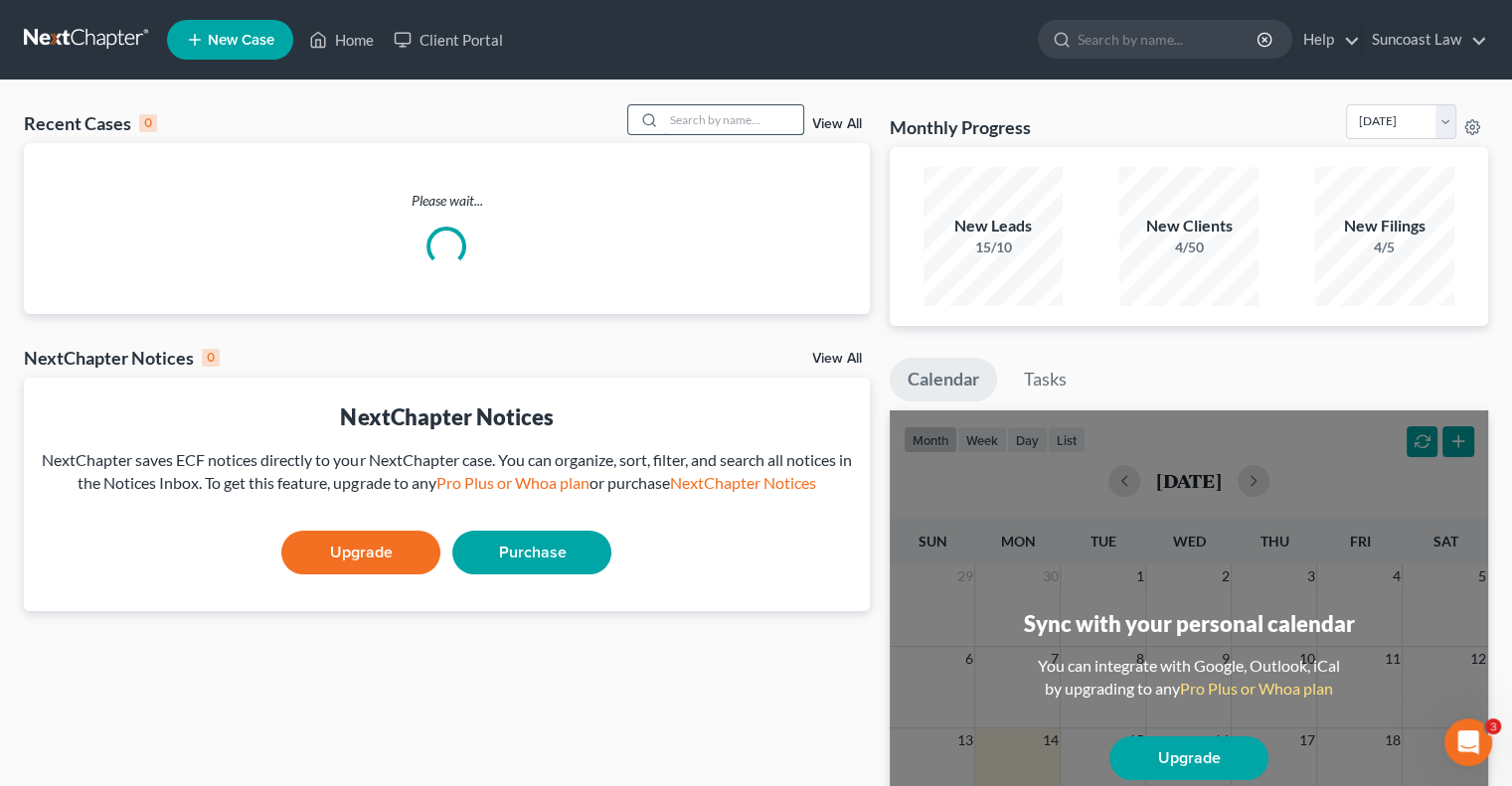 click at bounding box center [734, 119] 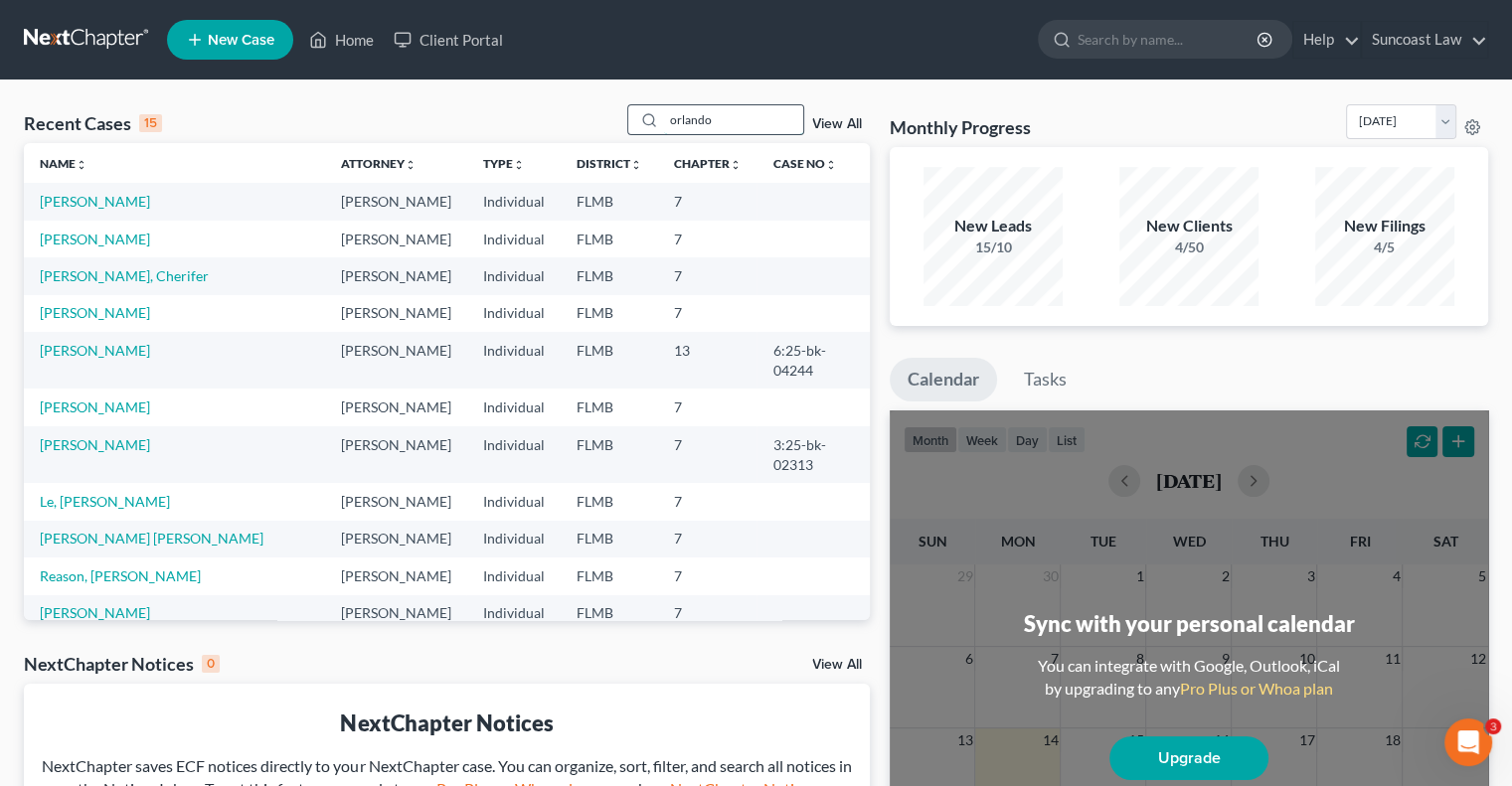 type on "orlando" 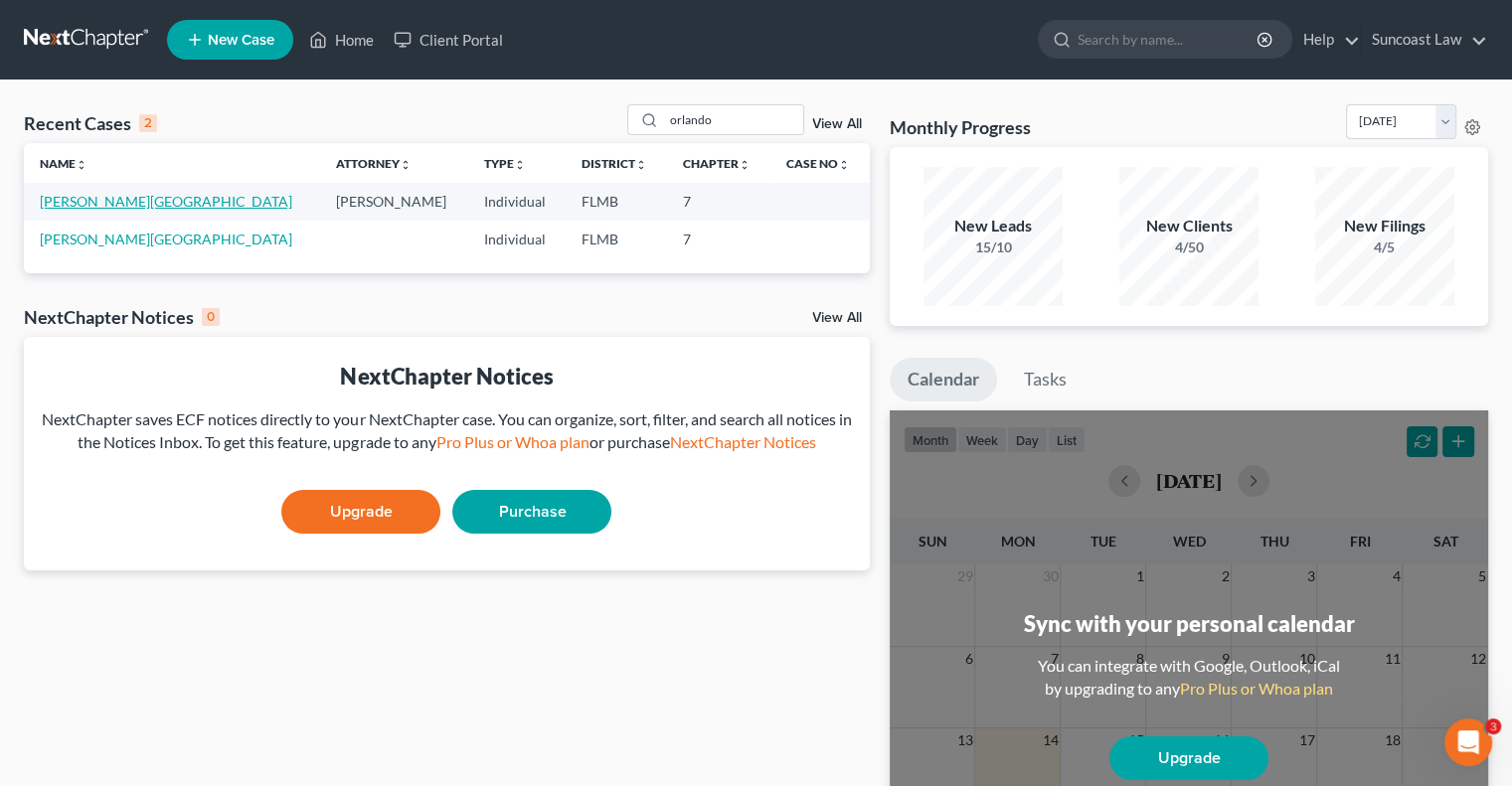 click on "[PERSON_NAME][GEOGRAPHIC_DATA]" at bounding box center (166, 201) 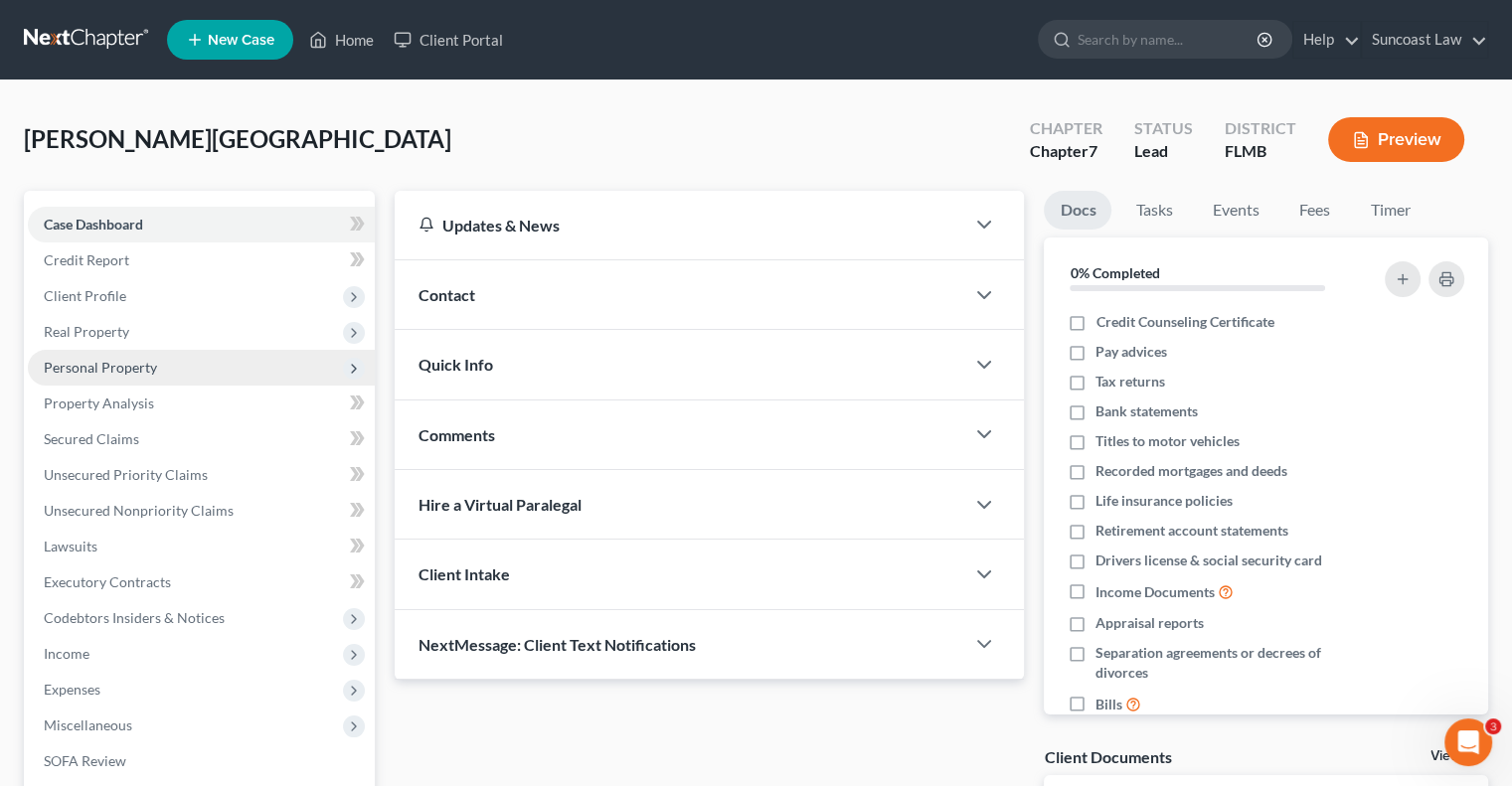click on "Personal Property" at bounding box center (100, 367) 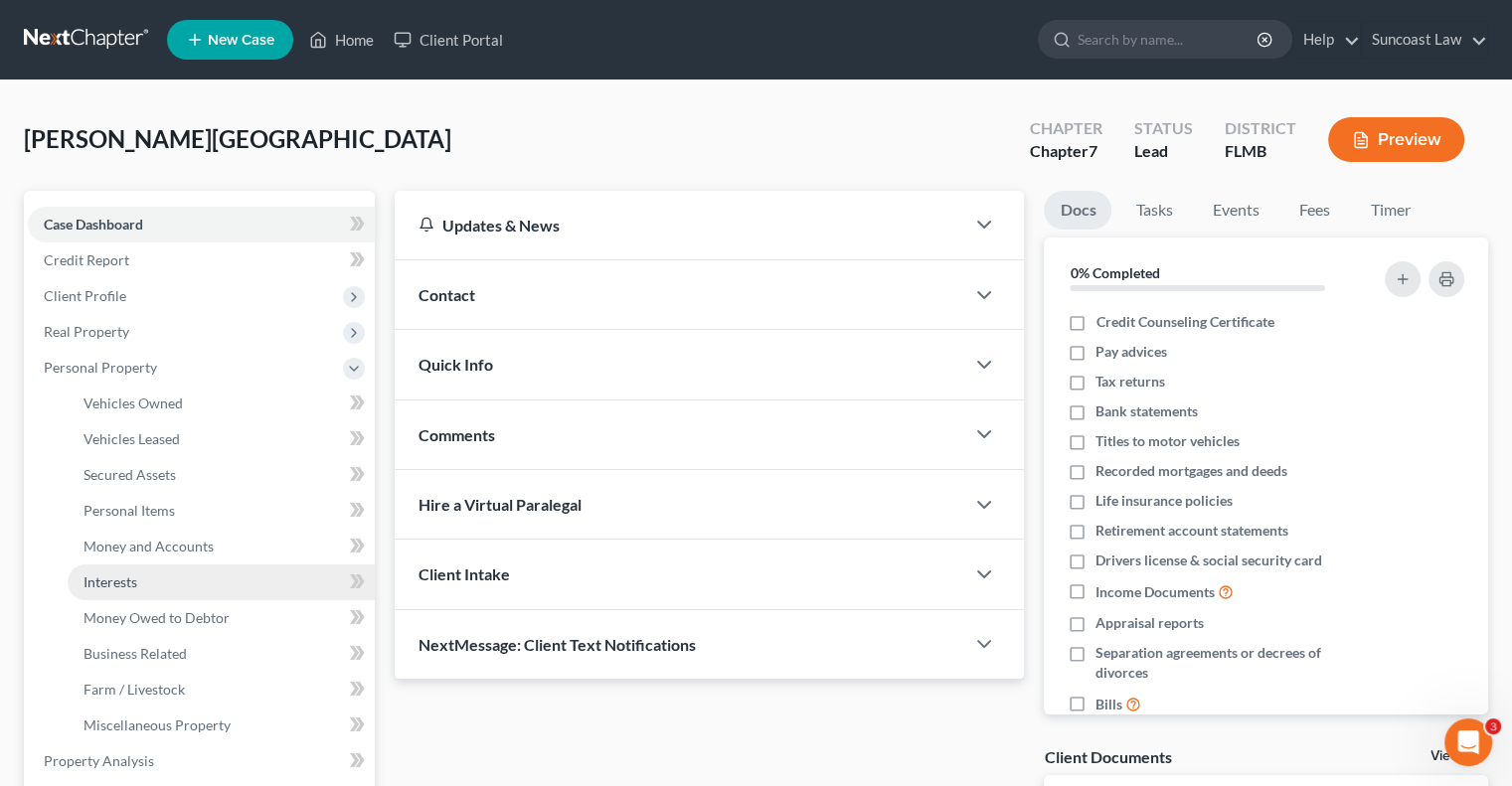 click on "Interests" at bounding box center (221, 582) 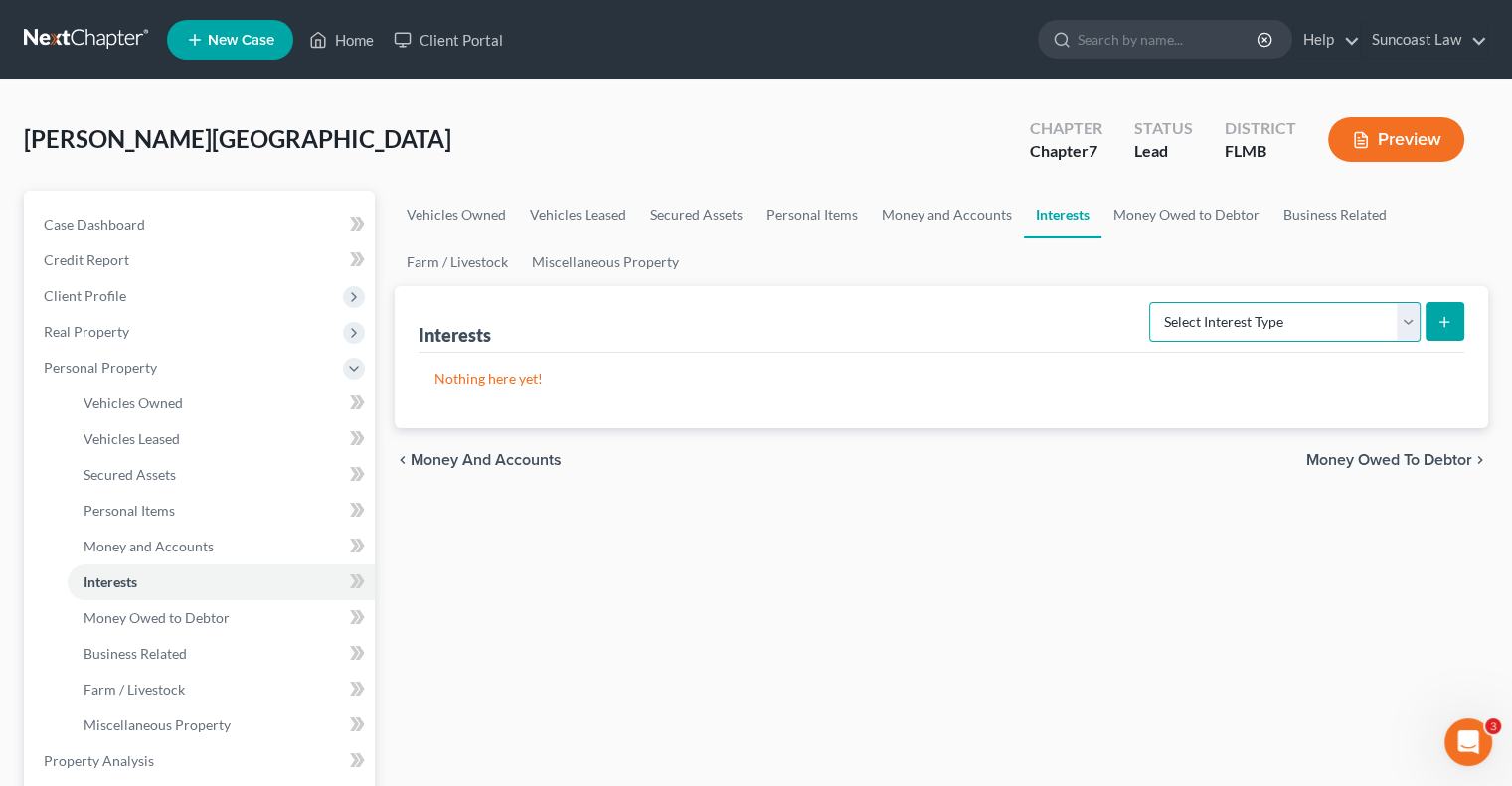 drag, startPoint x: 1206, startPoint y: 321, endPoint x: 1209, endPoint y: 332, distance: 11.401754 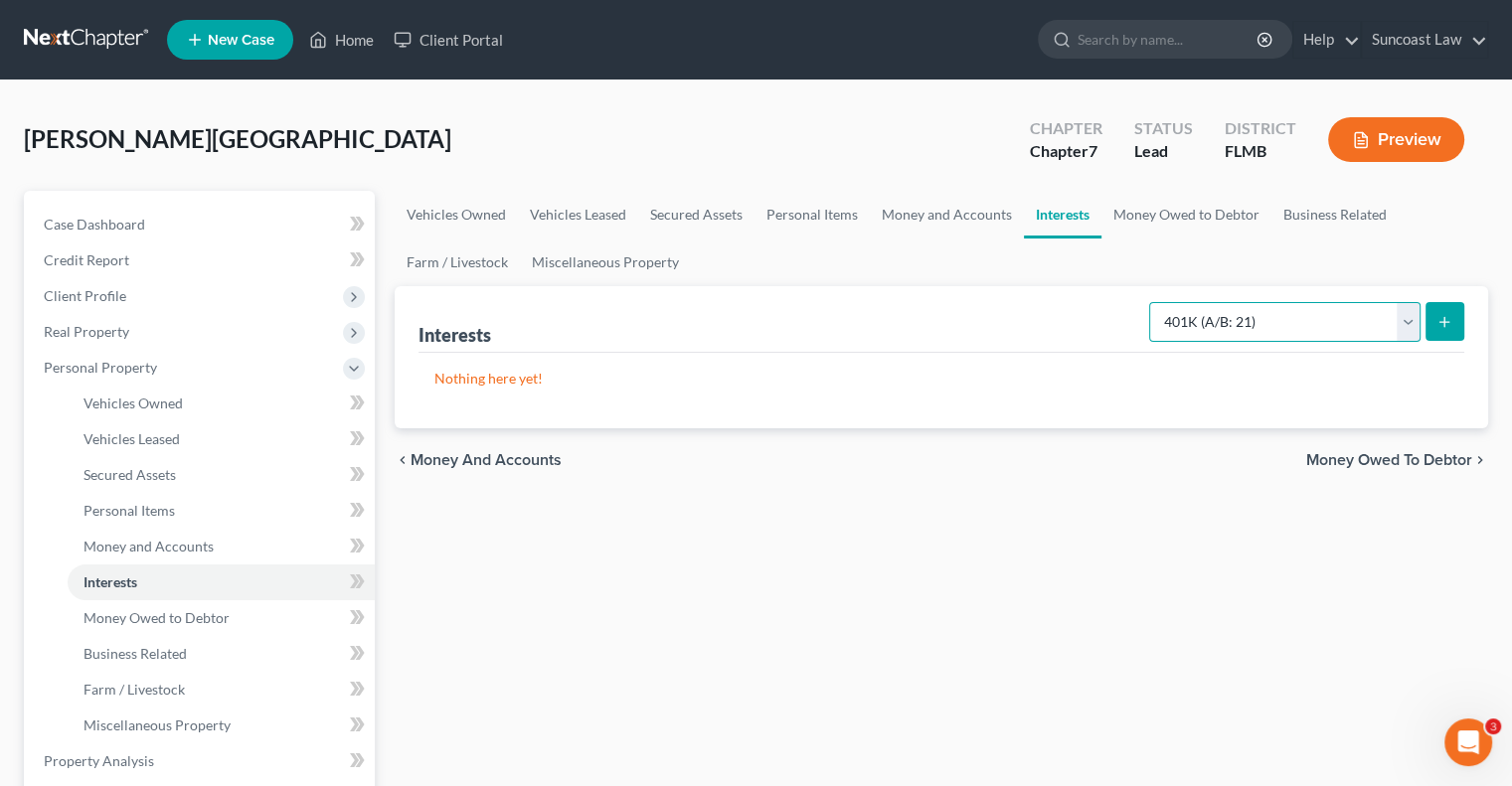 click on "Select Interest Type 401K (A/B: 21) Annuity (A/B: 23) Bond (A/B: 18) Education IRA (A/B: 24) Government Bond (A/B: 20) Government Pension Plan (A/B: 21) Incorporated Business (A/B: 19) IRA (A/B: 21) Joint Venture (Active) (A/B: 42) Joint Venture (Inactive) (A/B: 19) [PERSON_NAME] (A/B: 21) Mutual Fund (A/B: 18) Other Retirement Plan (A/B: 21) Partnership (Active) (A/B: 42) Partnership (Inactive) (A/B: 19) Pension Plan (A/B: 21) Stock (A/B: 18) Term Life Insurance (A/B: 31) Unincorporated Business (A/B: 19) Whole Life Insurance (A/B: 31)" at bounding box center (1284, 322) 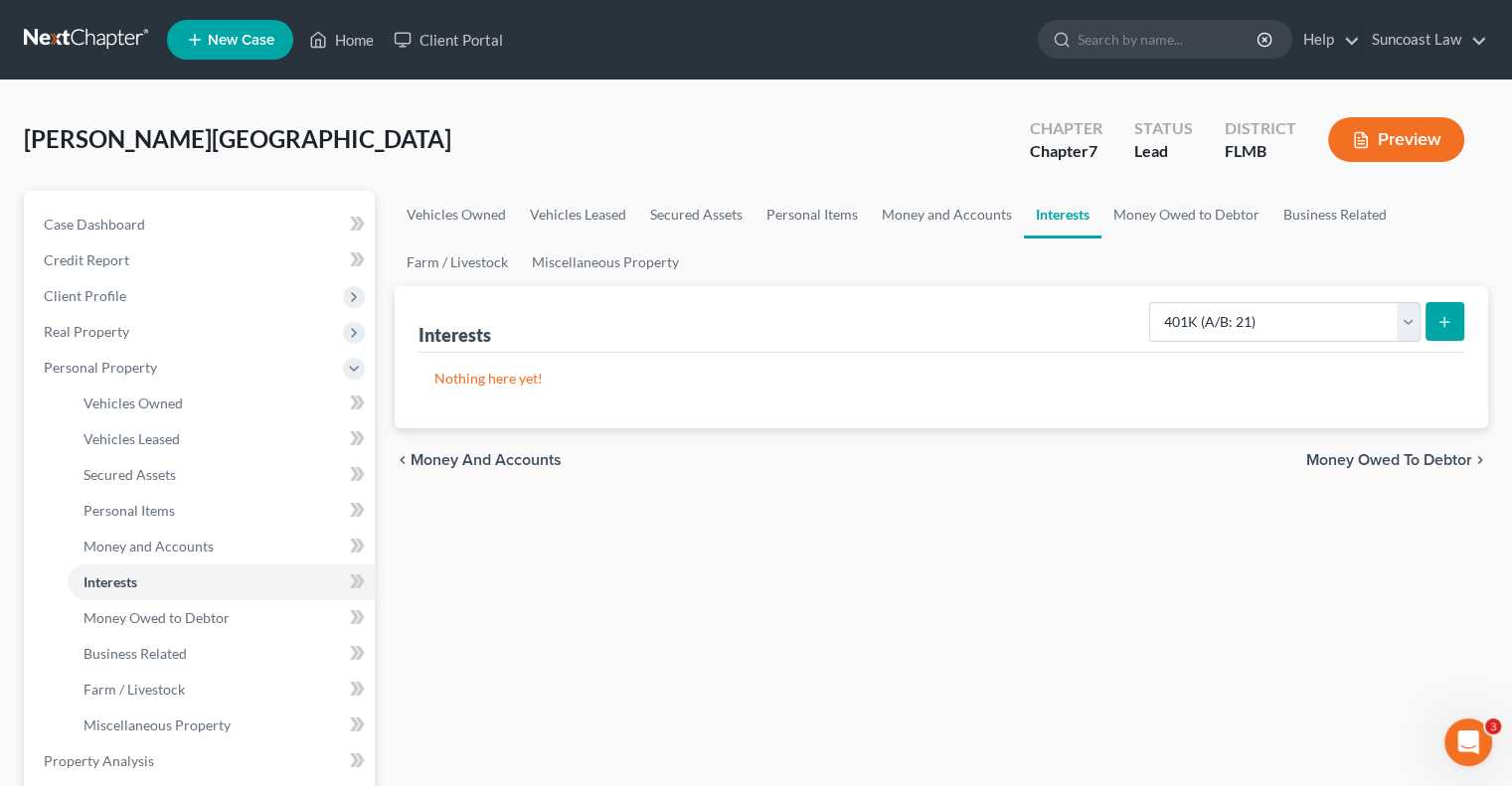 click at bounding box center (1444, 321) 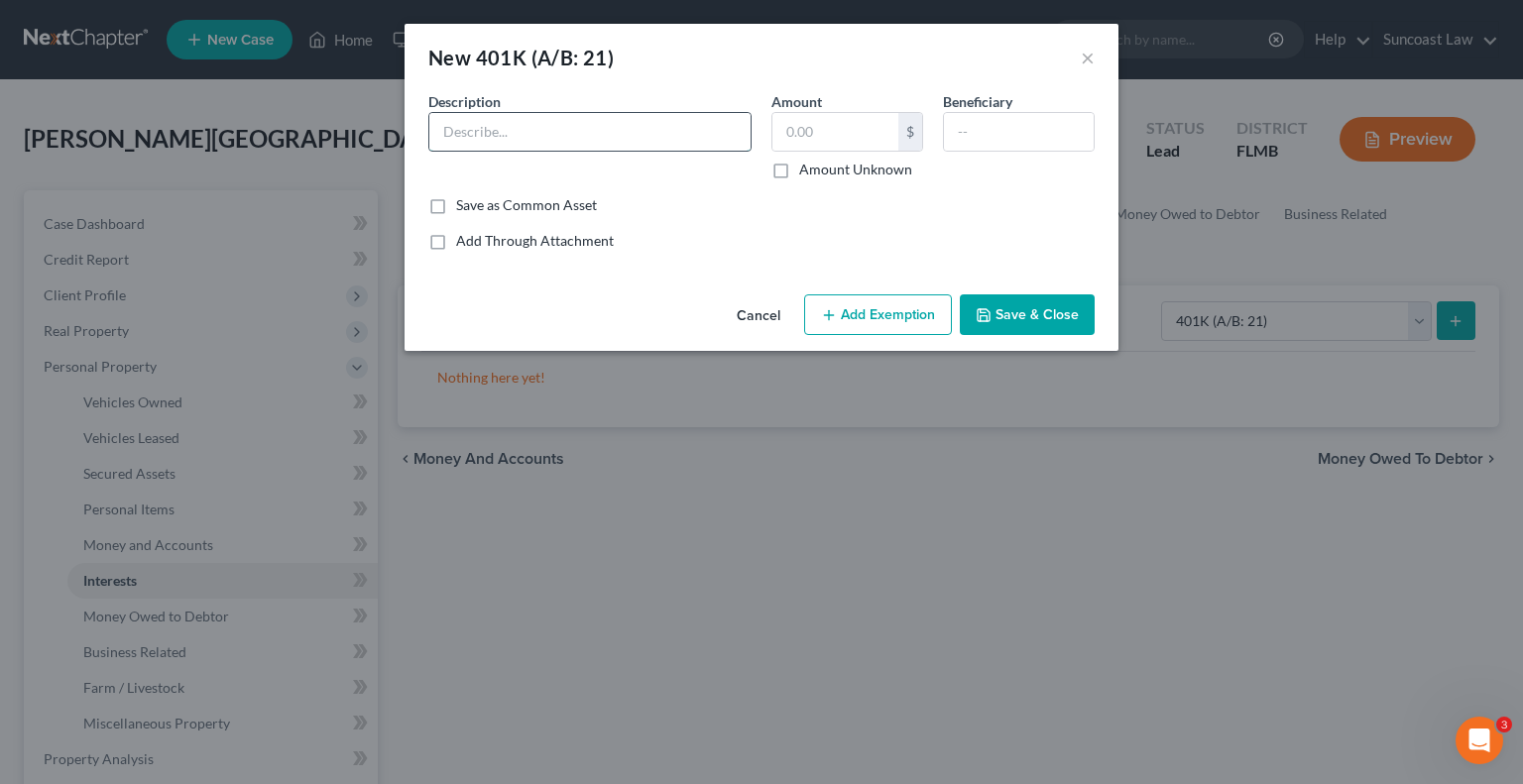 click at bounding box center (590, 132) 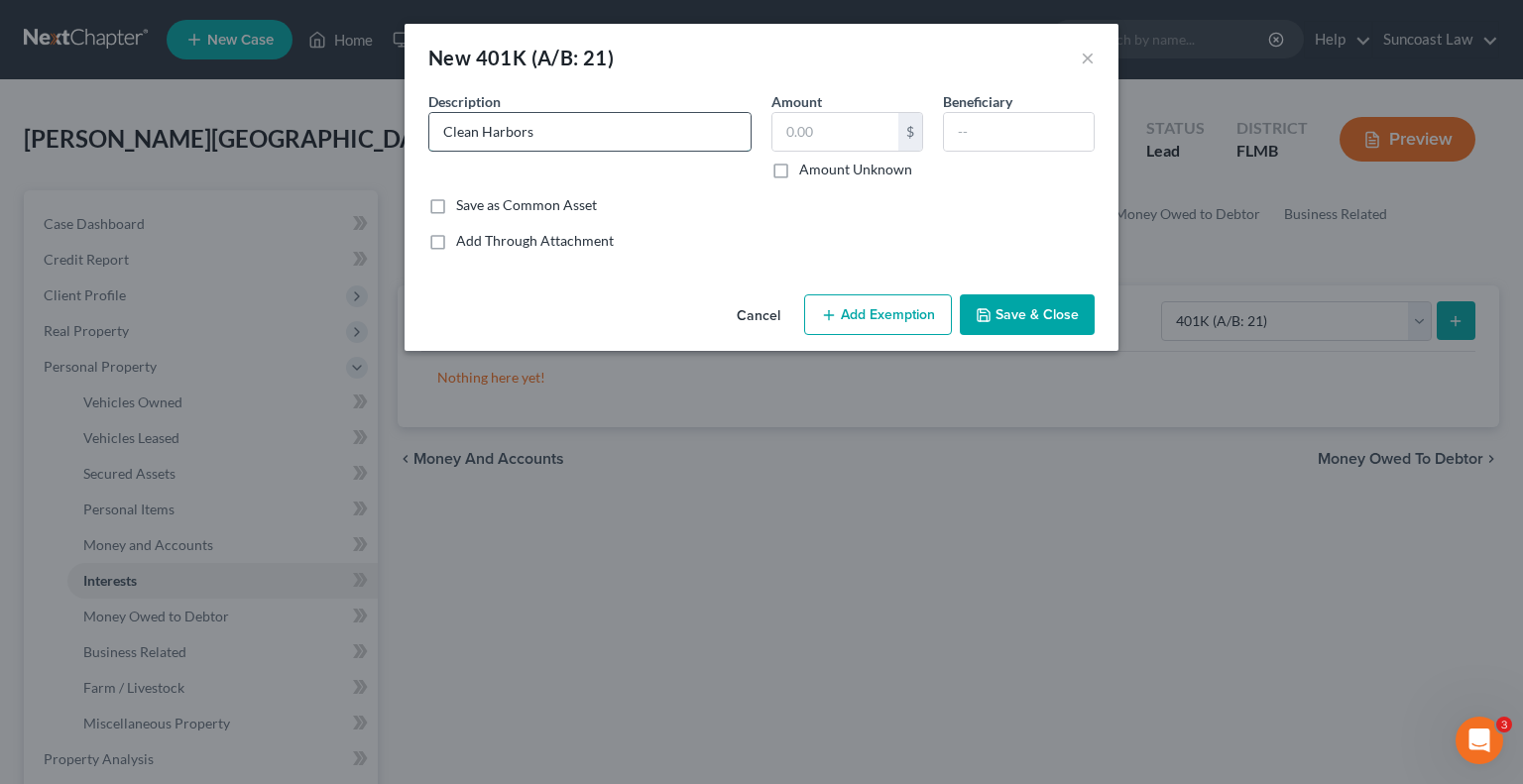 type on "Clean Harbors" 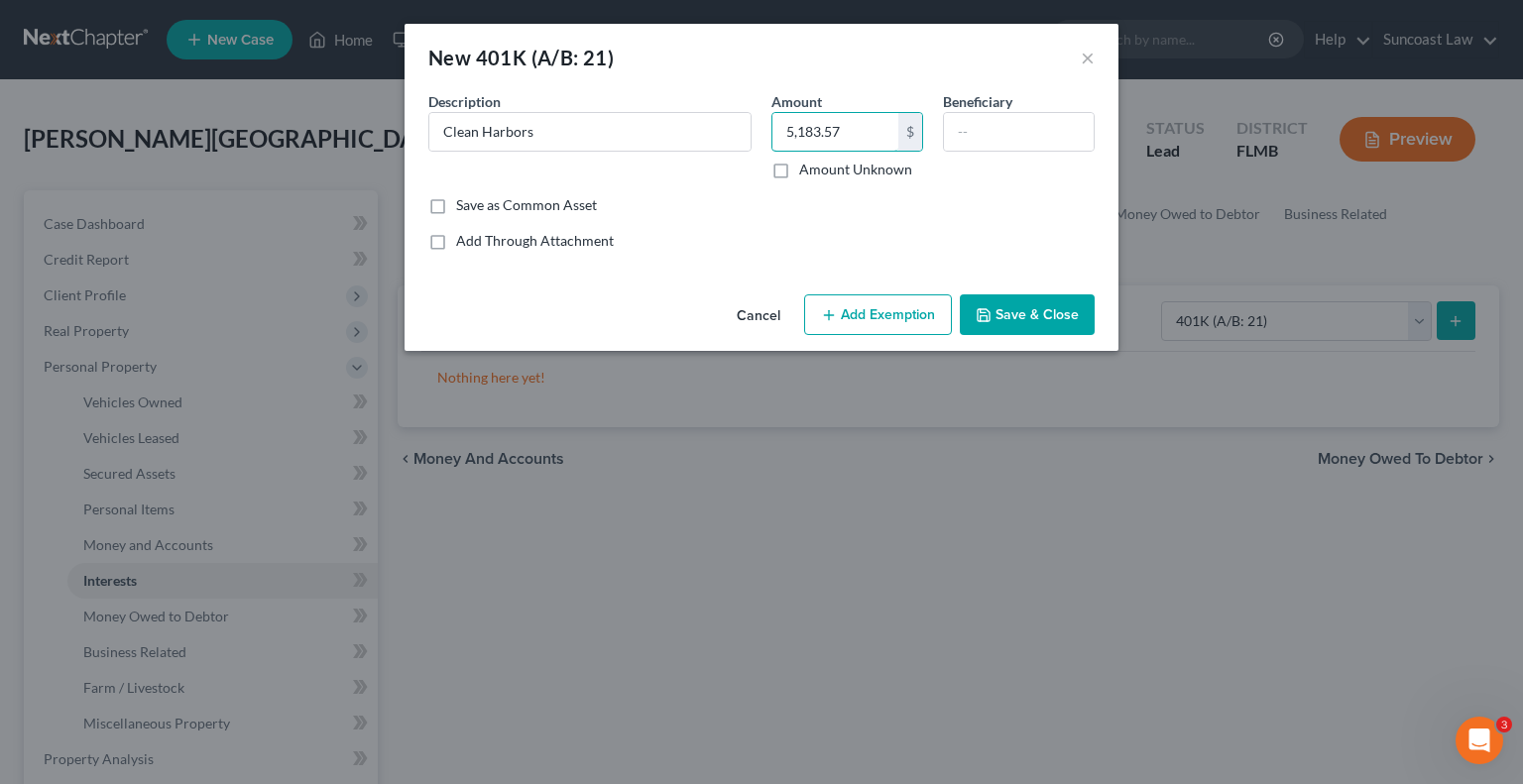 type on "5,183.57" 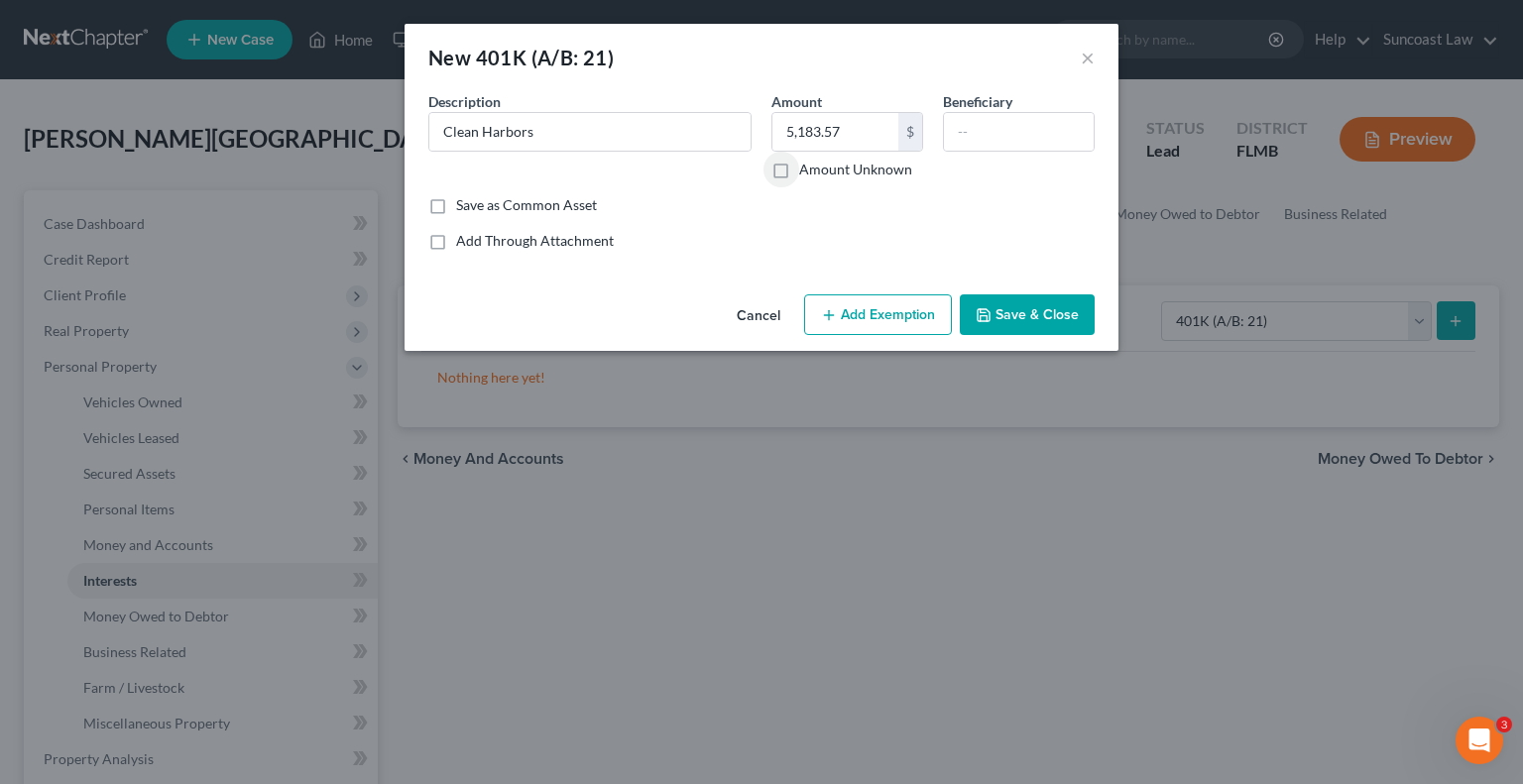 click on "Add Exemption" at bounding box center (878, 315) 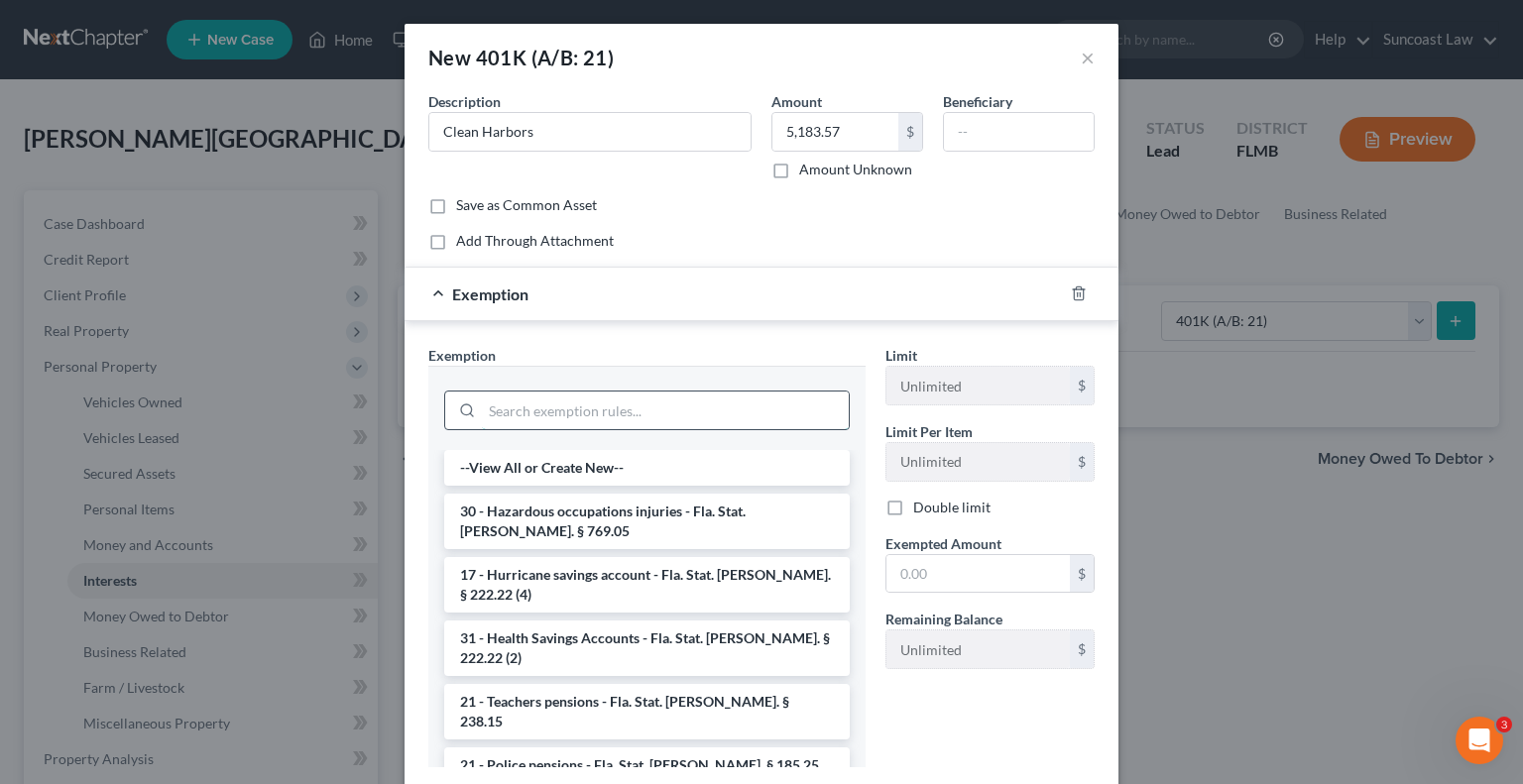 click at bounding box center (665, 410) 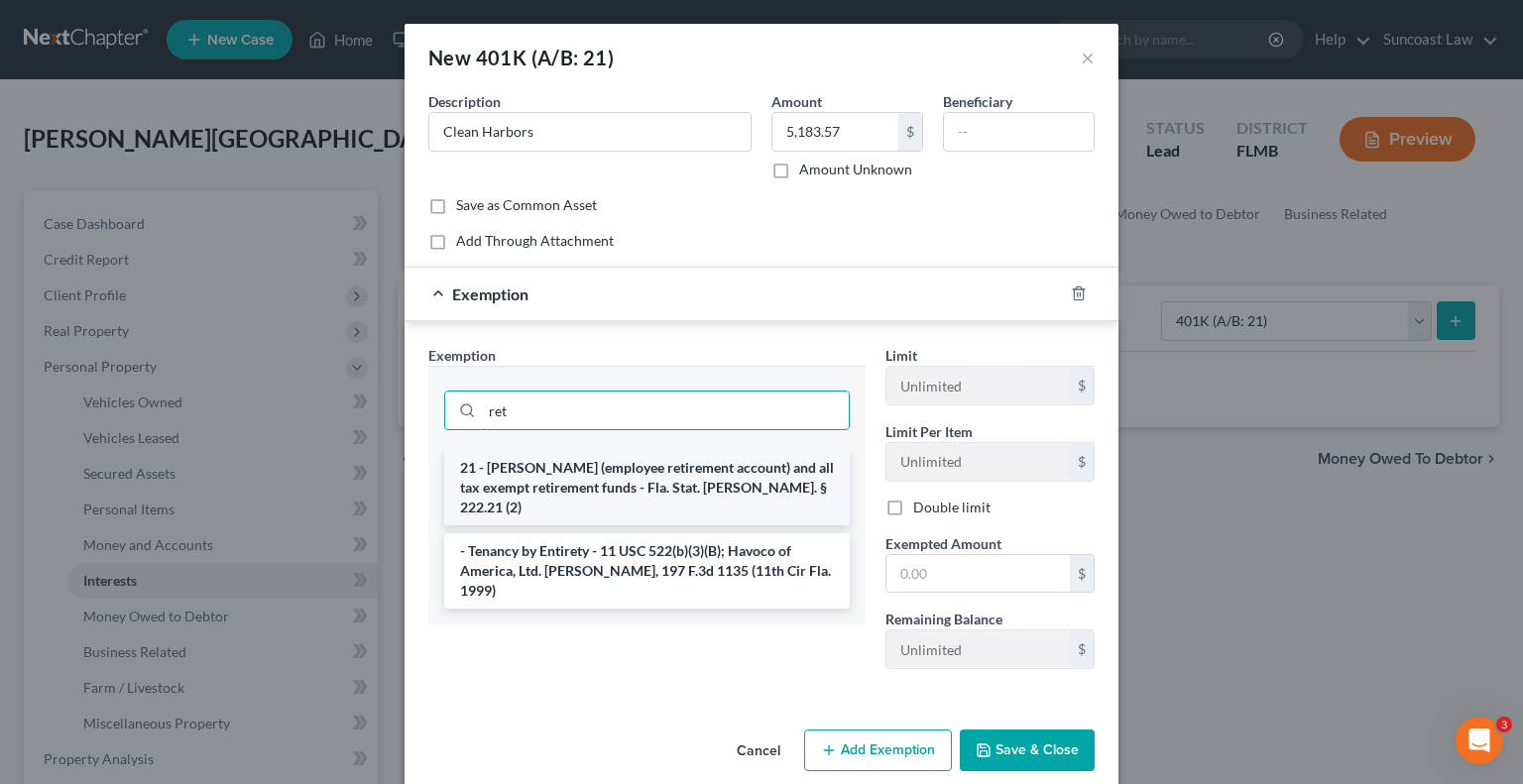 type on "ret" 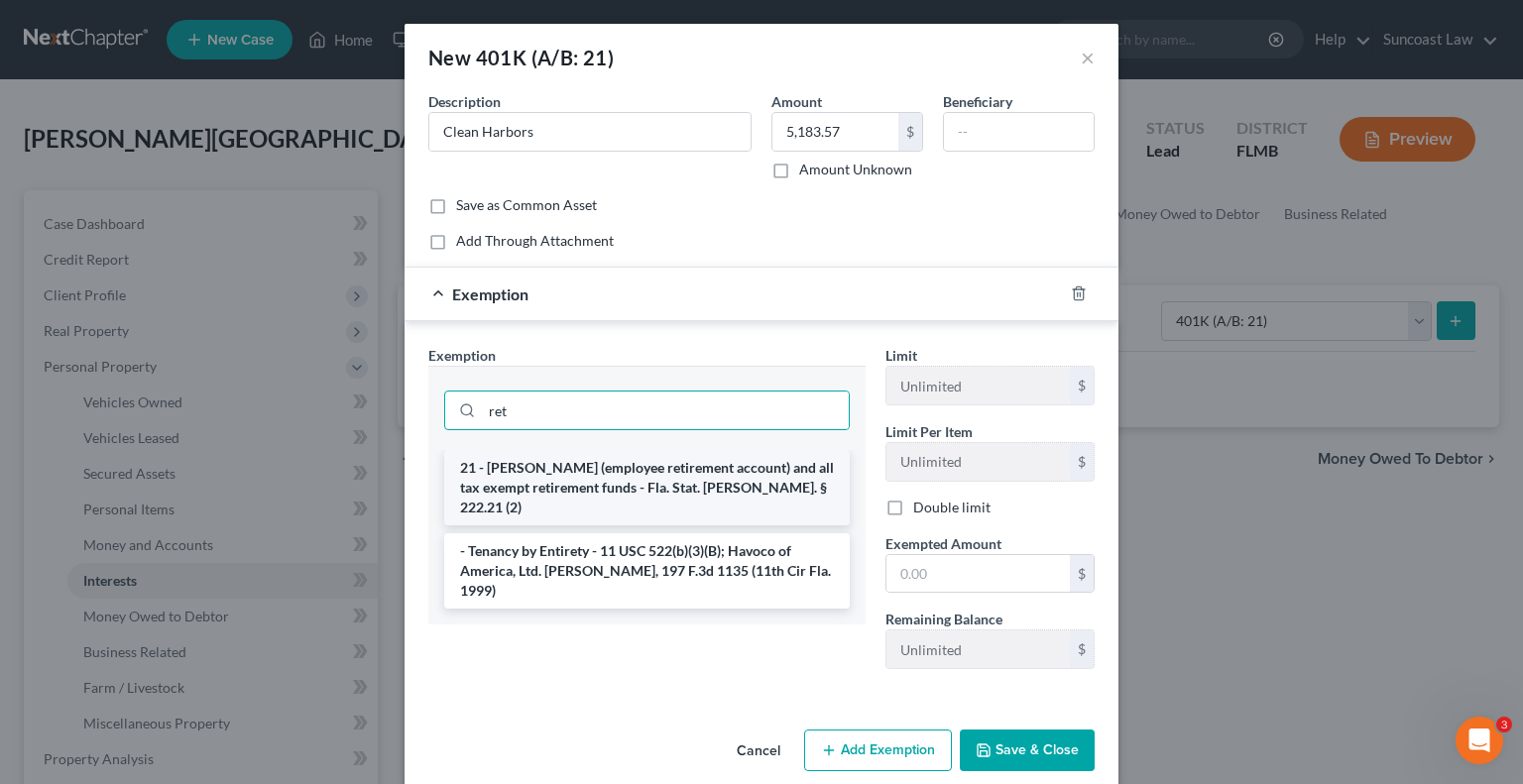 click on "21 - [PERSON_NAME] (employee retirement account) and all tax exempt retirement funds - Fla. Stat. [PERSON_NAME]. § 222.21 (2)" at bounding box center [646, 488] 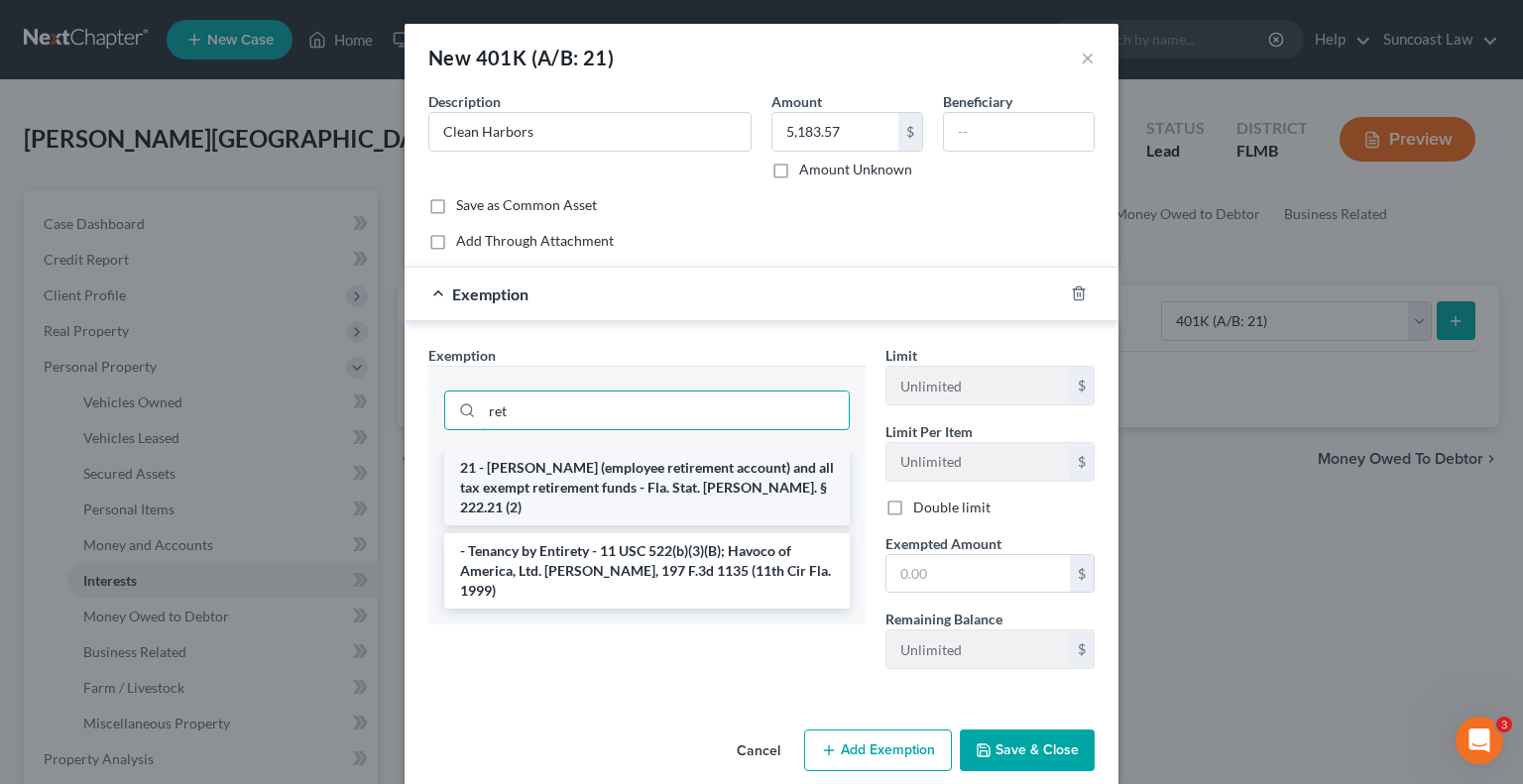 click on "ret" at bounding box center [665, 410] 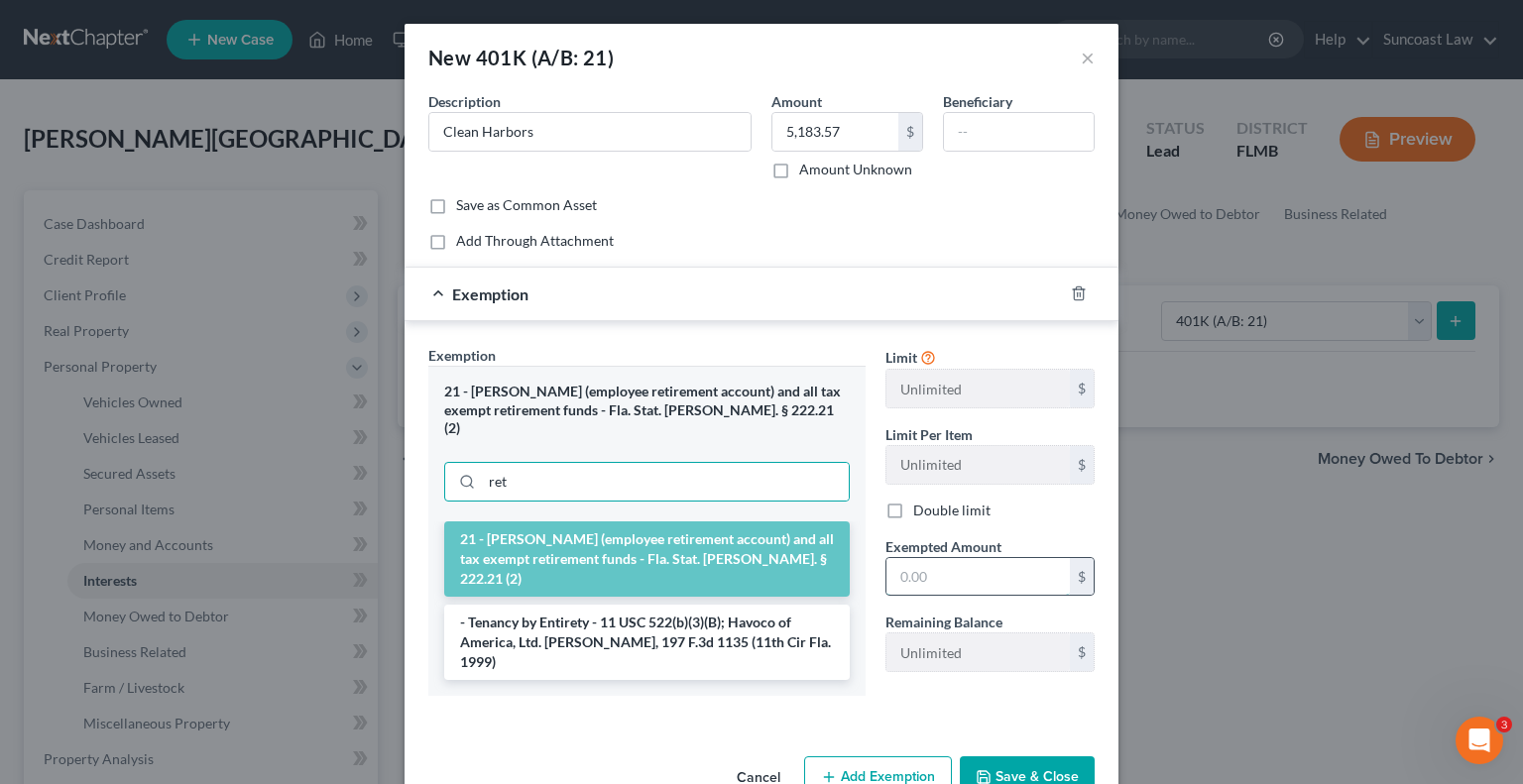 click at bounding box center [978, 577] 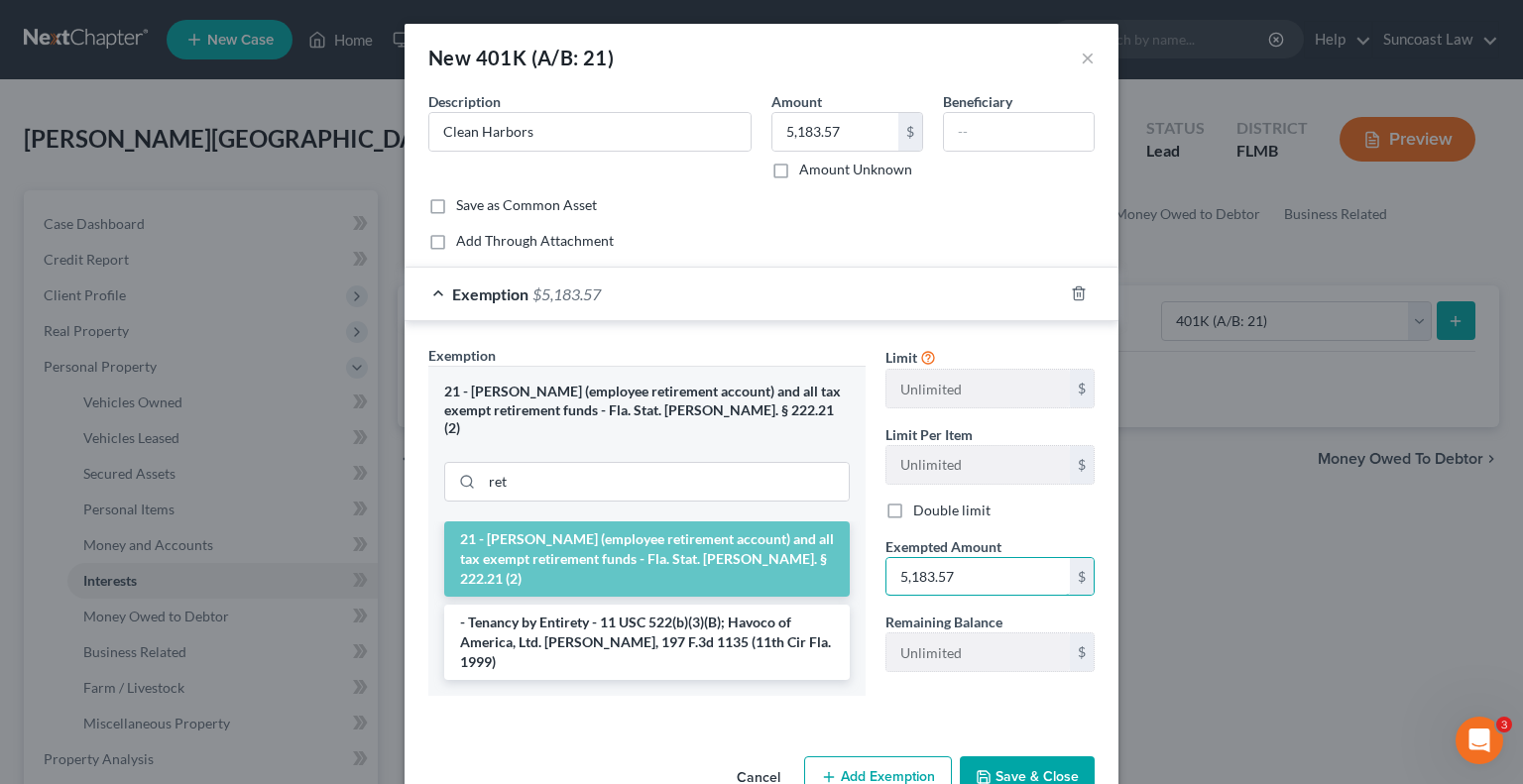 type on "5,183.57" 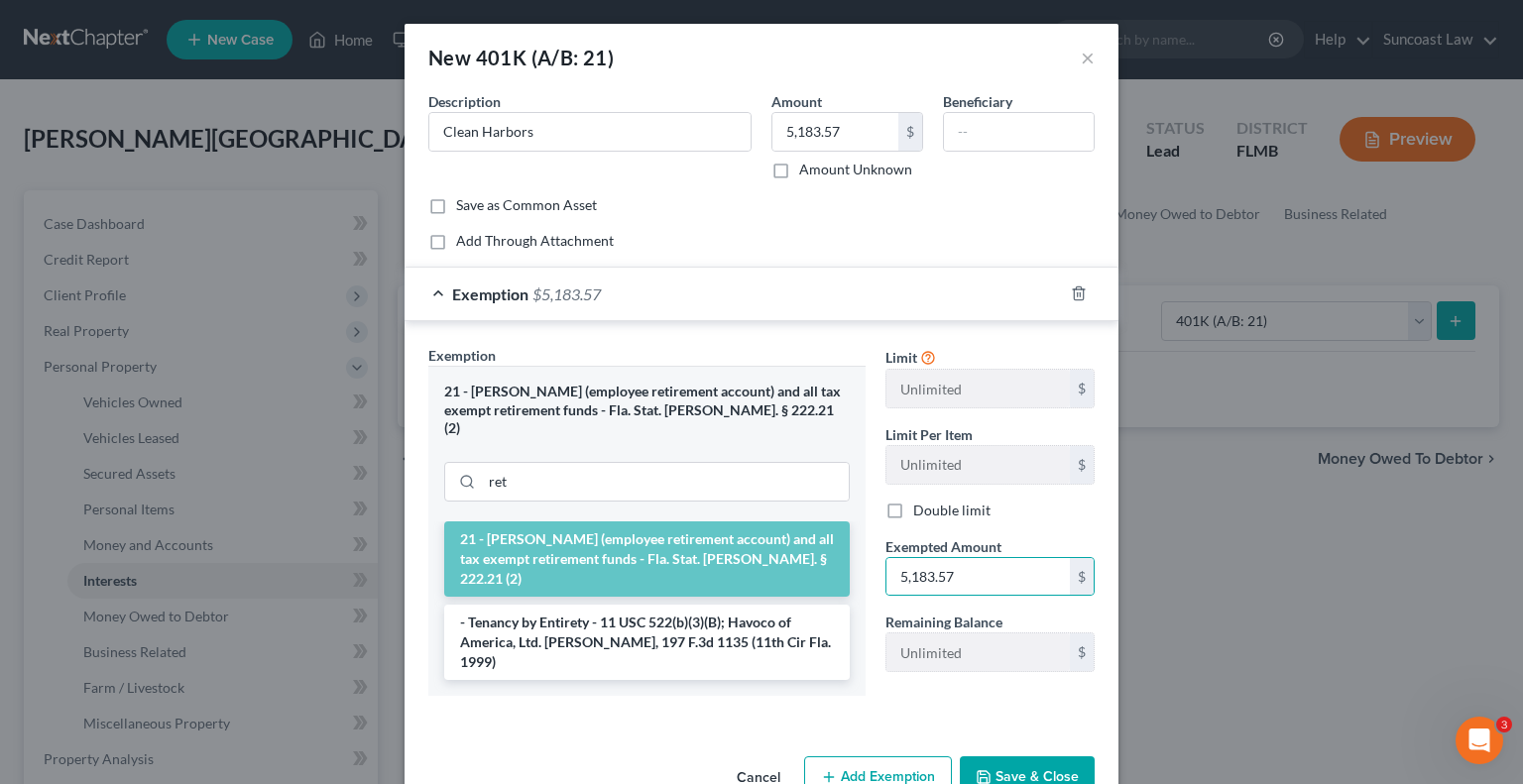 click on "Save & Close" at bounding box center (1027, 777) 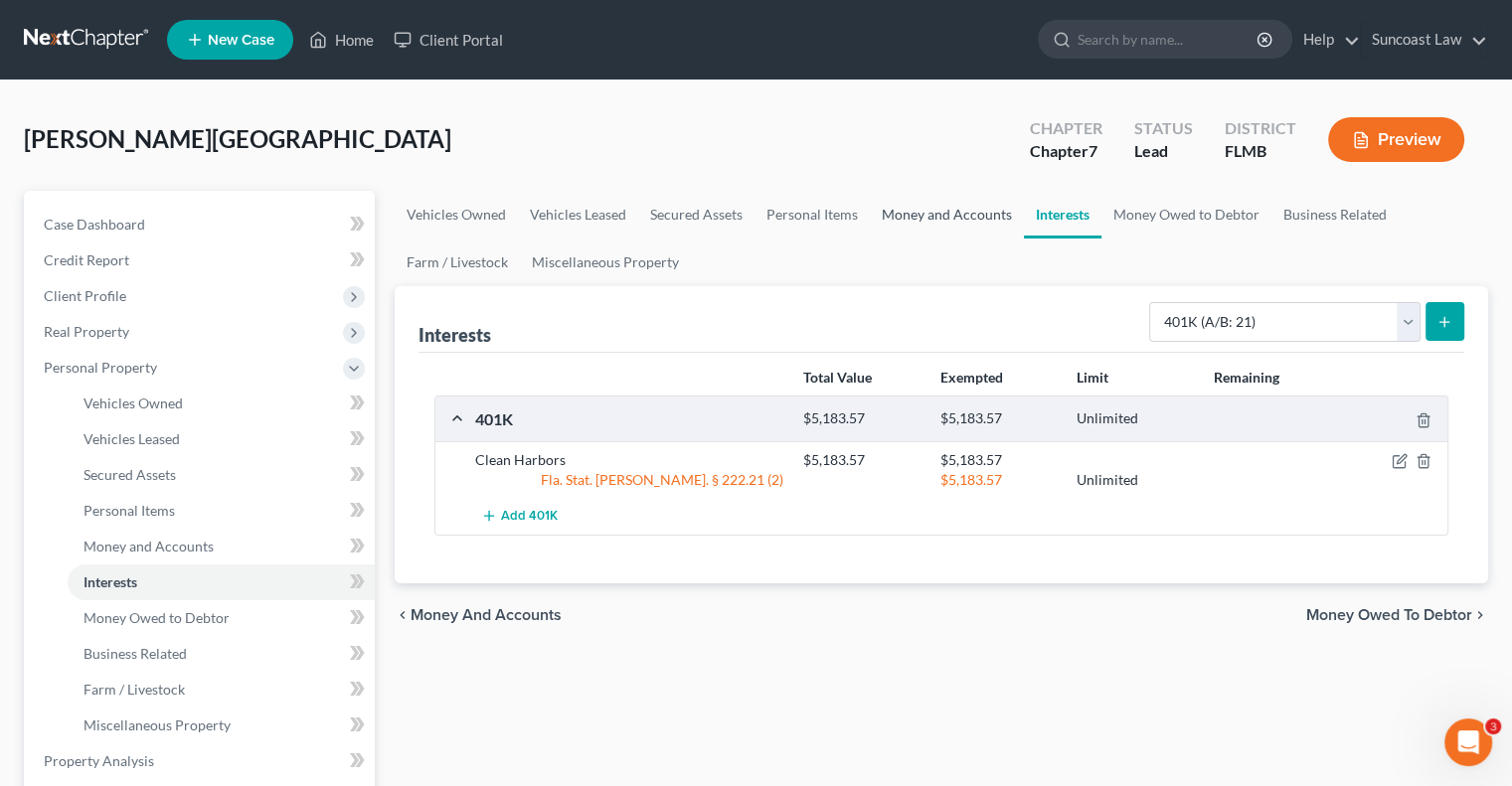 click on "Money and Accounts" at bounding box center [946, 215] 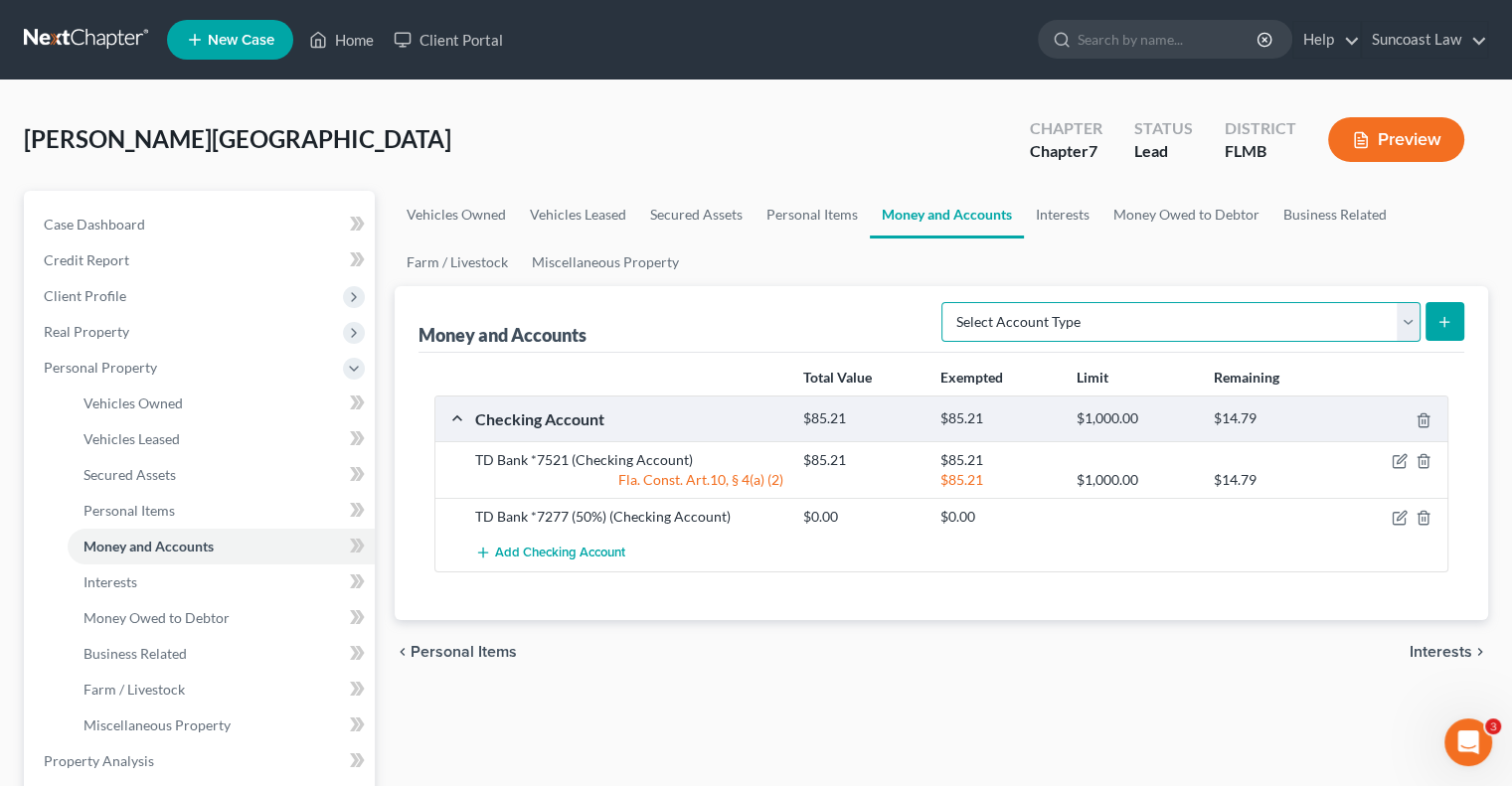 drag, startPoint x: 1356, startPoint y: 301, endPoint x: 1352, endPoint y: 312, distance: 11.7046999 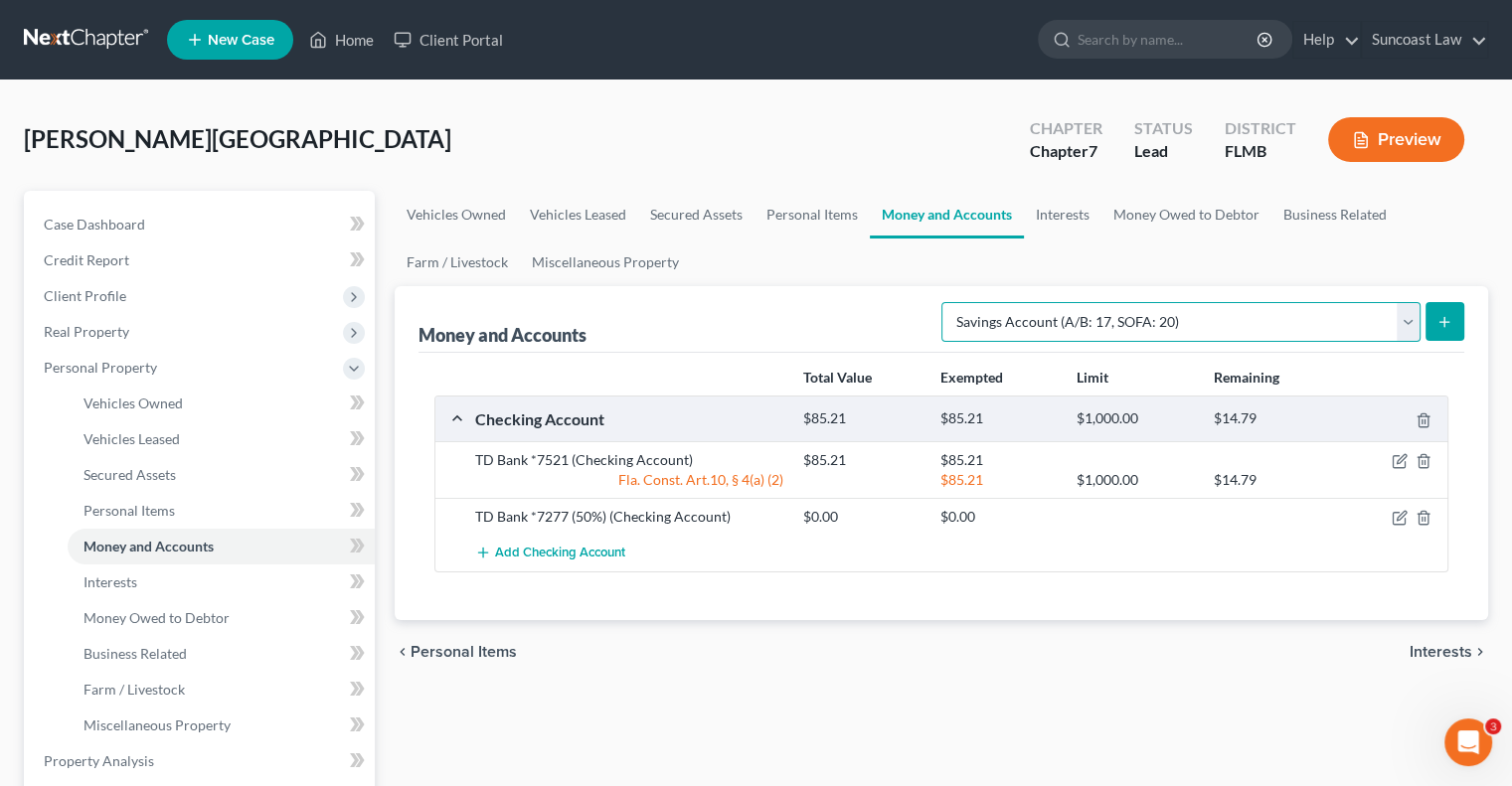 click on "Select Account Type Brokerage (A/B: 18, SOFA: 20) Cash on Hand (A/B: 16) Certificates of Deposit (A/B: 17, SOFA: 20) Checking Account (A/B: 17, SOFA: 20) Money Market (A/B: 18, SOFA: 20) Other (Credit Union, Health Savings Account, etc) (A/B: 17, SOFA: 20) Safe Deposit Box (A/B: 16) Savings Account (A/B: 17, SOFA: 20) Security Deposits or Prepayments (A/B: 22)" at bounding box center [1181, 322] 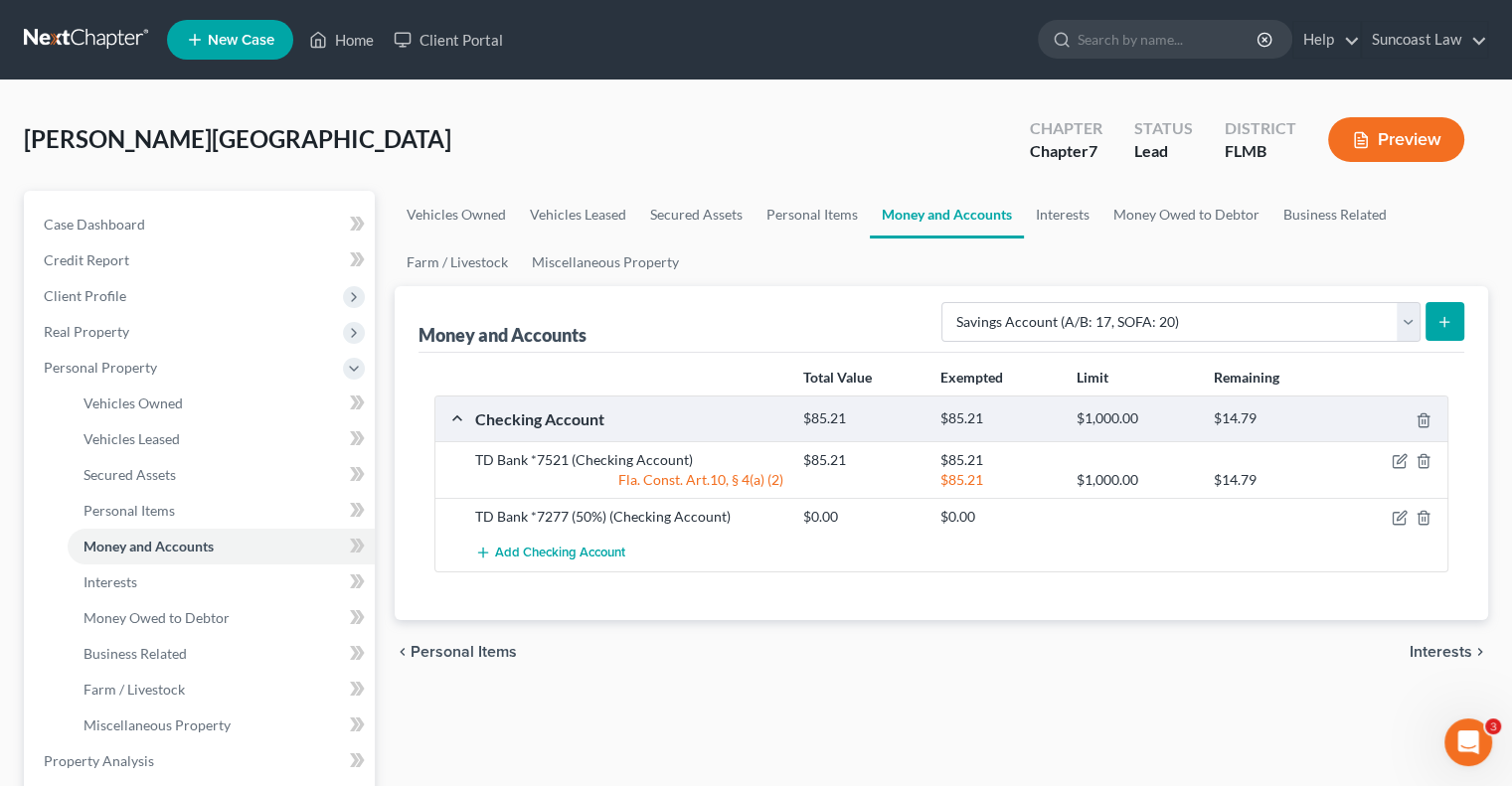 click 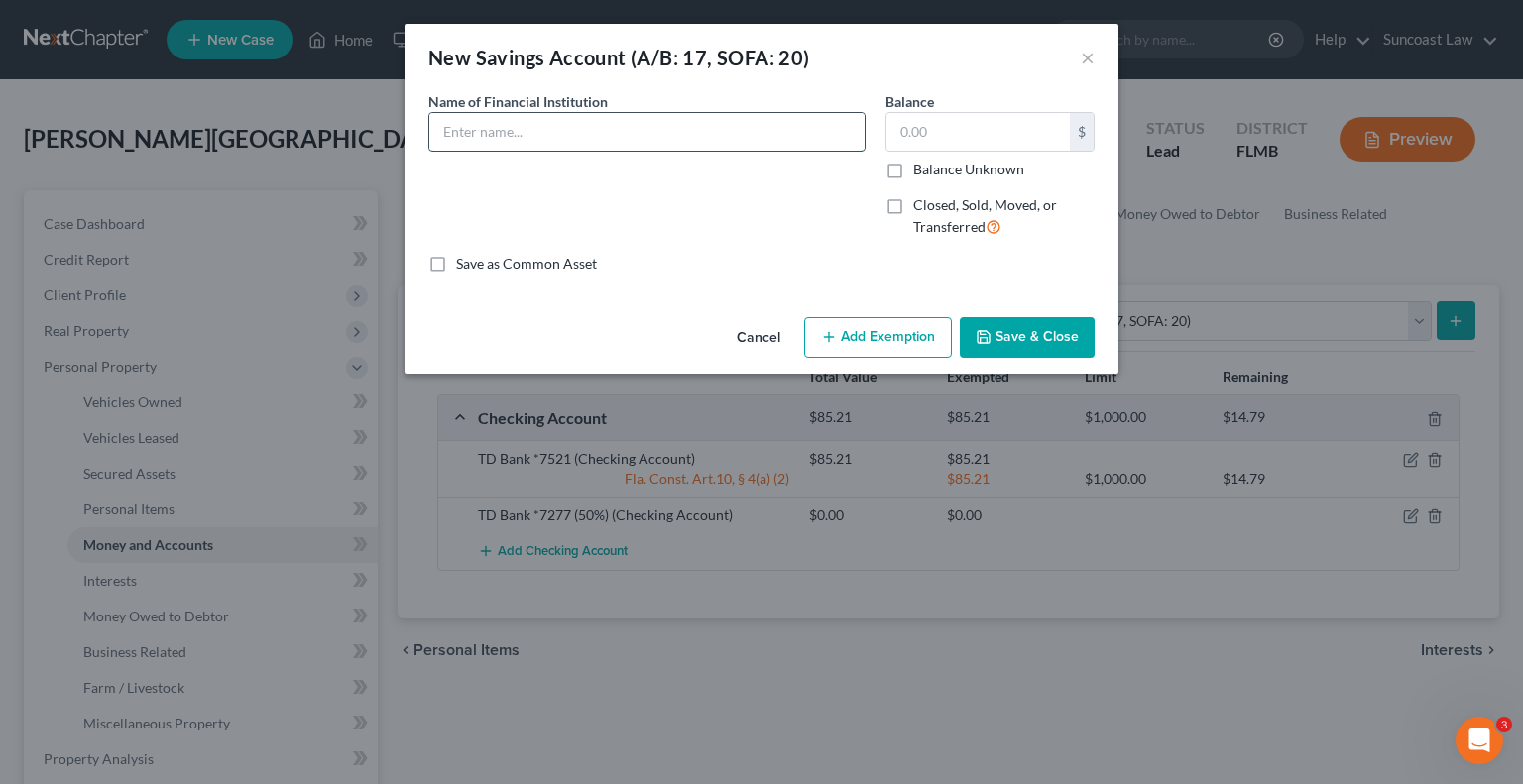 click at bounding box center [646, 132] 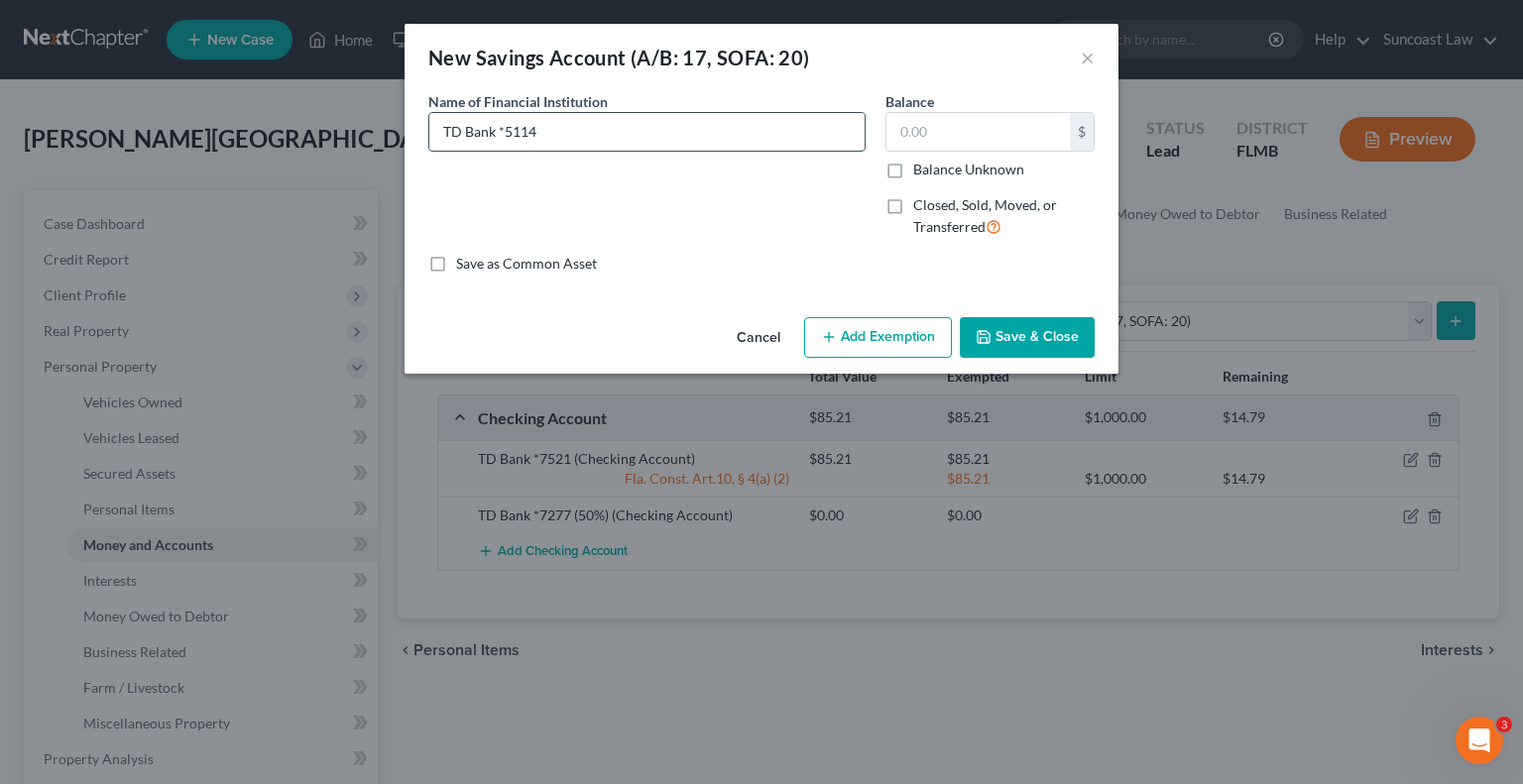 type on "TD Bank *5114" 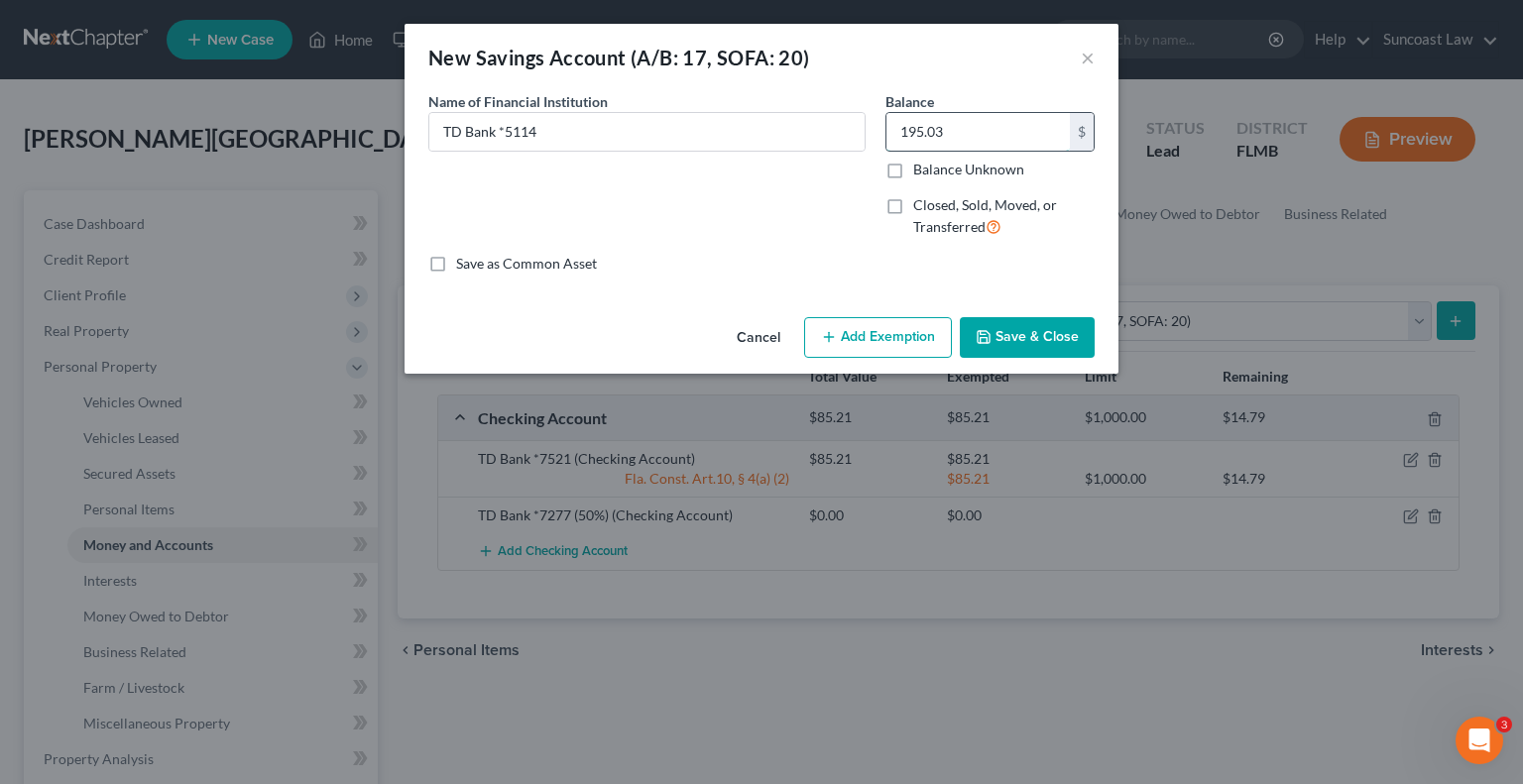 type on "195.03" 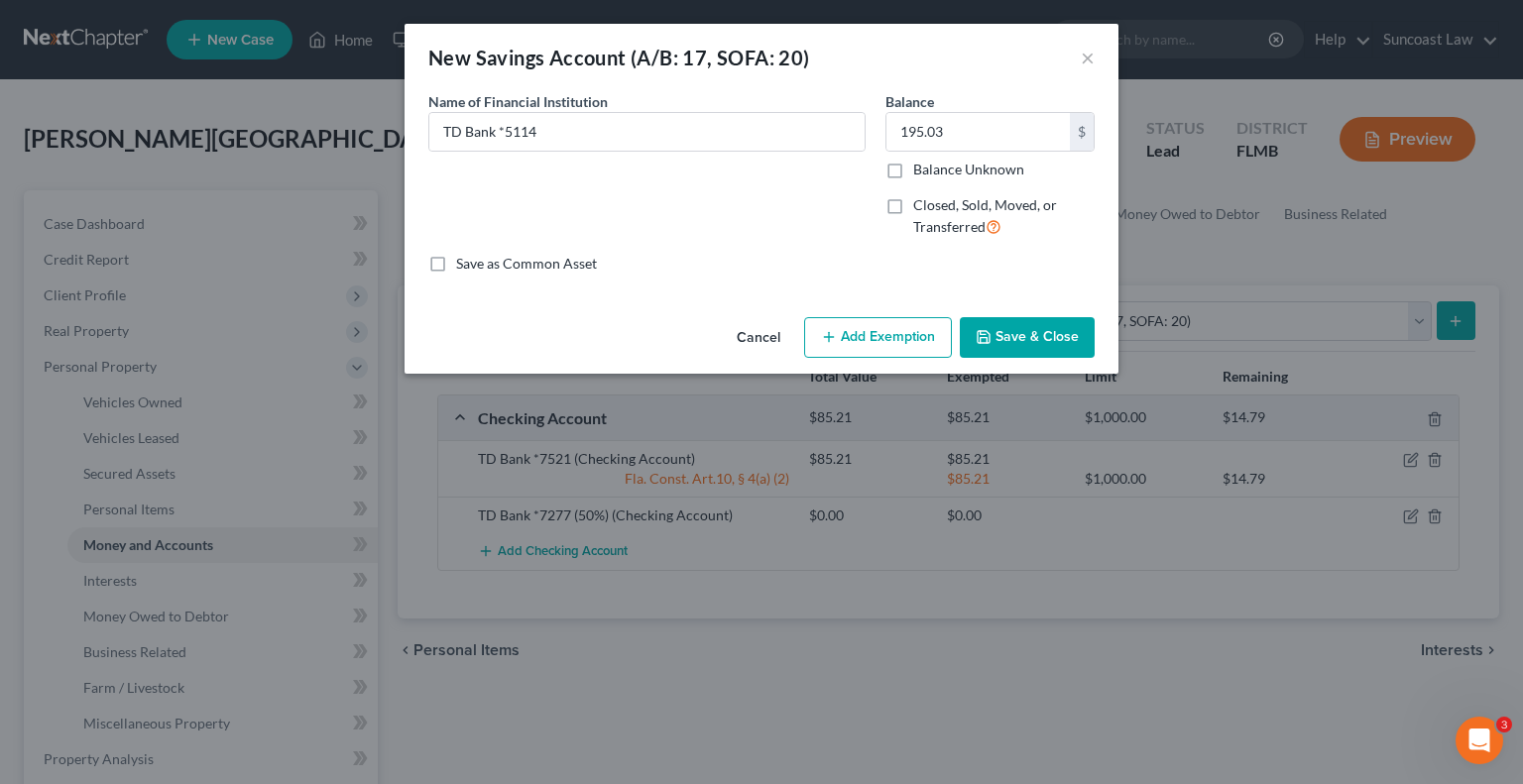 drag, startPoint x: 880, startPoint y: 348, endPoint x: 702, endPoint y: 378, distance: 180.51039 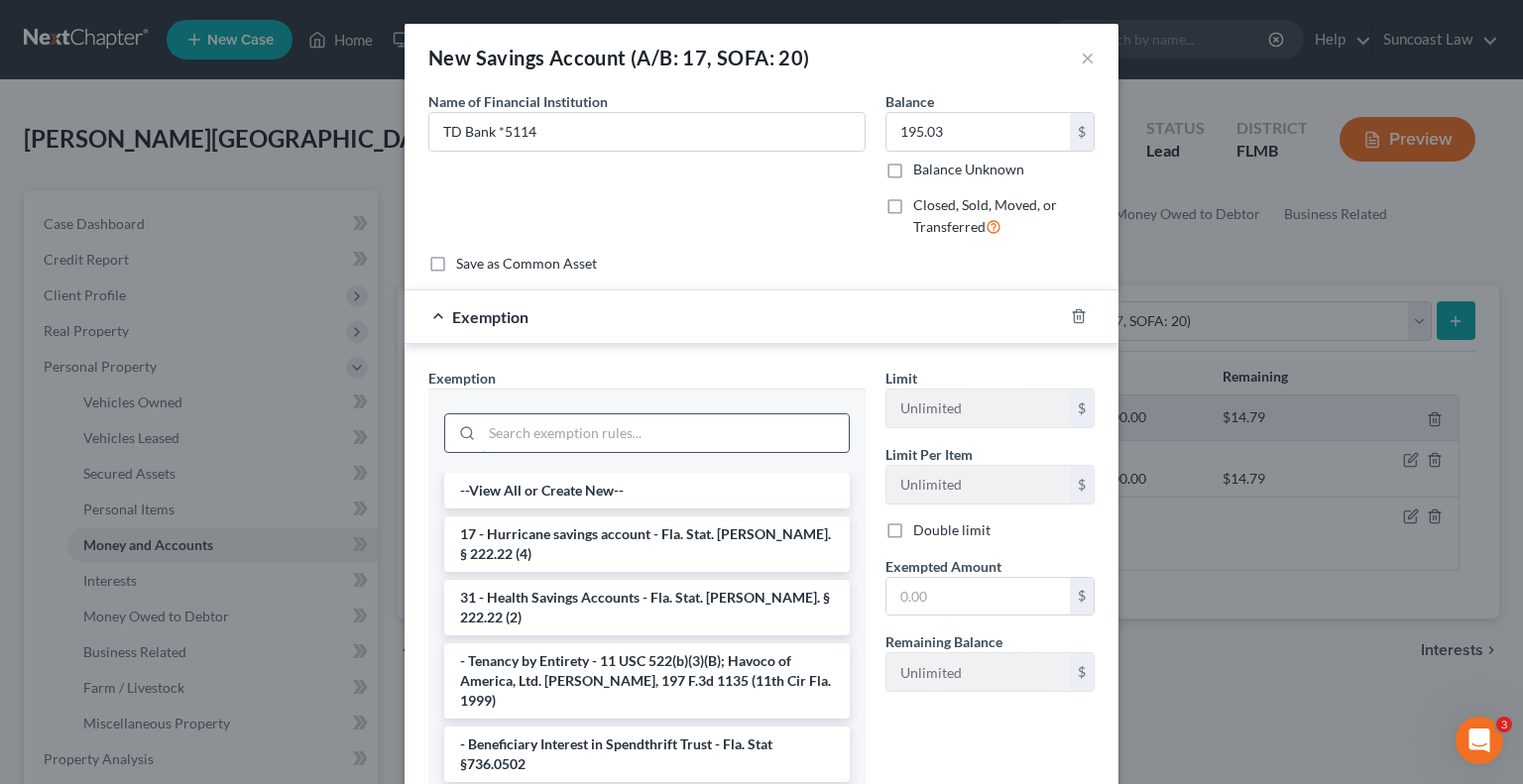 click at bounding box center [665, 433] 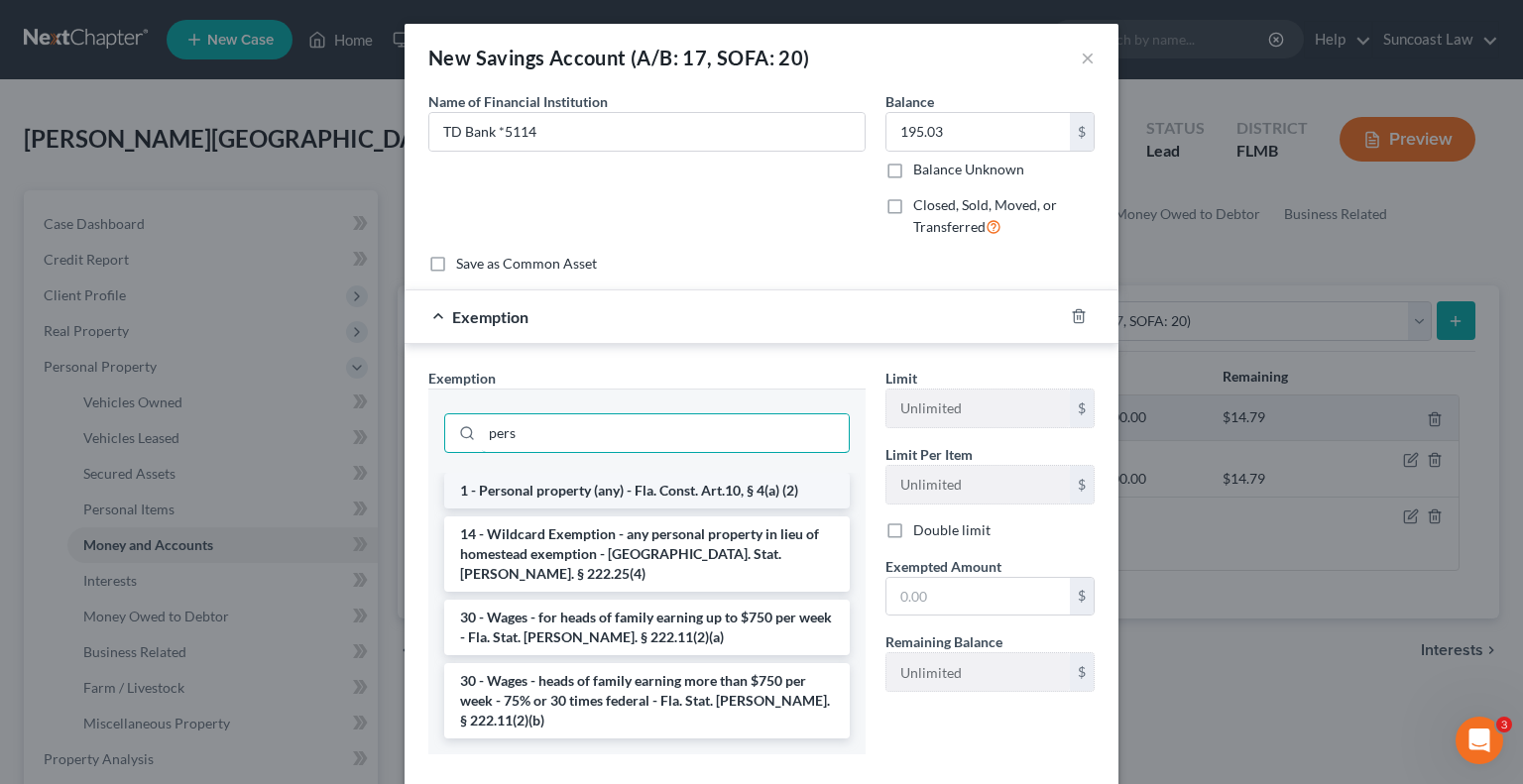 type on "pers" 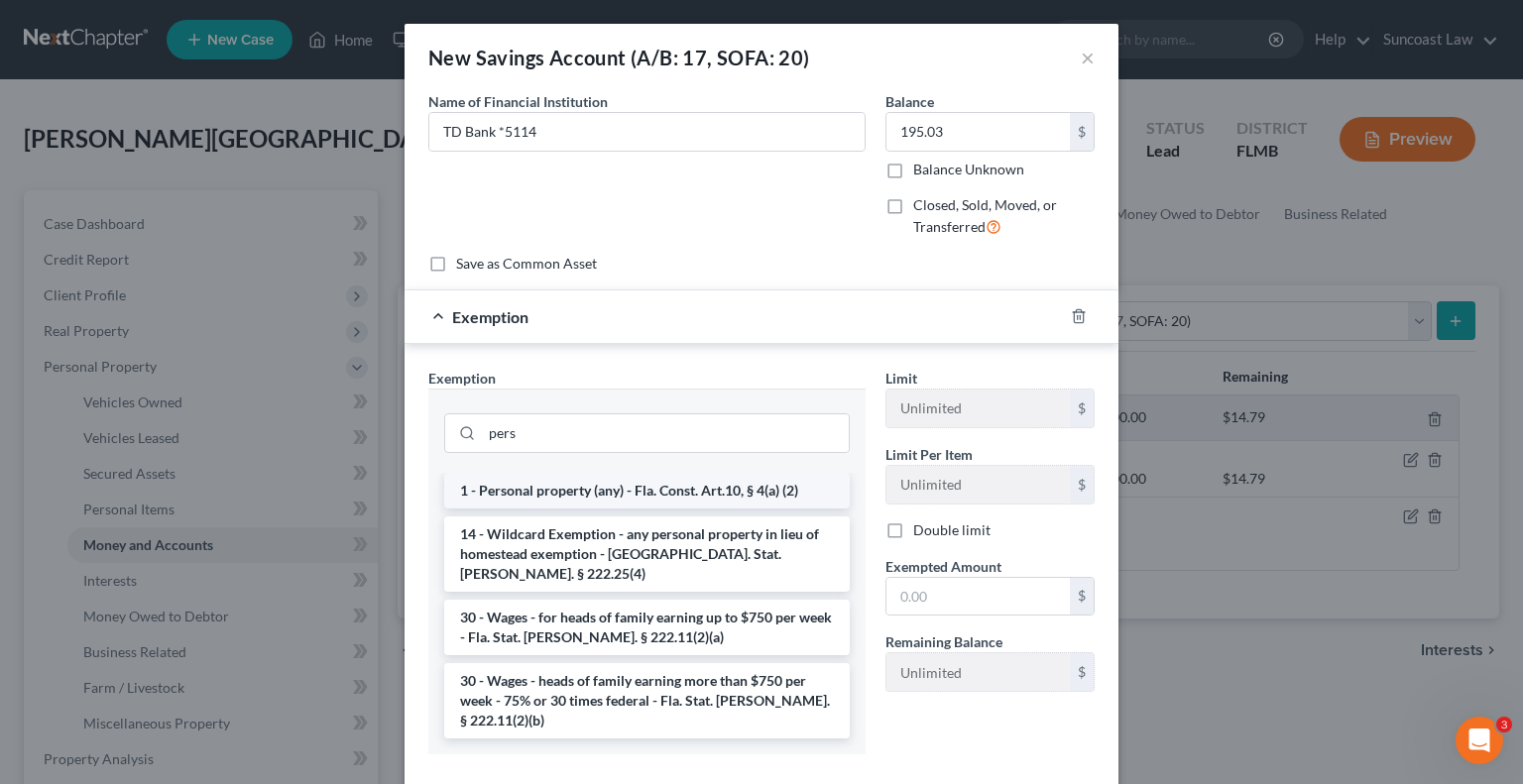 click on "1 - Personal property (any) - Fla. Const. Art.10, § 4(a) (2)" at bounding box center (646, 491) 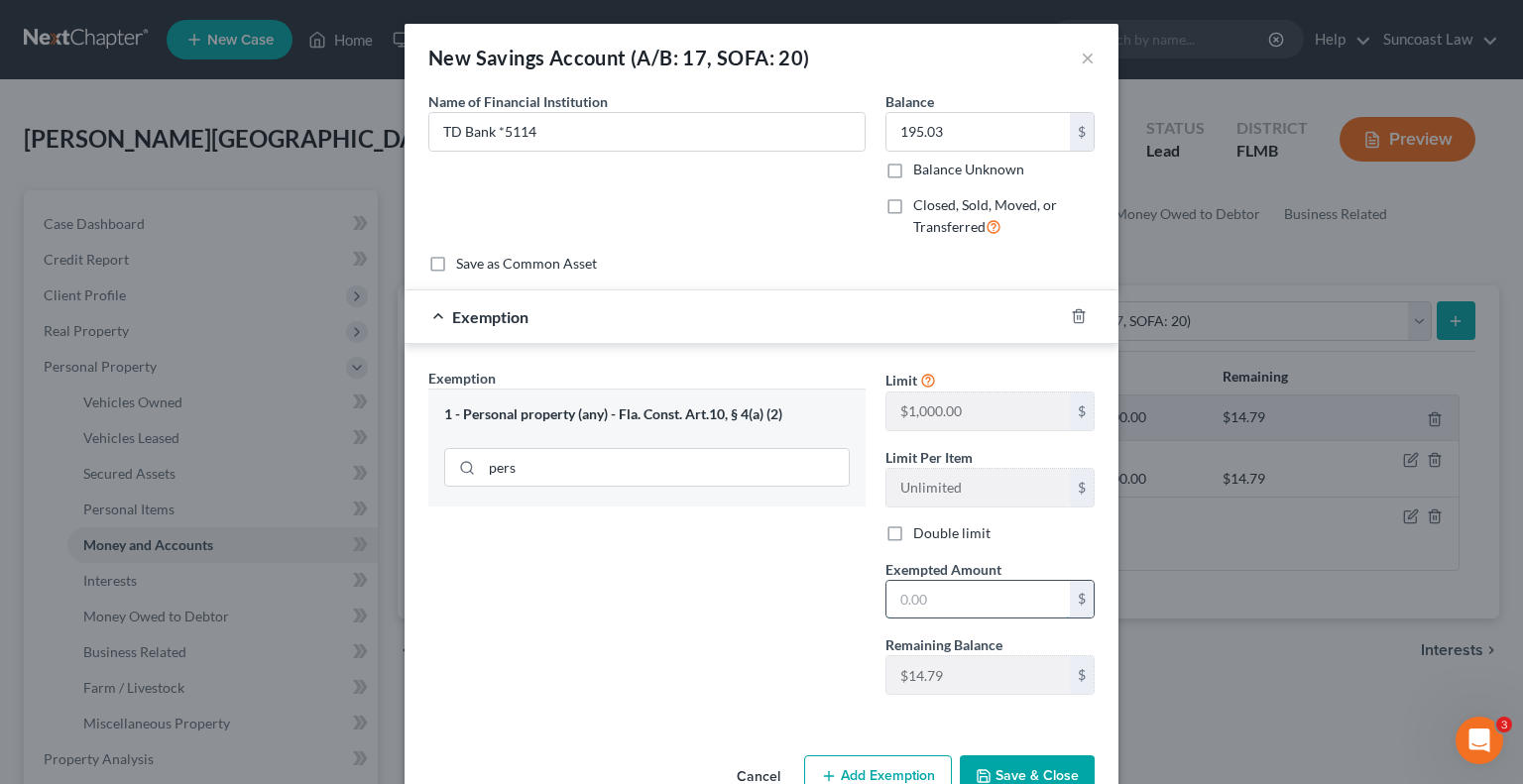 click at bounding box center (978, 600) 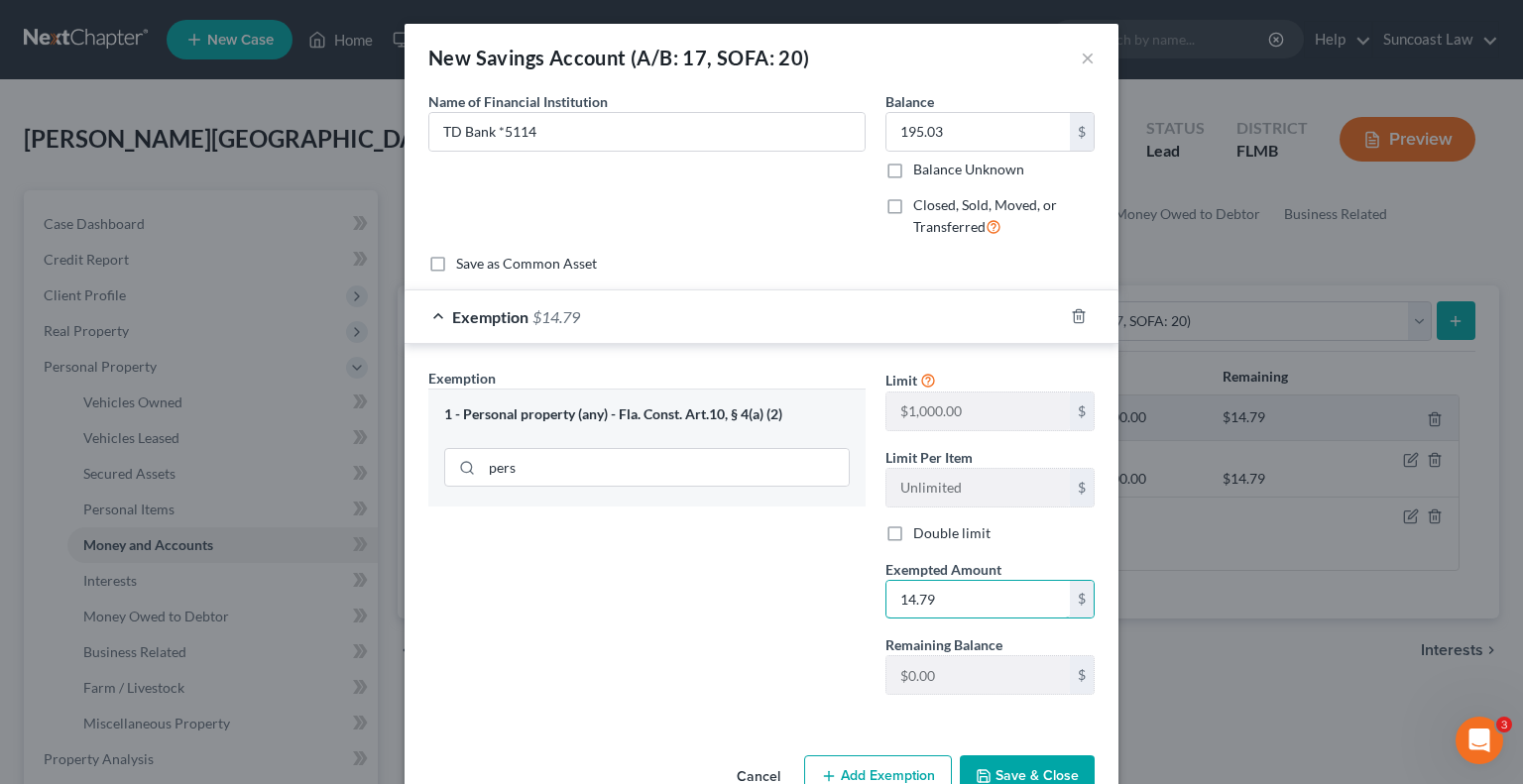 type on "14.79" 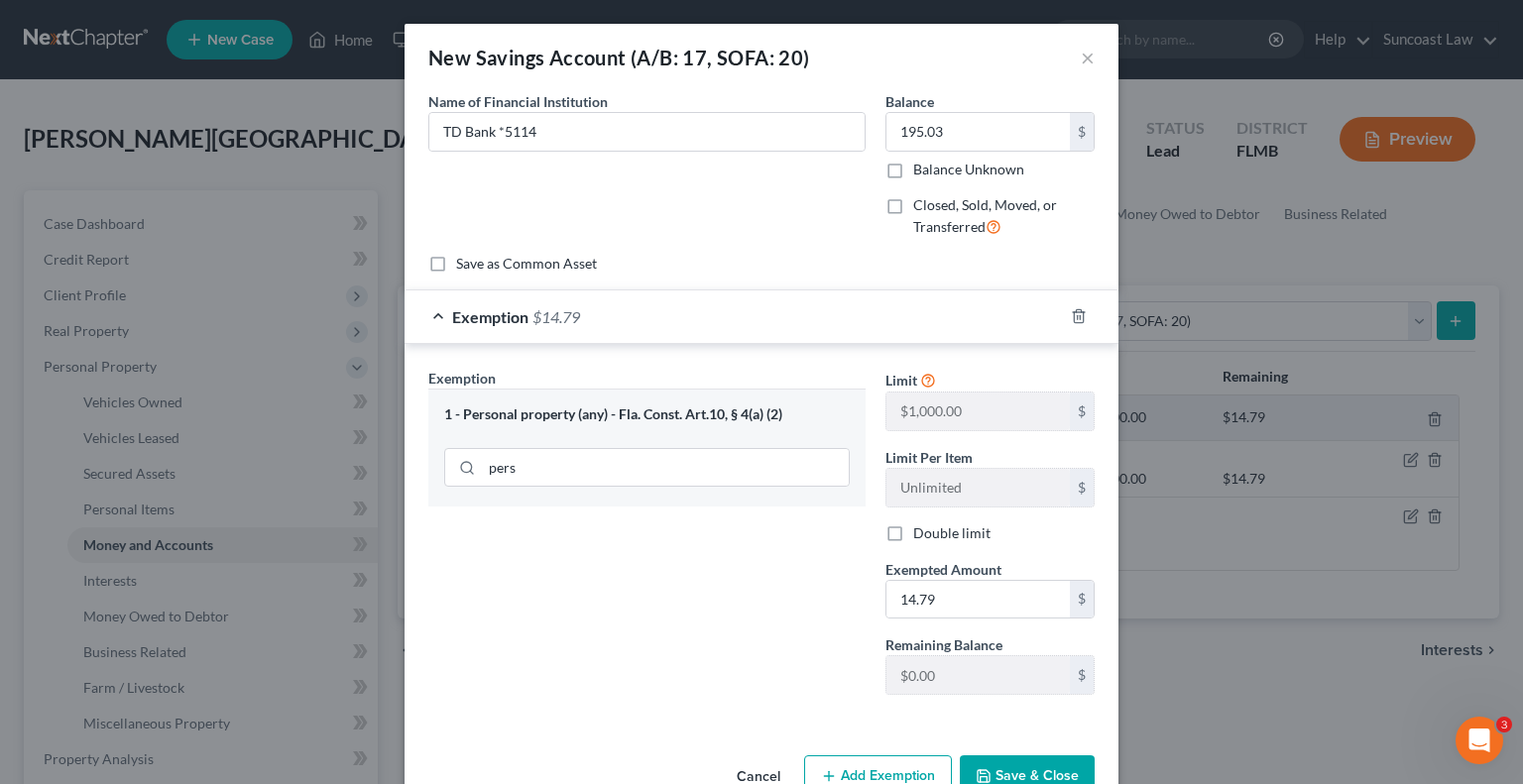 click on "Save & Close" at bounding box center [1027, 776] 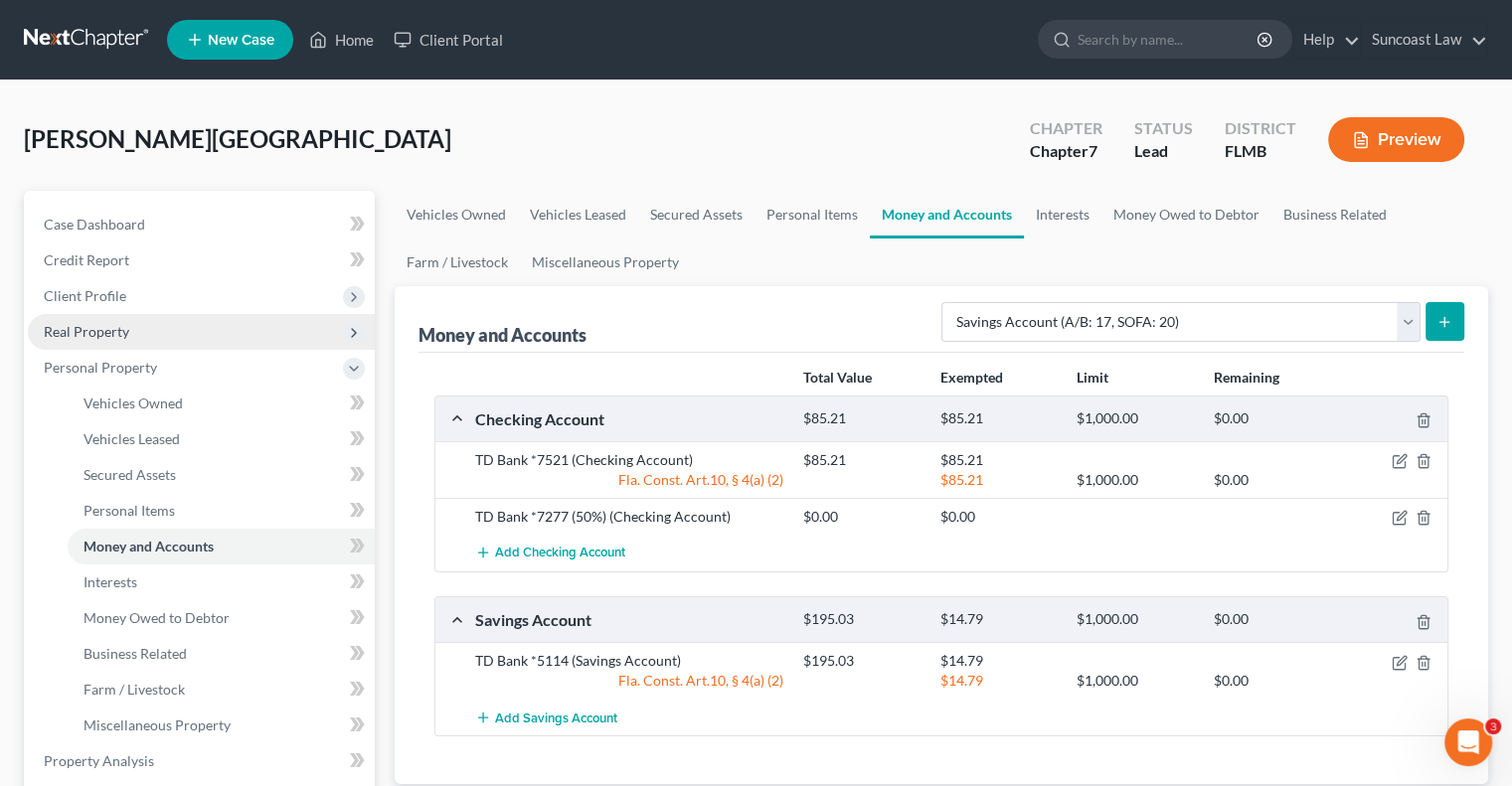 click on "Real Property" at bounding box center (86, 331) 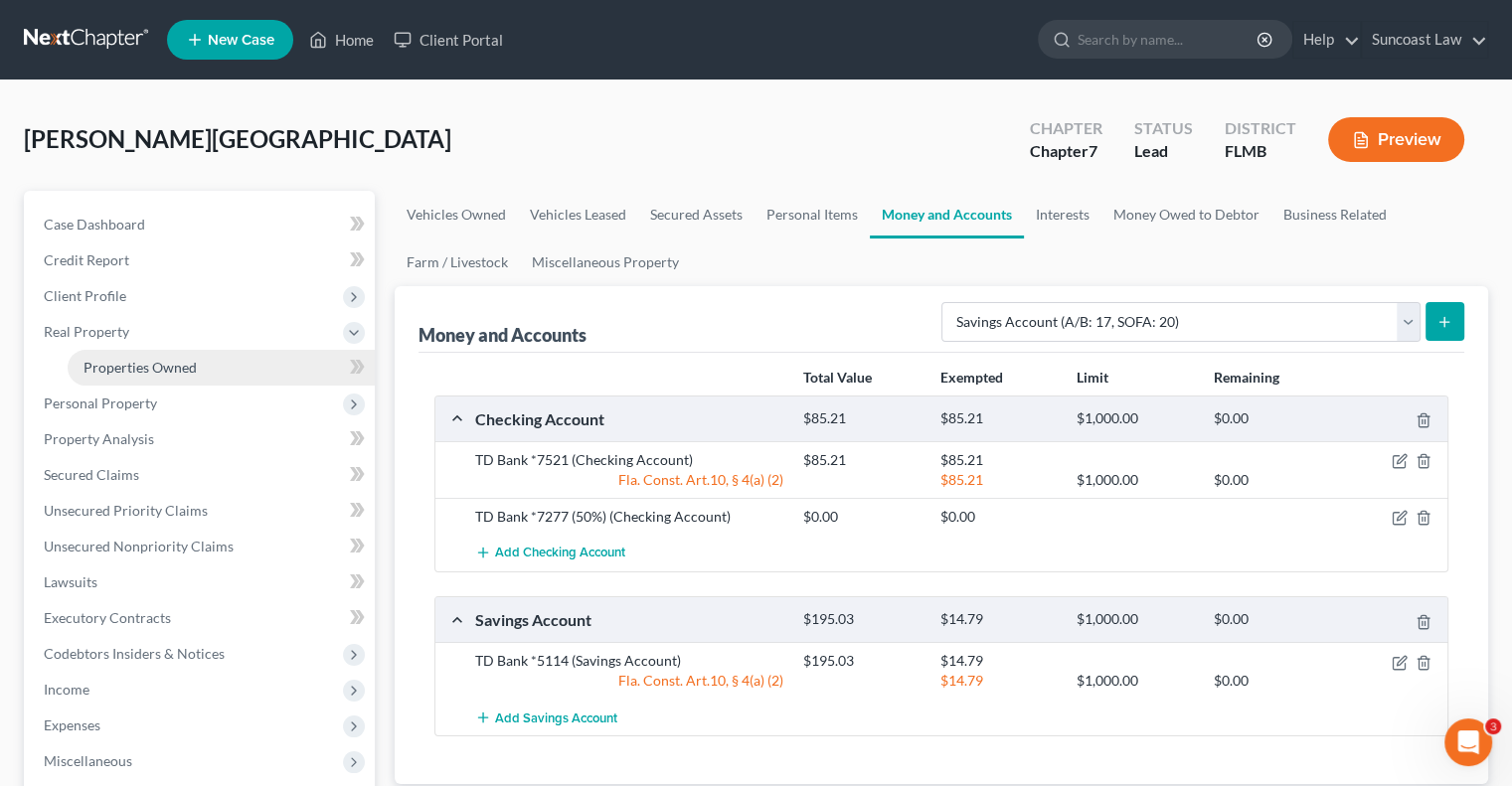 click on "Properties Owned" at bounding box center [221, 368] 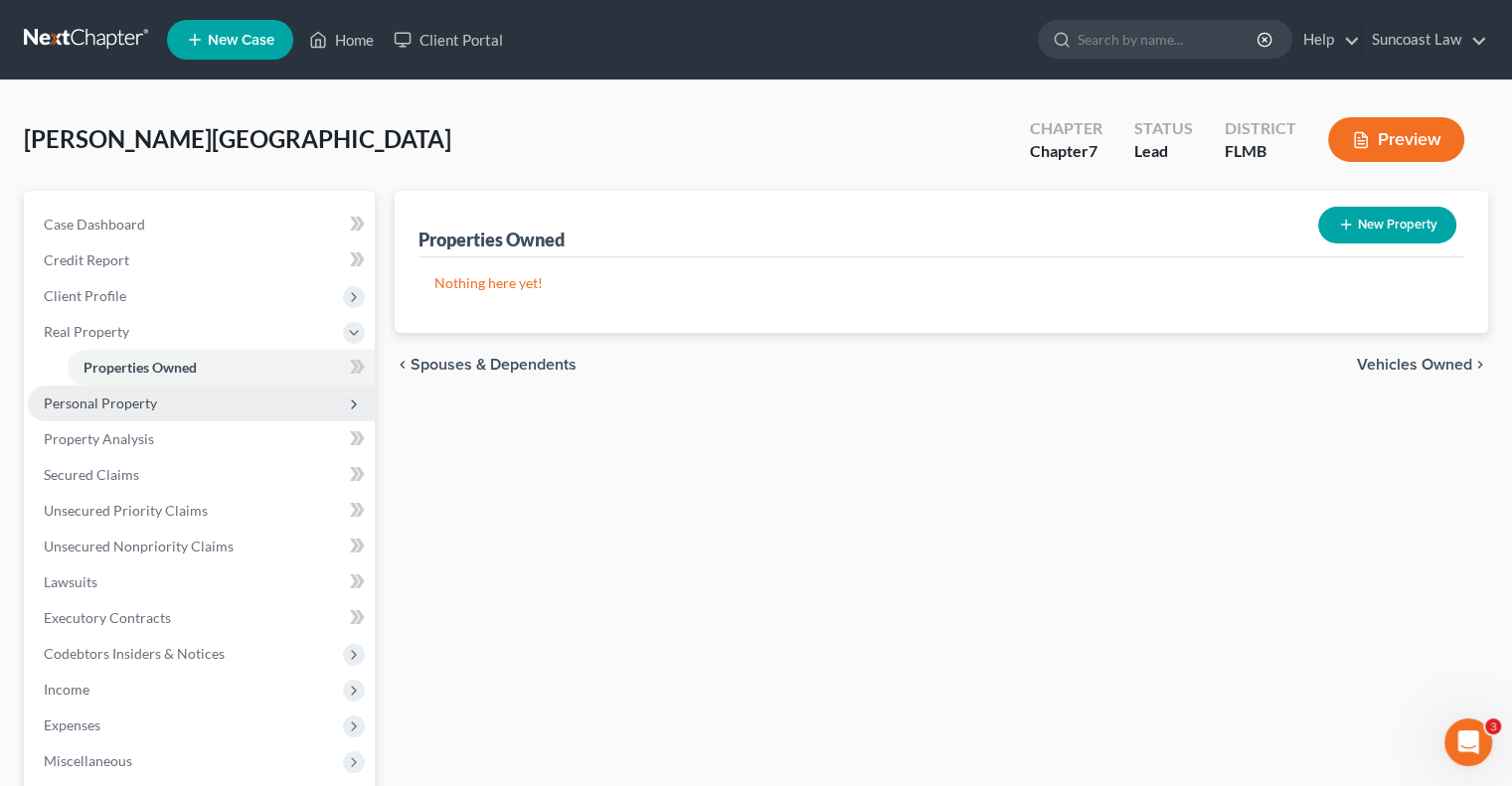 click on "Personal Property" at bounding box center [100, 402] 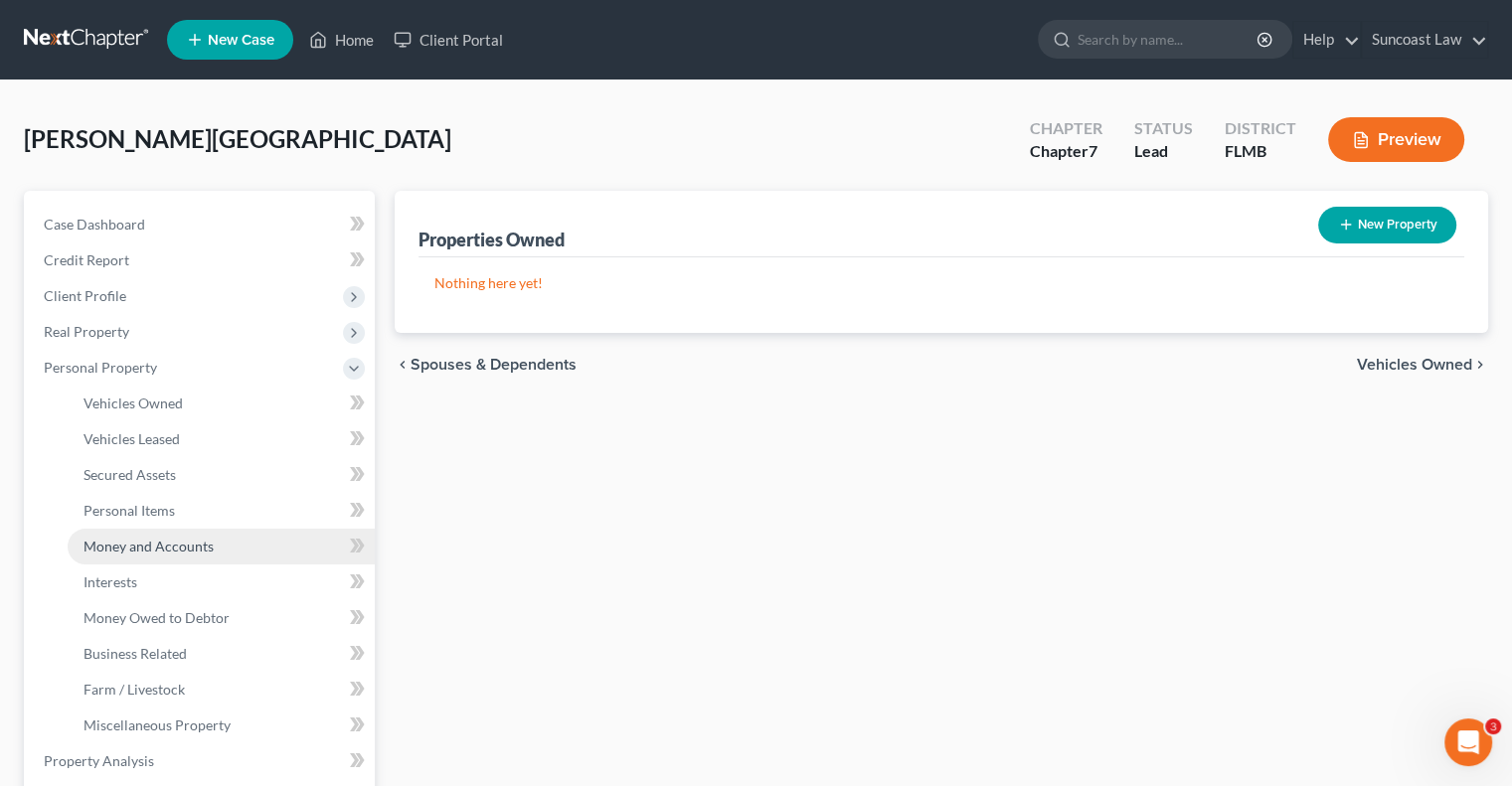 click on "Money and Accounts" at bounding box center [148, 546] 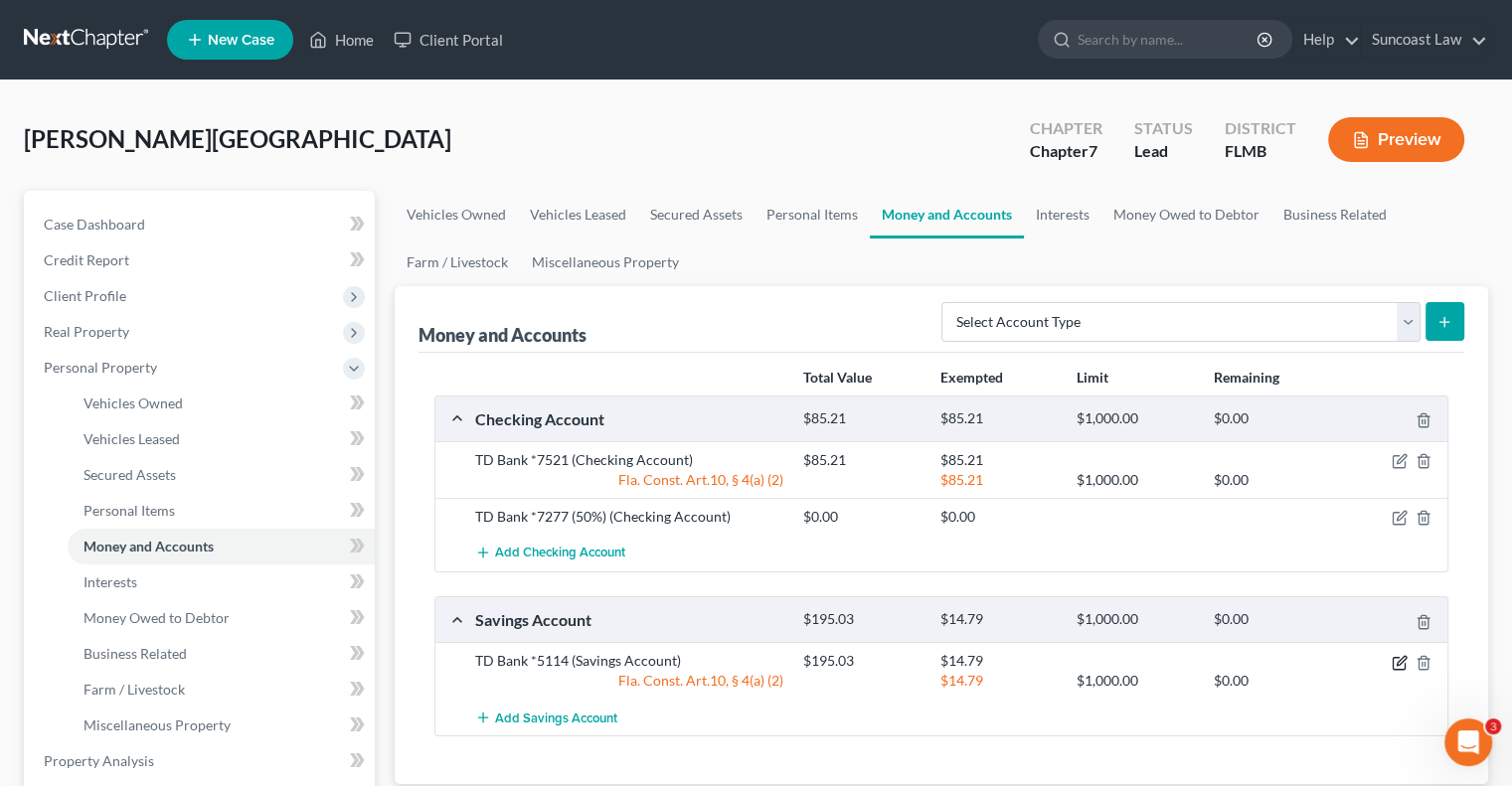 click 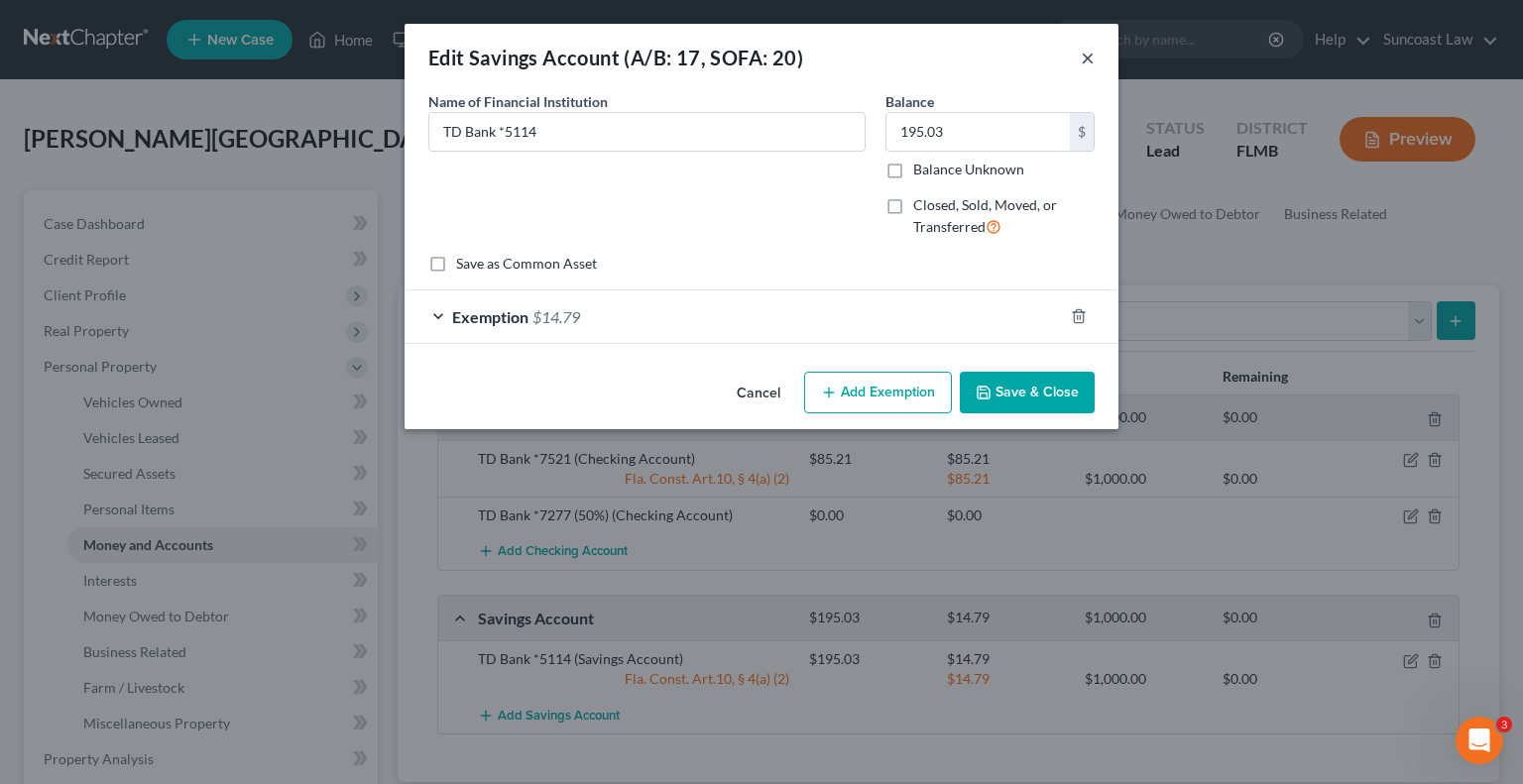 click on "×" at bounding box center (1088, 57) 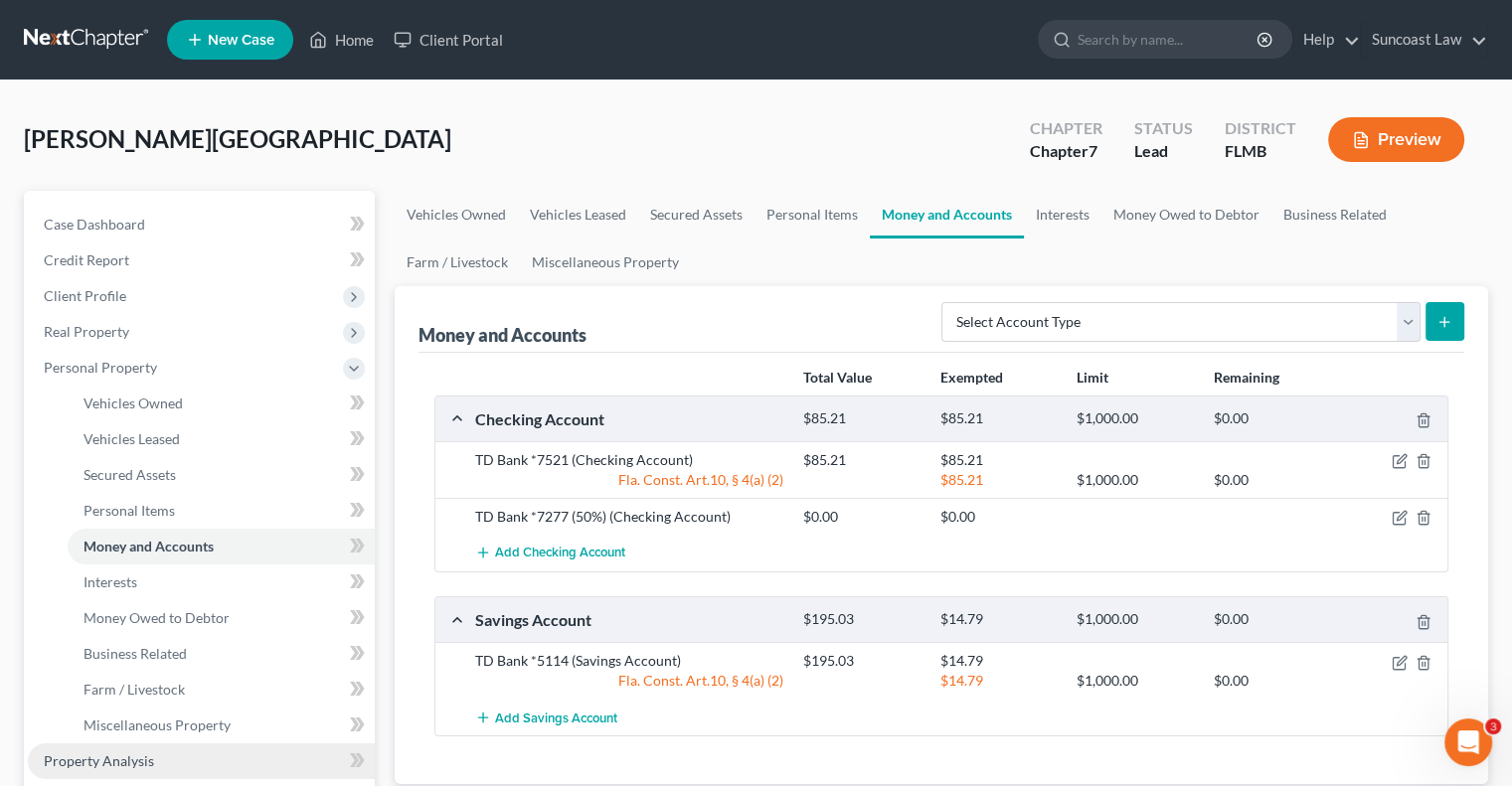 click on "Property Analysis" at bounding box center (201, 761) 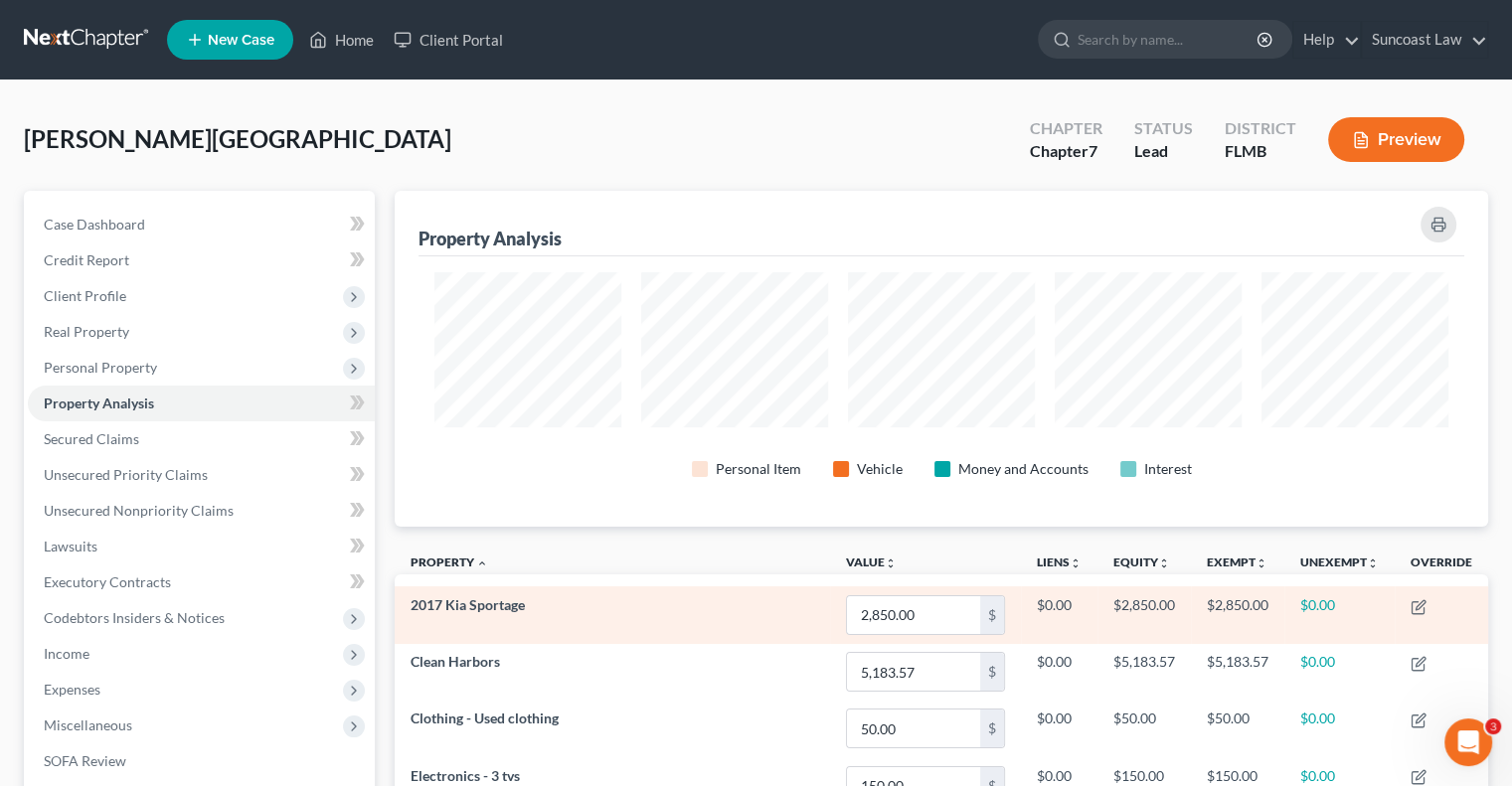 scroll, scrollTop: 993343, scrollLeft: 992989, axis: both 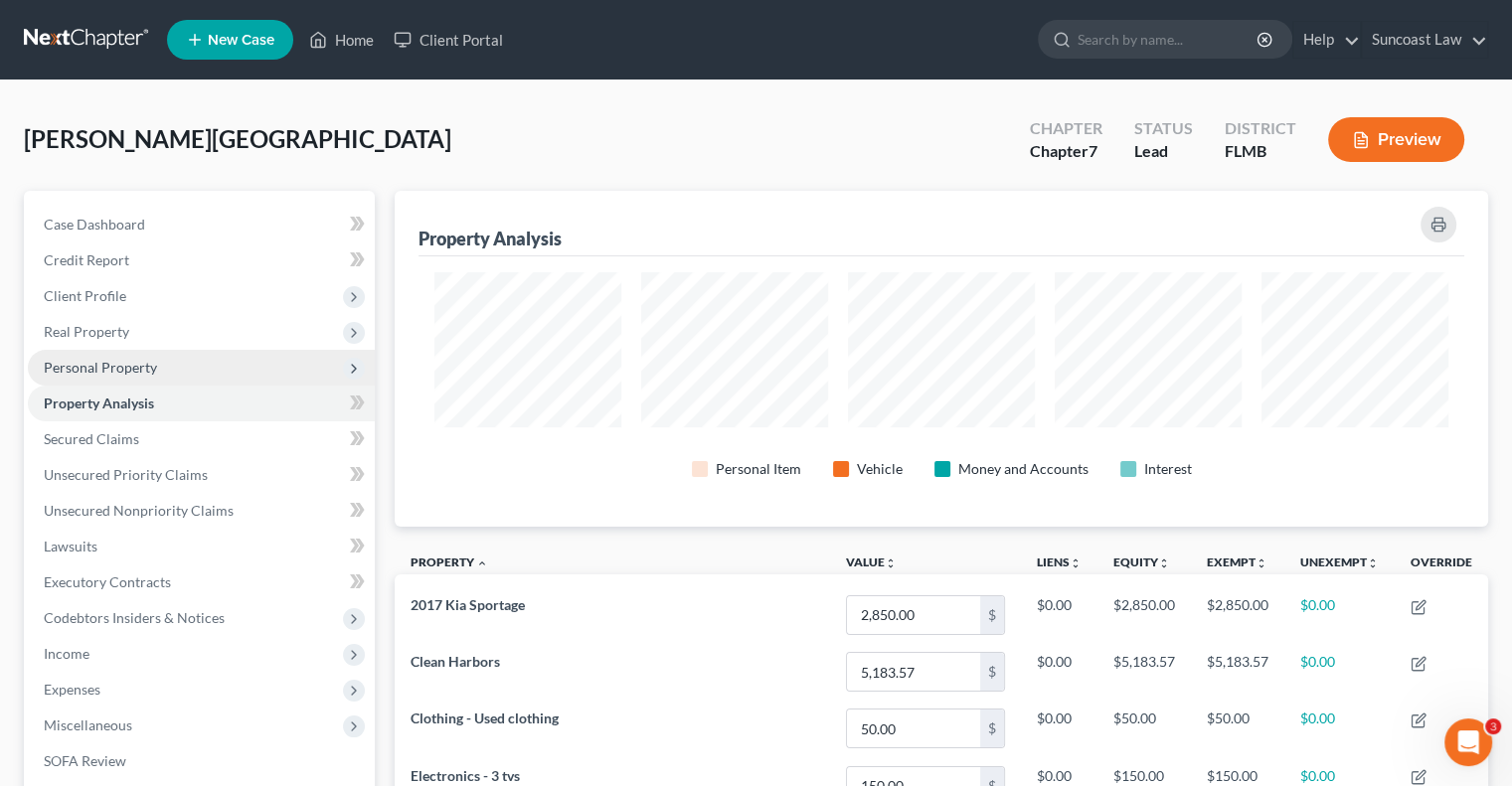 click on "Personal Property" at bounding box center (100, 367) 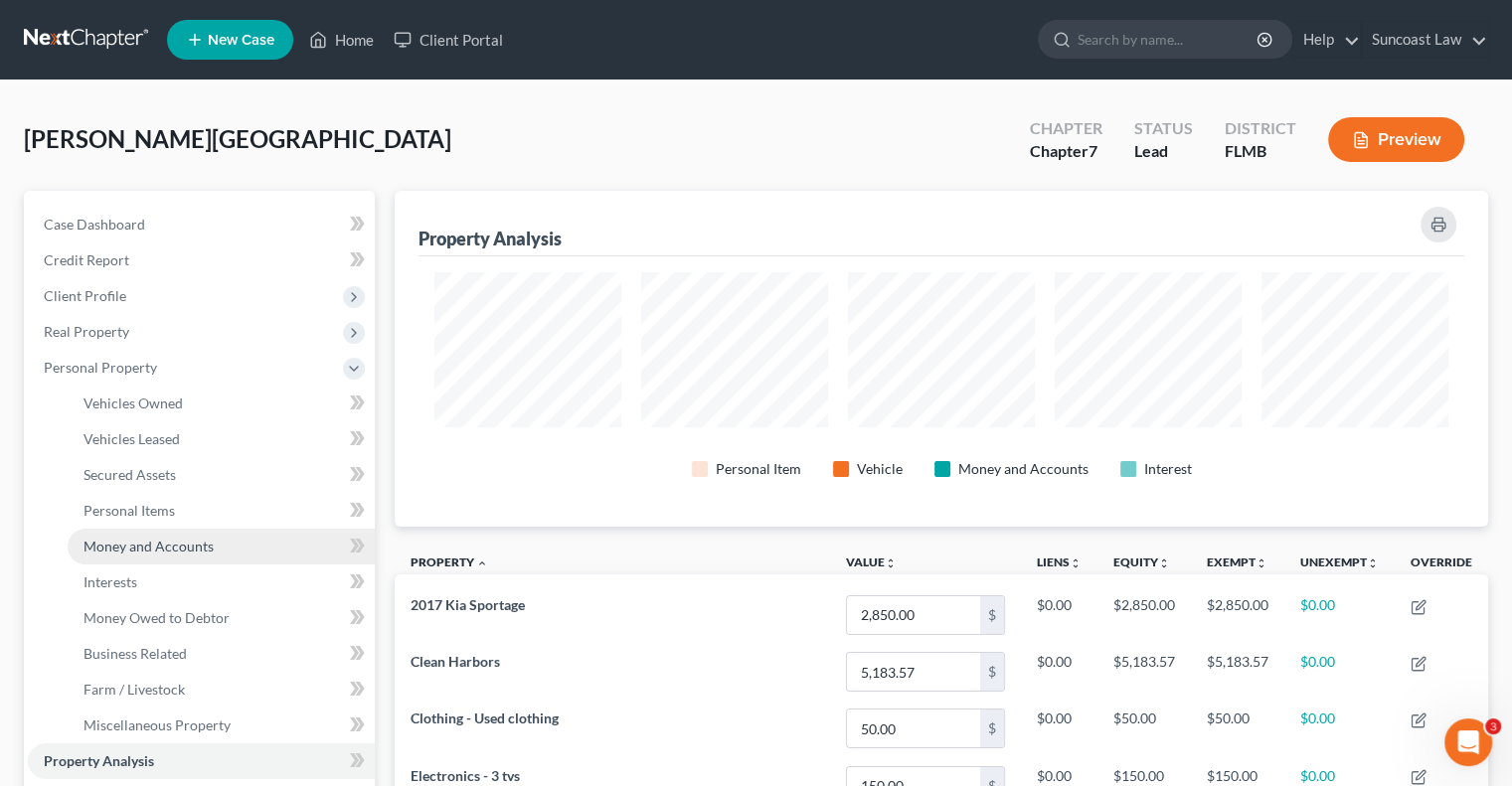 drag, startPoint x: 162, startPoint y: 547, endPoint x: 308, endPoint y: 550, distance: 146.03082 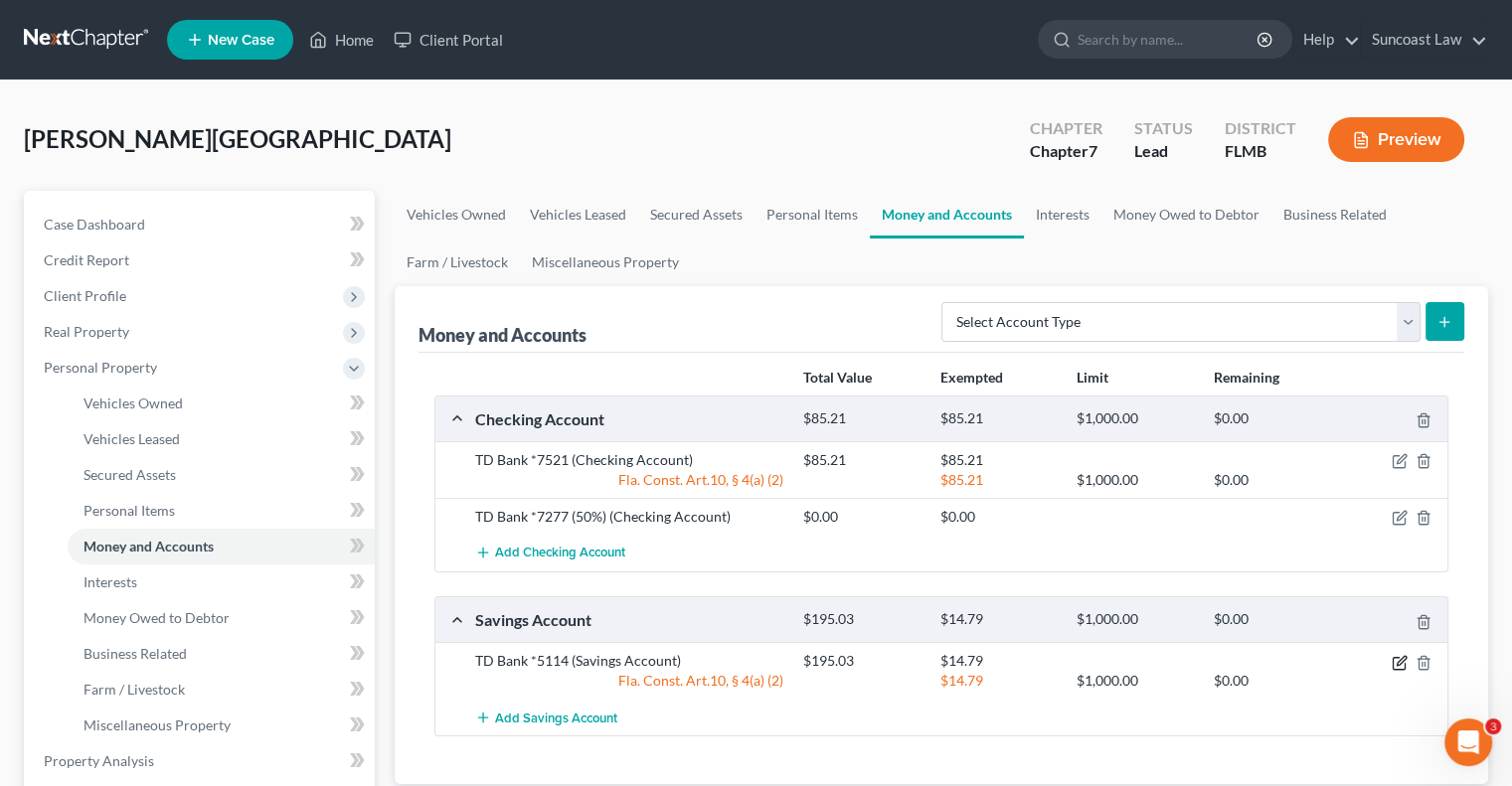 click 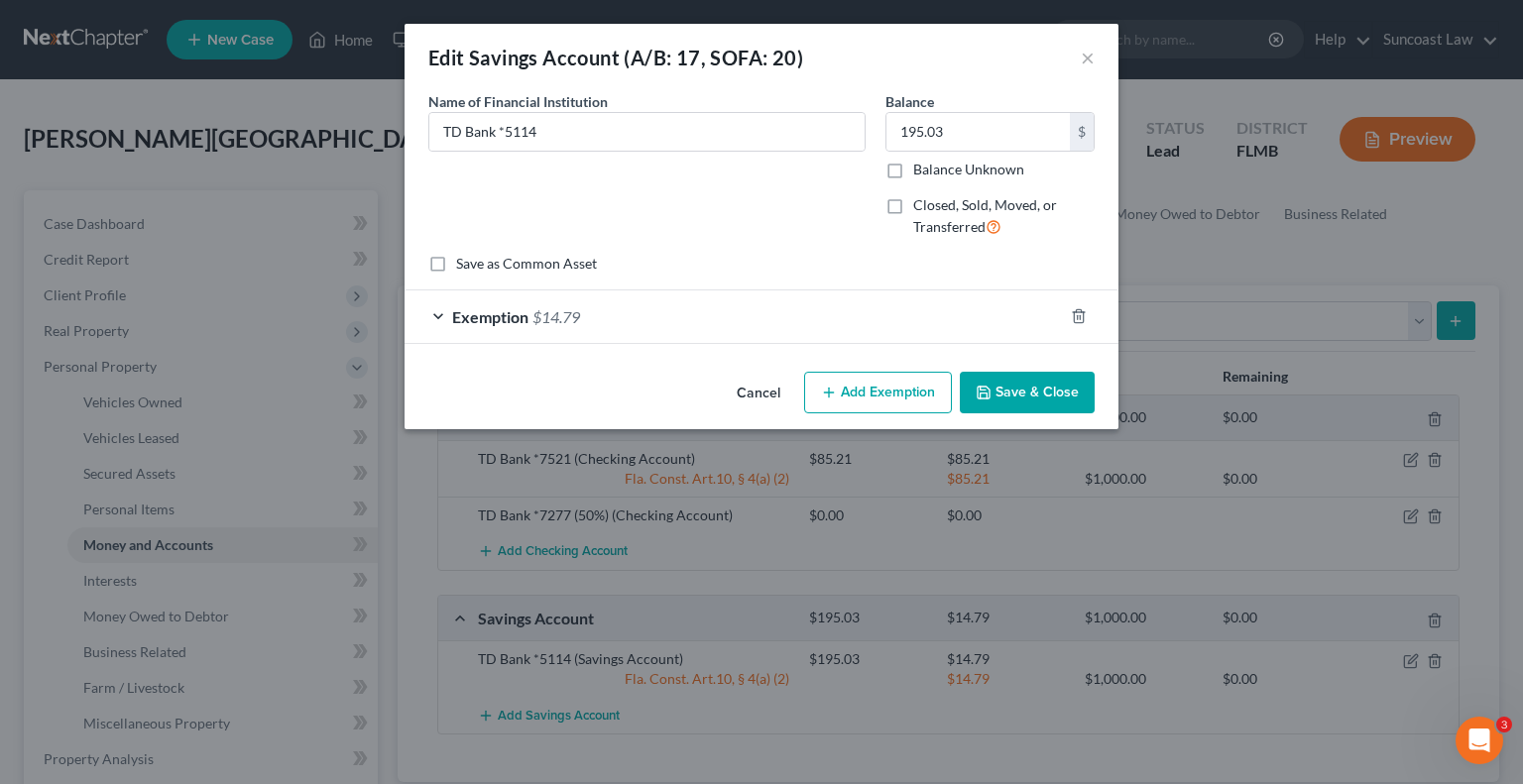 click on "Add Exemption" at bounding box center (878, 392) 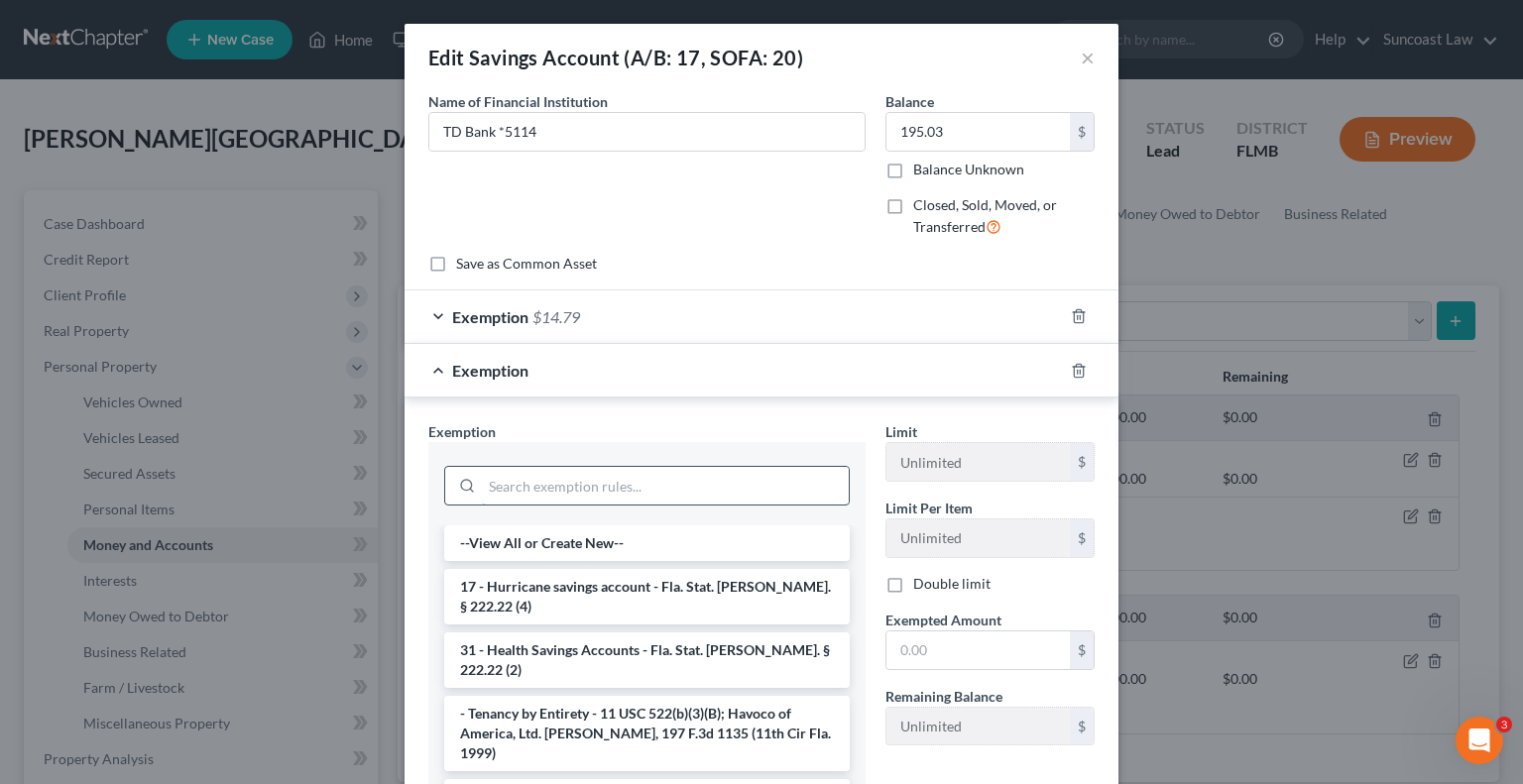 click at bounding box center (665, 486) 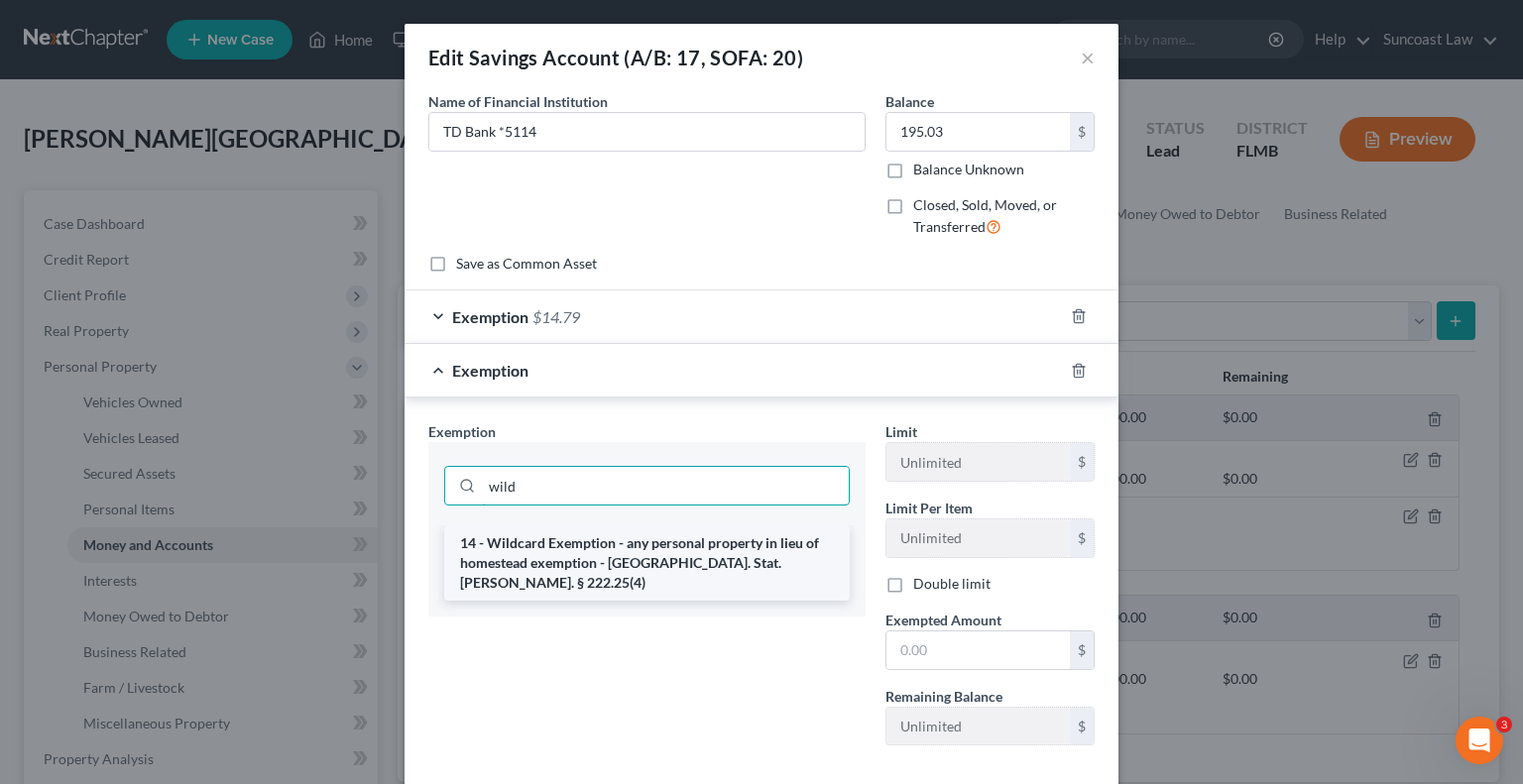 type on "wild" 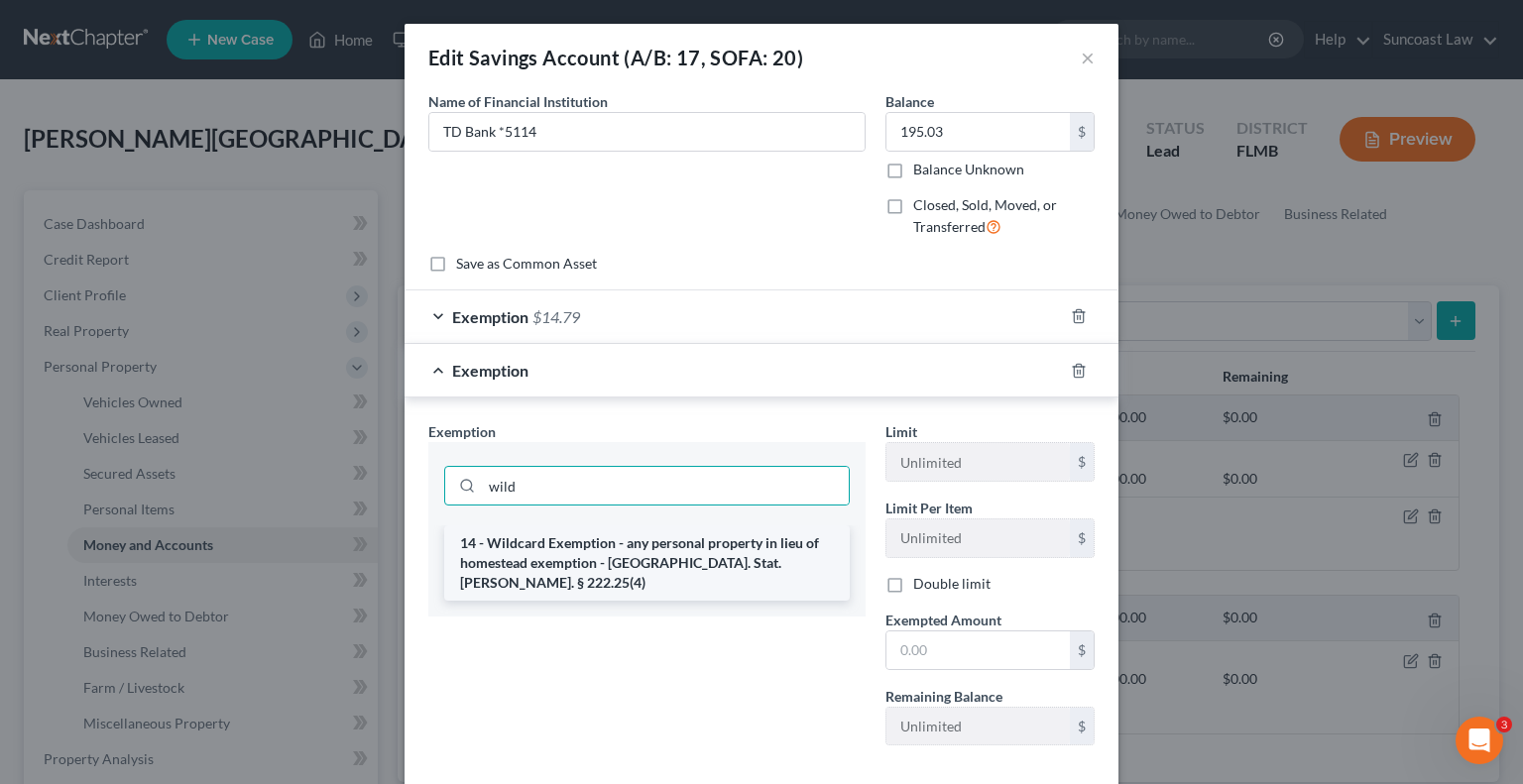 click on "14 - Wildcard Exemption - any personal property in lieu of homestead exemption - [GEOGRAPHIC_DATA]. Stat. [PERSON_NAME]. § 222.25(4)" at bounding box center (646, 563) 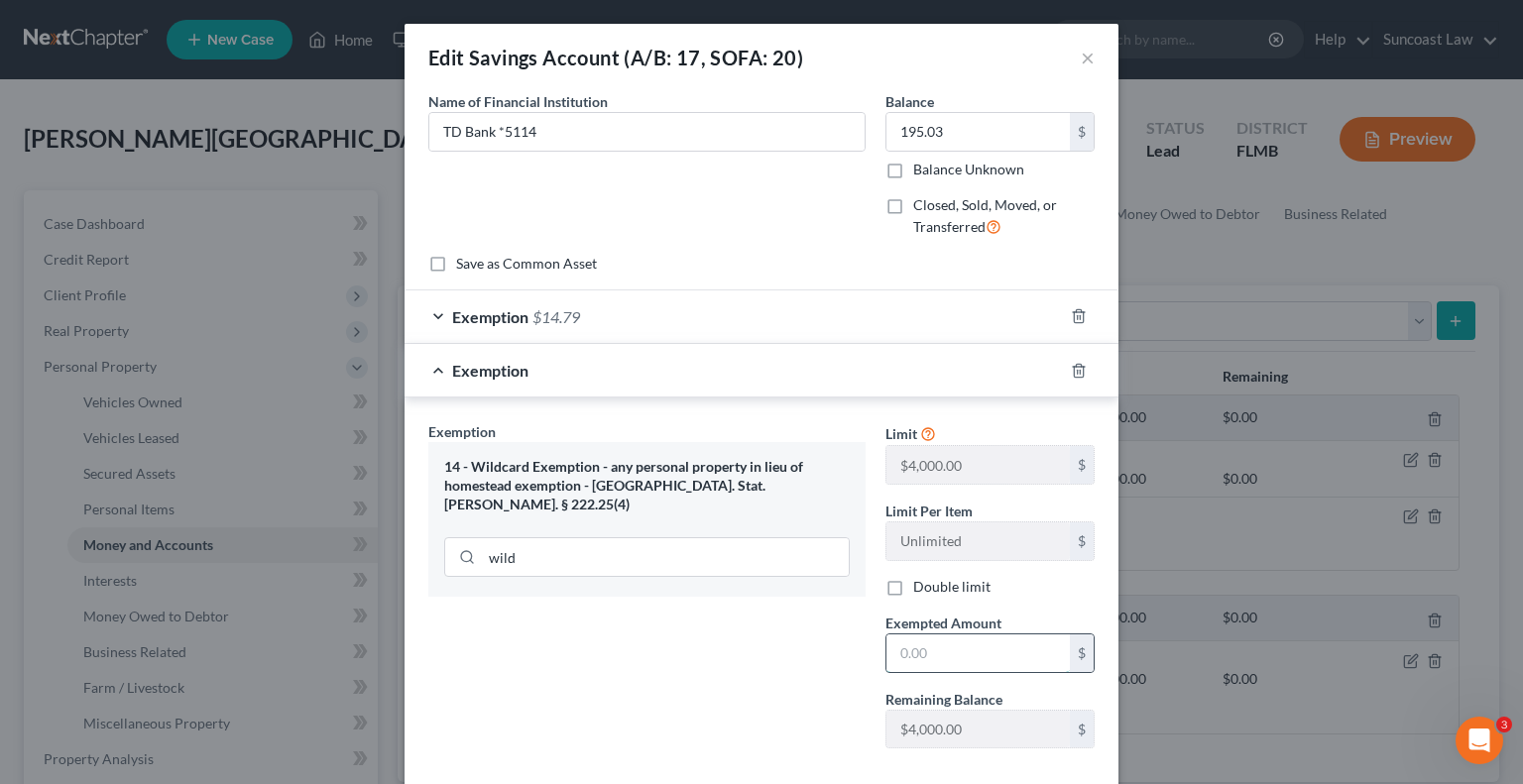 click at bounding box center [978, 653] 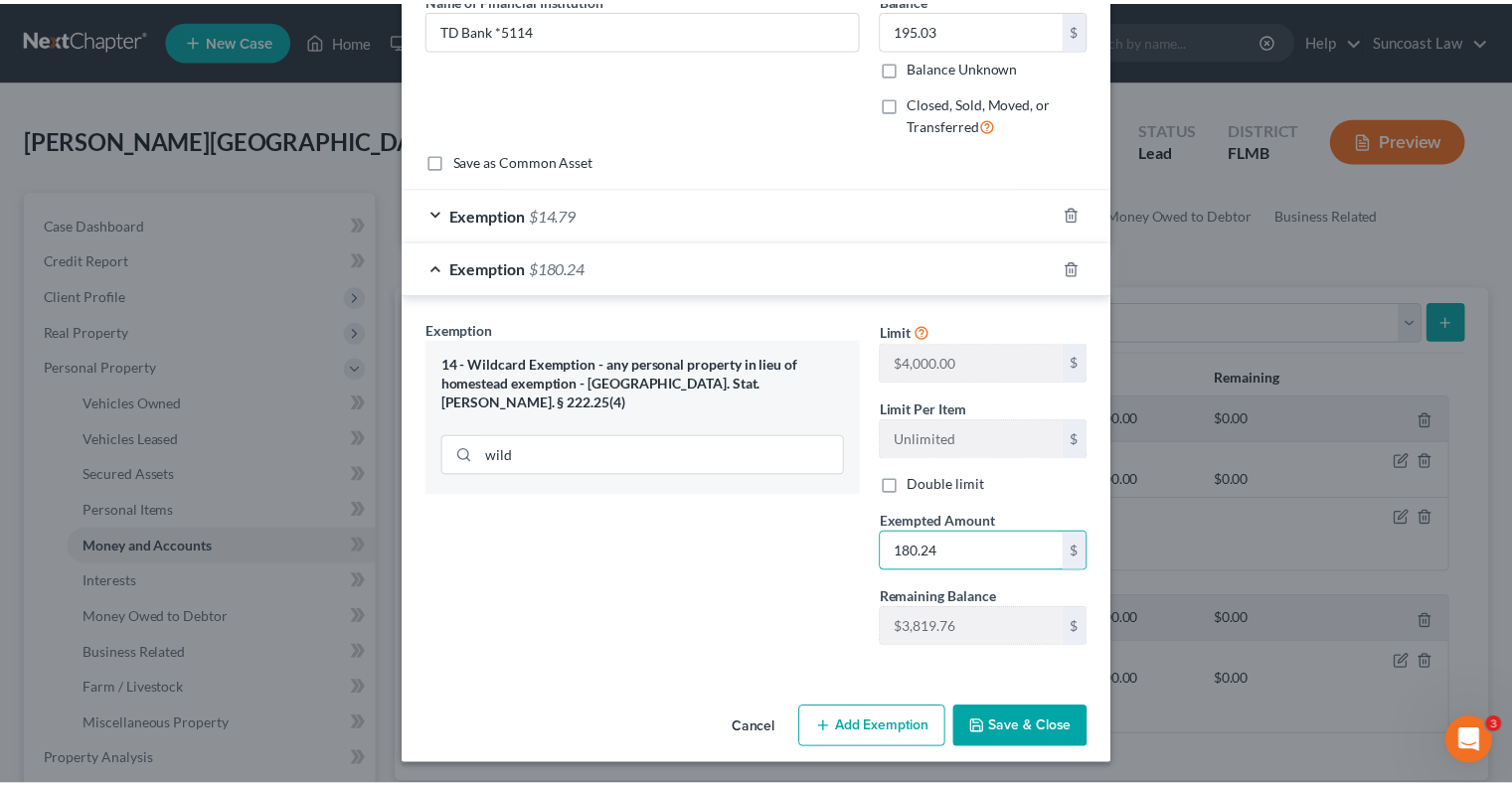 scroll, scrollTop: 103, scrollLeft: 0, axis: vertical 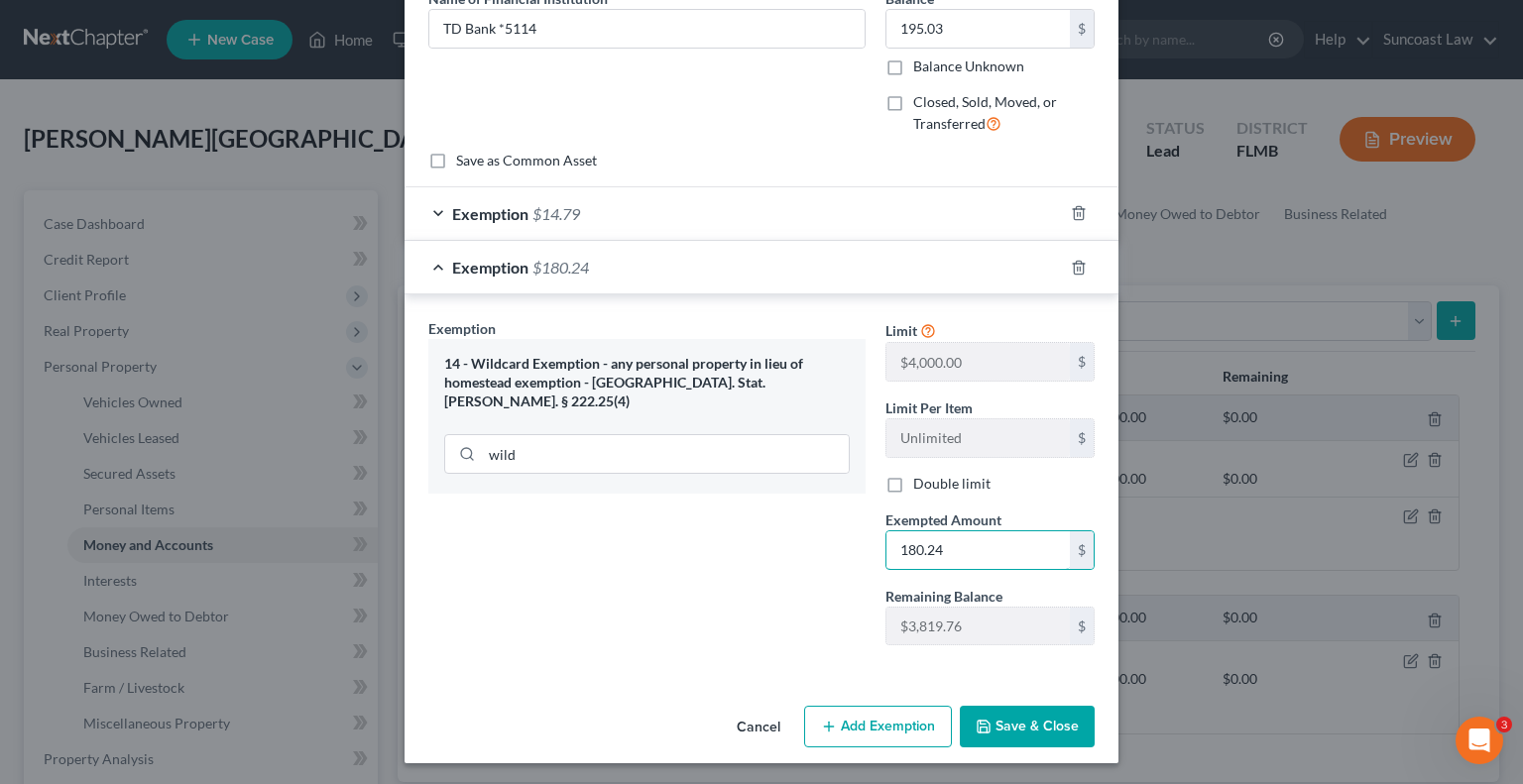 type on "180.24" 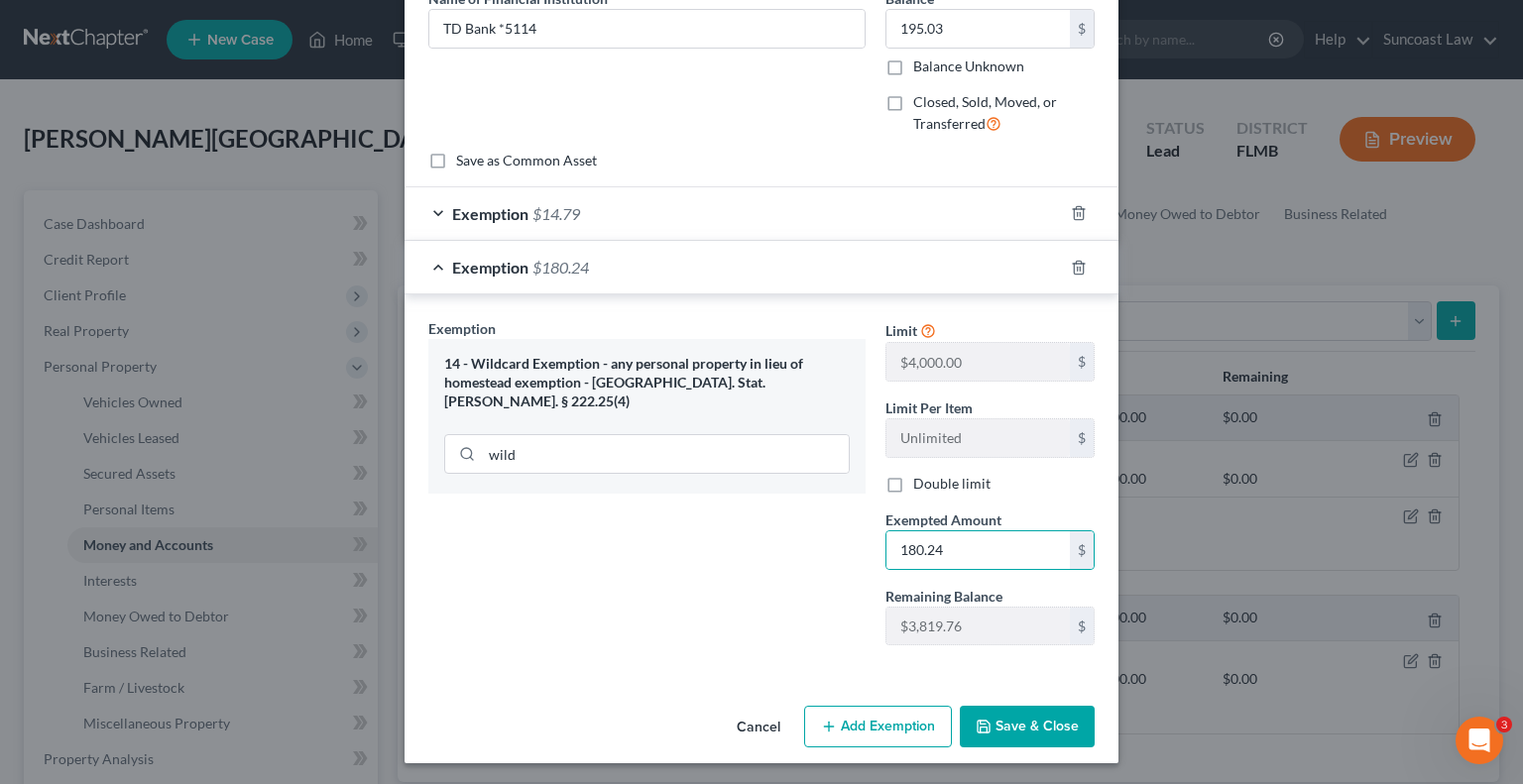click on "Save & Close" at bounding box center (1027, 727) 